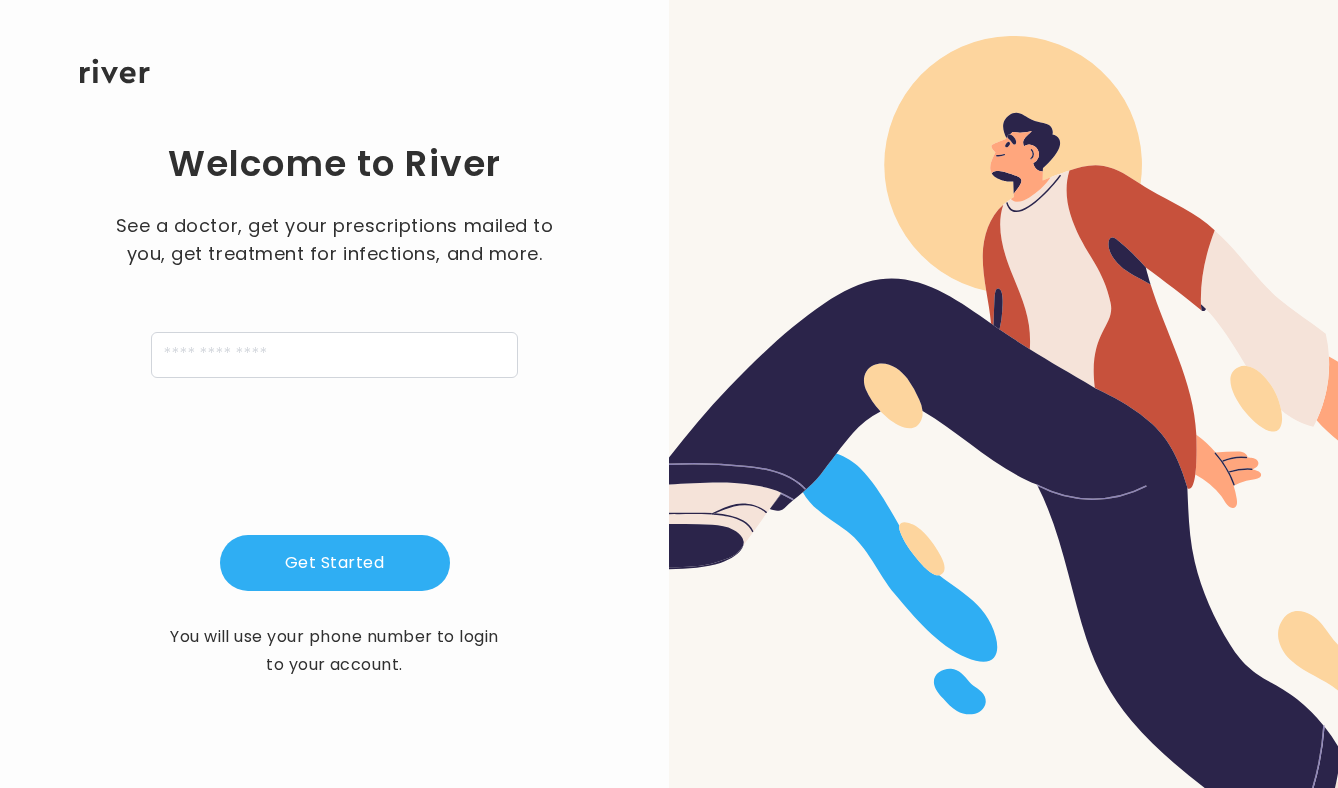 scroll, scrollTop: 0, scrollLeft: 0, axis: both 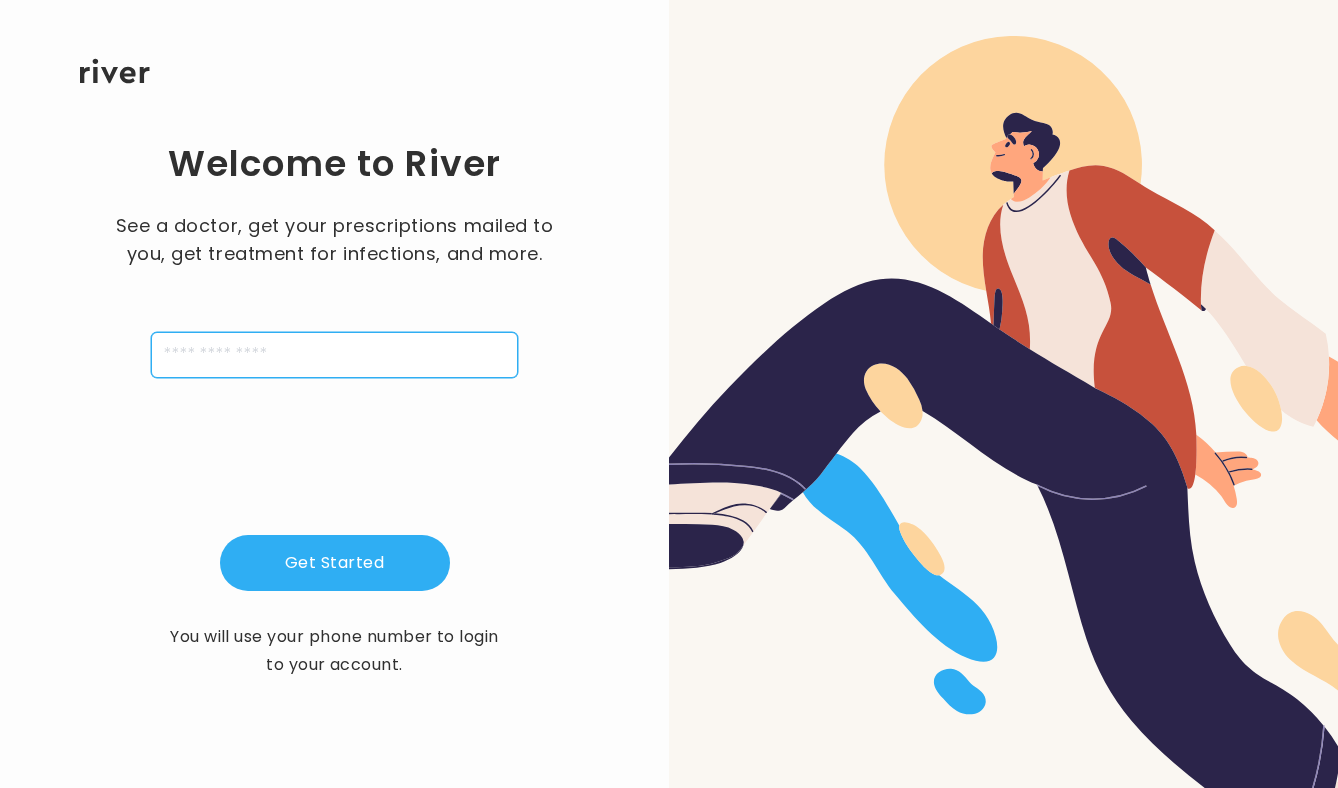 click at bounding box center (334, 355) 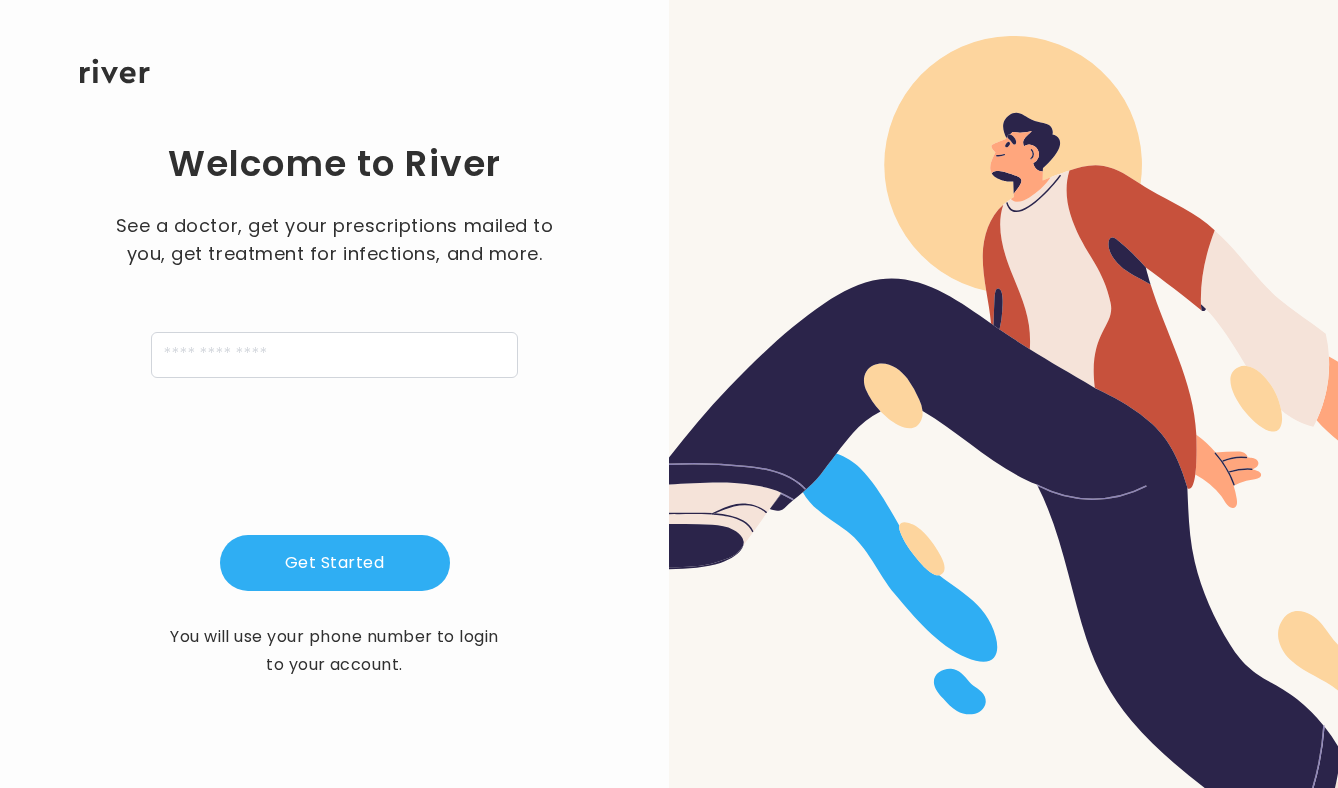 scroll, scrollTop: 0, scrollLeft: 0, axis: both 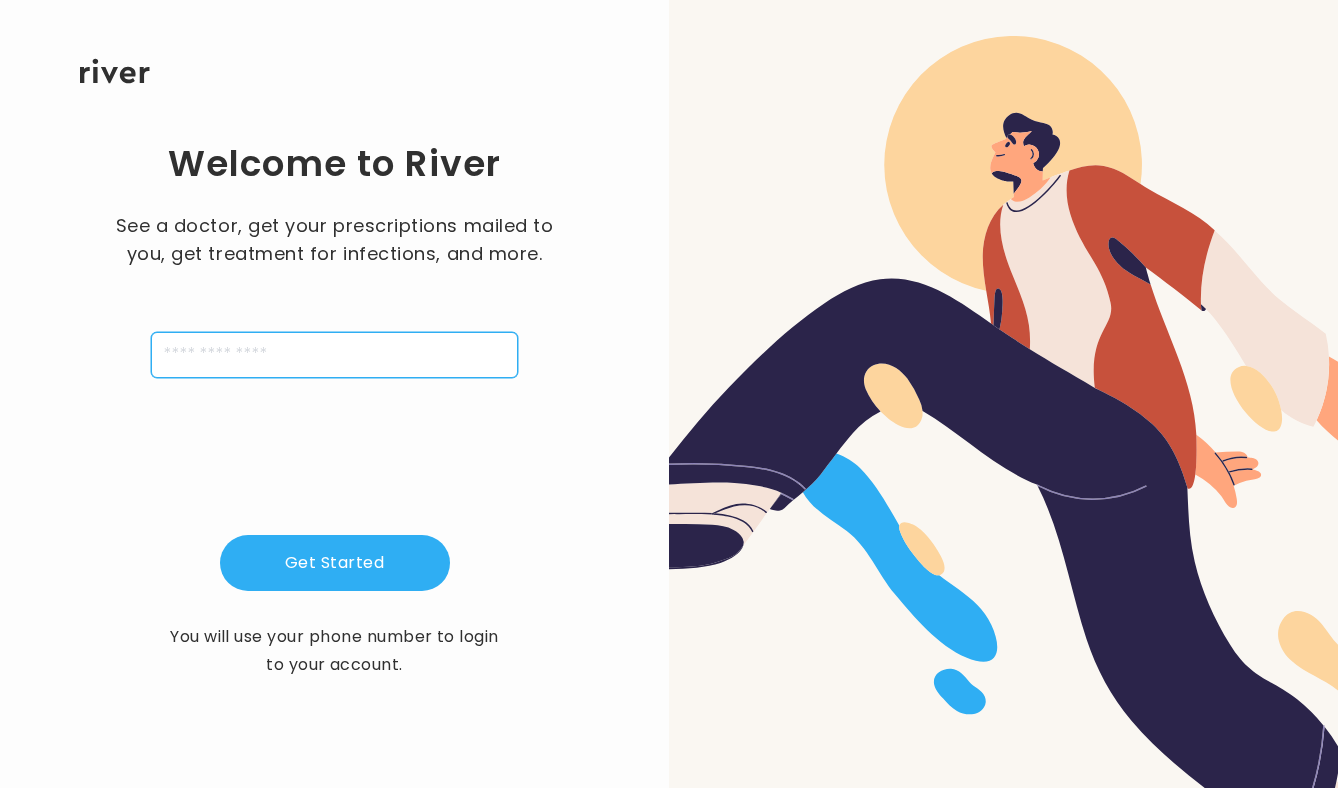 click at bounding box center (334, 355) 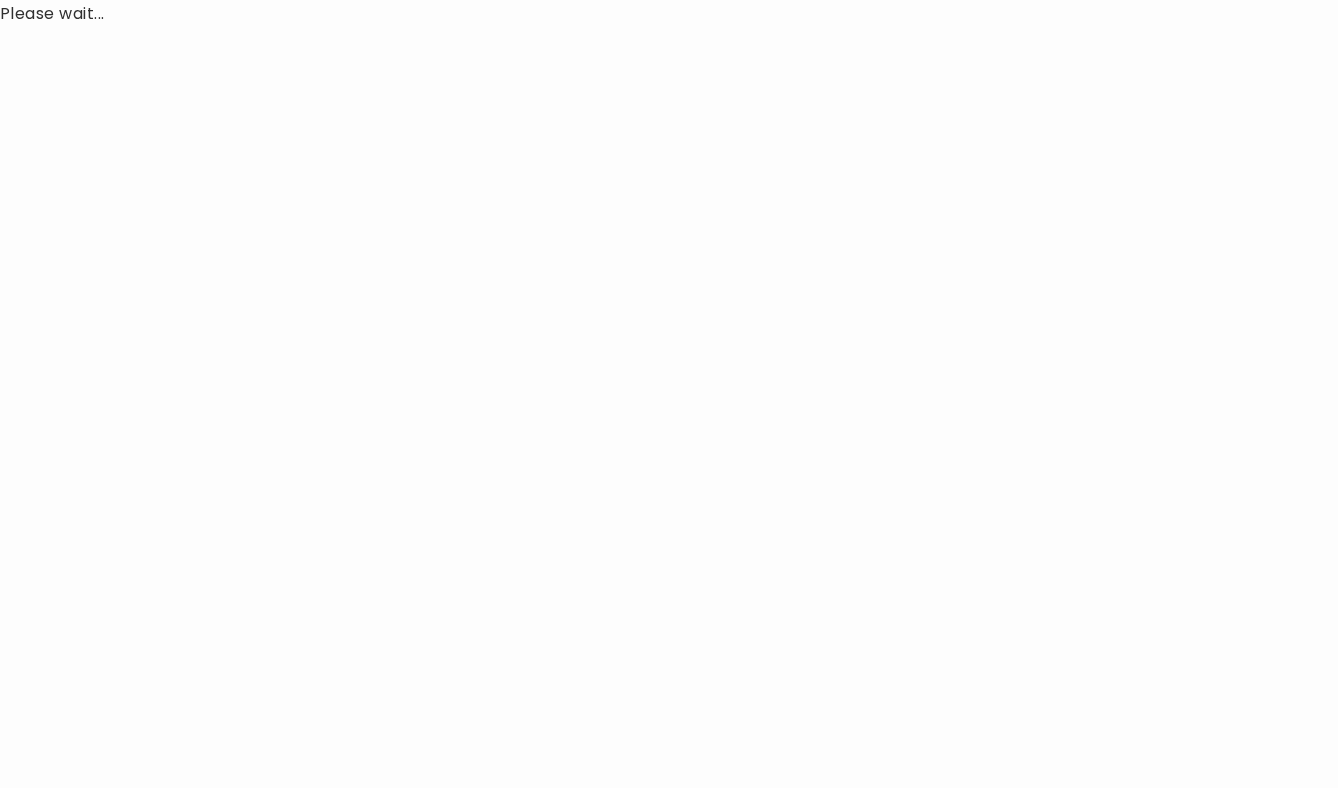 scroll, scrollTop: 0, scrollLeft: 0, axis: both 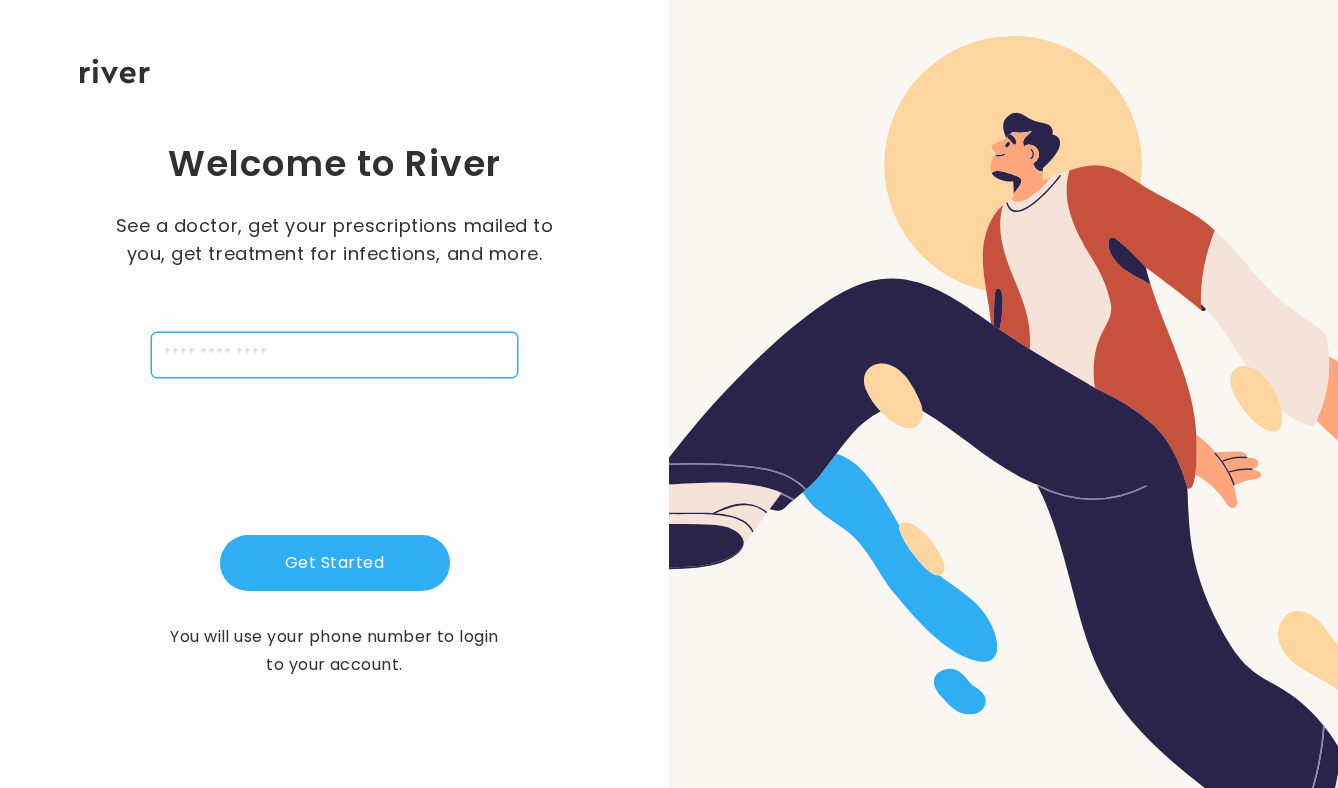 click at bounding box center [334, 355] 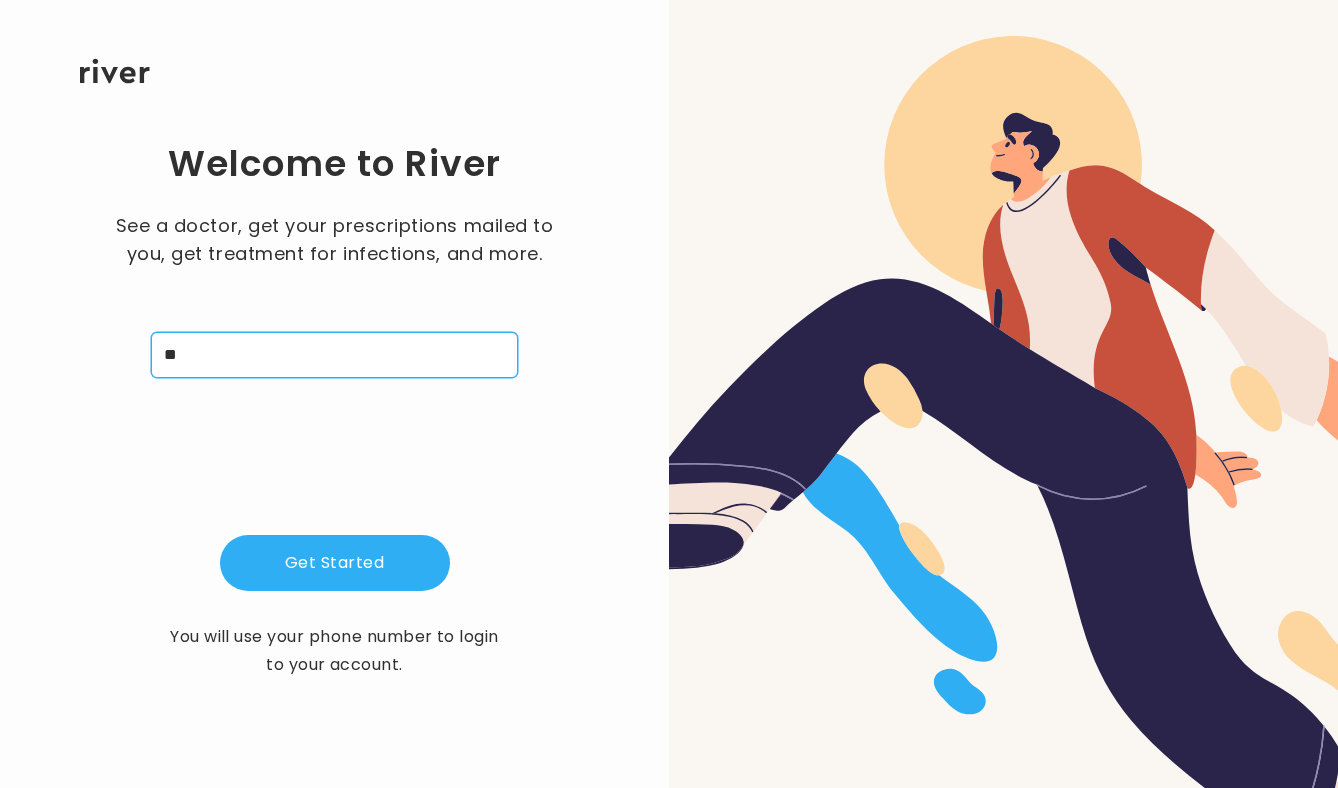 type on "*" 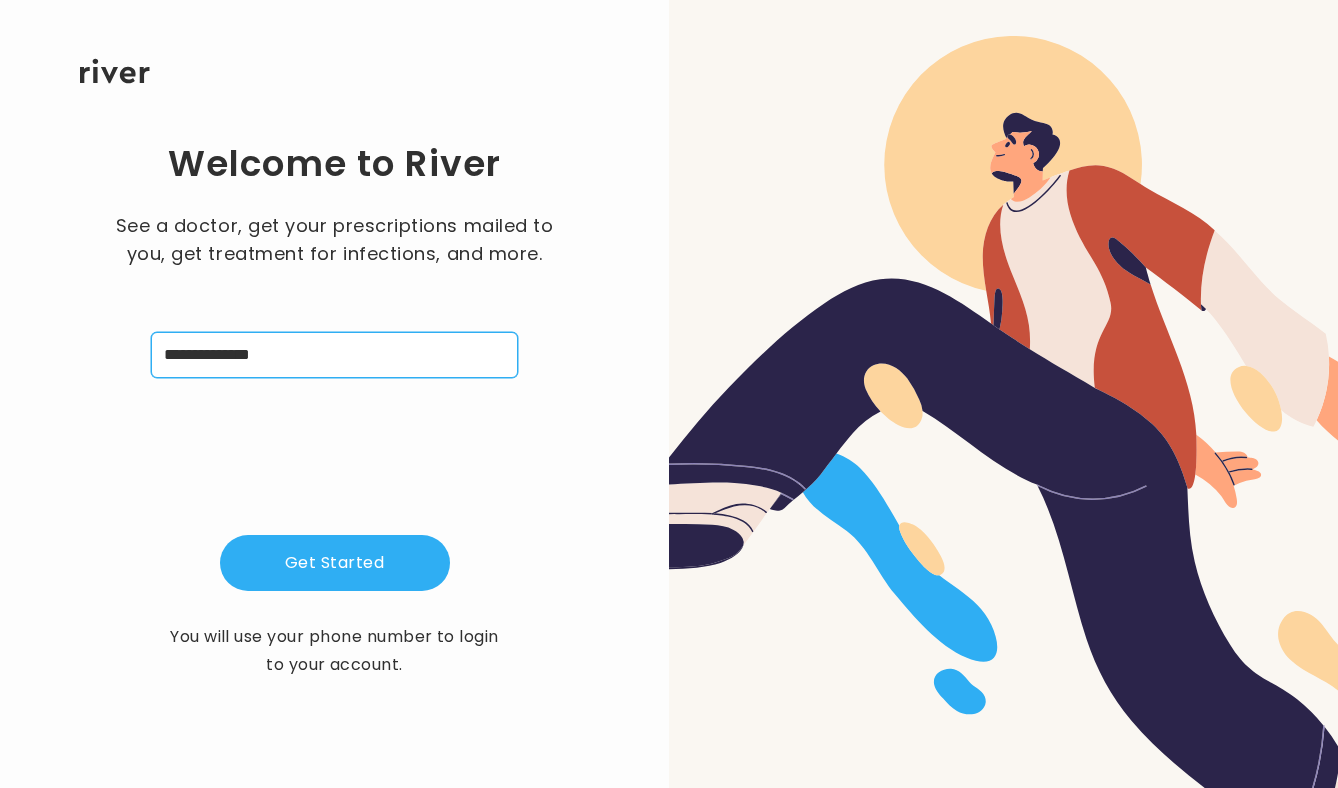 type on "**********" 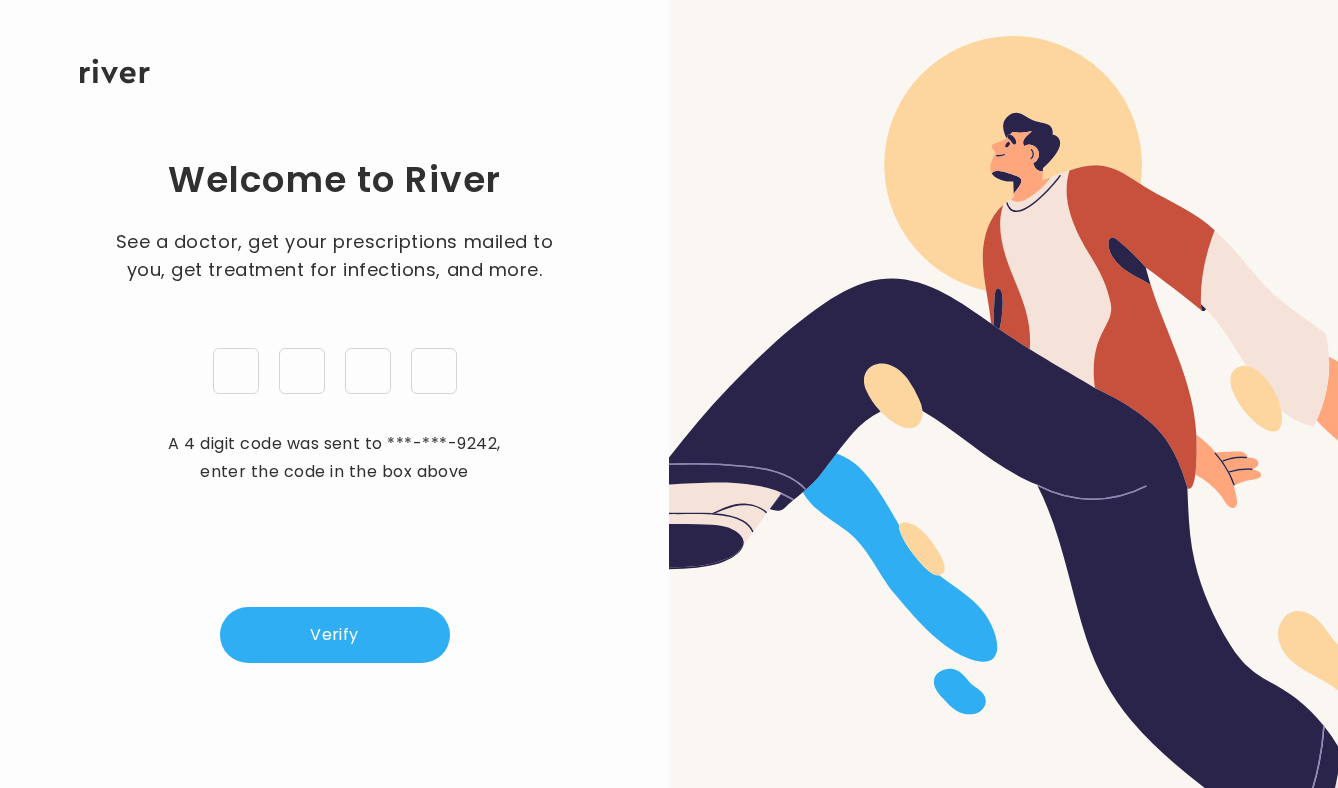 type on "*" 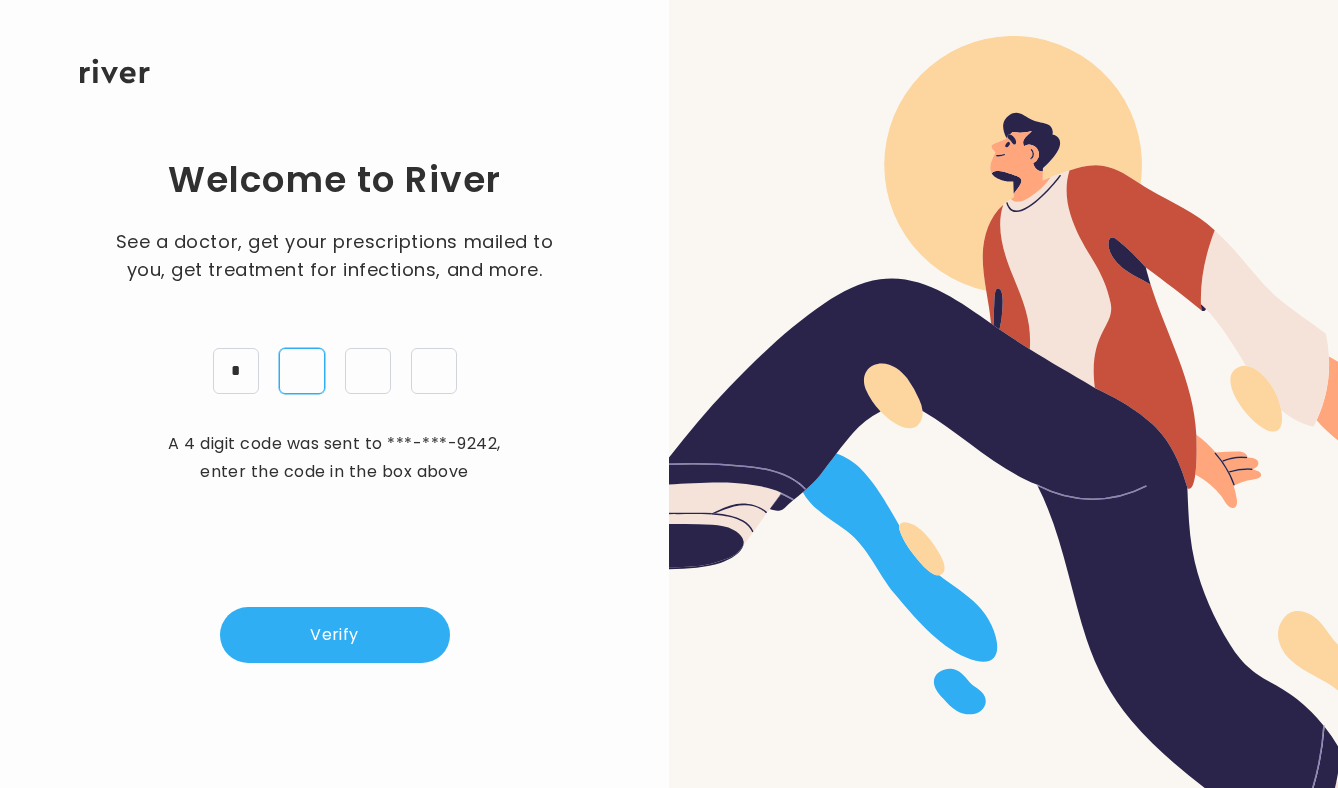 type on "*" 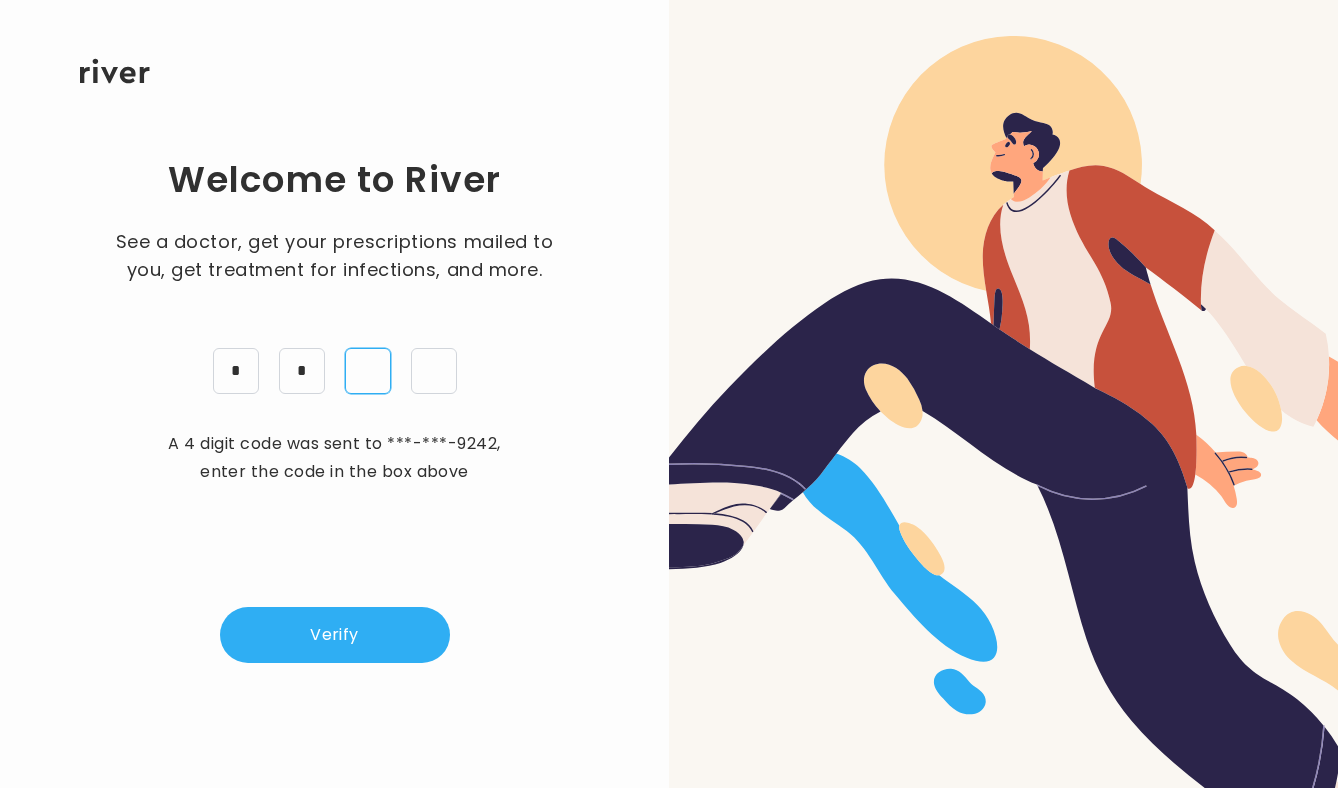 type on "*" 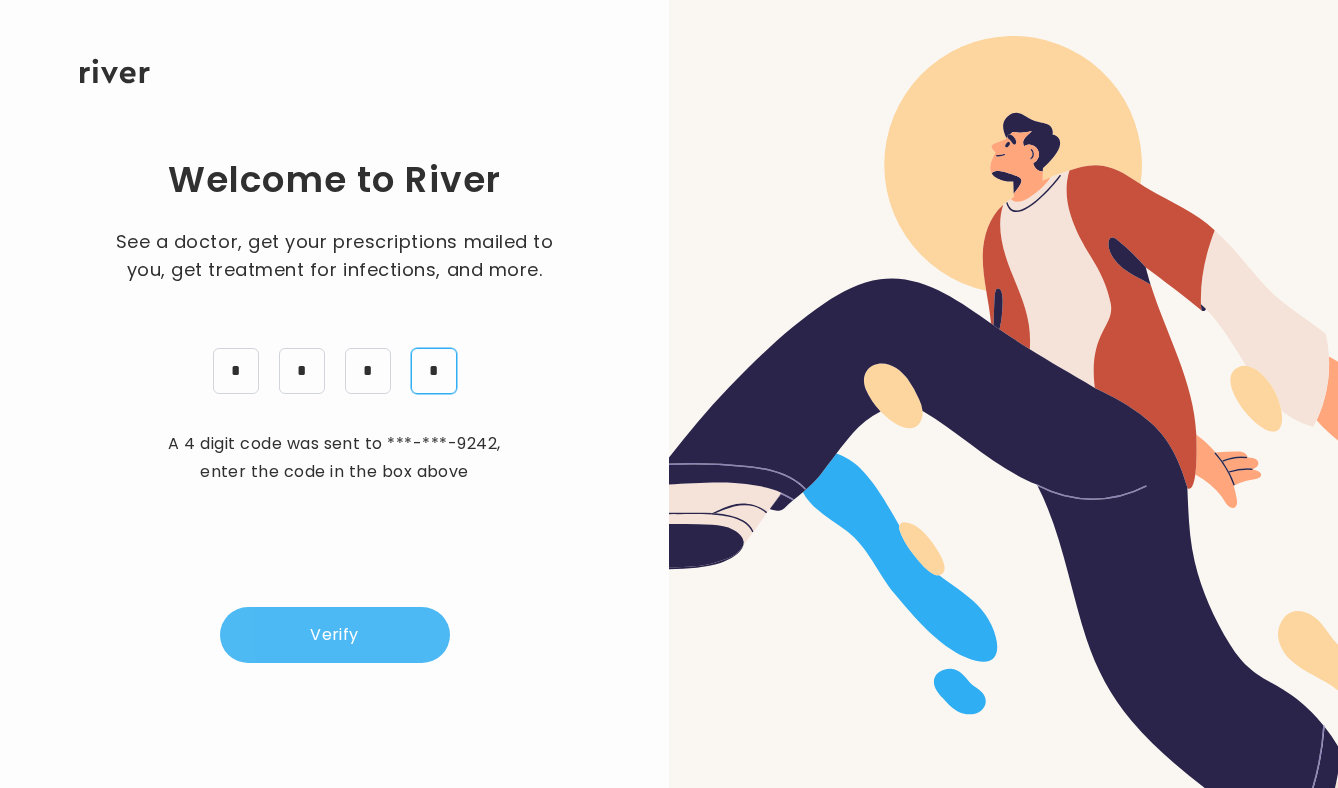 type on "*" 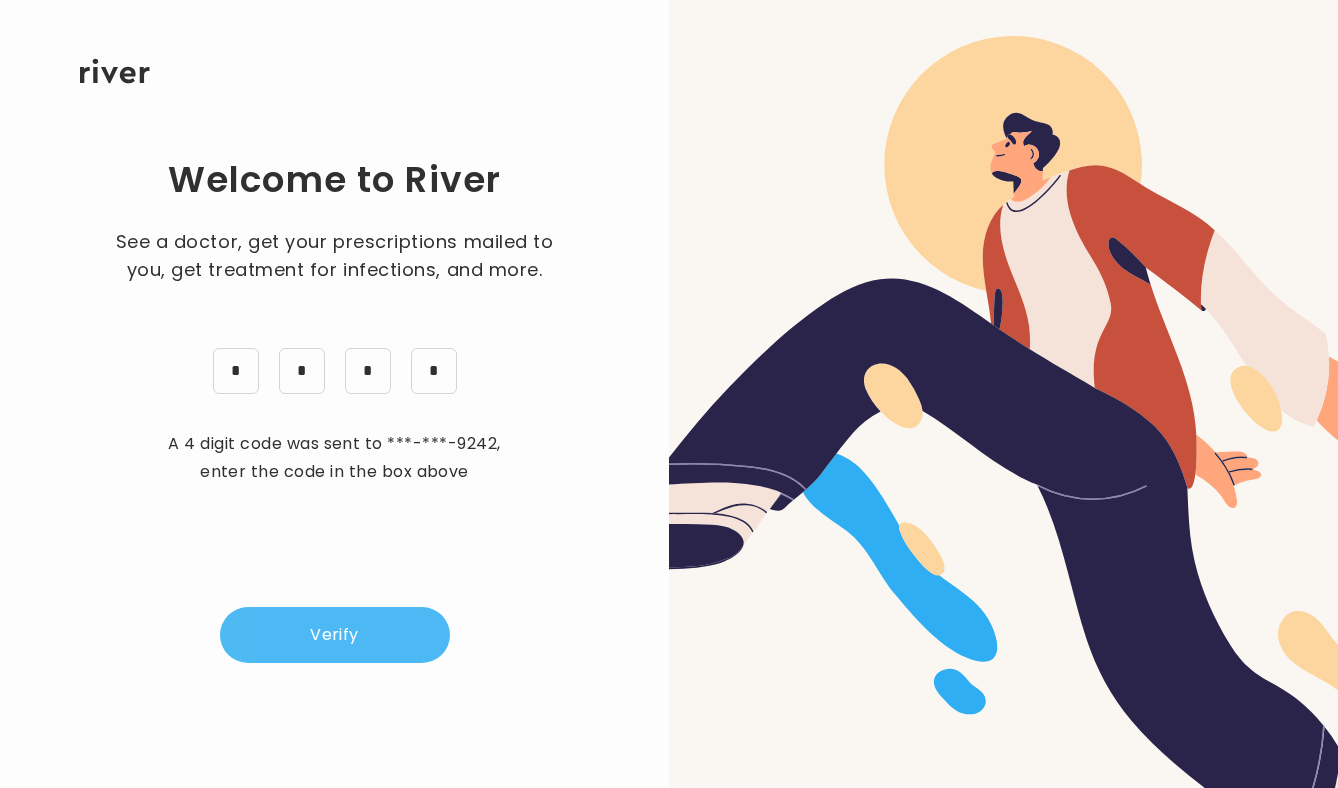 click on "Verify" at bounding box center [335, 635] 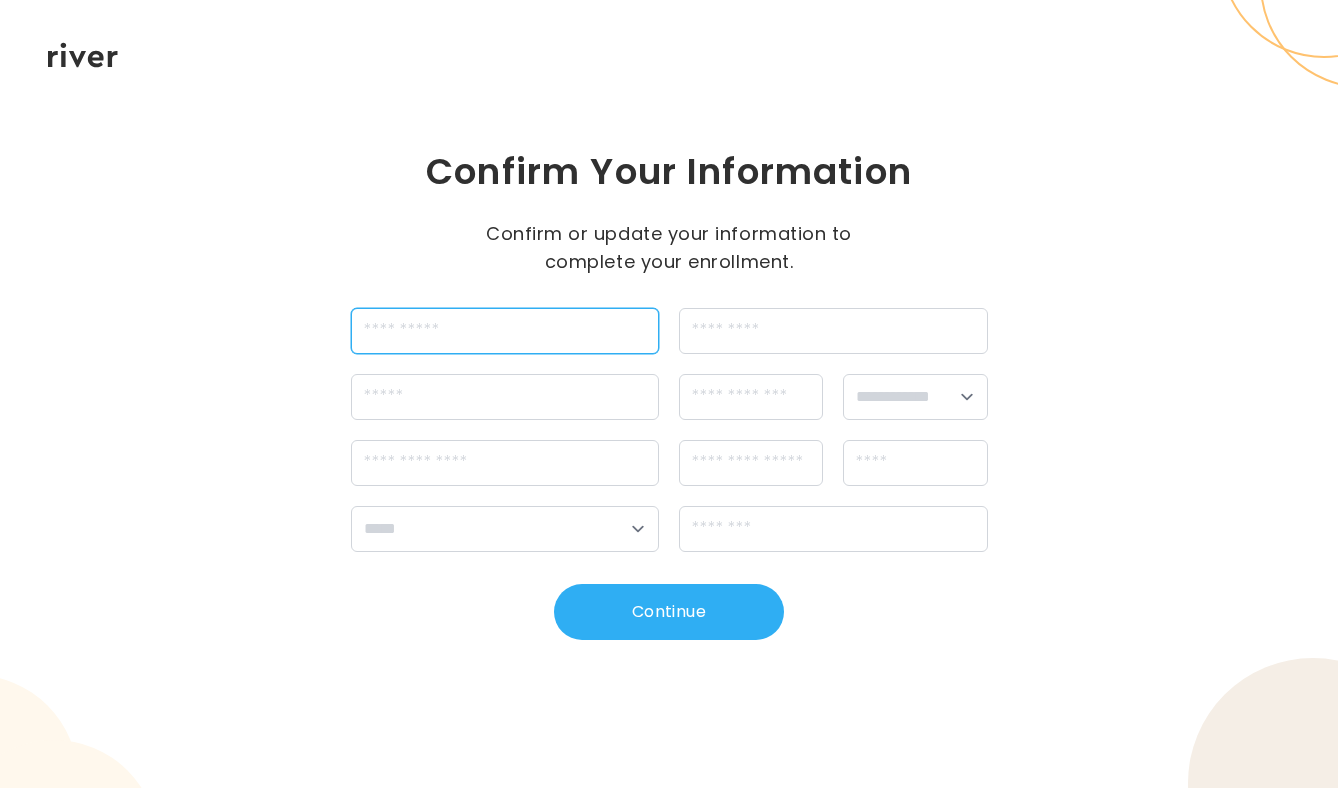 click at bounding box center (505, 331) 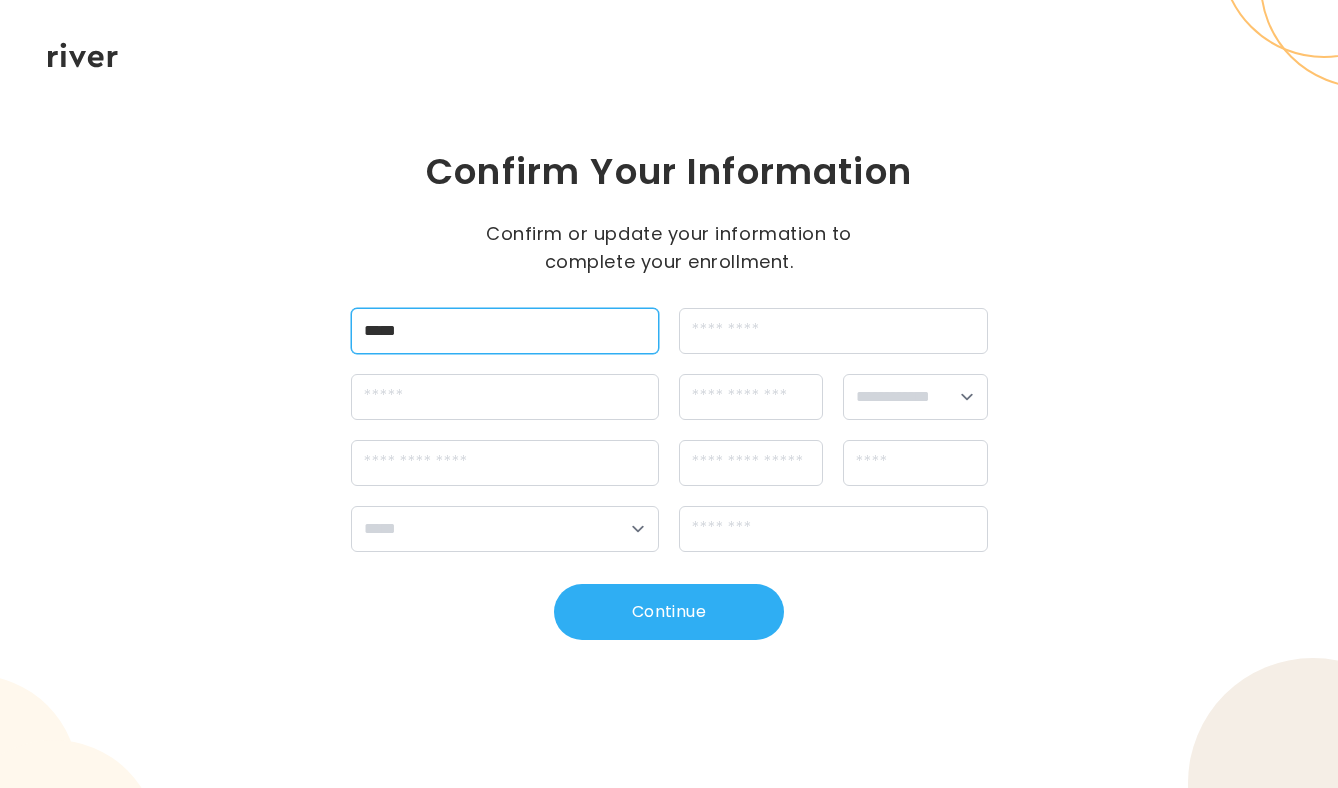 type on "*****" 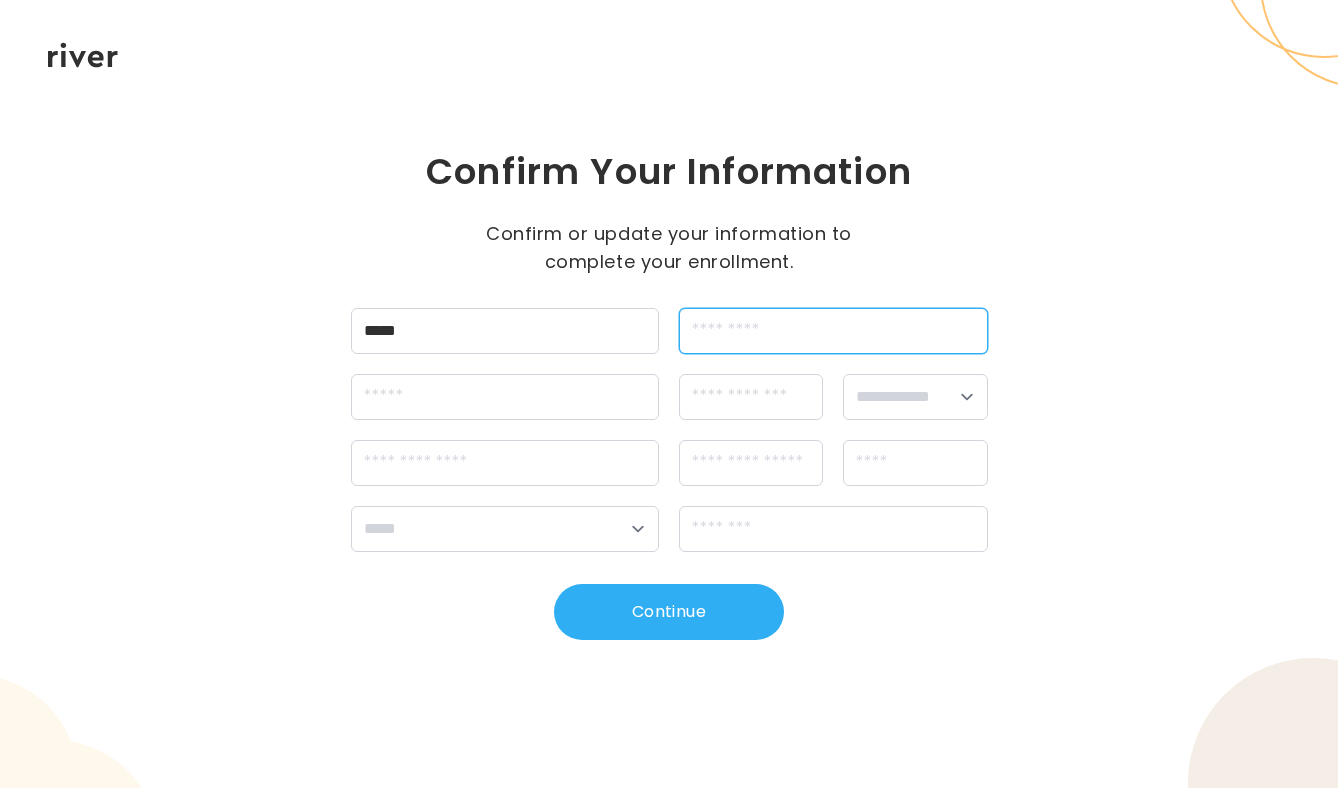 click at bounding box center [833, 331] 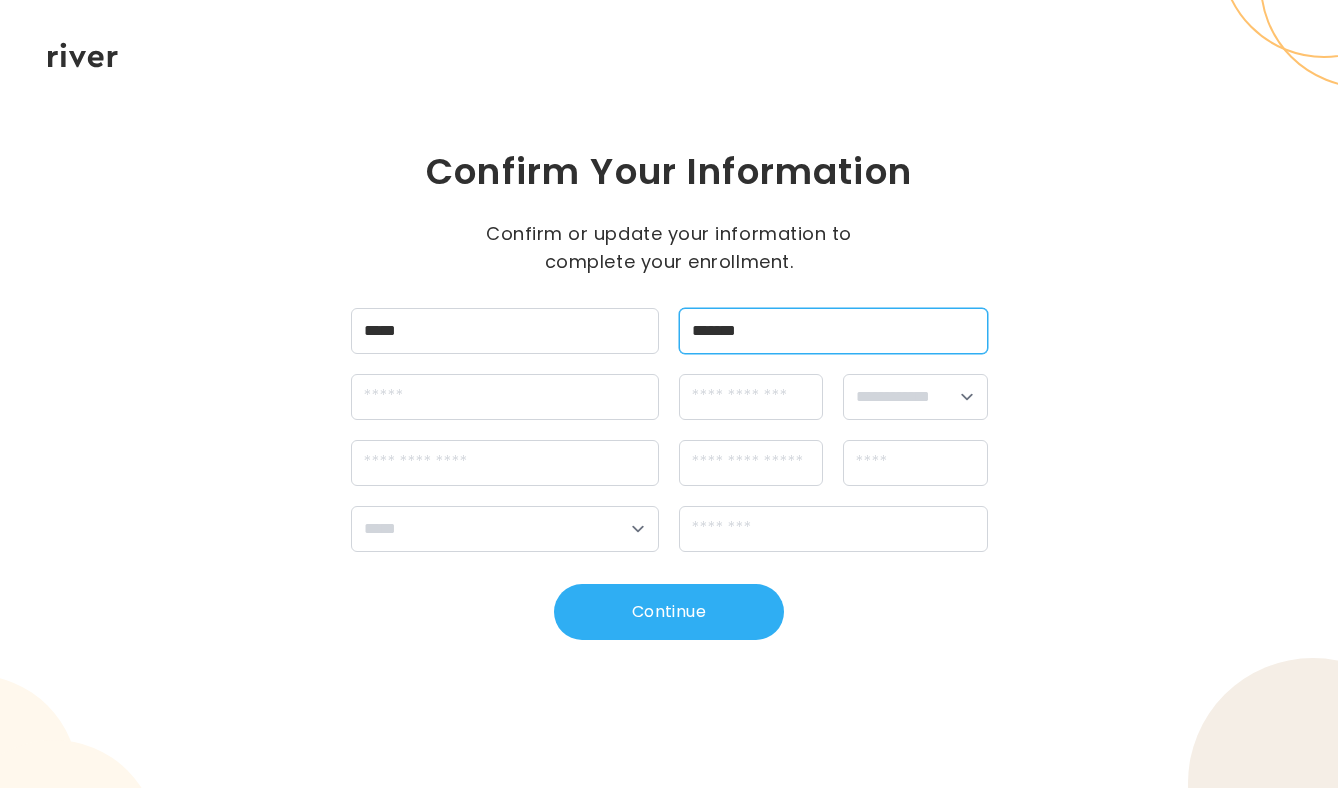 type on "*******" 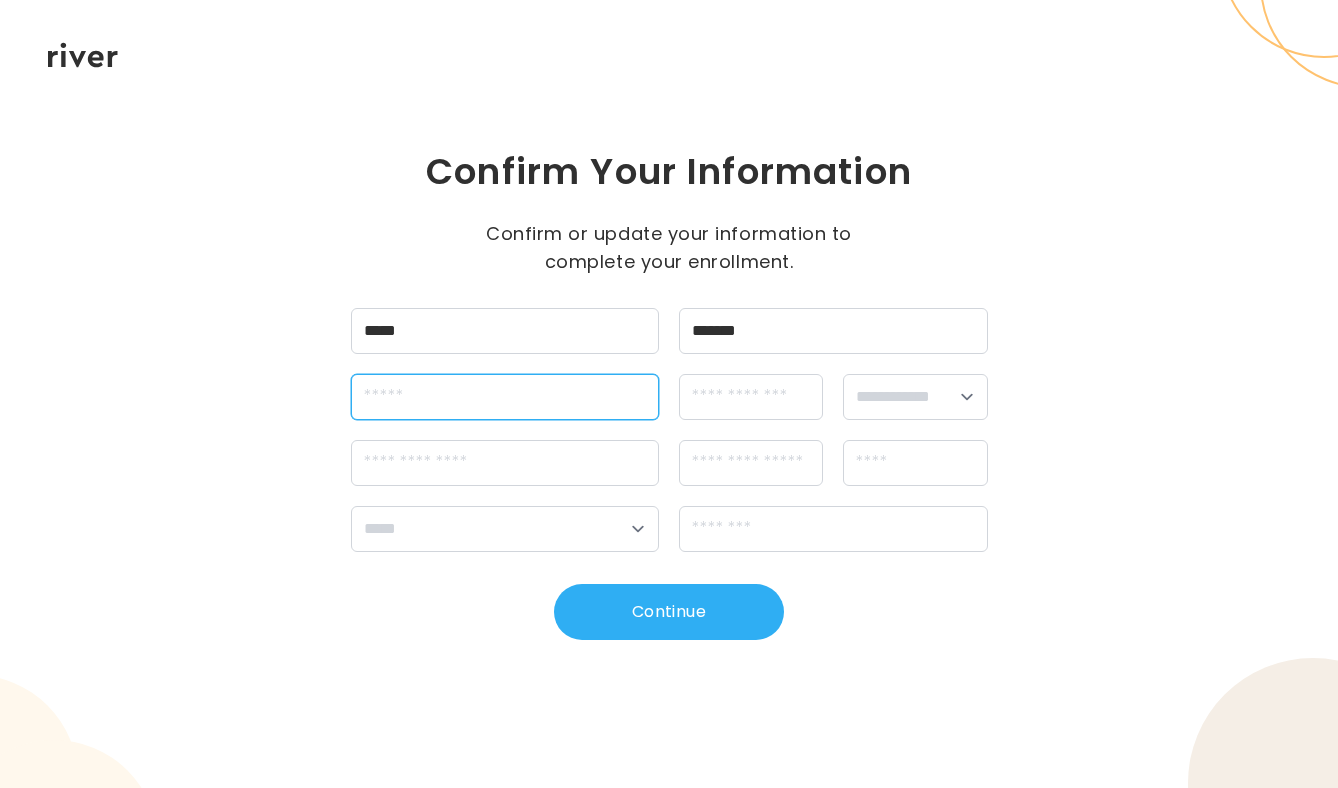 click at bounding box center (505, 397) 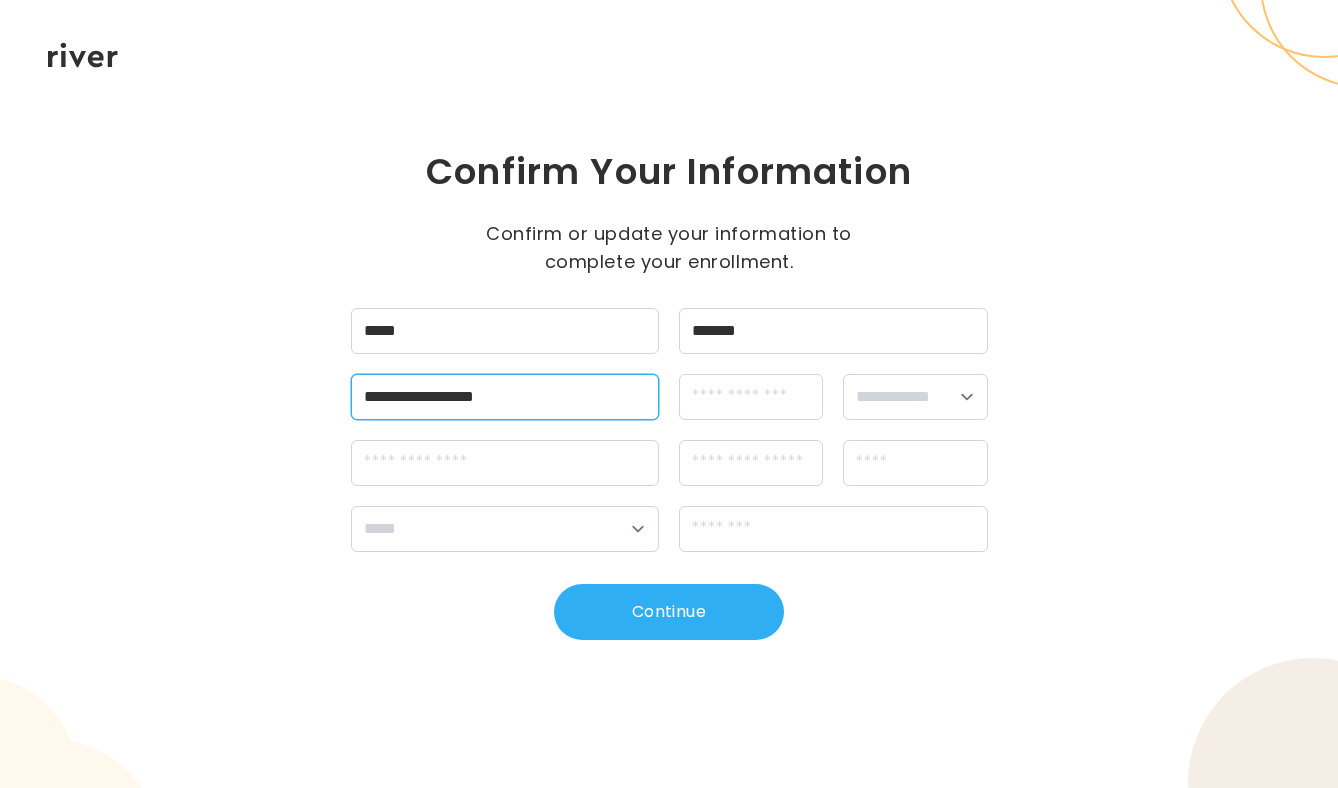 type on "**********" 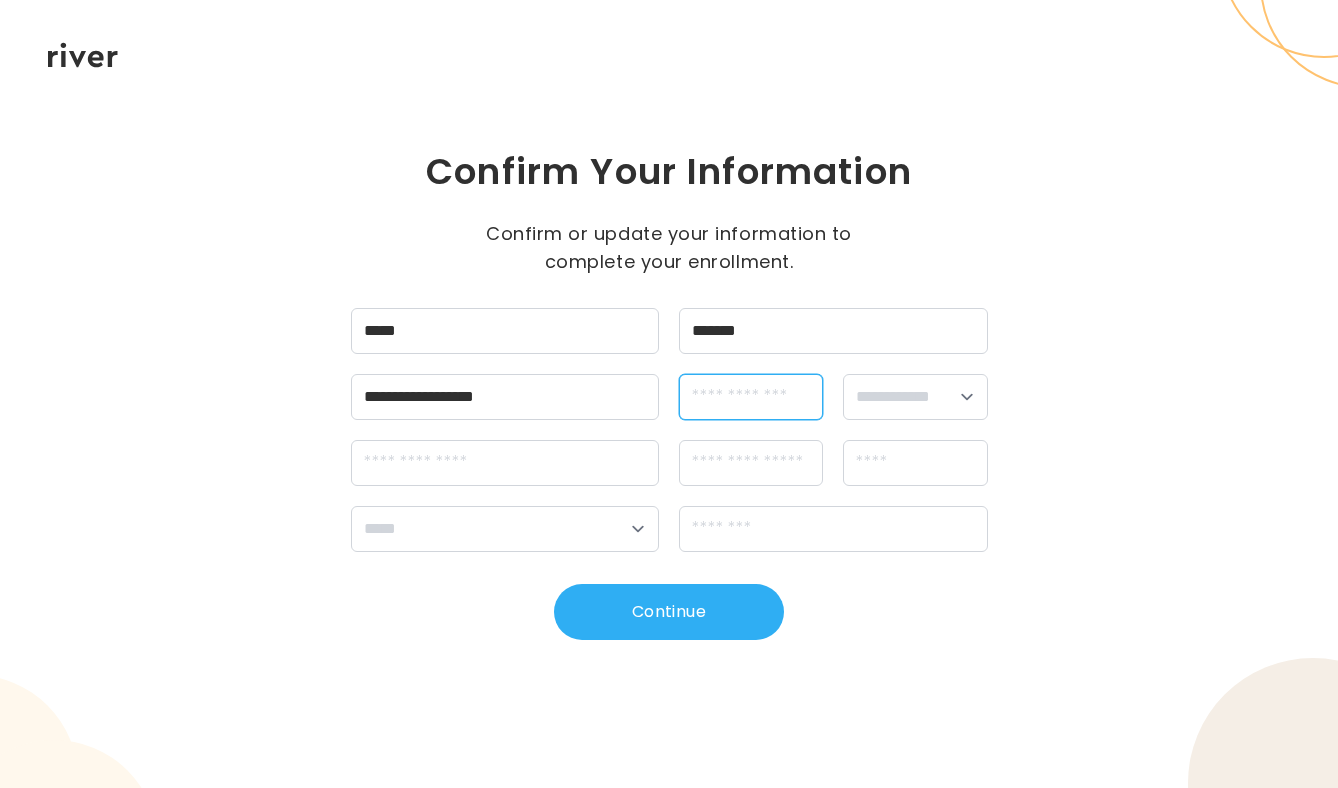 click at bounding box center (751, 397) 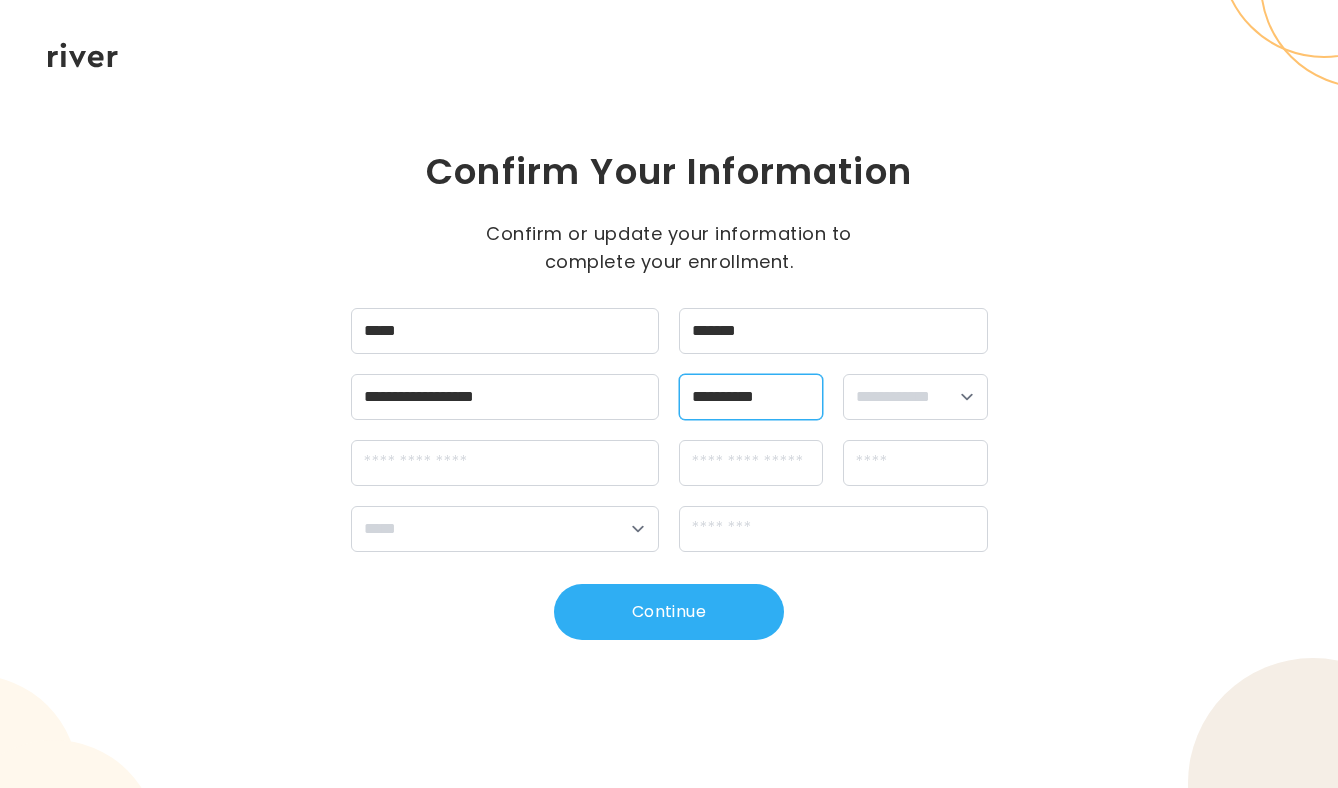 type on "**********" 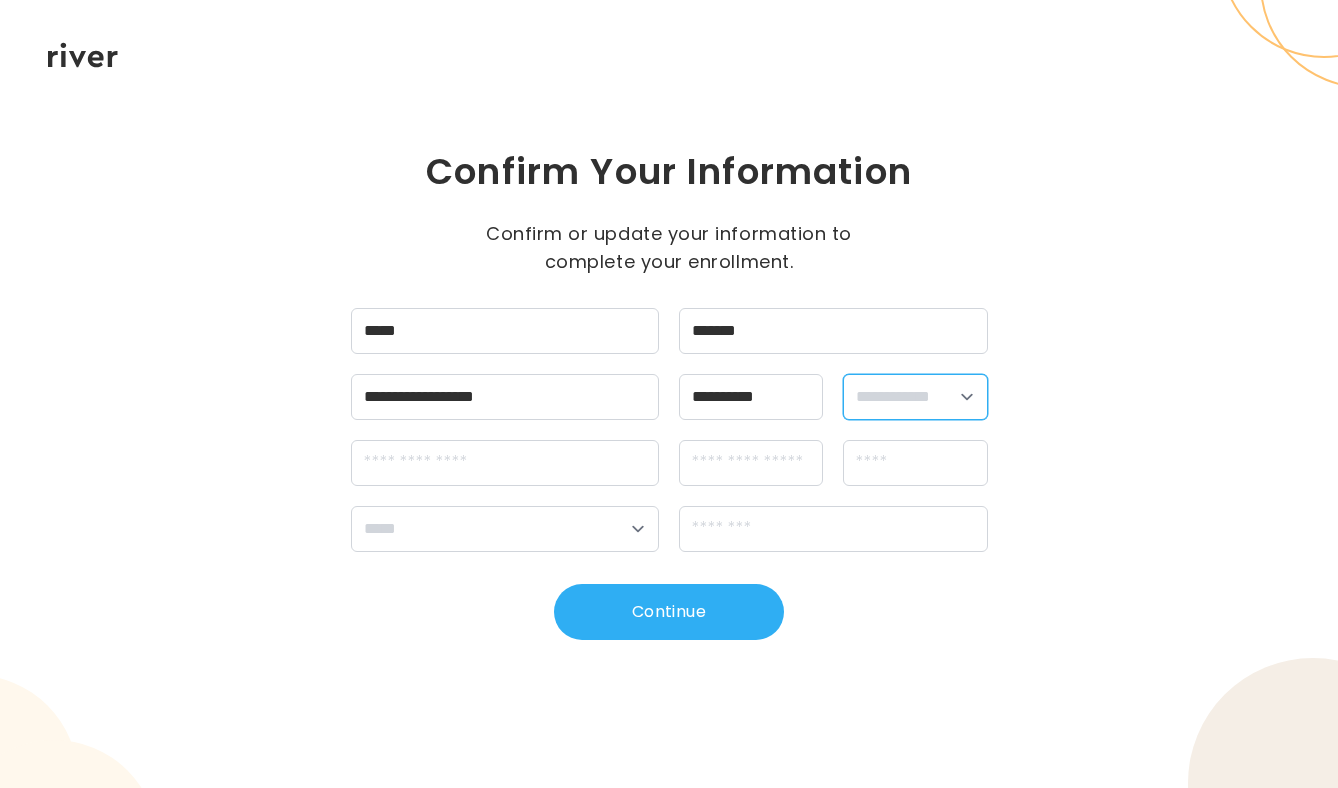 click on "**********" at bounding box center (915, 397) 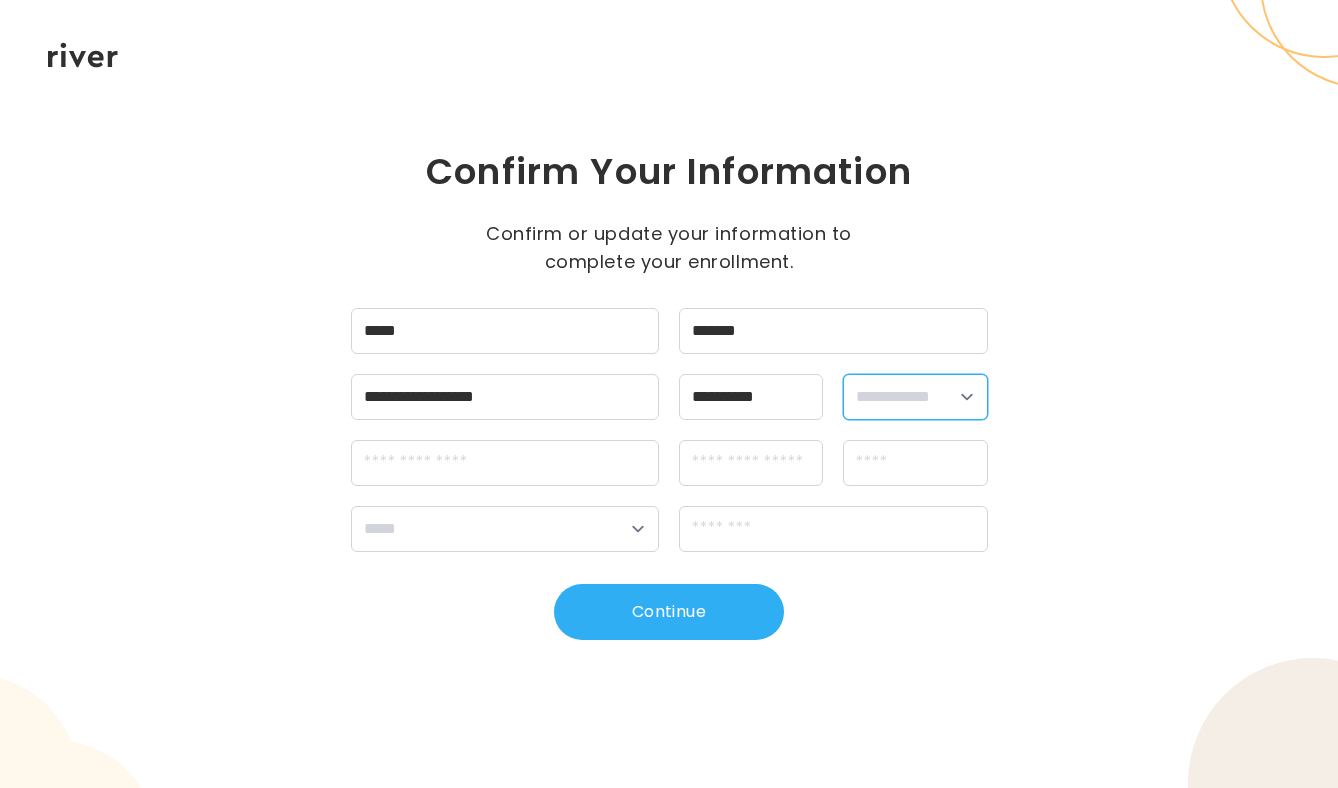 select on "******" 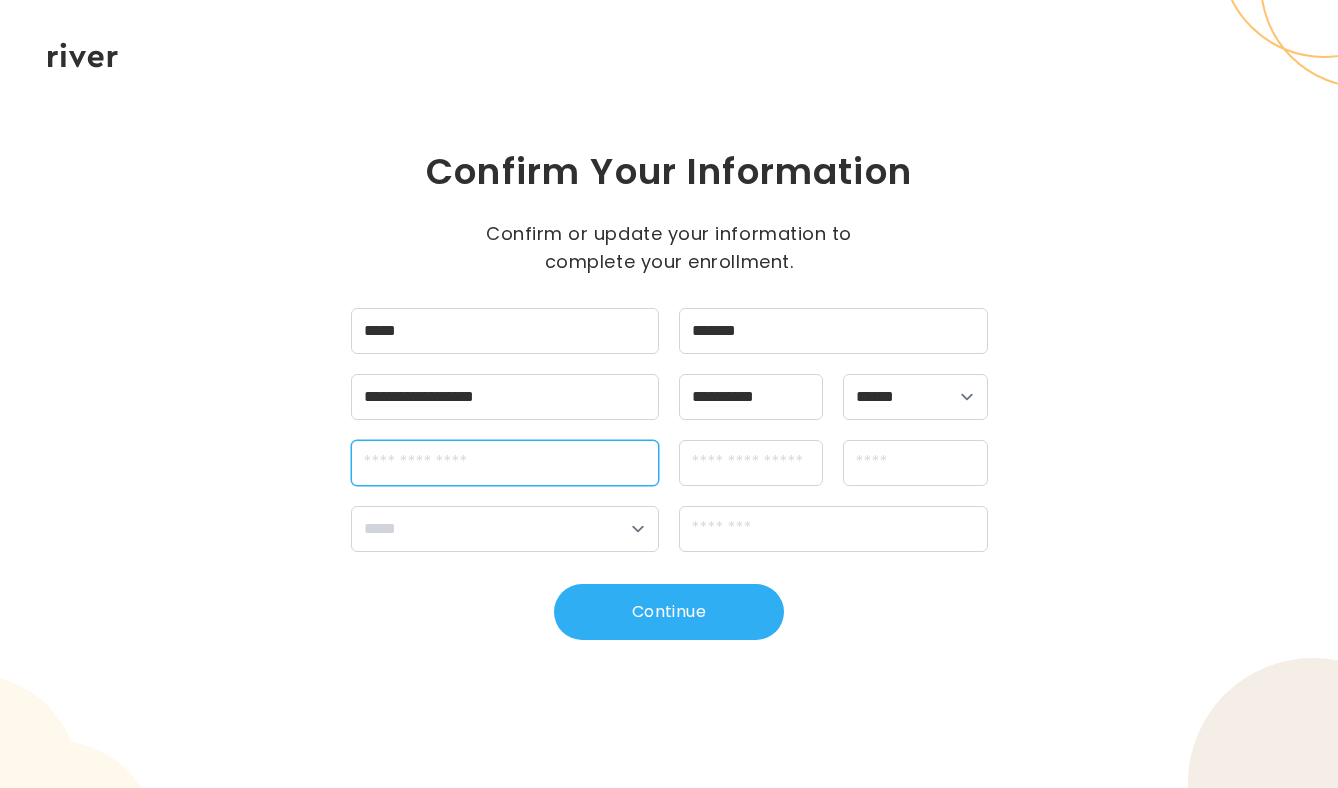 click at bounding box center (505, 463) 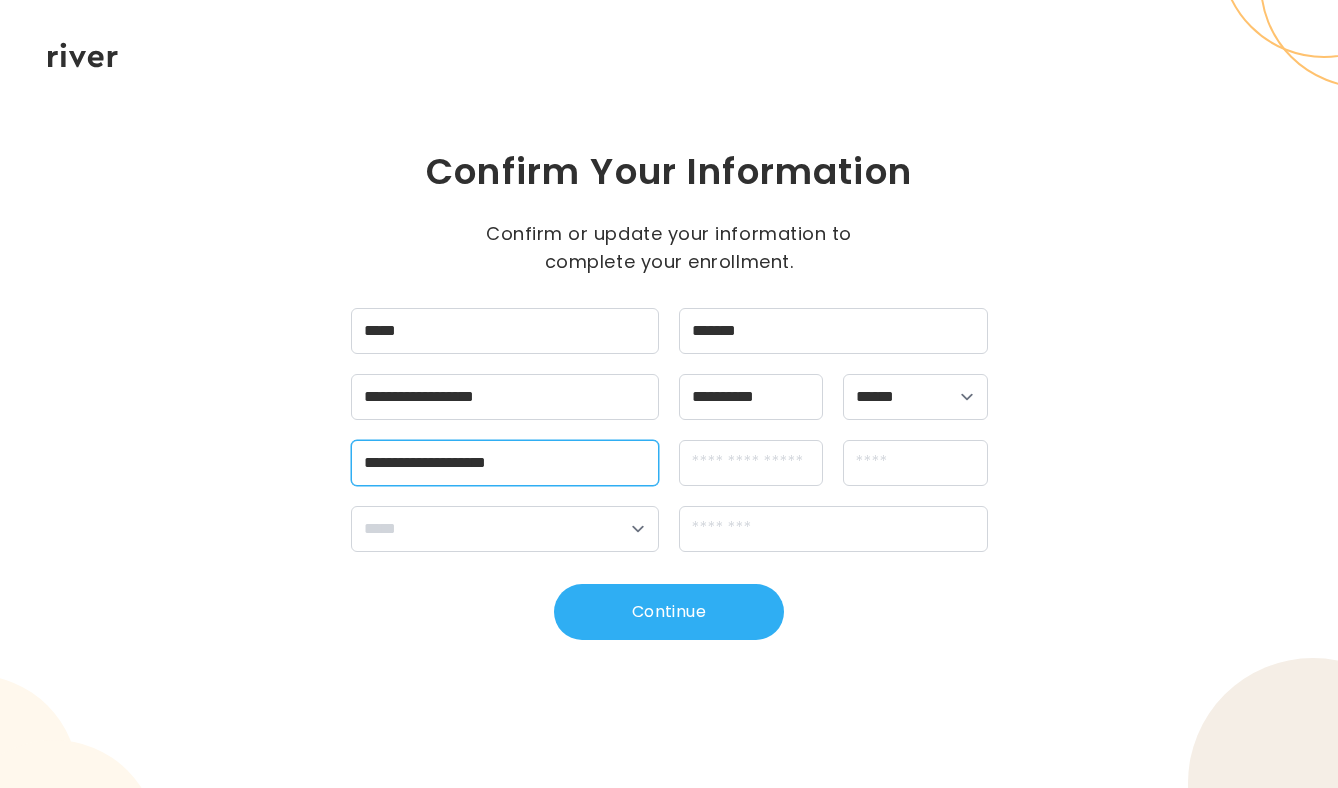 type on "**********" 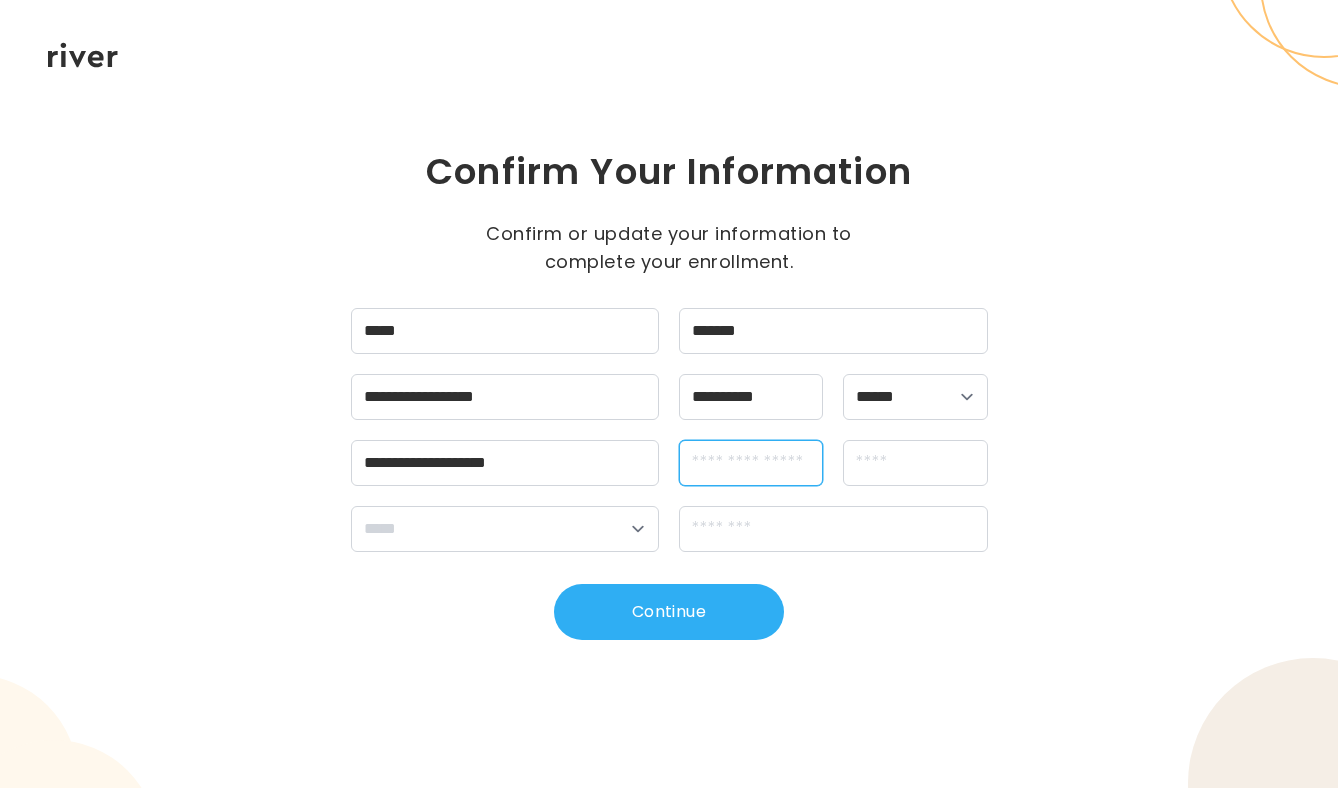 click at bounding box center (751, 463) 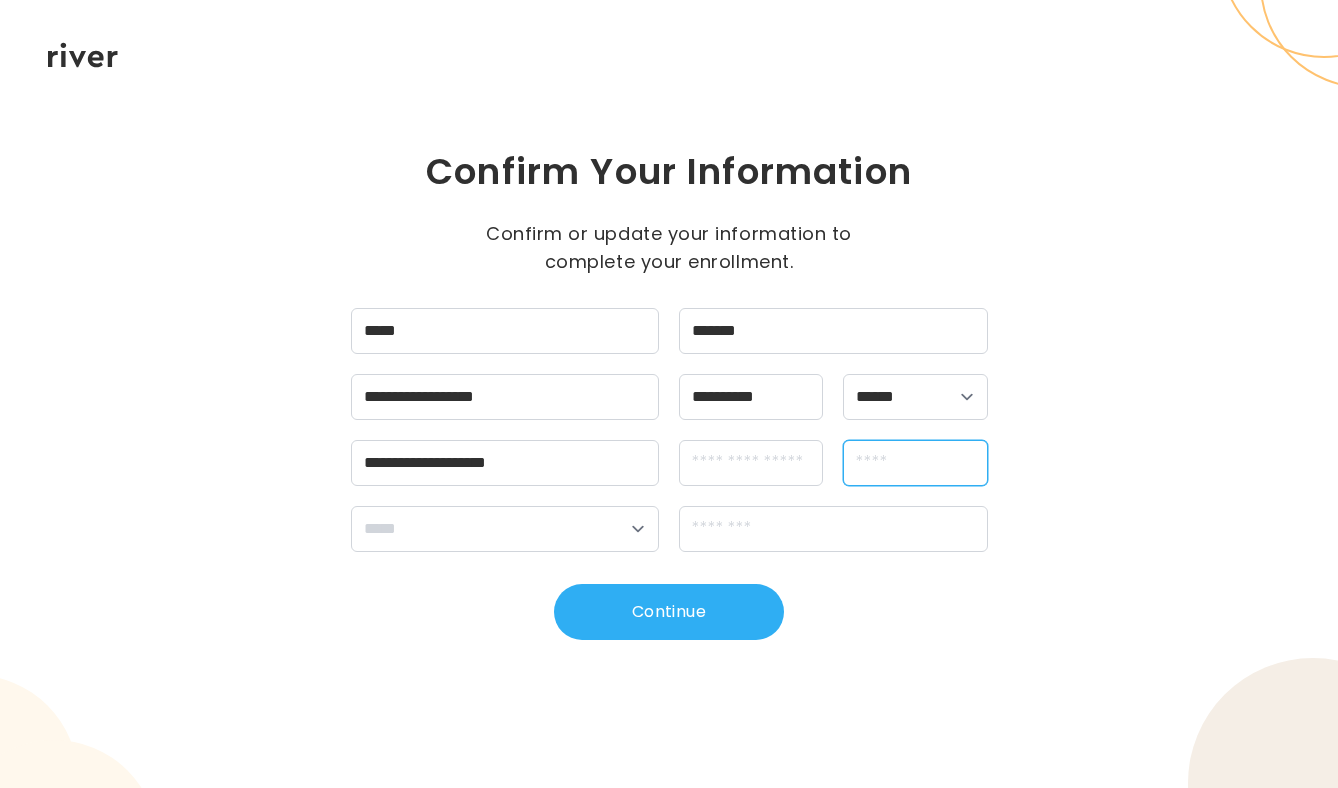 click at bounding box center (915, 463) 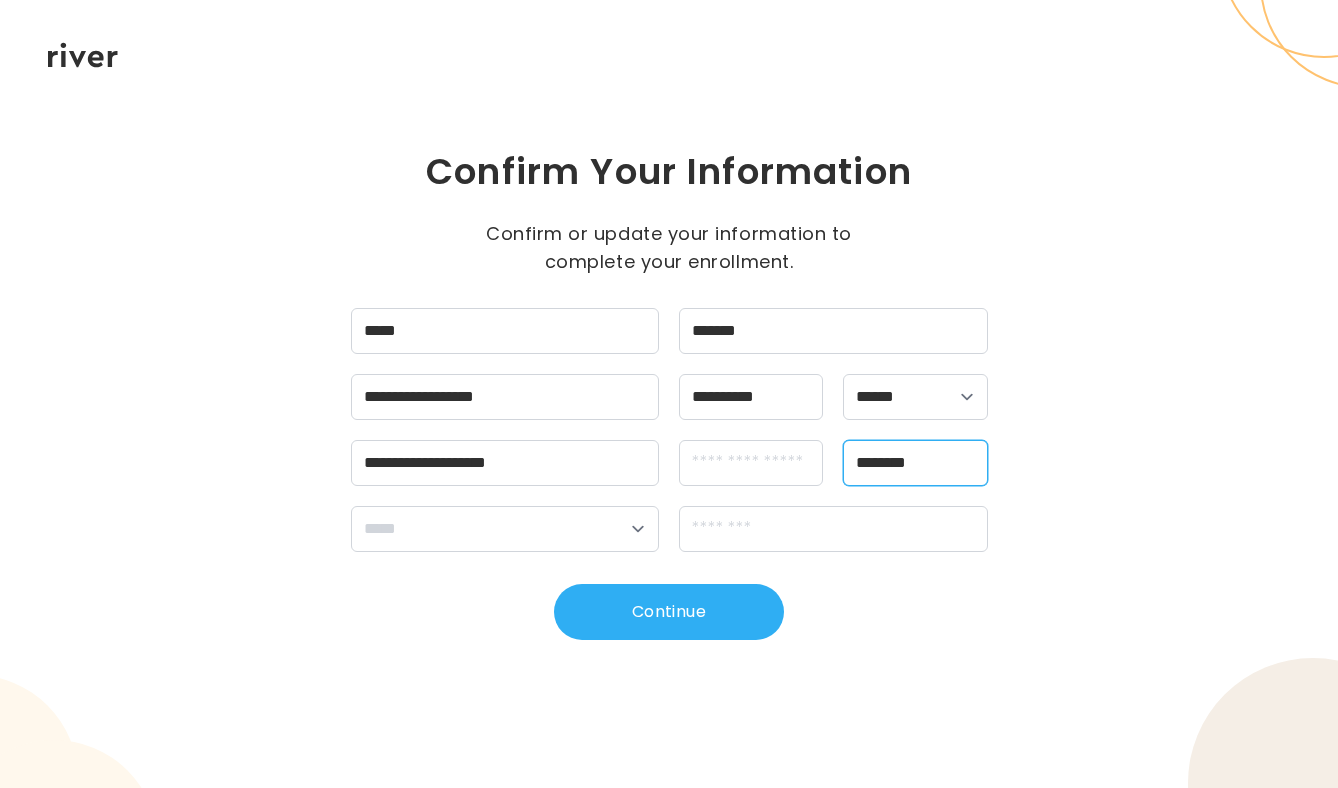 type on "********" 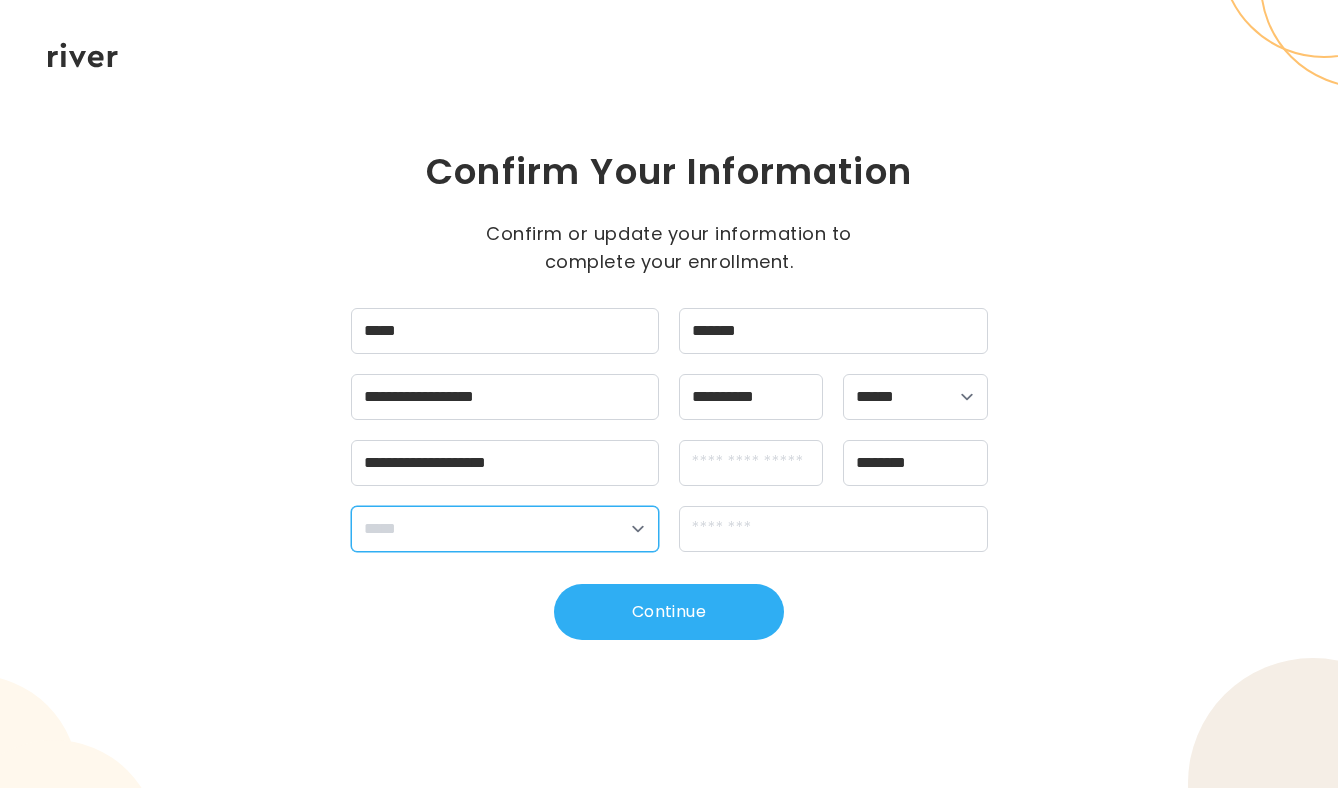 click on "**********" at bounding box center (505, 529) 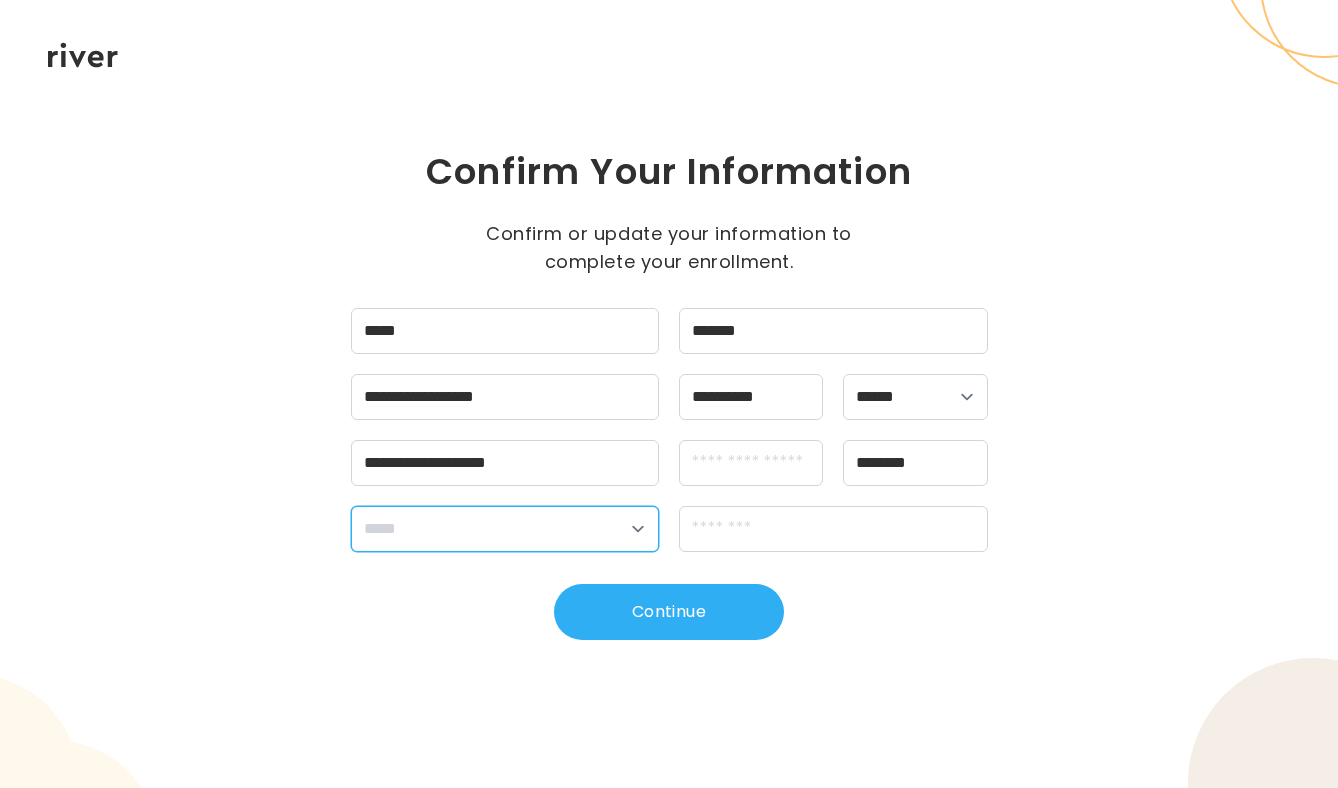select on "**" 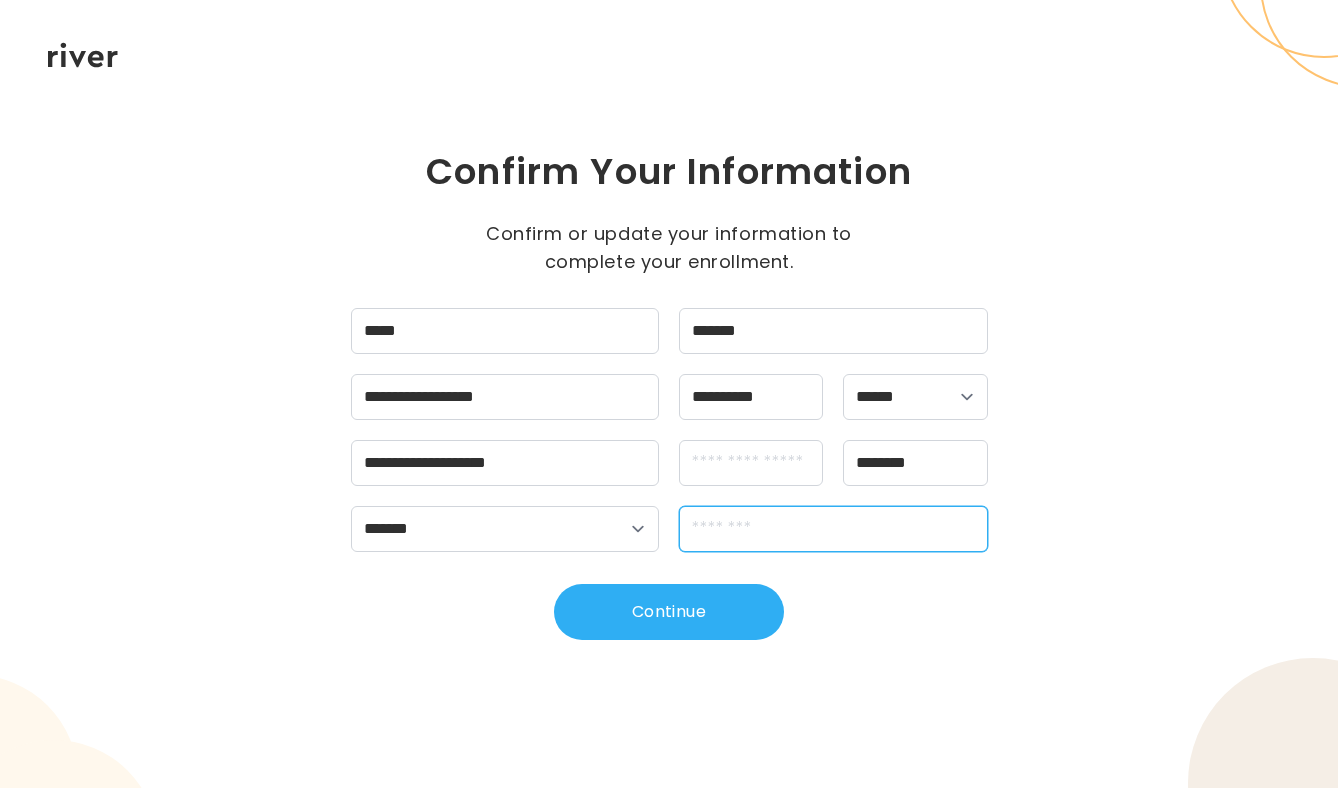 click at bounding box center (833, 529) 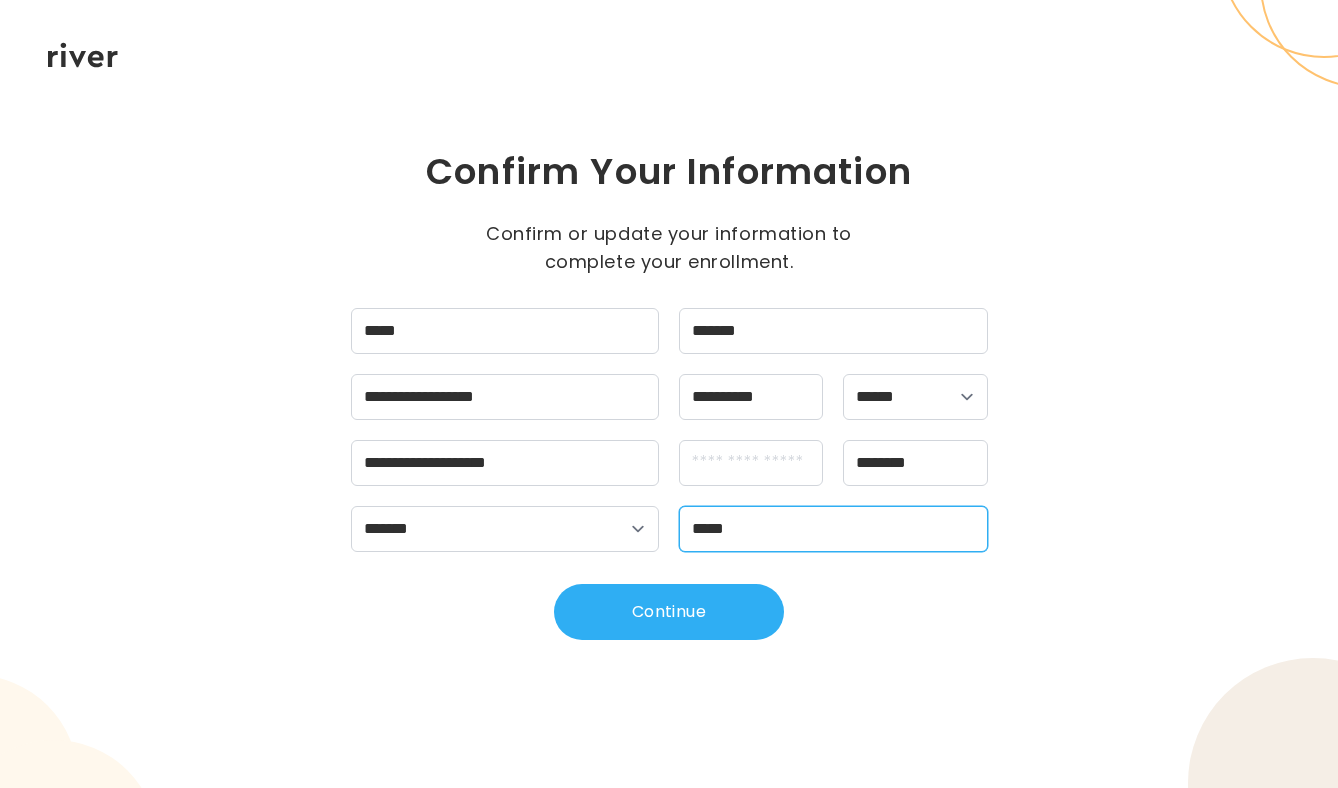 click on "*****" at bounding box center [833, 529] 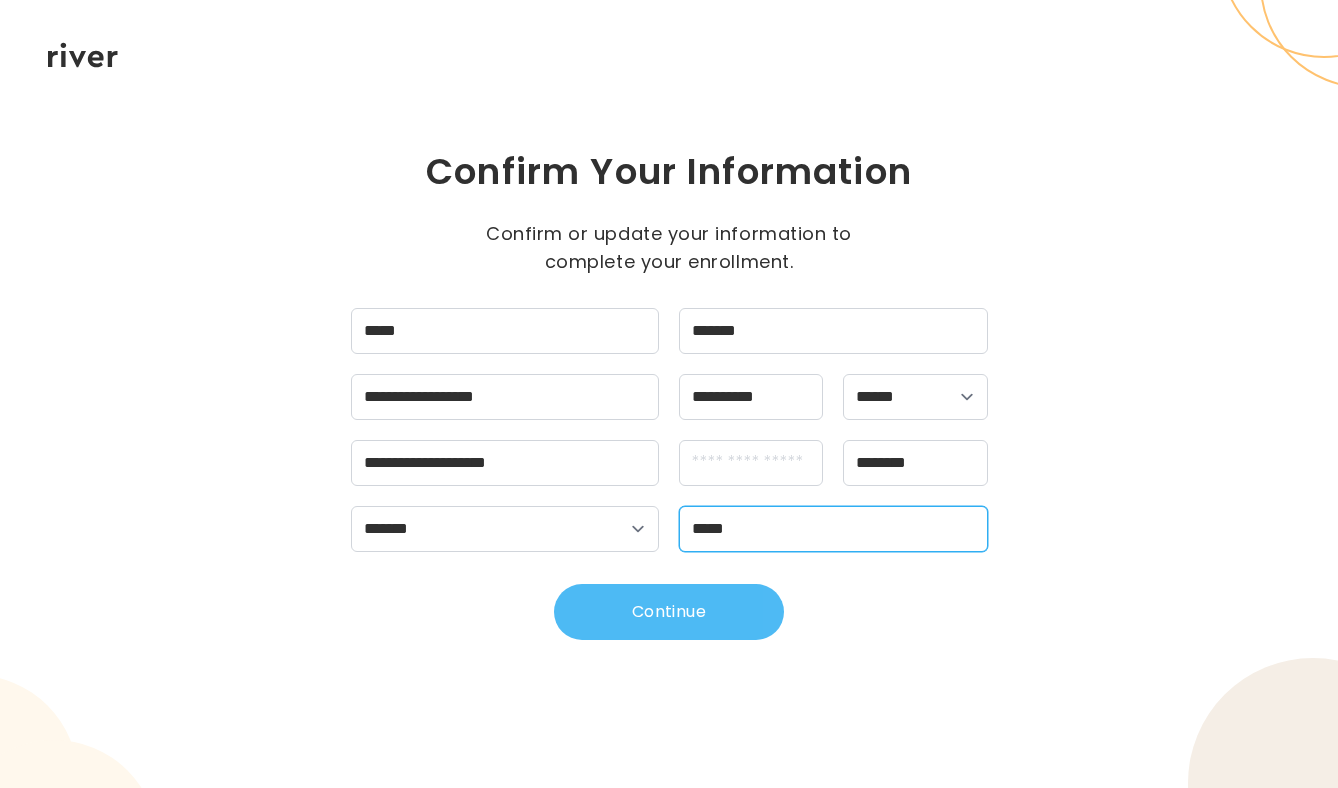 type on "*****" 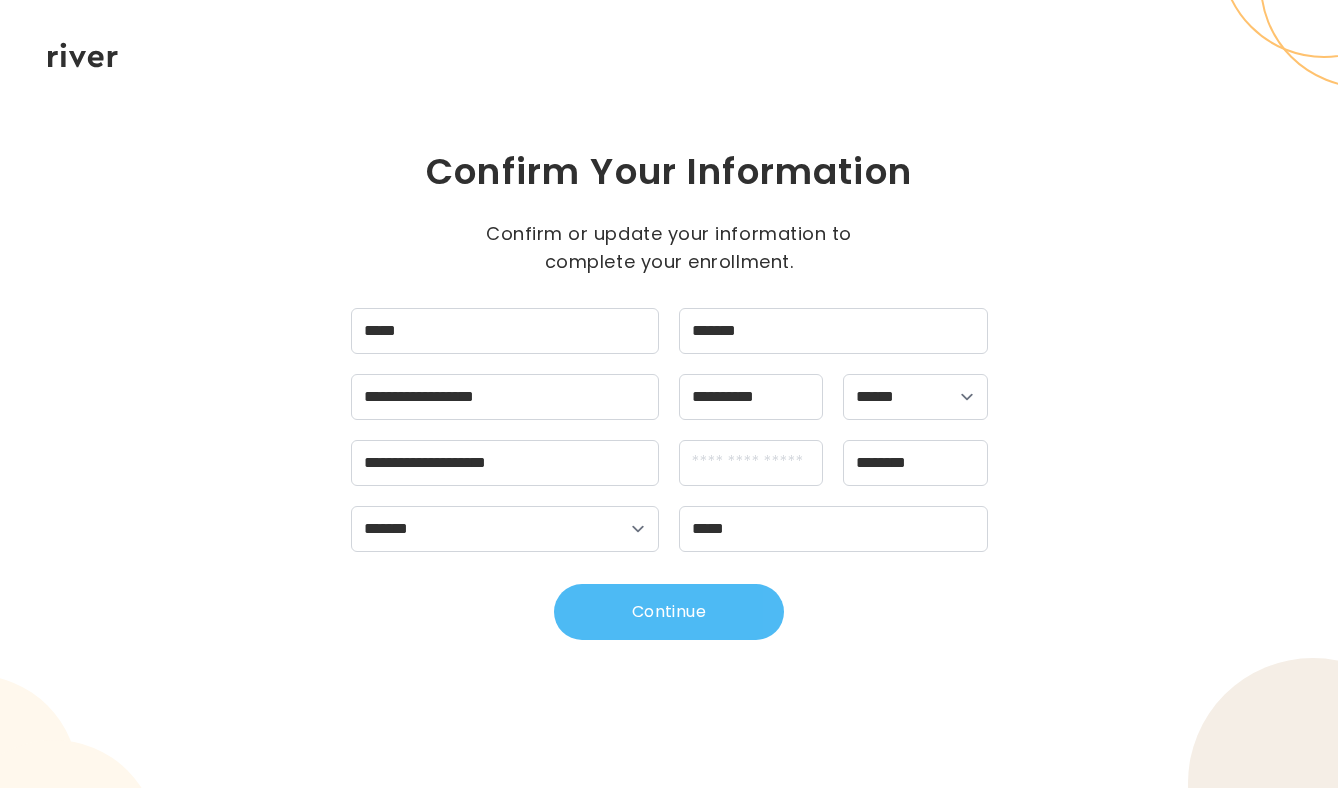 click on "Continue" at bounding box center (669, 612) 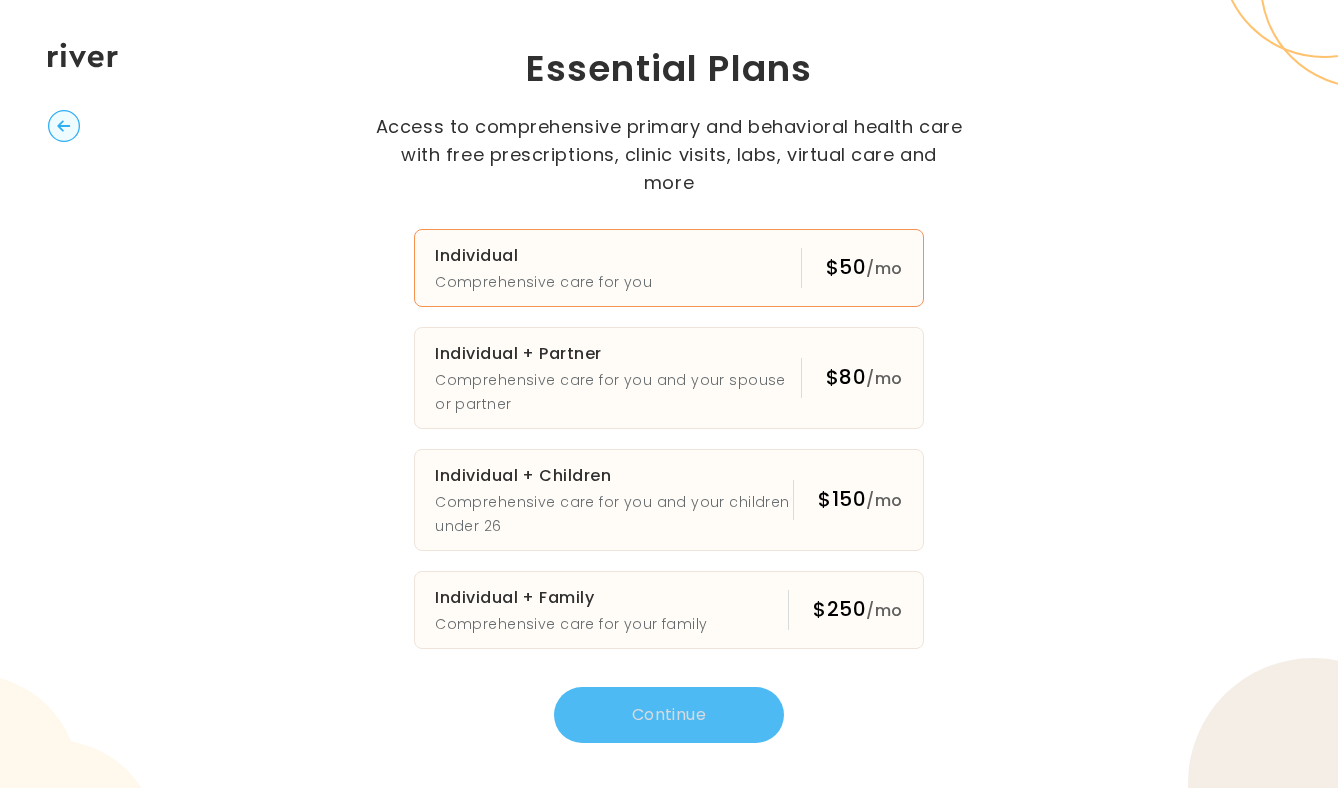 click on "Comprehensive care for you" at bounding box center (543, 282) 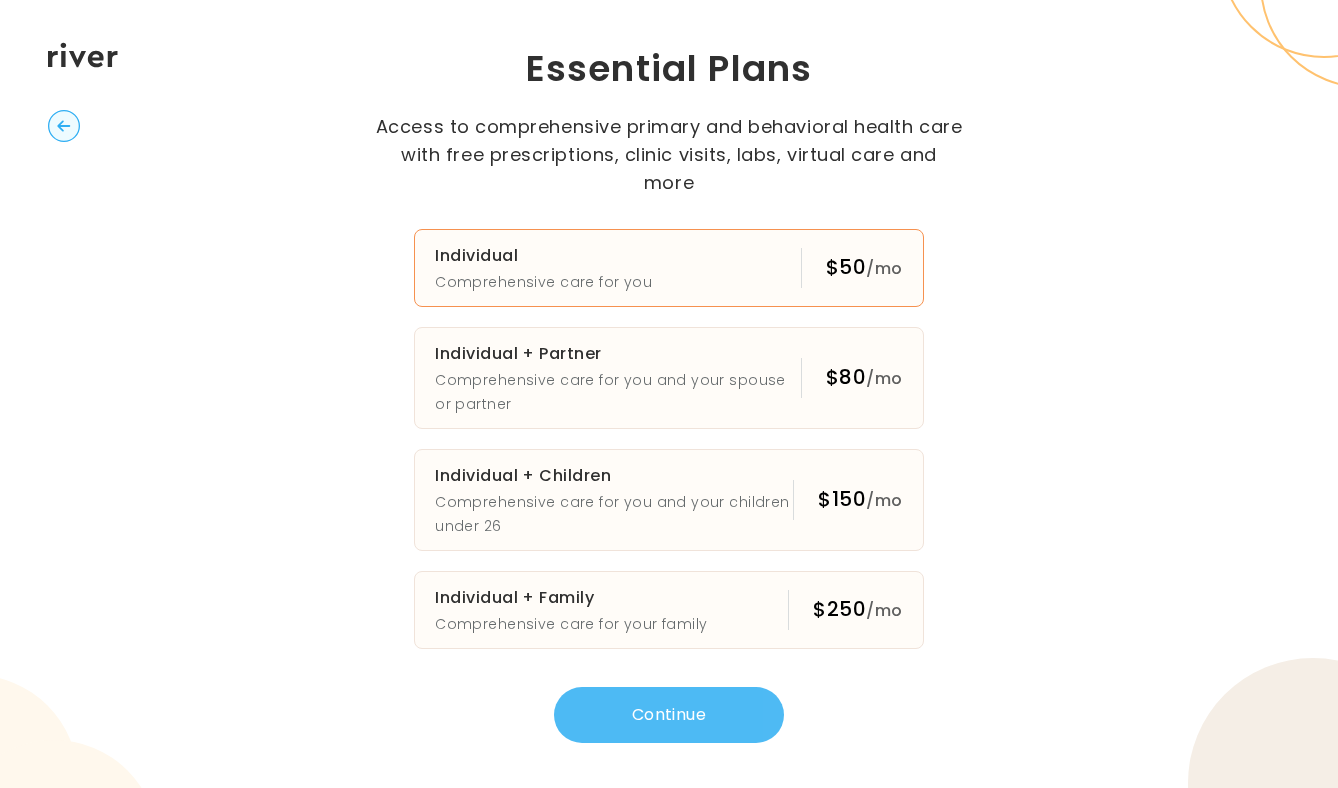 click on "Continue" at bounding box center [669, 715] 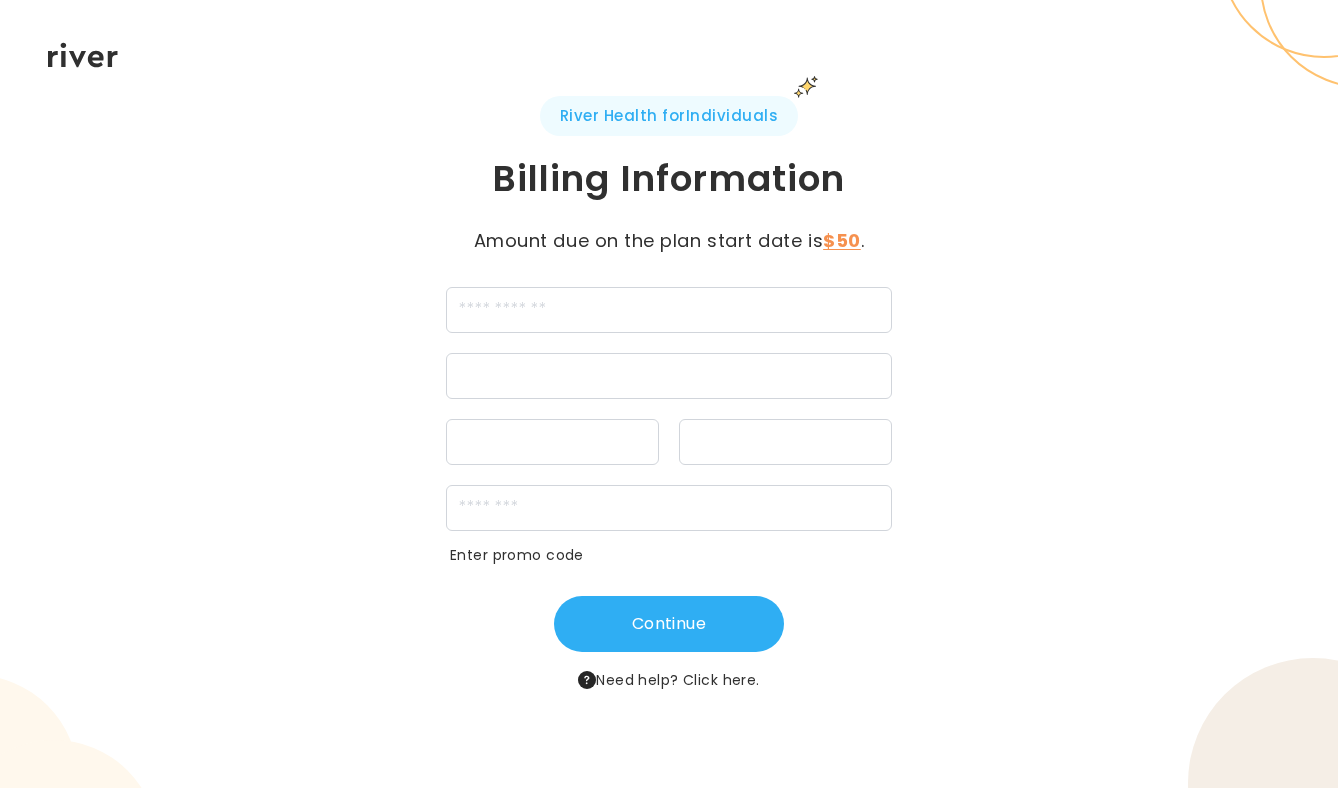 click 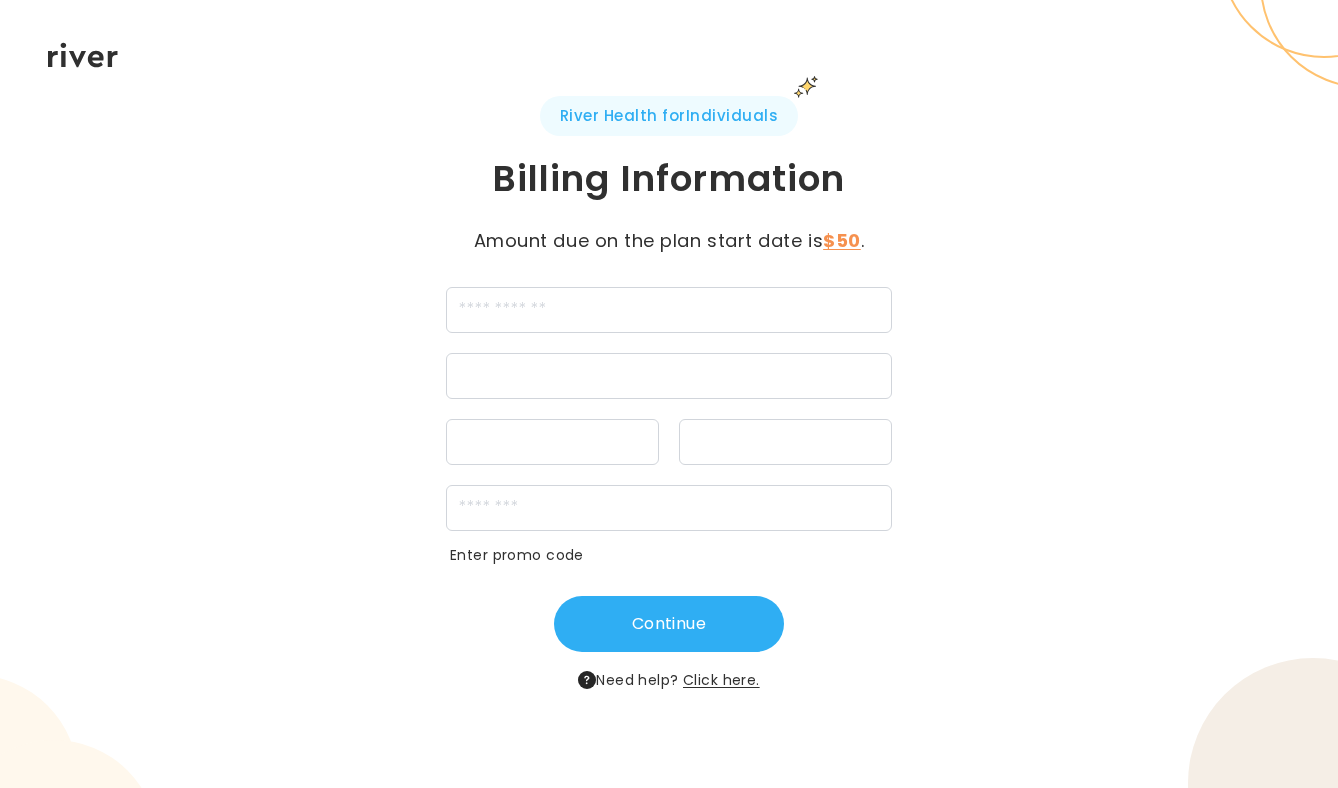 click on "Click here." at bounding box center (721, 680) 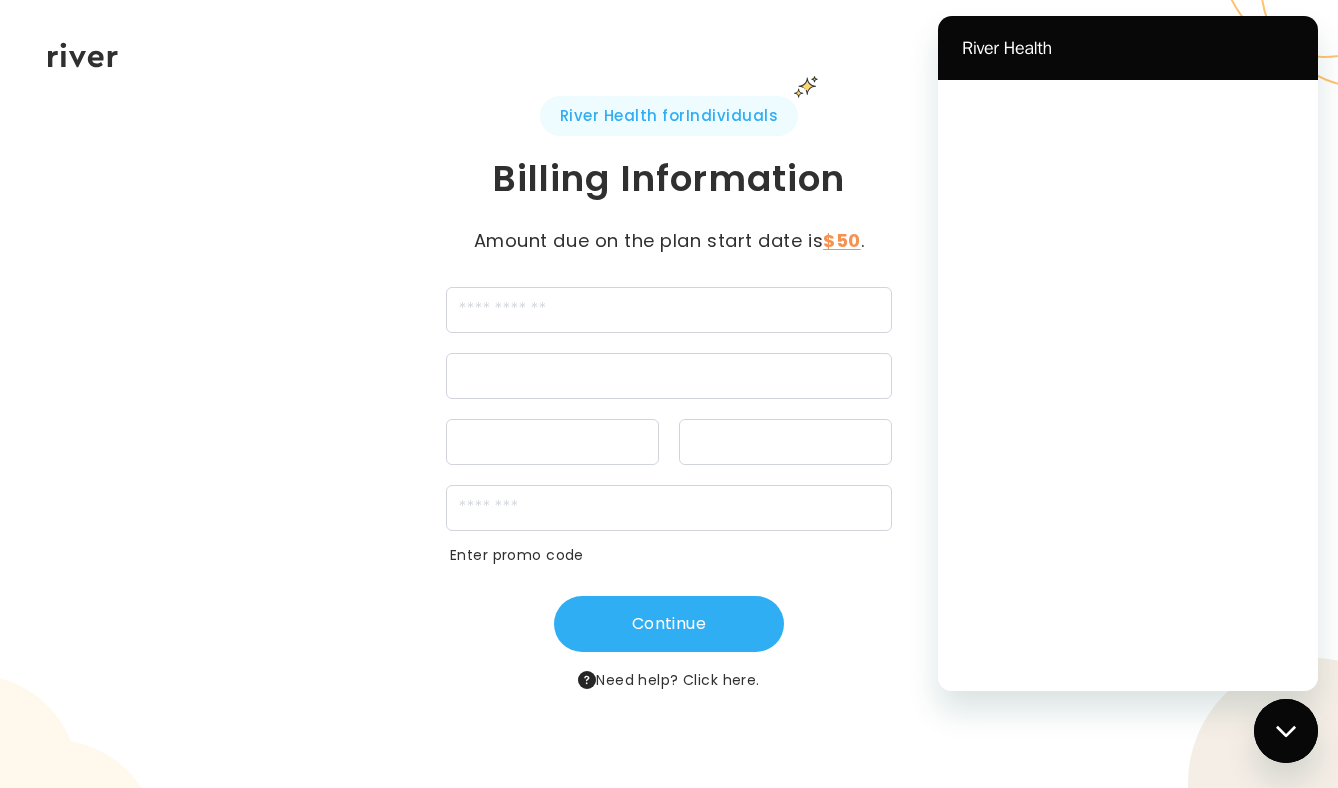 scroll, scrollTop: 0, scrollLeft: 0, axis: both 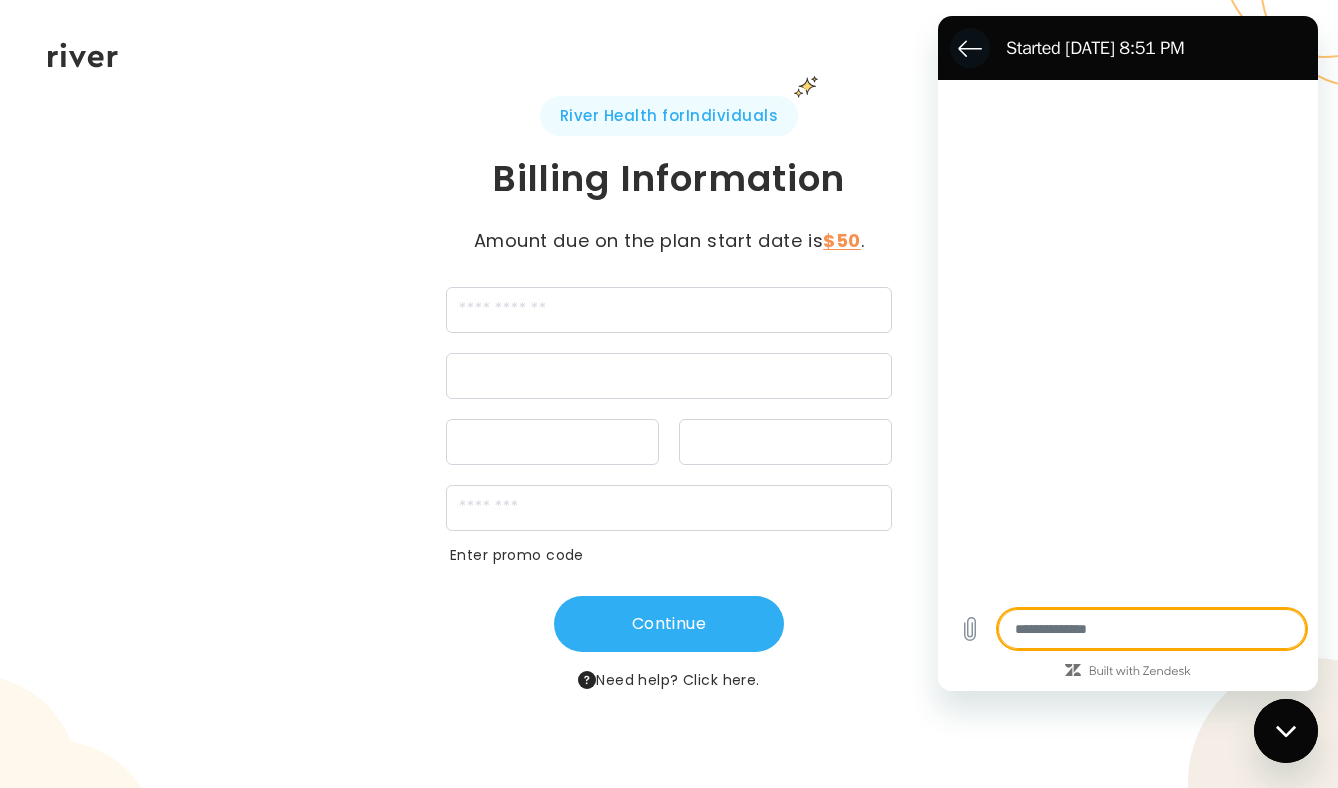 type on "*" 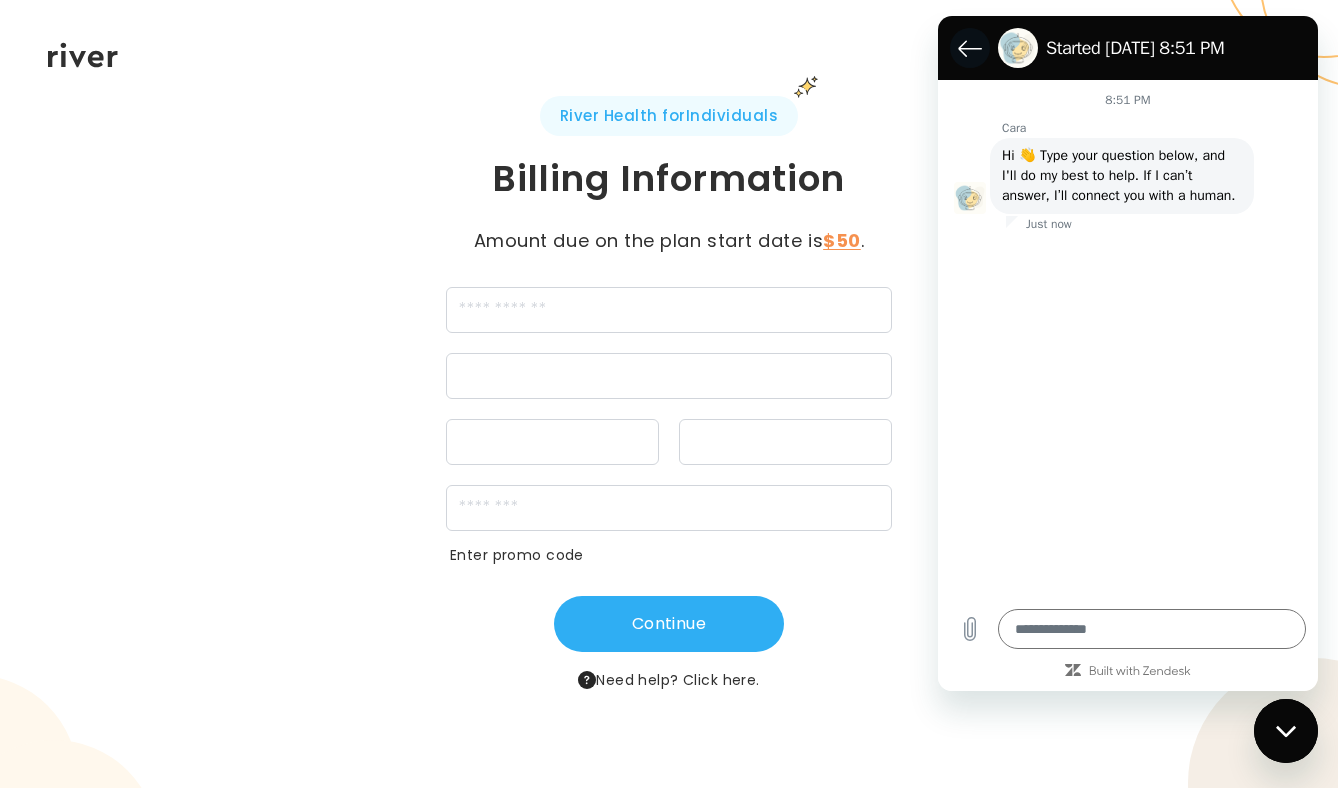 click 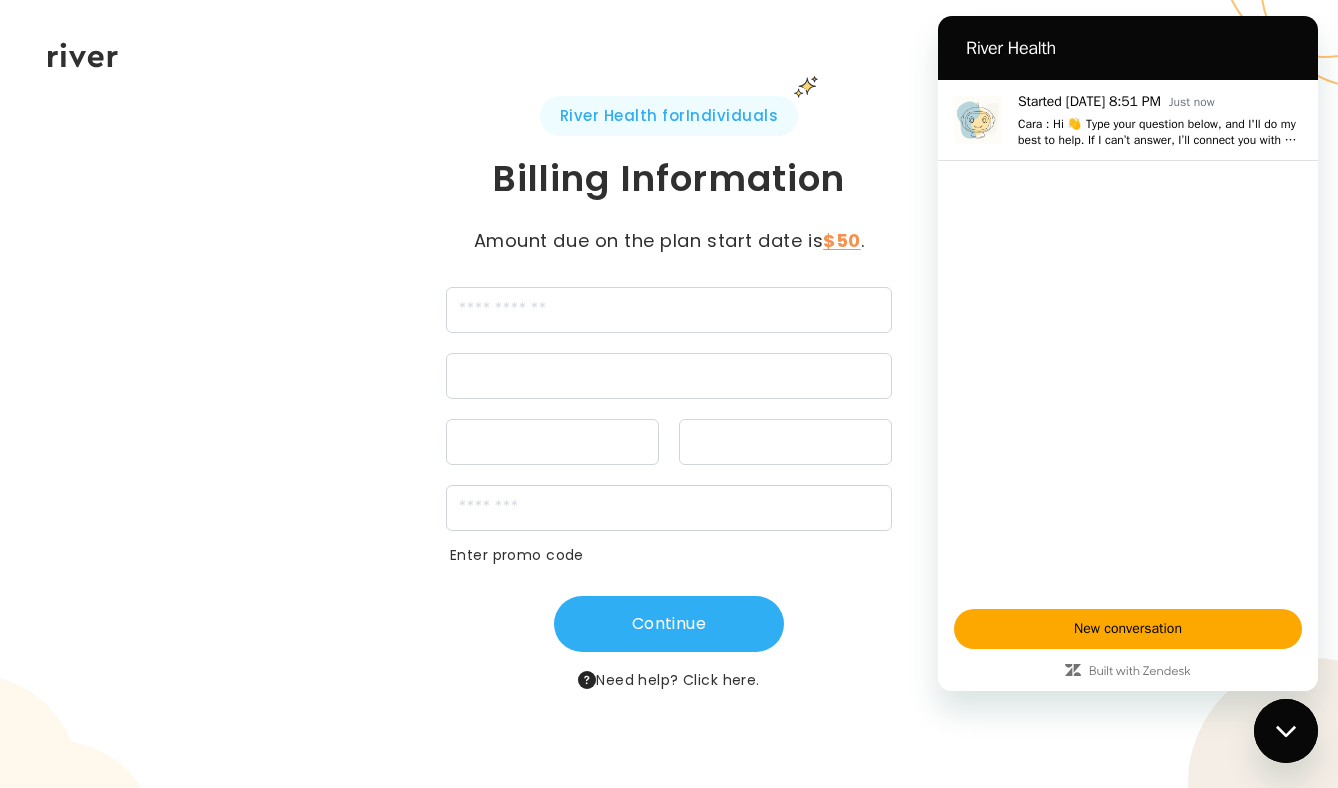 click on "River Health for  Individuals Billing Information Amount due on the plan start date is  $50 .
Enter promo code Continue  Need help?   Click here." at bounding box center [669, 394] 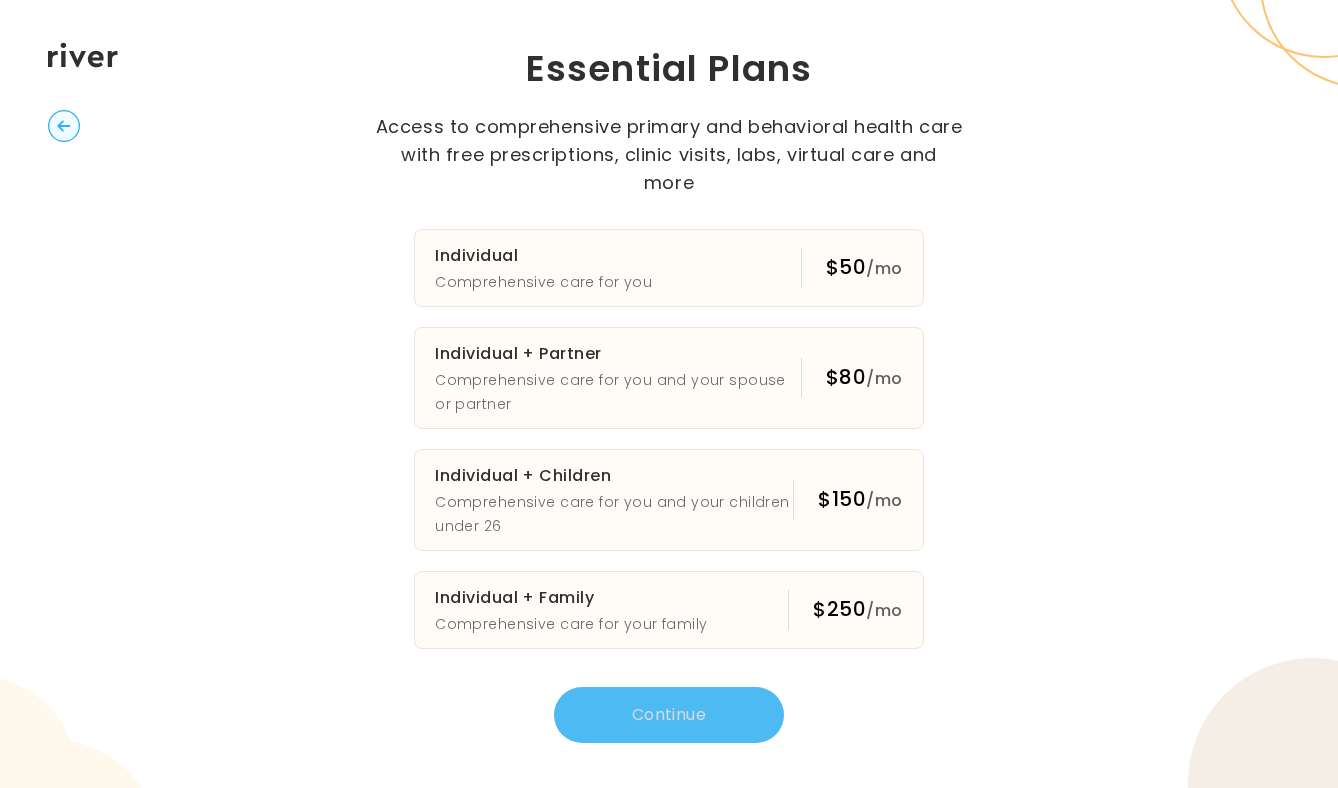 click 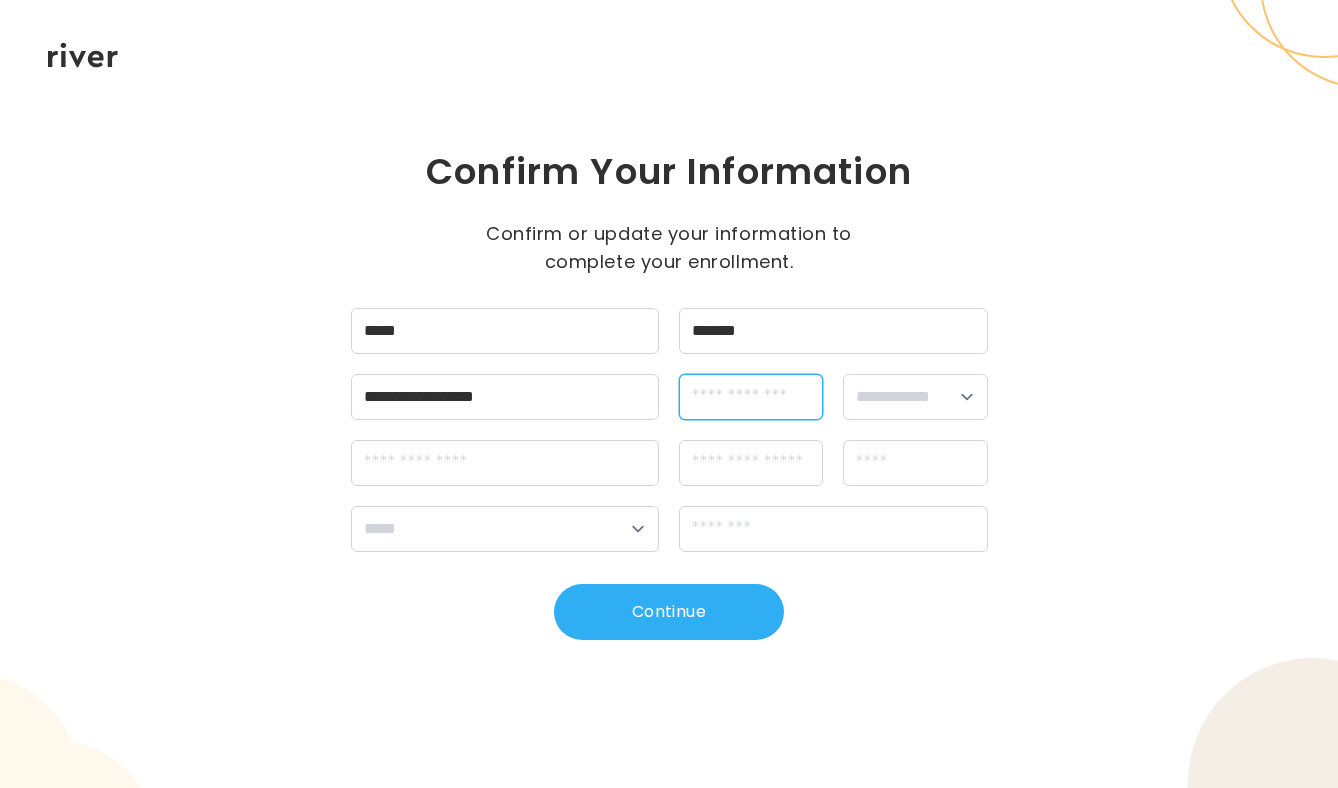 click at bounding box center (751, 397) 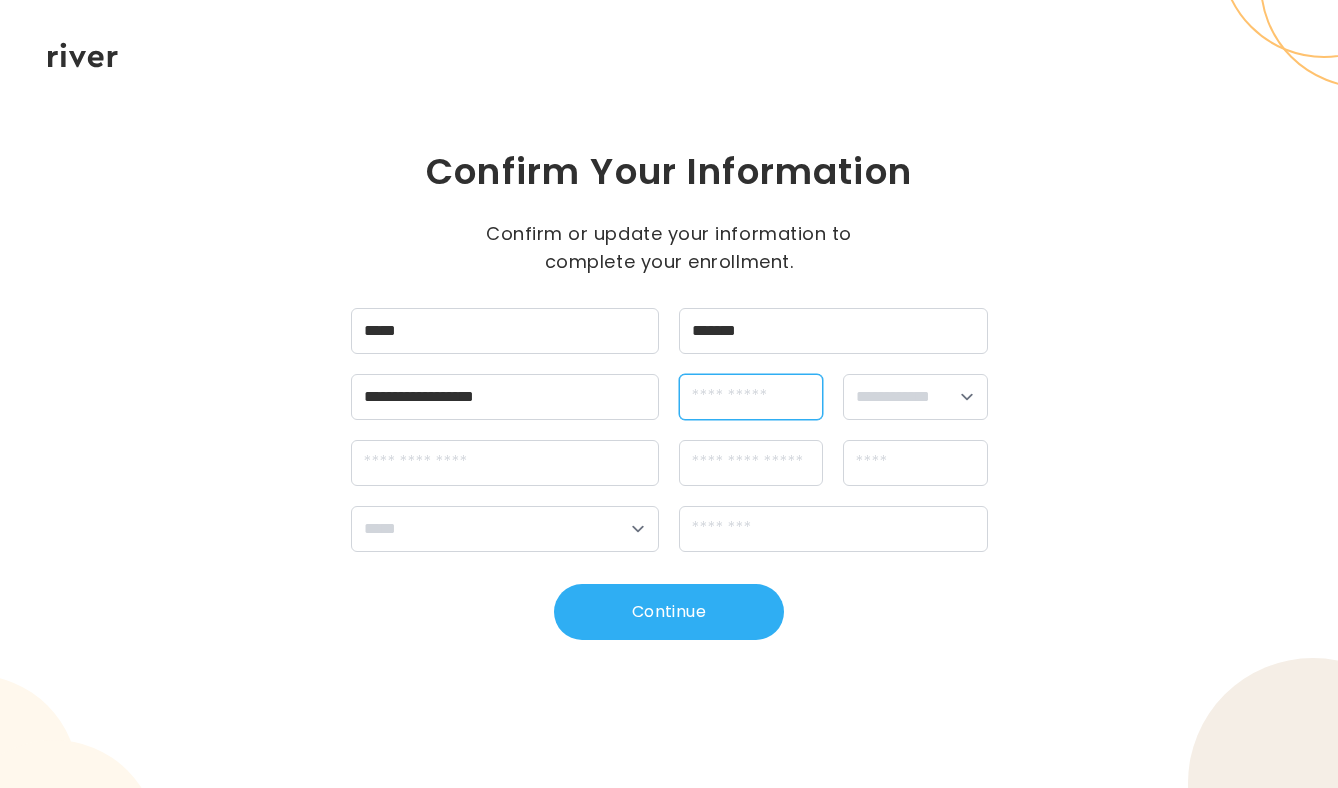 type on "**********" 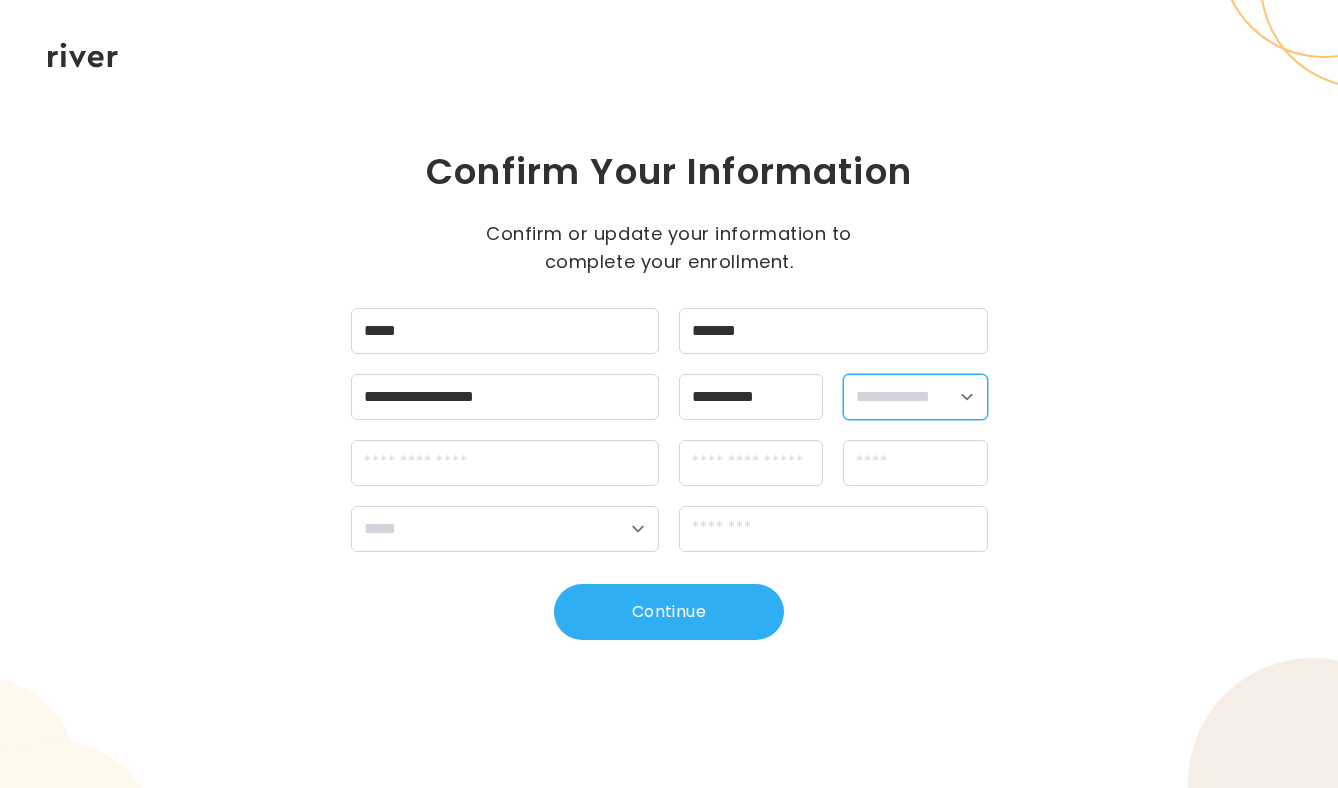 click on "**********" at bounding box center [915, 397] 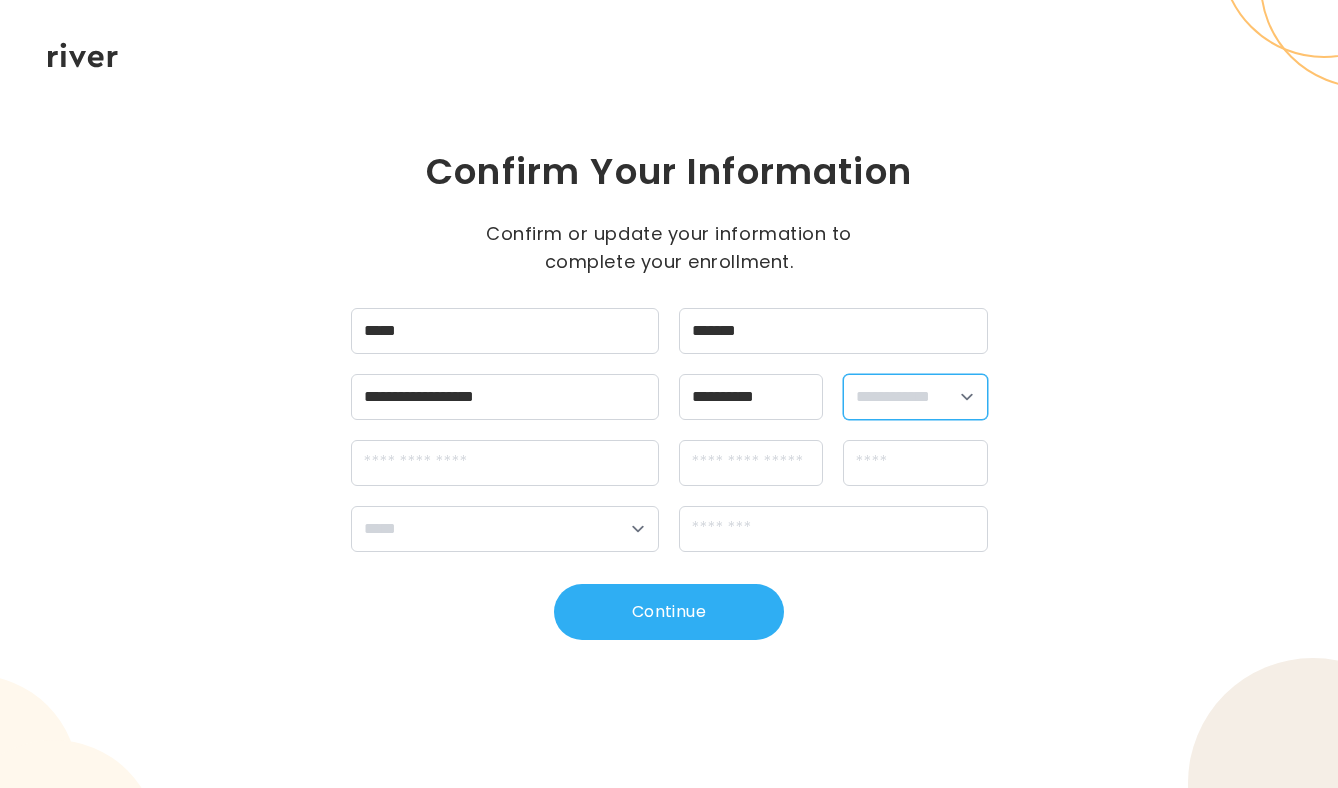 select on "******" 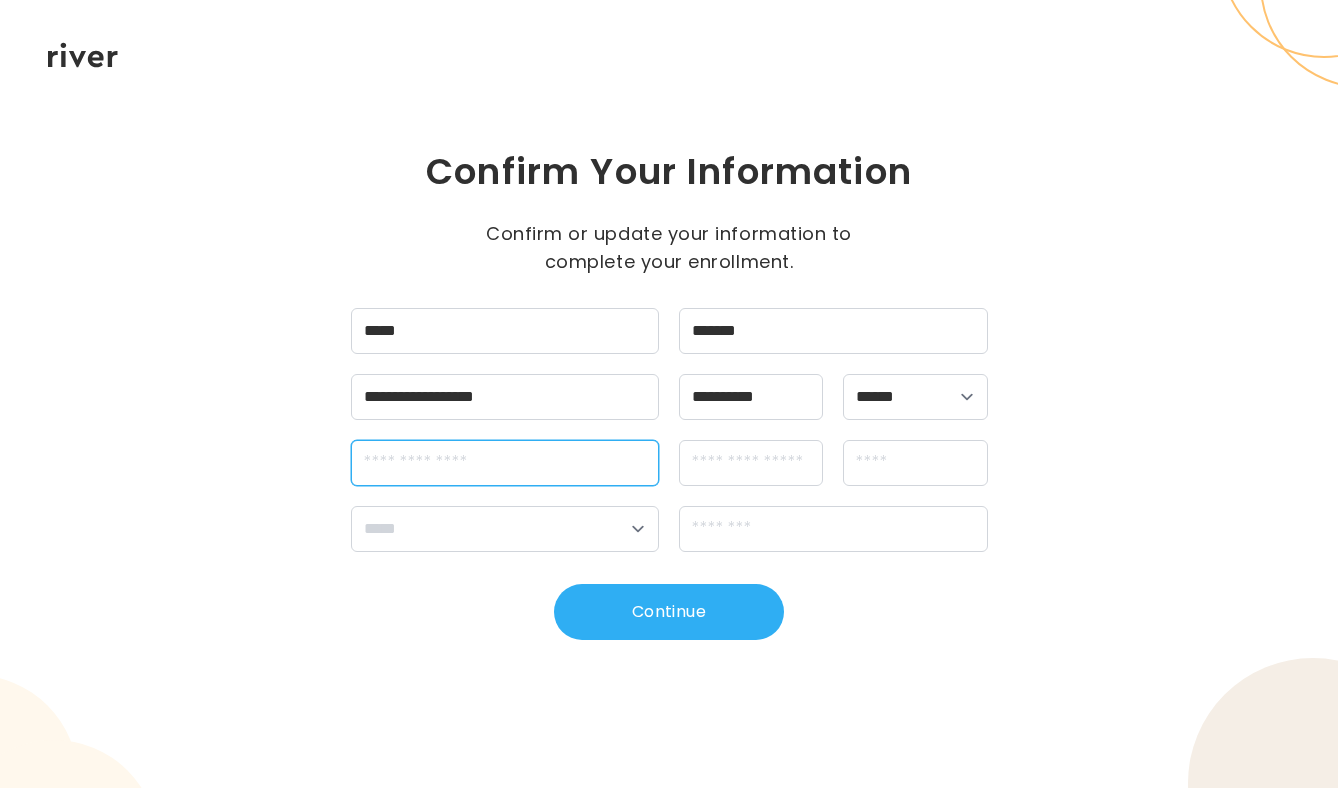 click at bounding box center (505, 463) 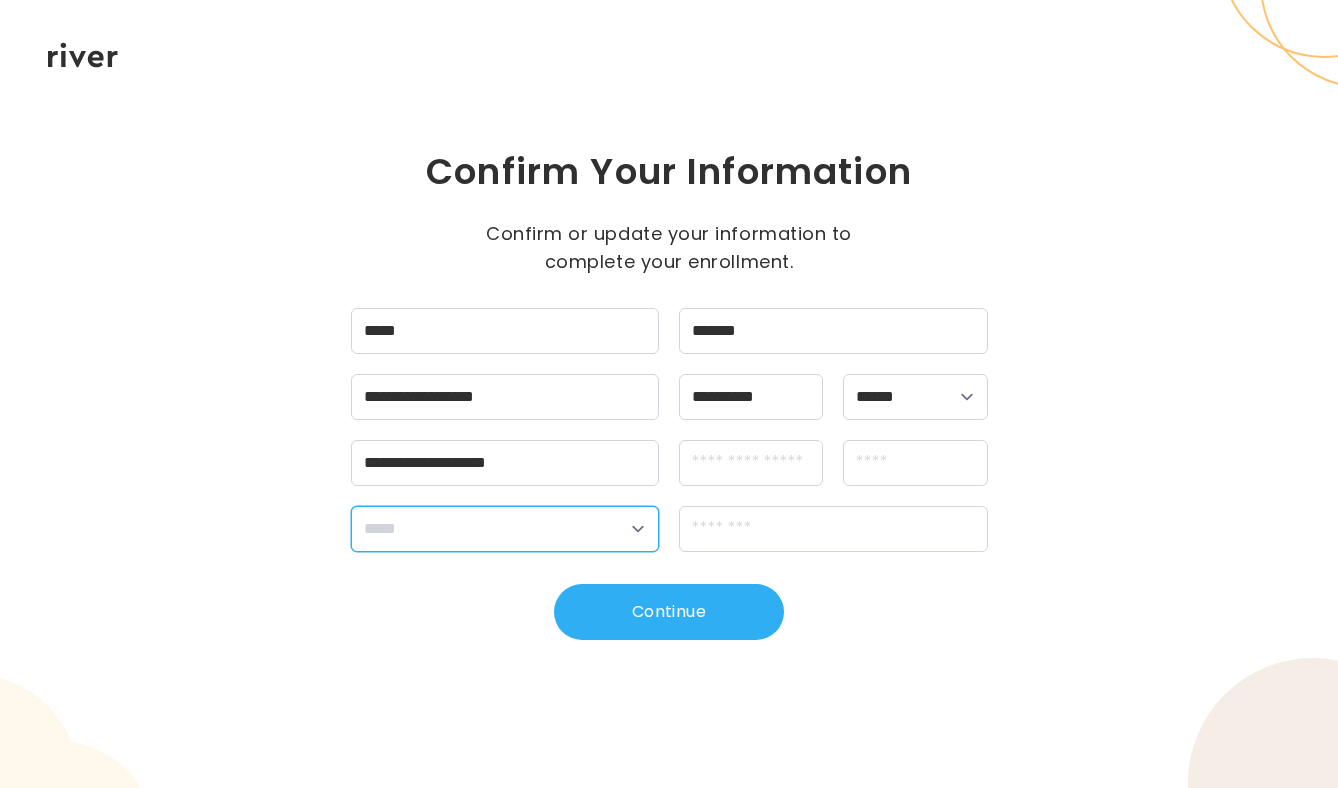 click on "**********" at bounding box center [505, 529] 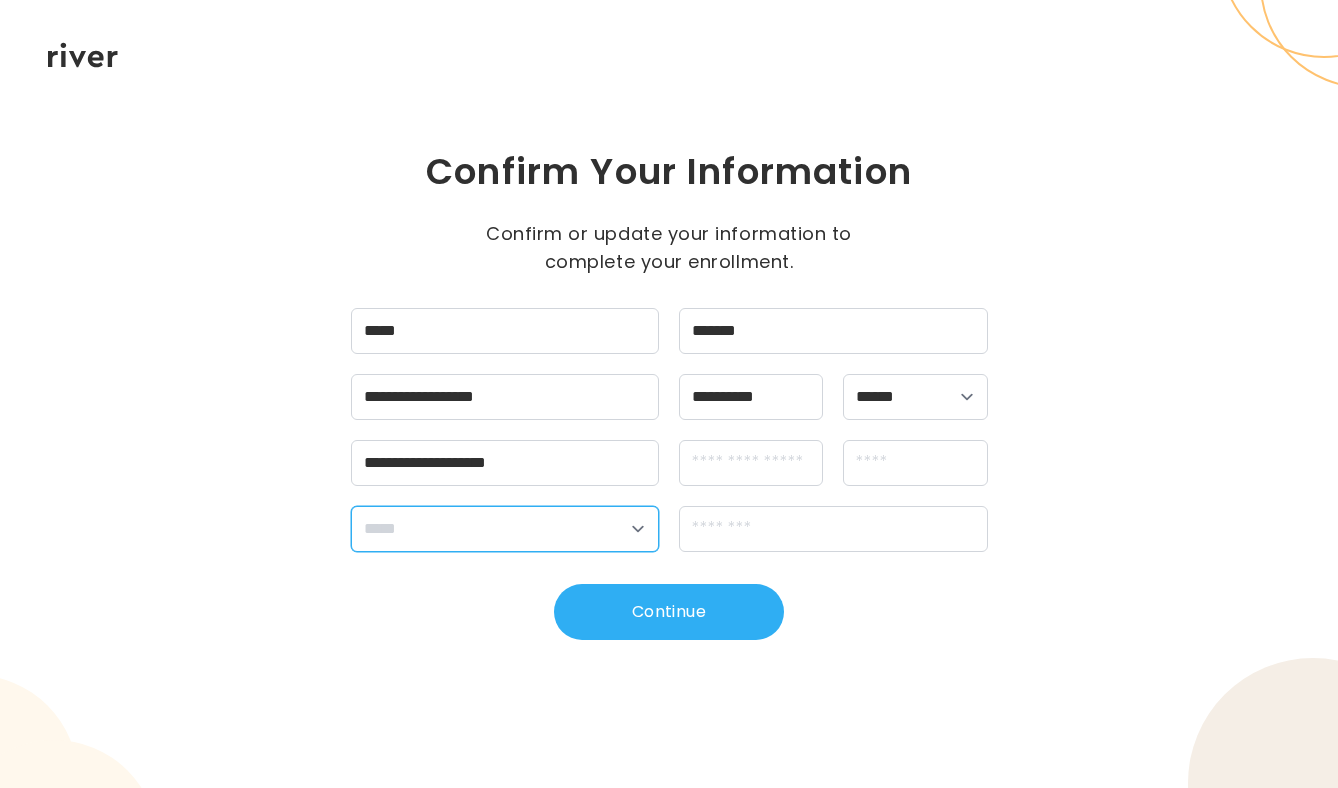 select on "**" 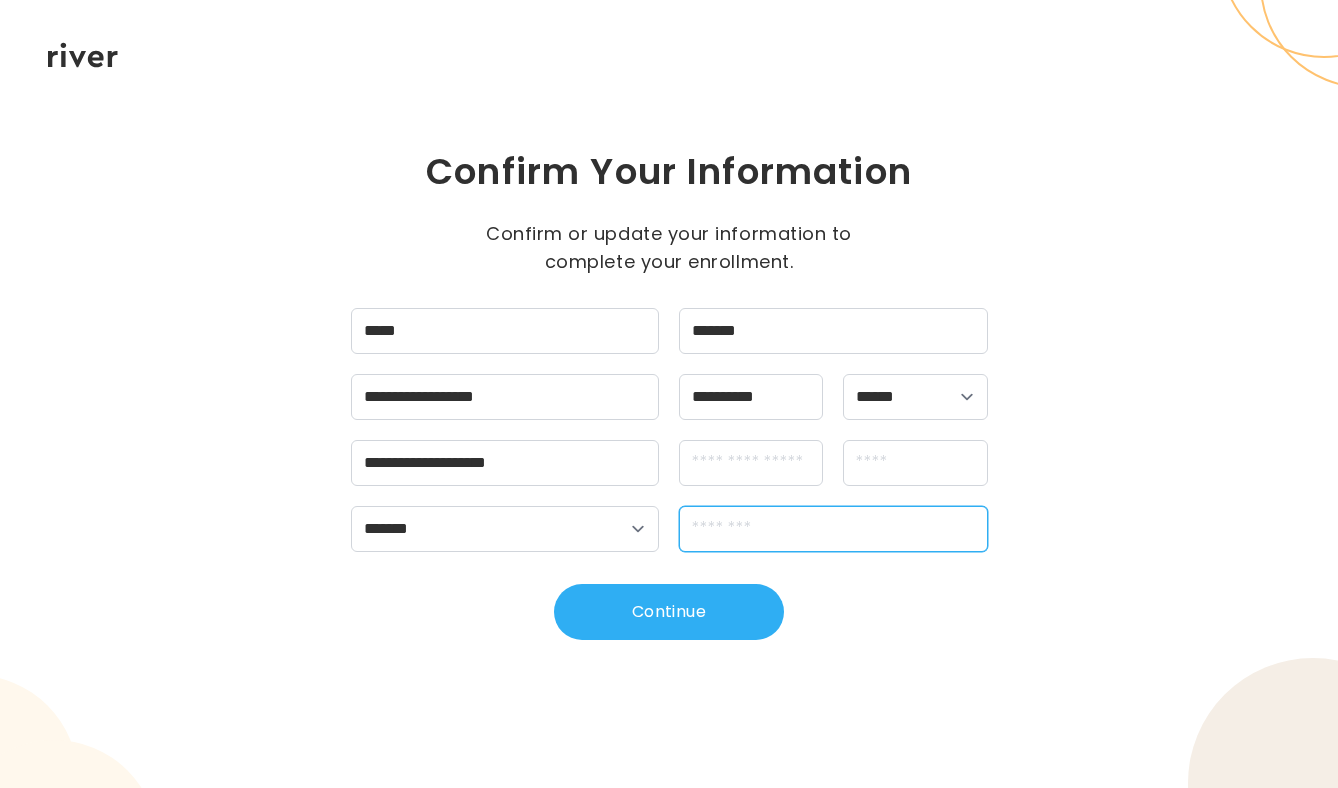 click at bounding box center [833, 529] 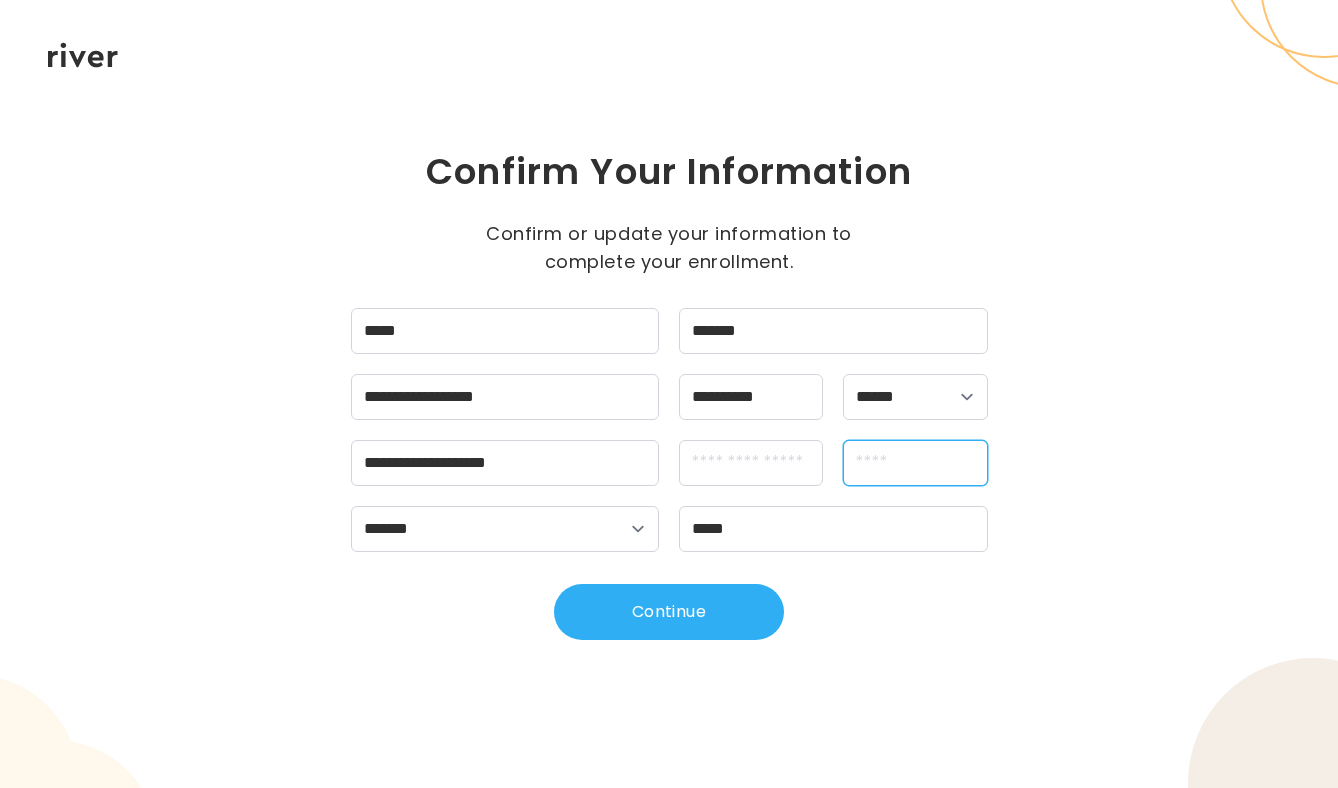click at bounding box center [915, 463] 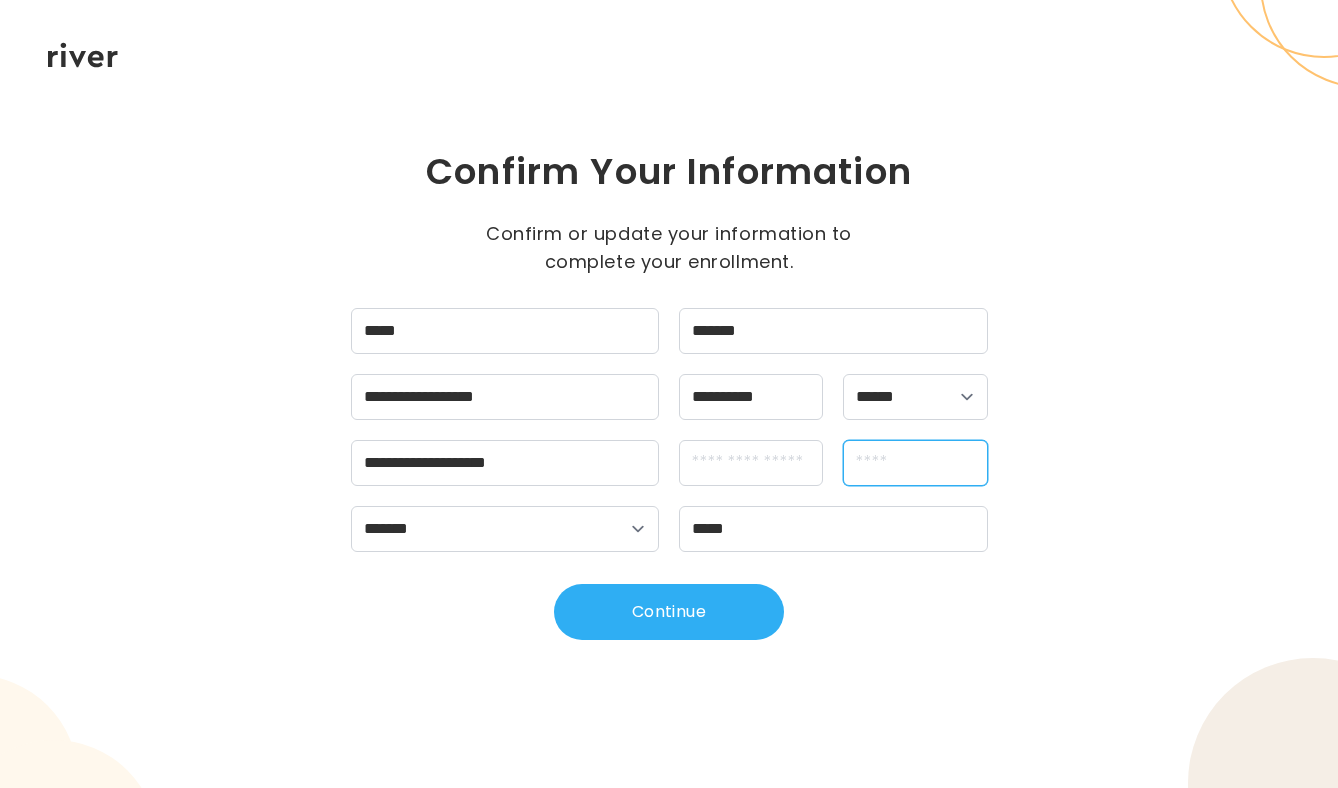 type on "********" 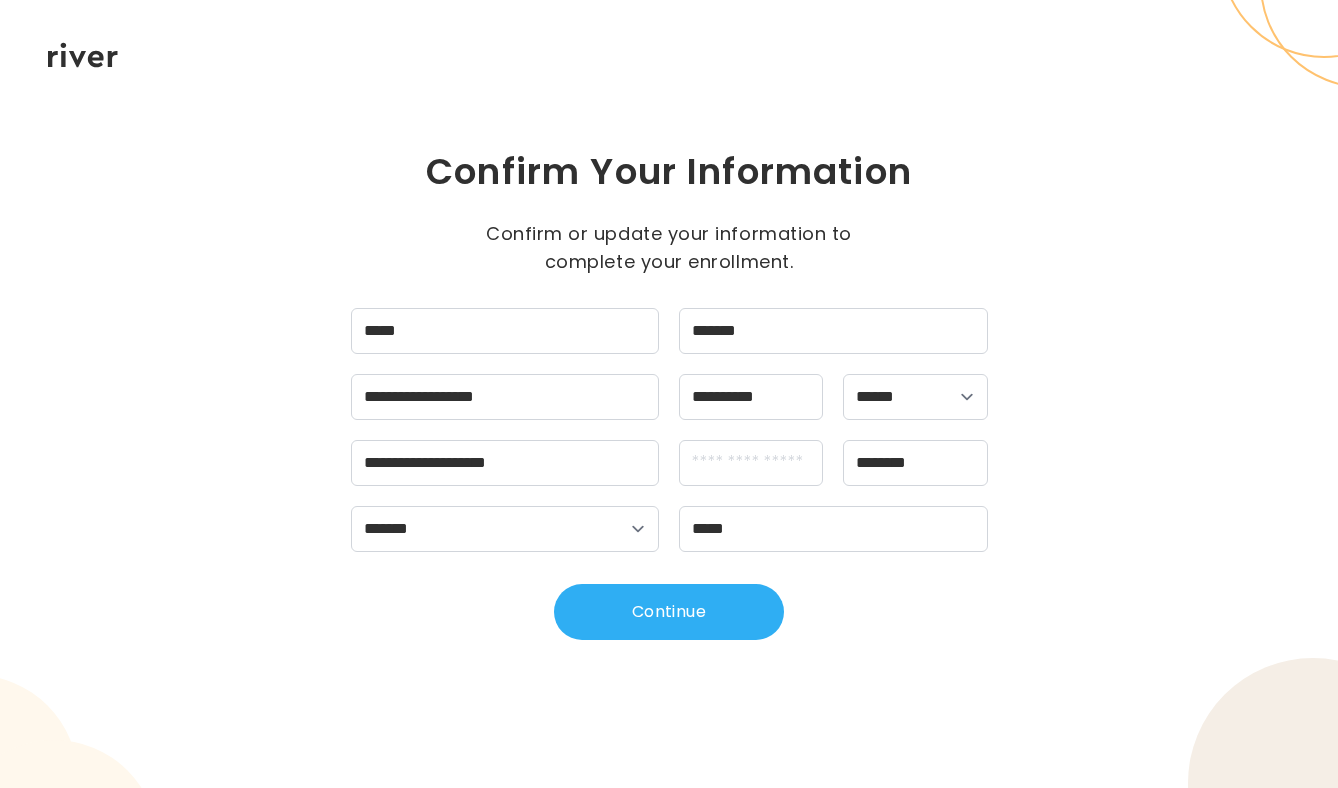 click on "**********" at bounding box center (669, 394) 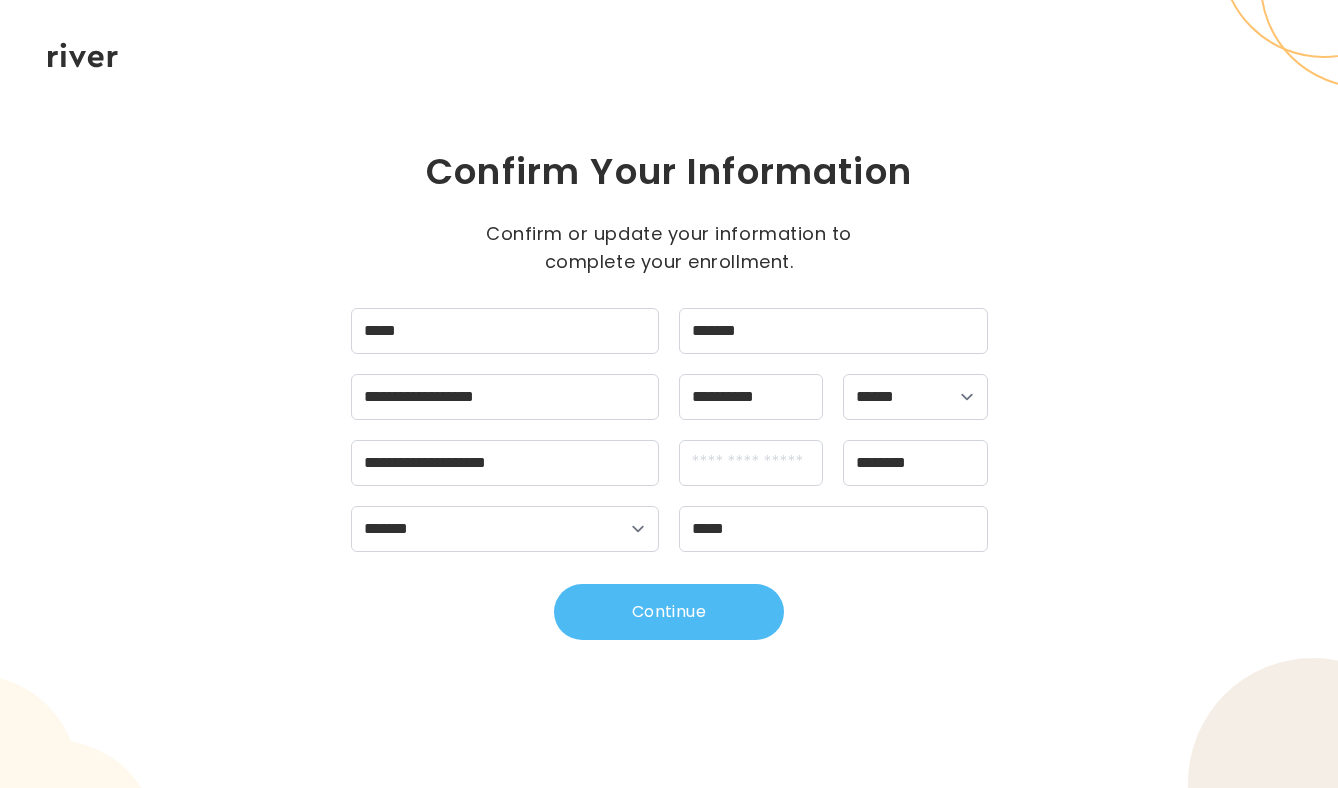 click on "Continue" at bounding box center (669, 612) 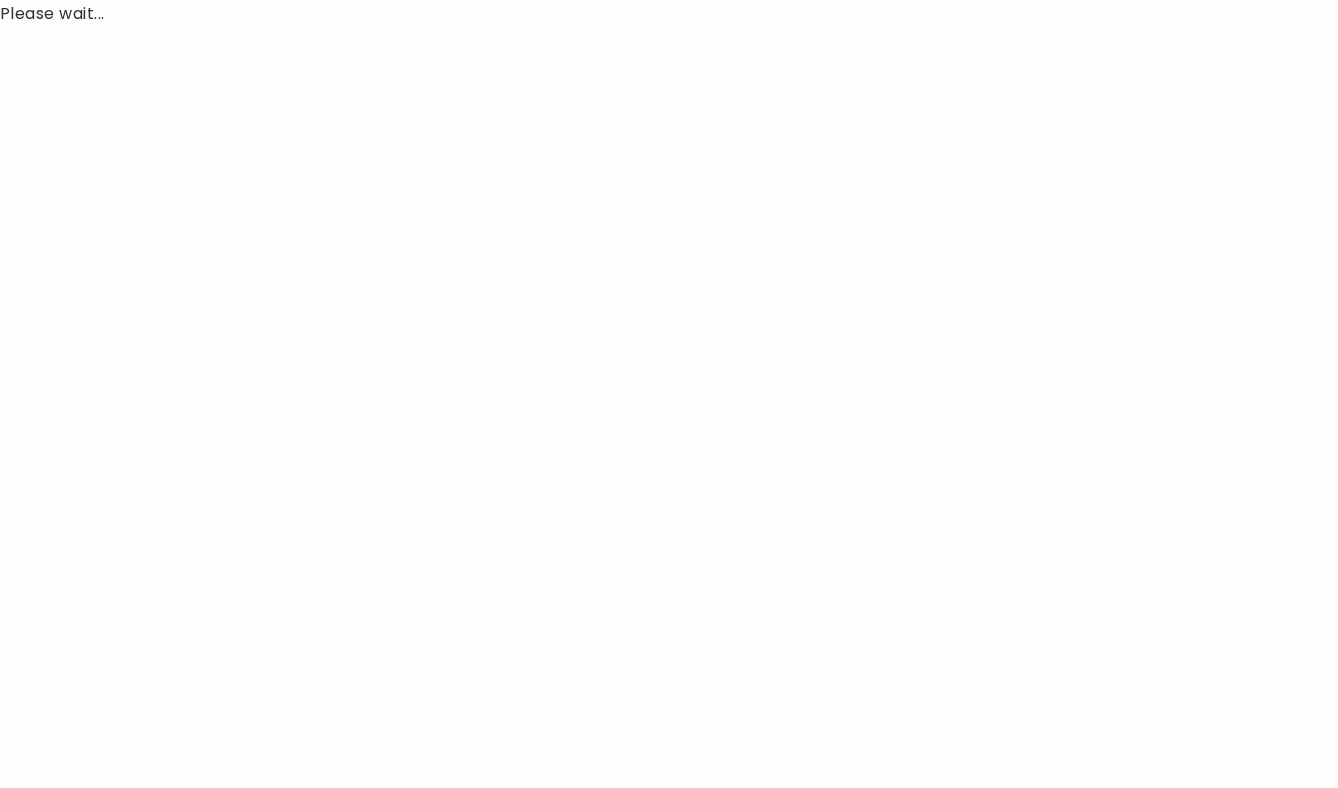 scroll, scrollTop: 0, scrollLeft: 0, axis: both 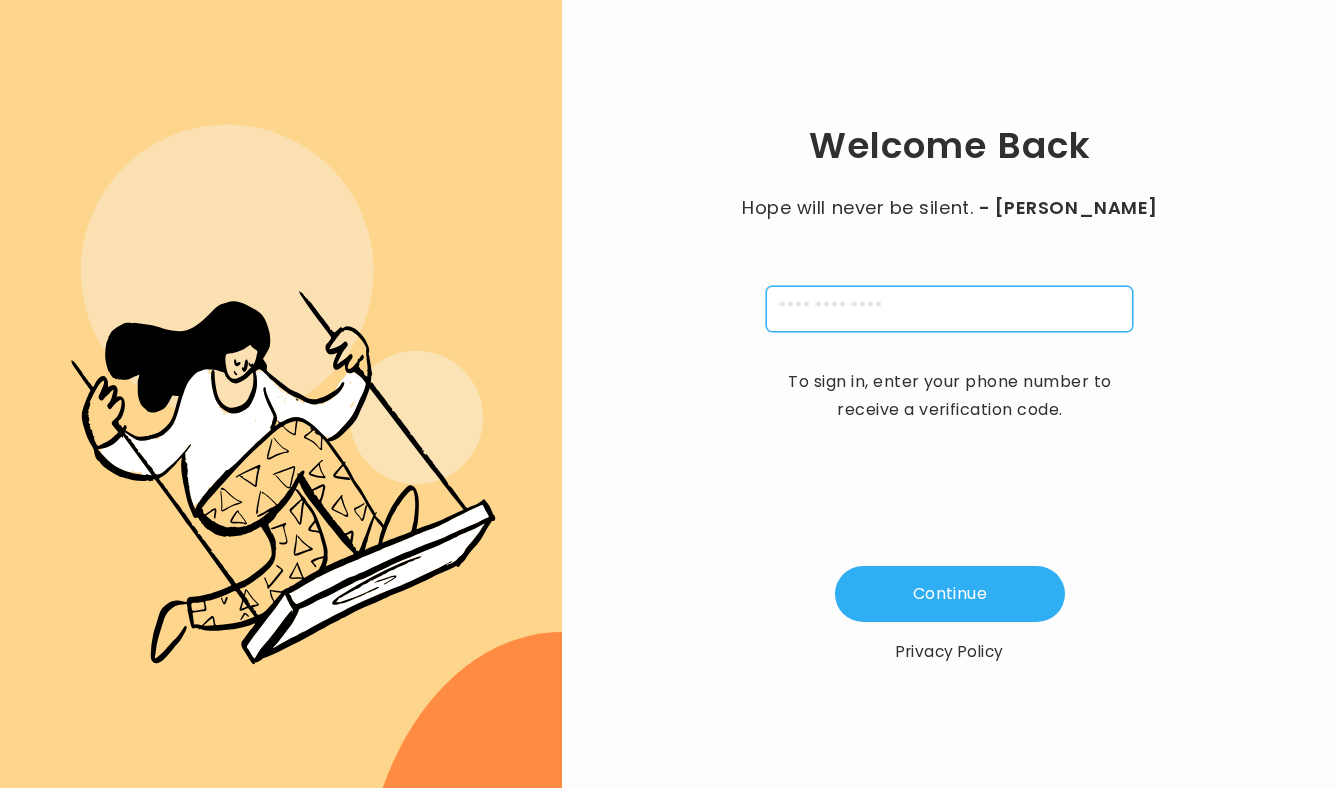 click at bounding box center (949, 309) 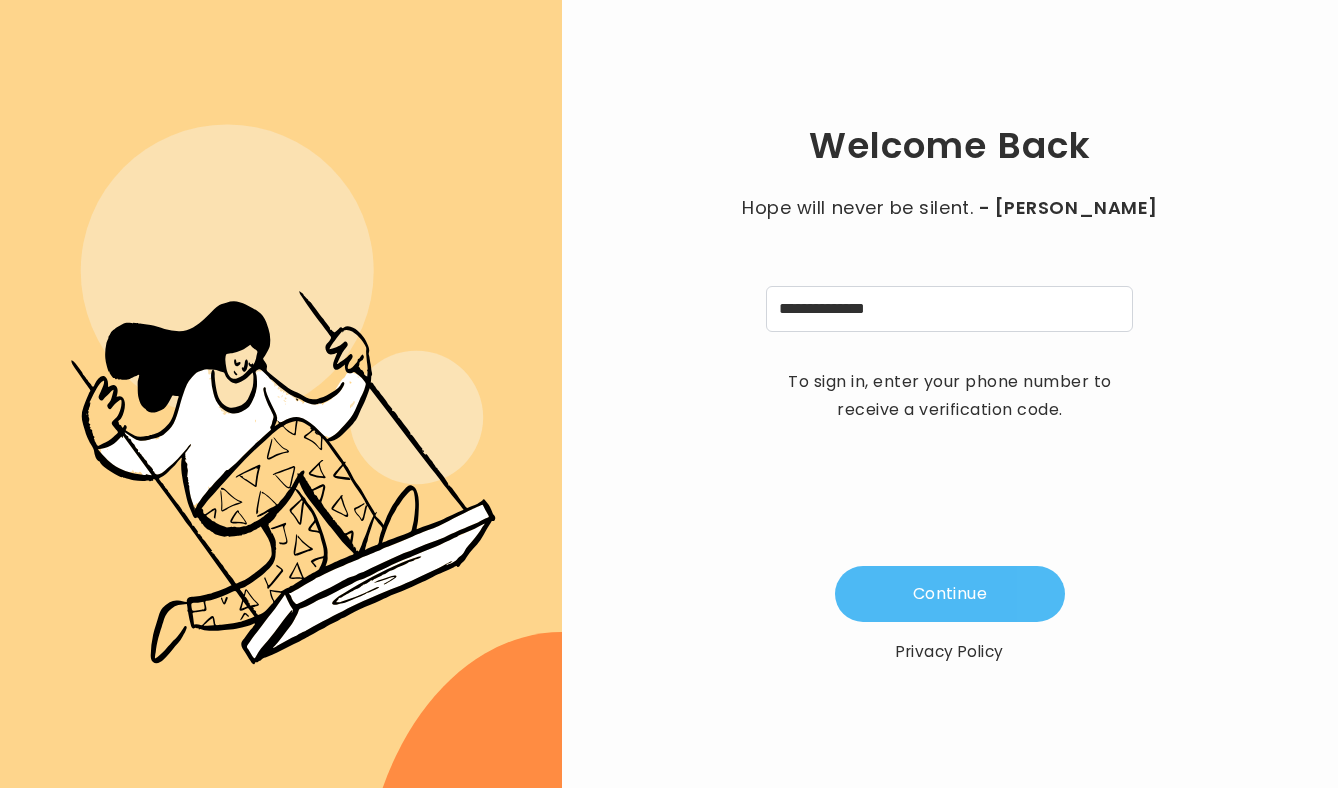 click on "Continue" at bounding box center [950, 594] 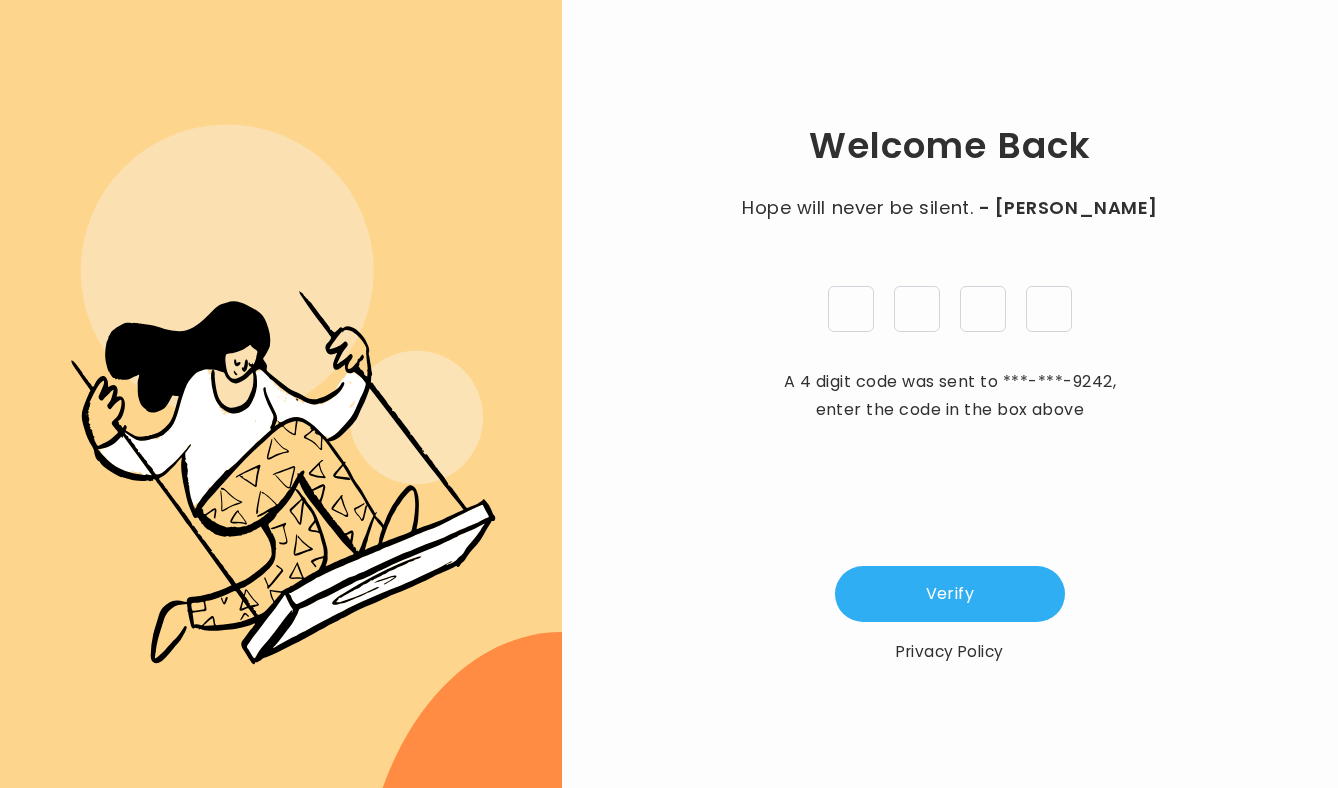type on "*" 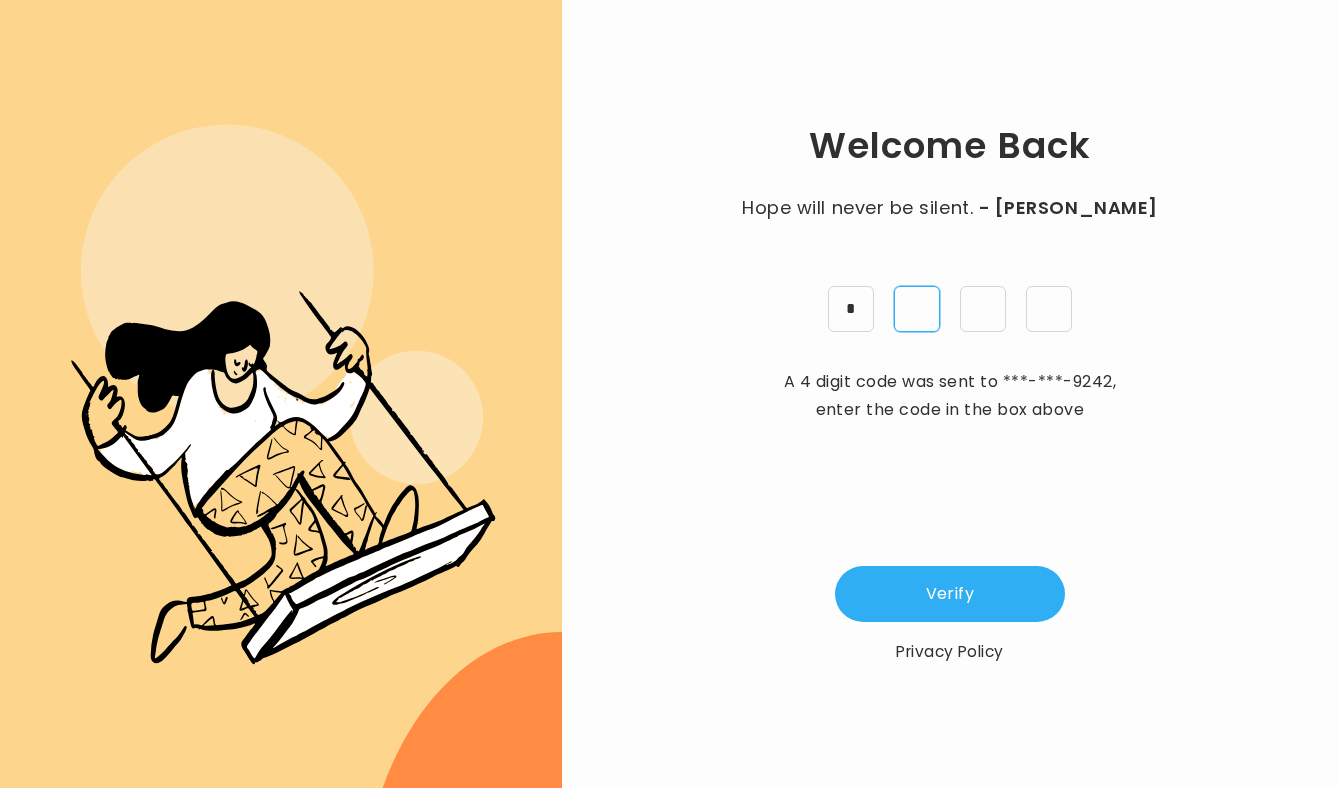 type on "*" 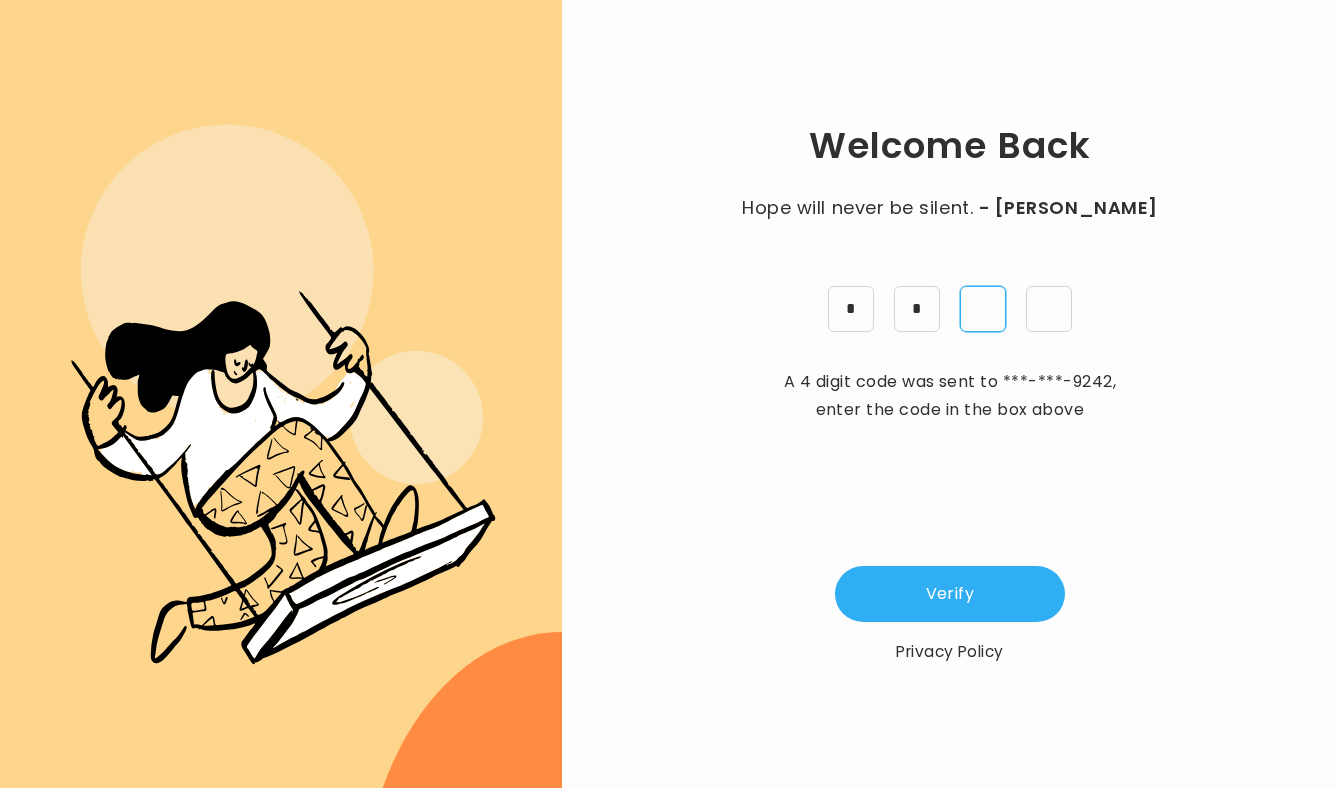 type on "*" 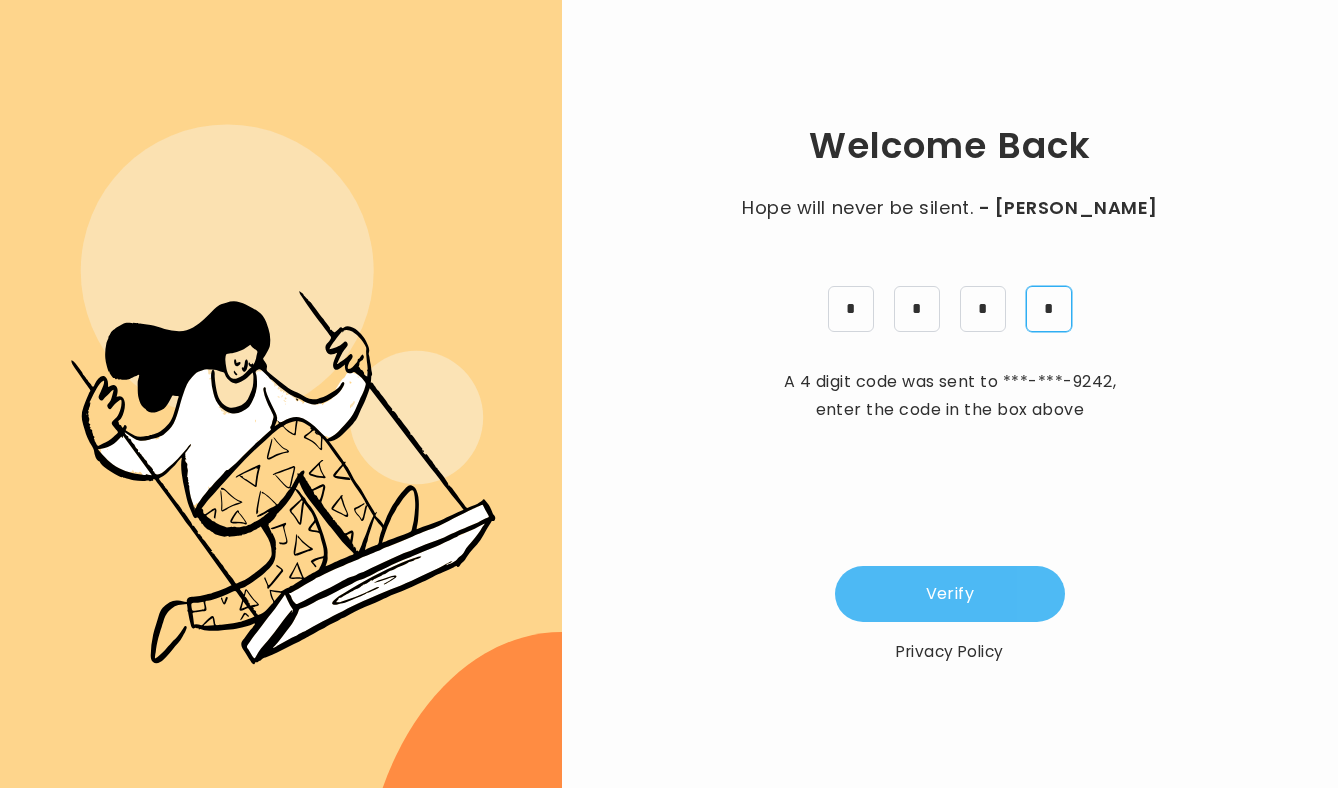 type on "*" 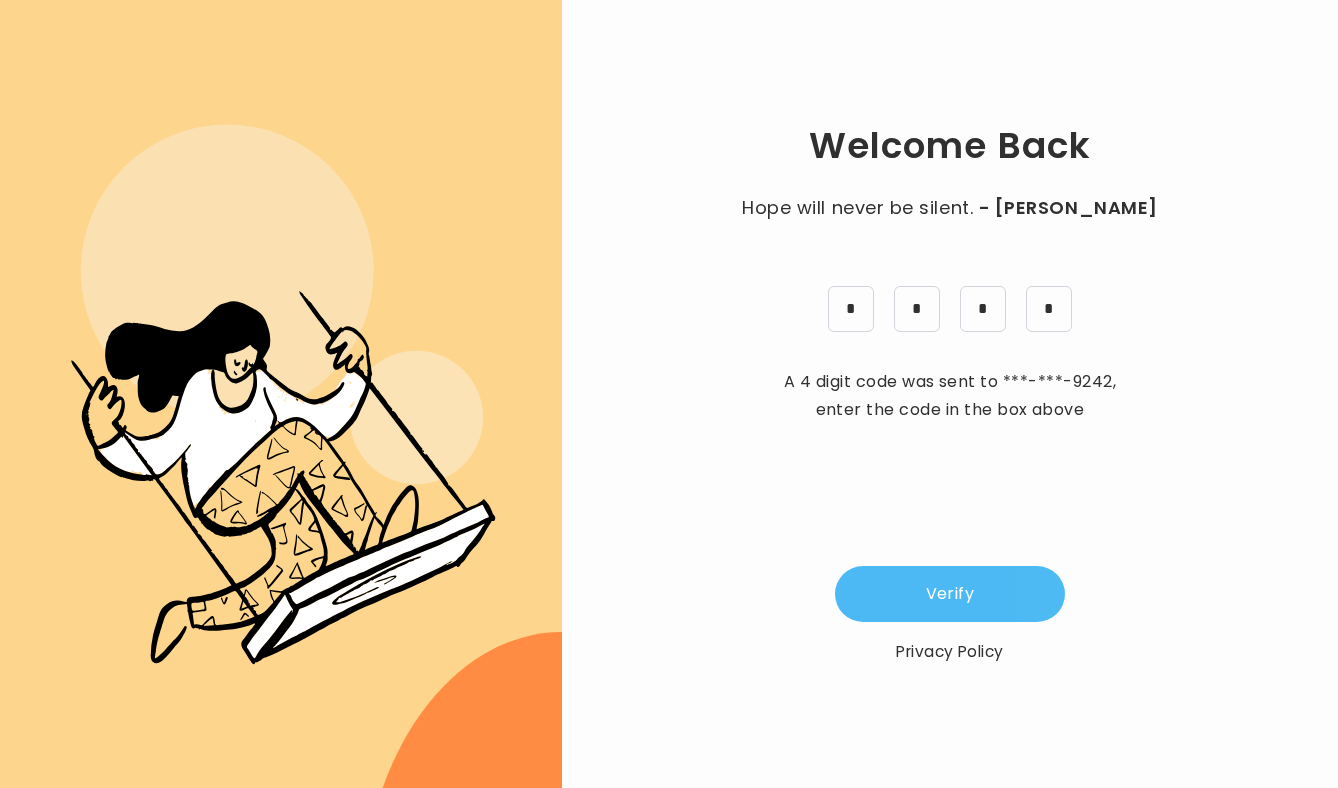 click on "Verify" at bounding box center [950, 594] 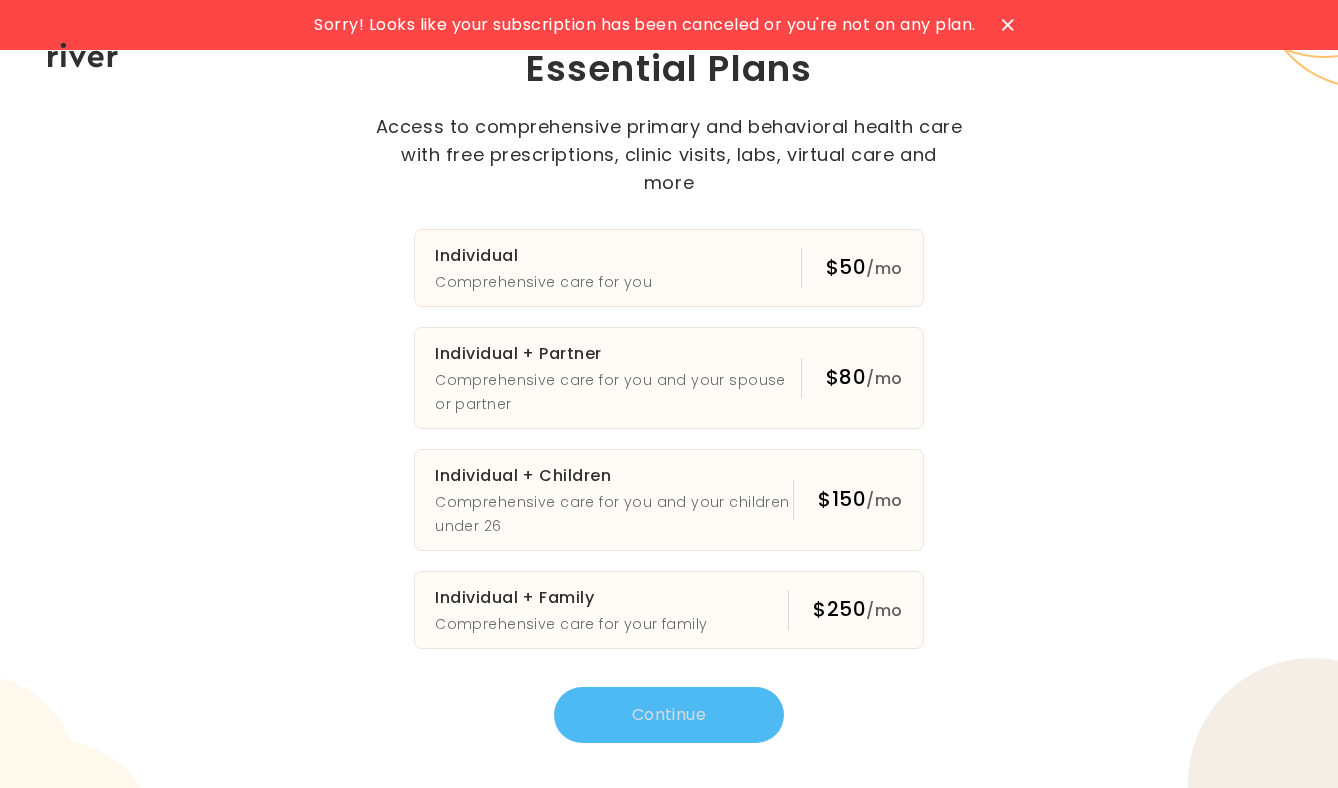 click 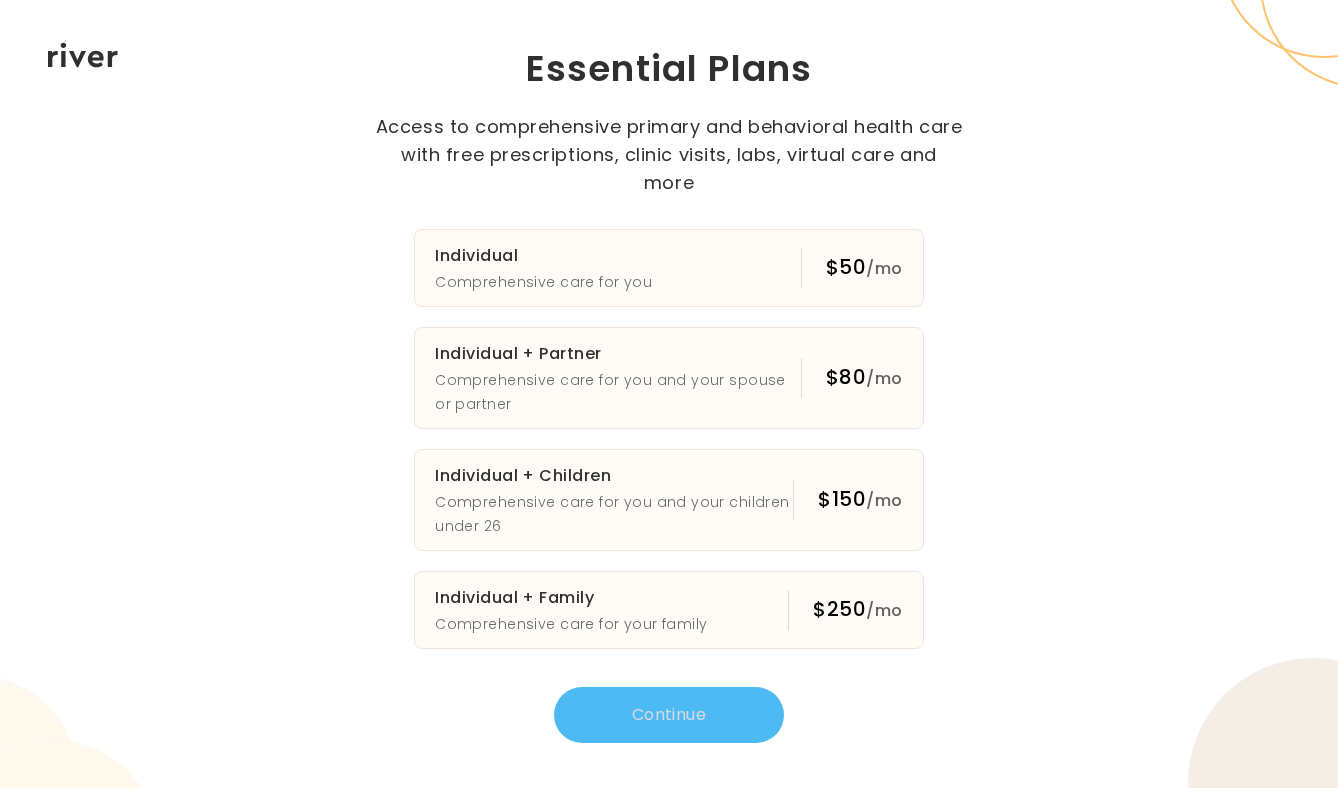 click on "Individual Comprehensive care for you $50 /mo Individual + Partner Comprehensive care for you and your spouse or partner $80 /mo Individual + Children Comprehensive care for you and your children under 26 $150 /mo Individual + Family Comprehensive care for your family $250 /mo" at bounding box center (669, 439) 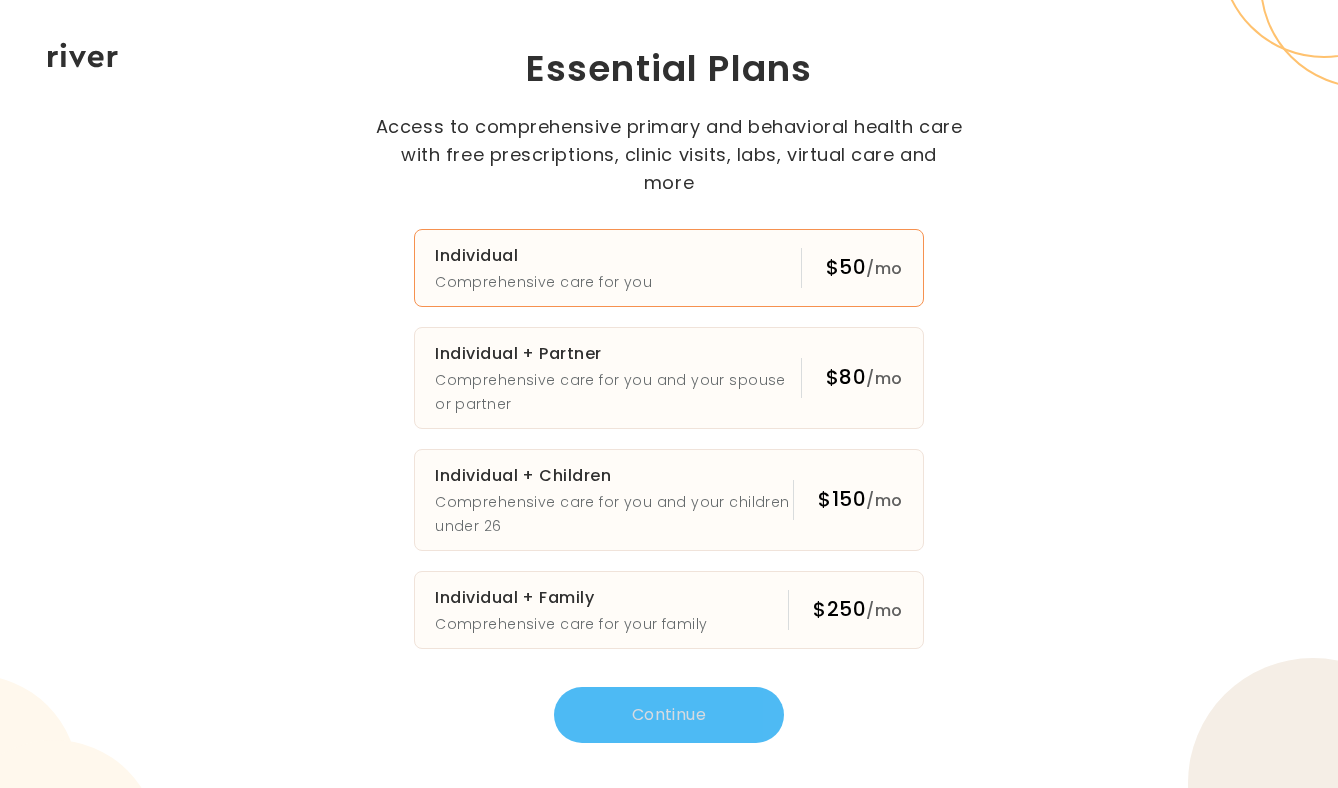 click on "Individual Comprehensive care for you $50 /mo" at bounding box center [669, 268] 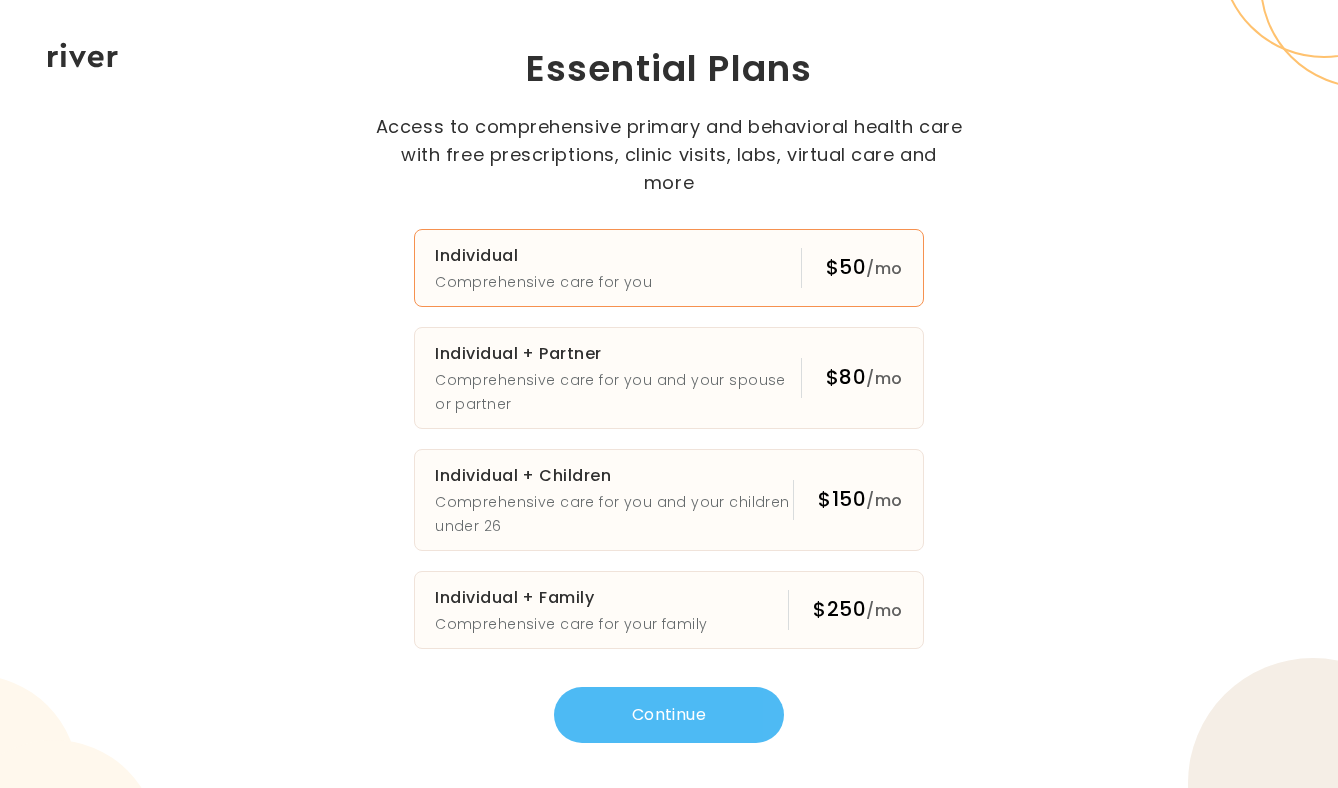 click on "Continue" at bounding box center (669, 715) 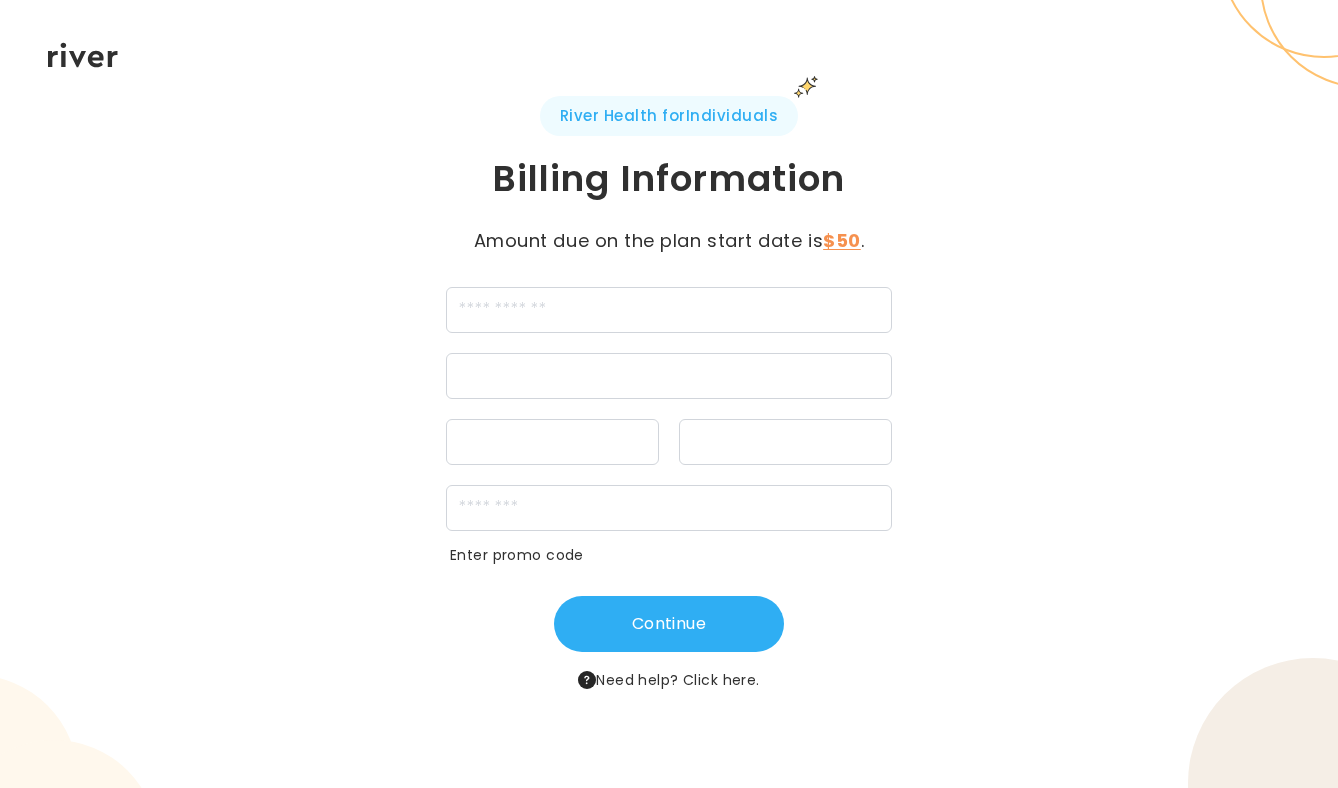 click on "$50" at bounding box center [842, 240] 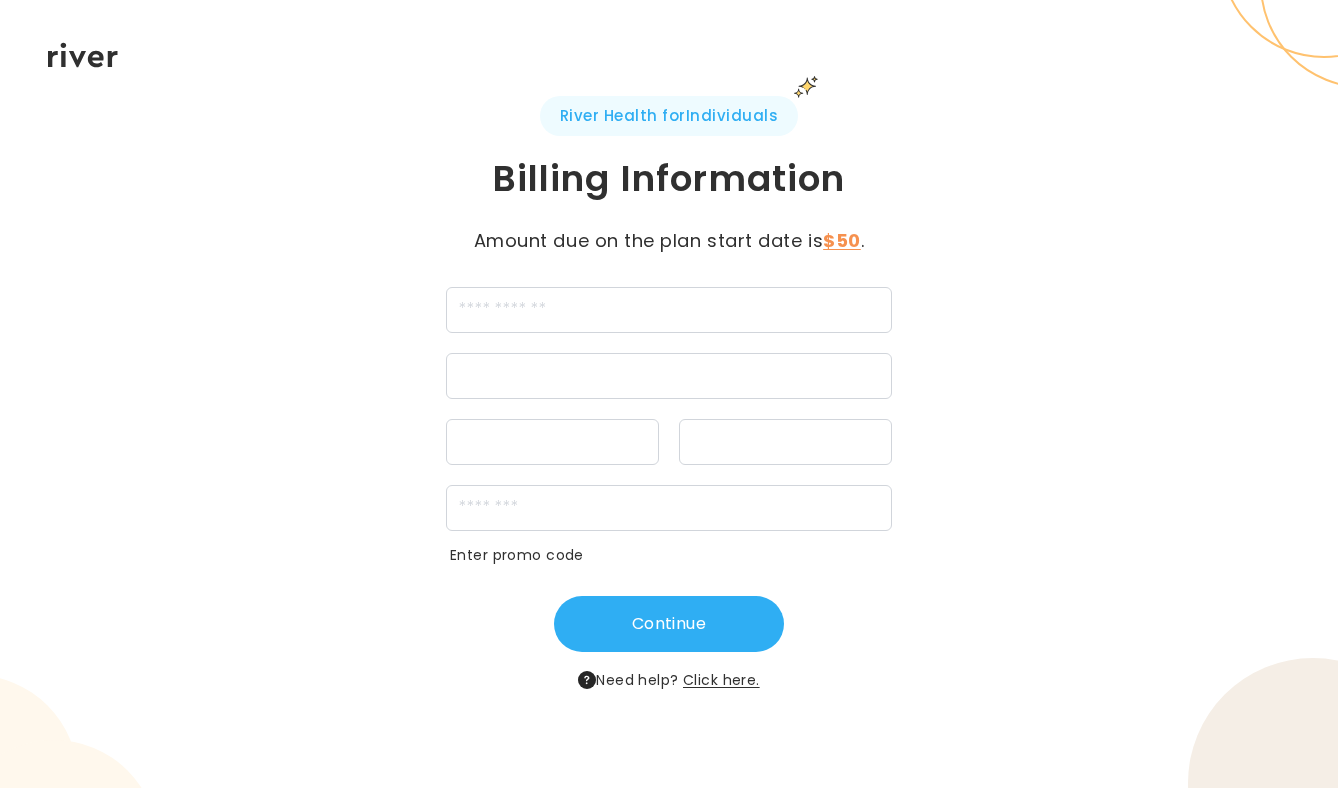 click on "Click here." at bounding box center (721, 680) 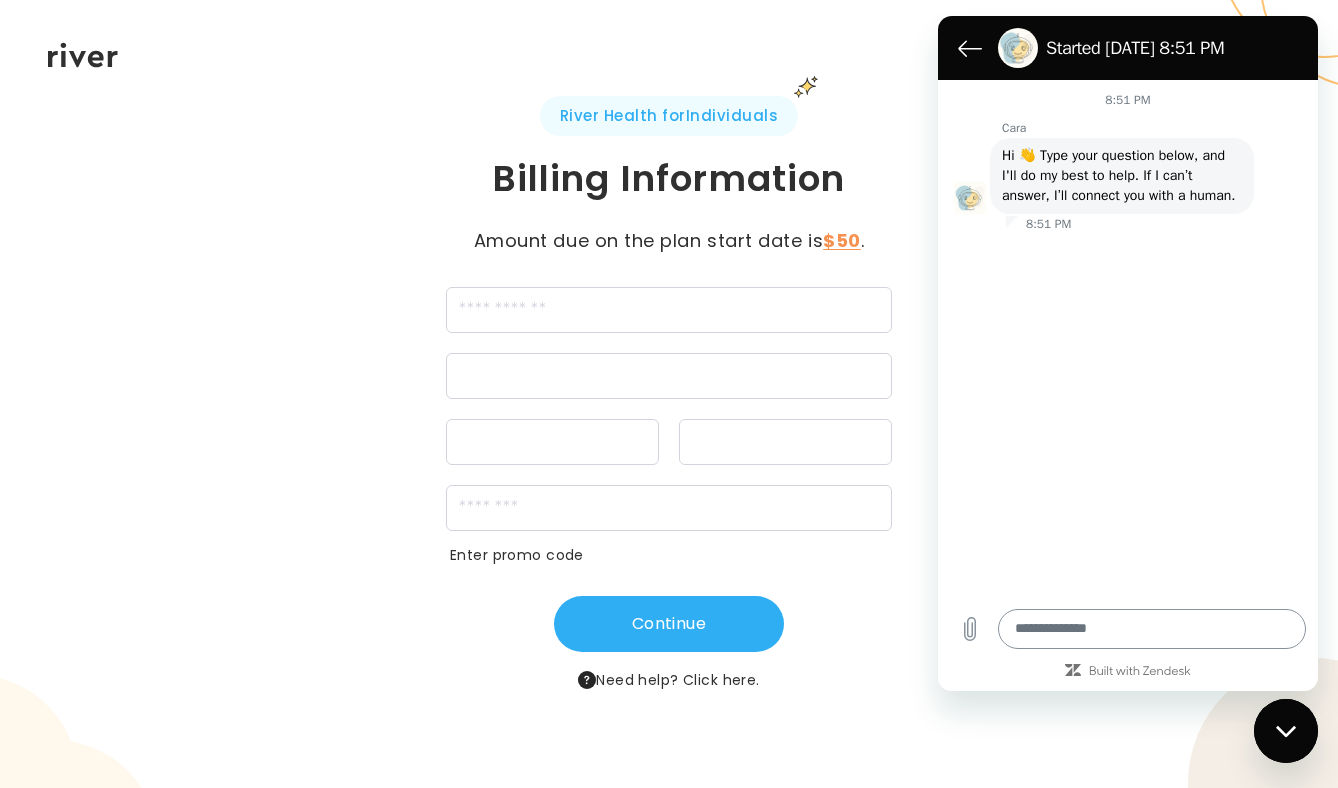 click at bounding box center (1152, 629) 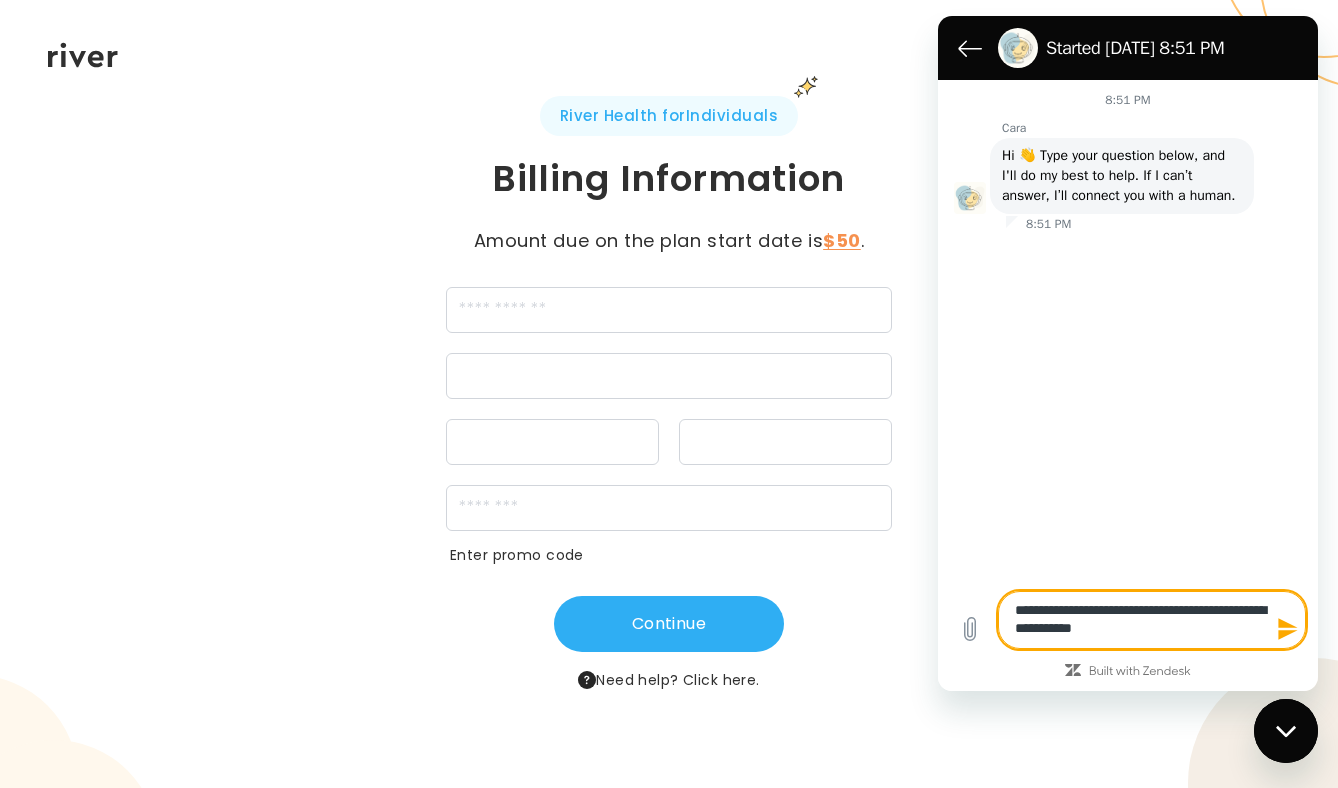 type on "**********" 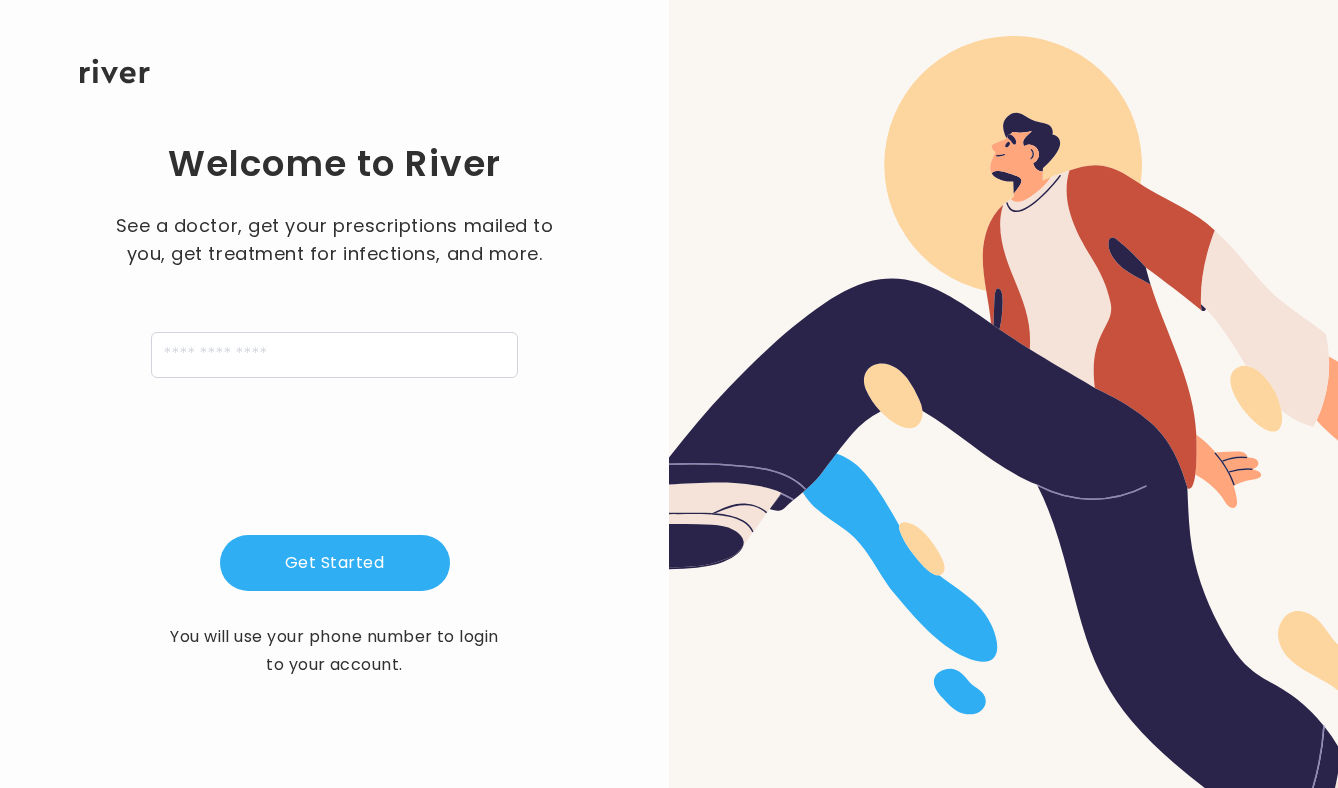scroll, scrollTop: 0, scrollLeft: 0, axis: both 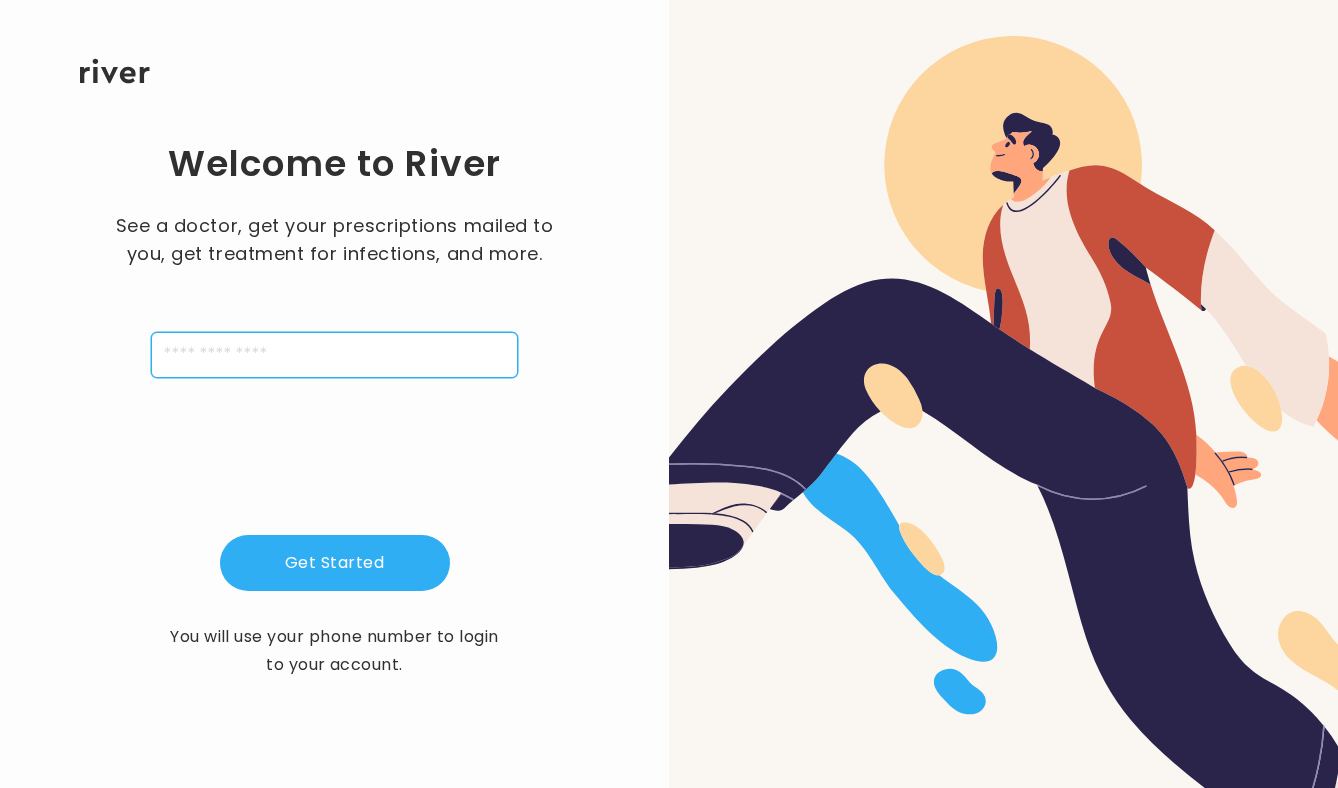 click at bounding box center [334, 355] 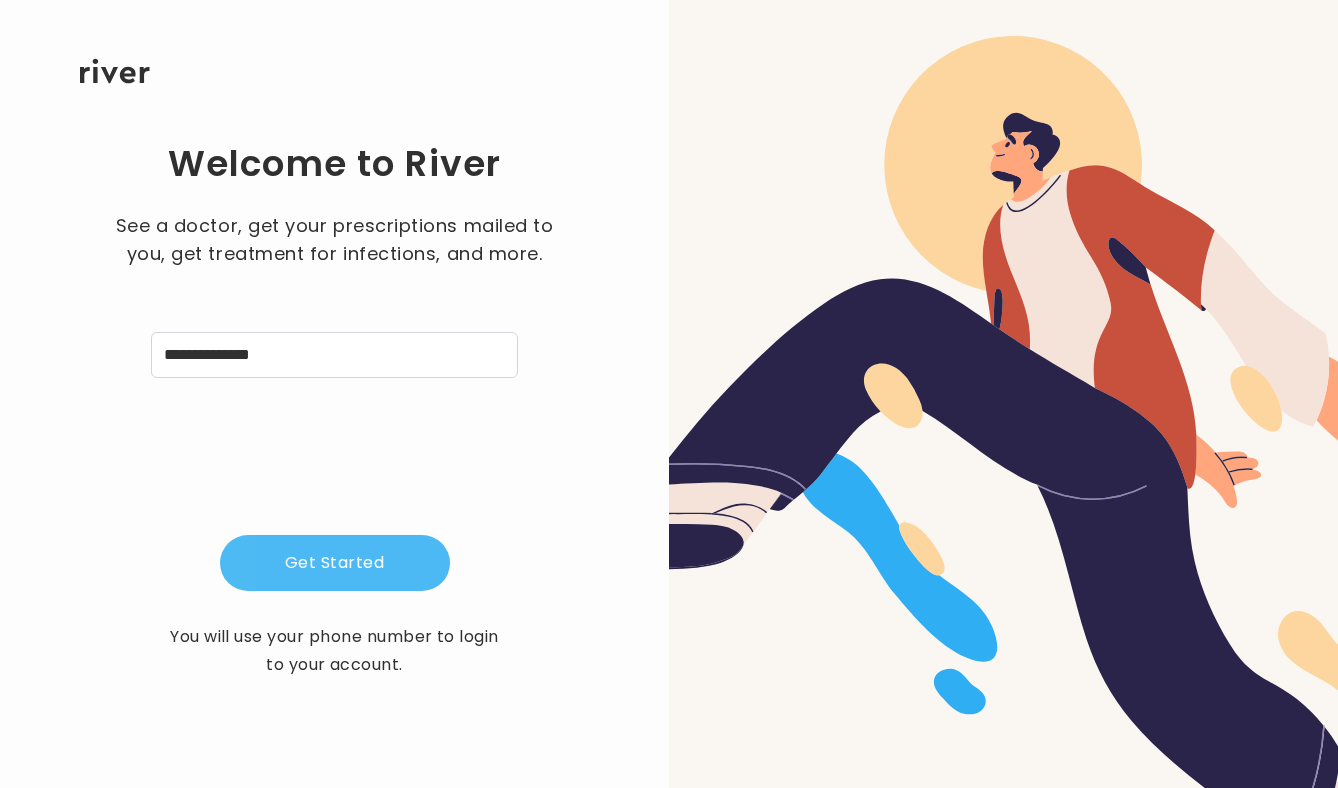 click on "Get Started" at bounding box center [335, 563] 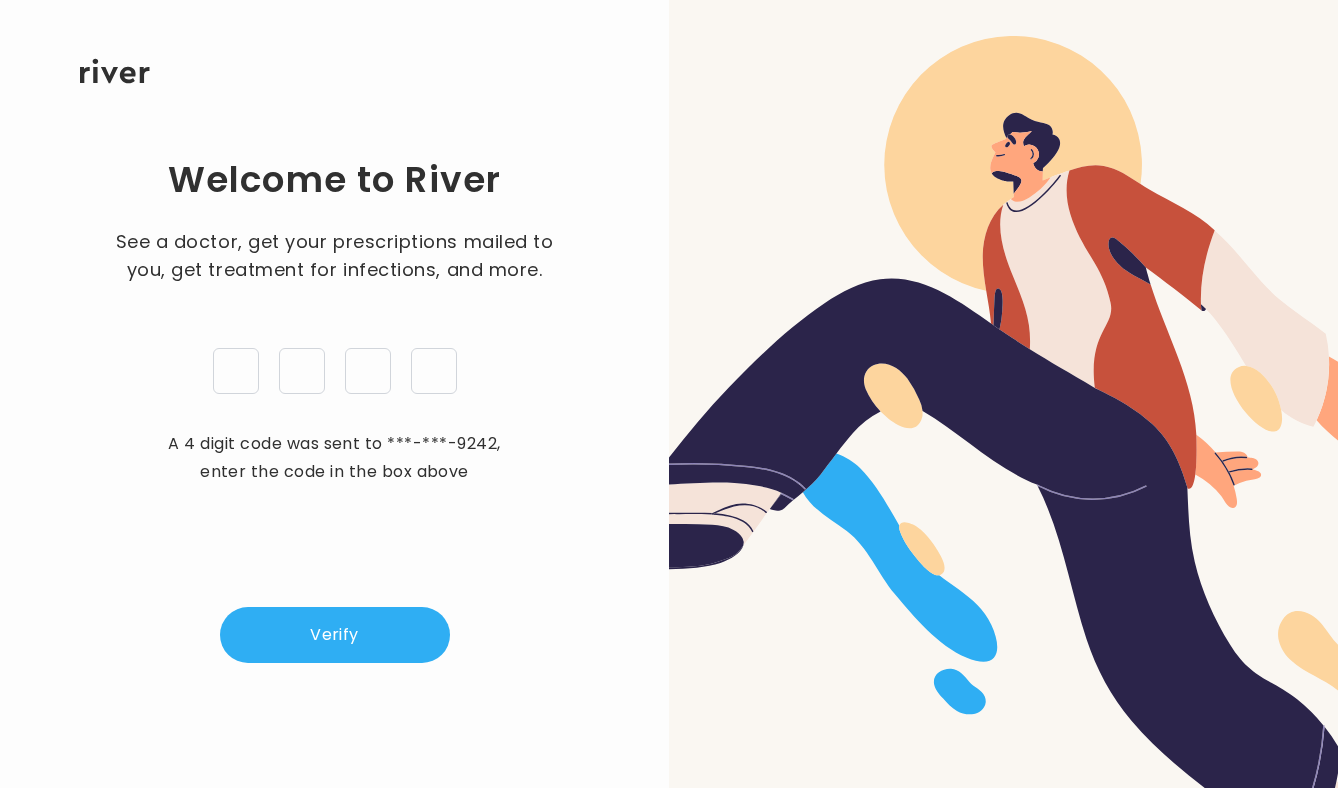 type on "*" 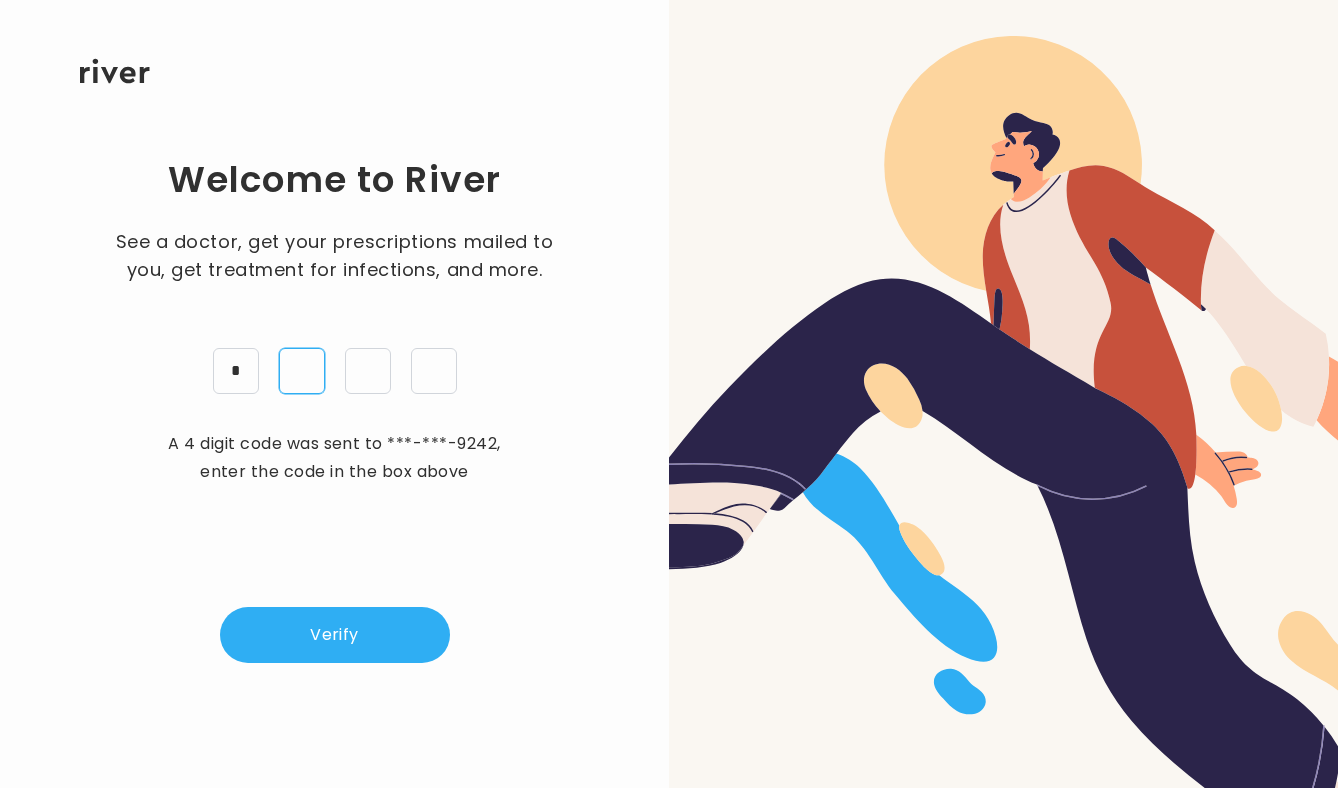 type on "*" 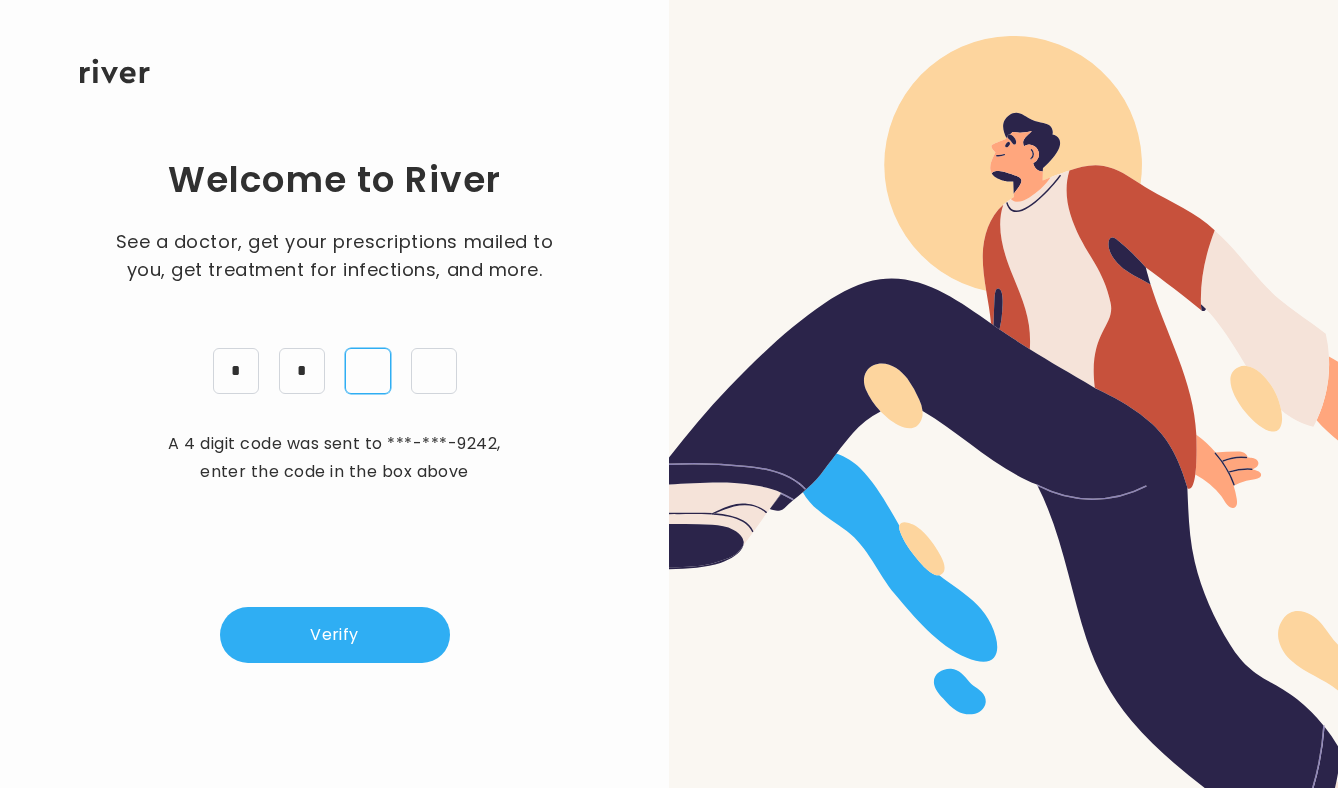 type on "*" 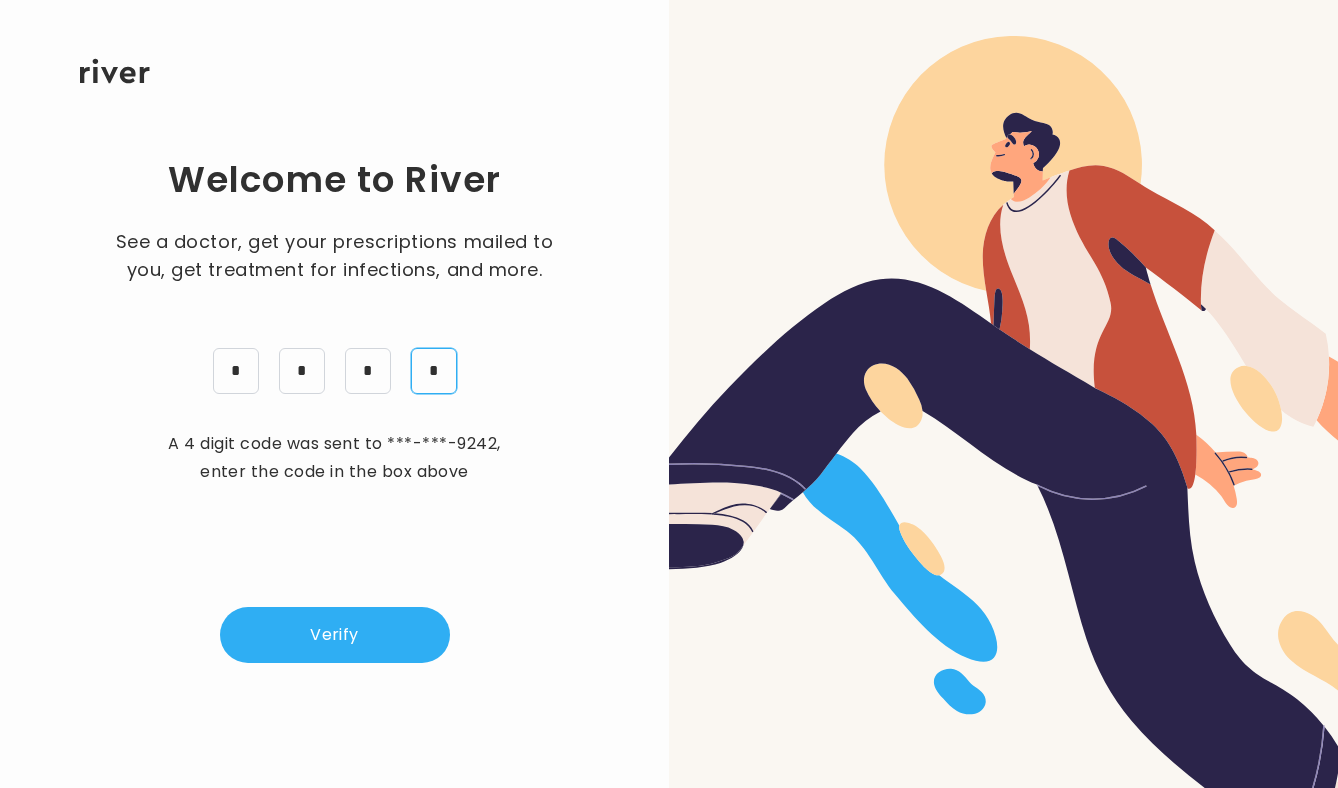 type on "*" 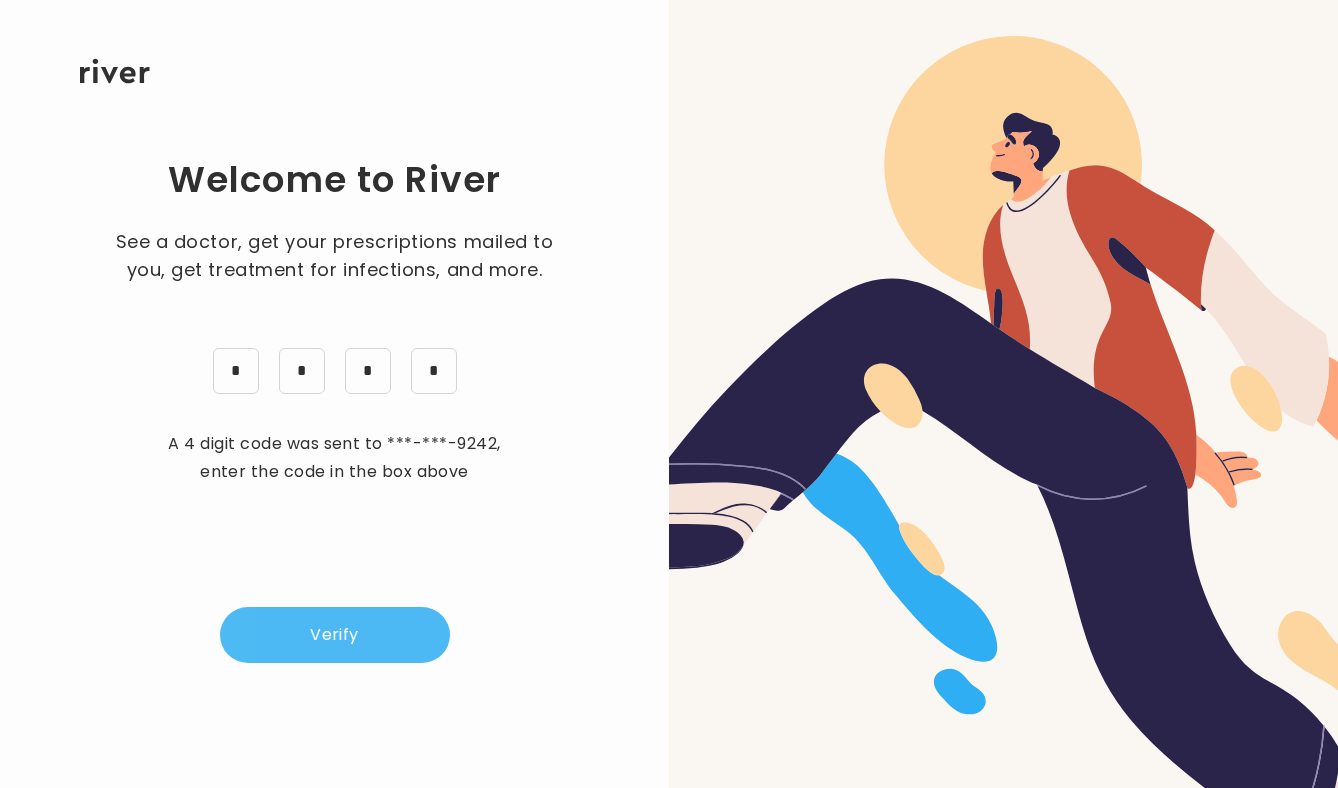 click on "Verify" at bounding box center [335, 635] 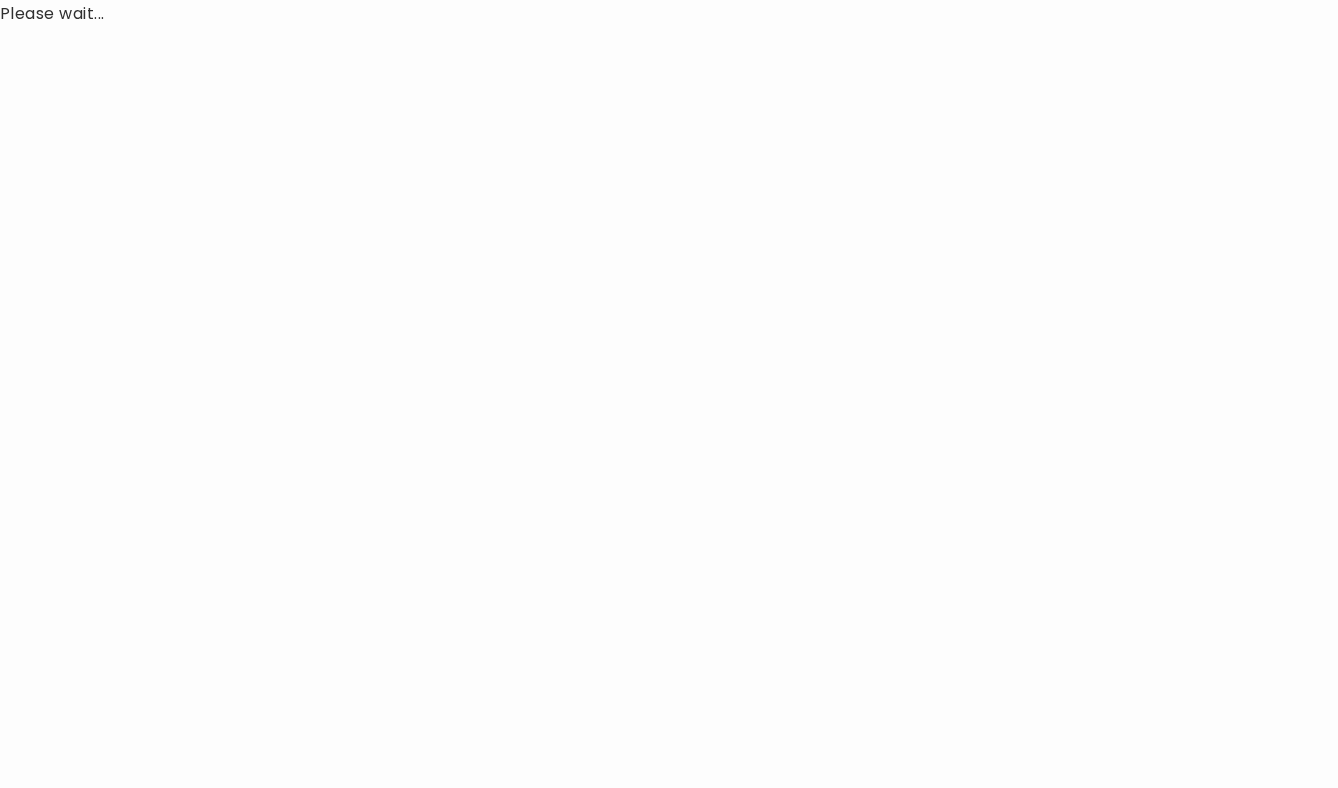 scroll, scrollTop: 0, scrollLeft: 0, axis: both 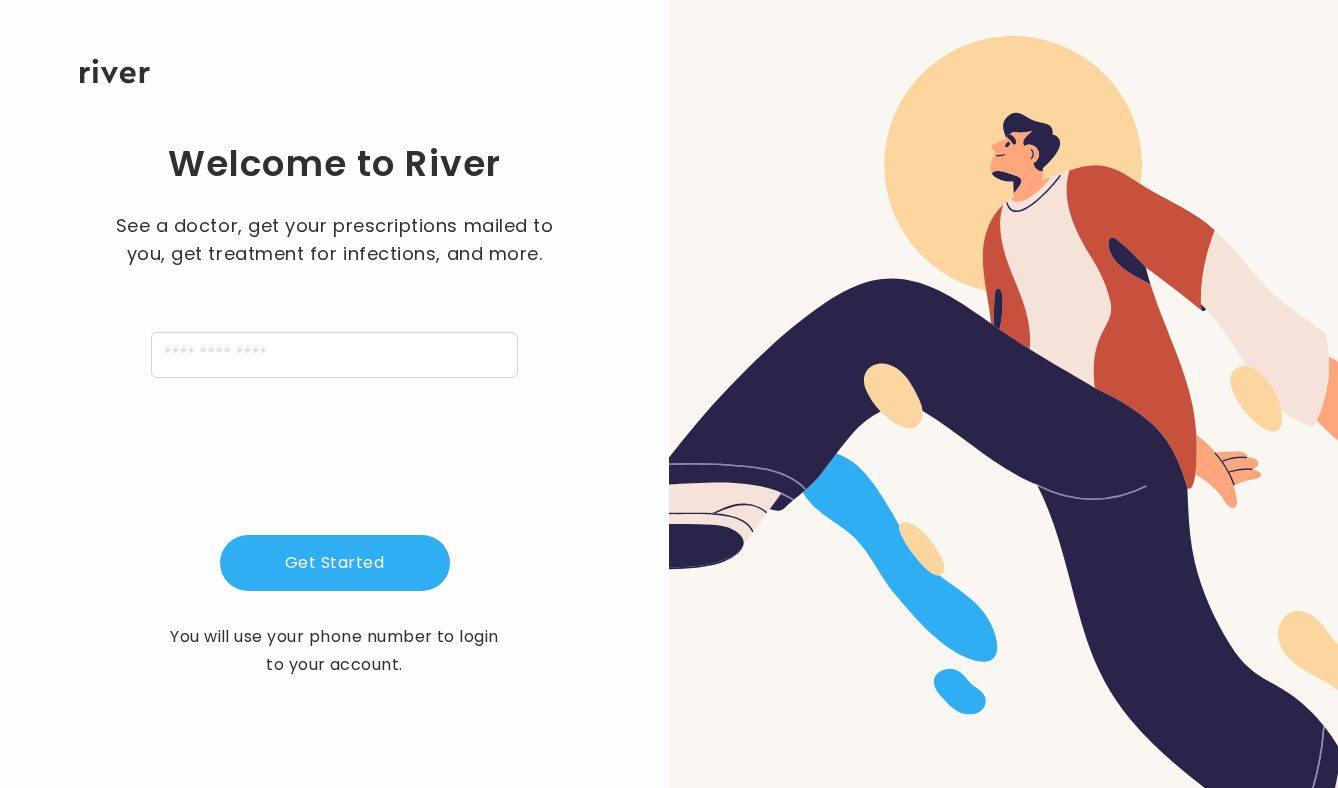 click on "See a doctor, get your prescriptions mailed to you, get treatment for infections, and more. See a doctor, get your prescriptions mailed to you, and more." at bounding box center (335, 295) 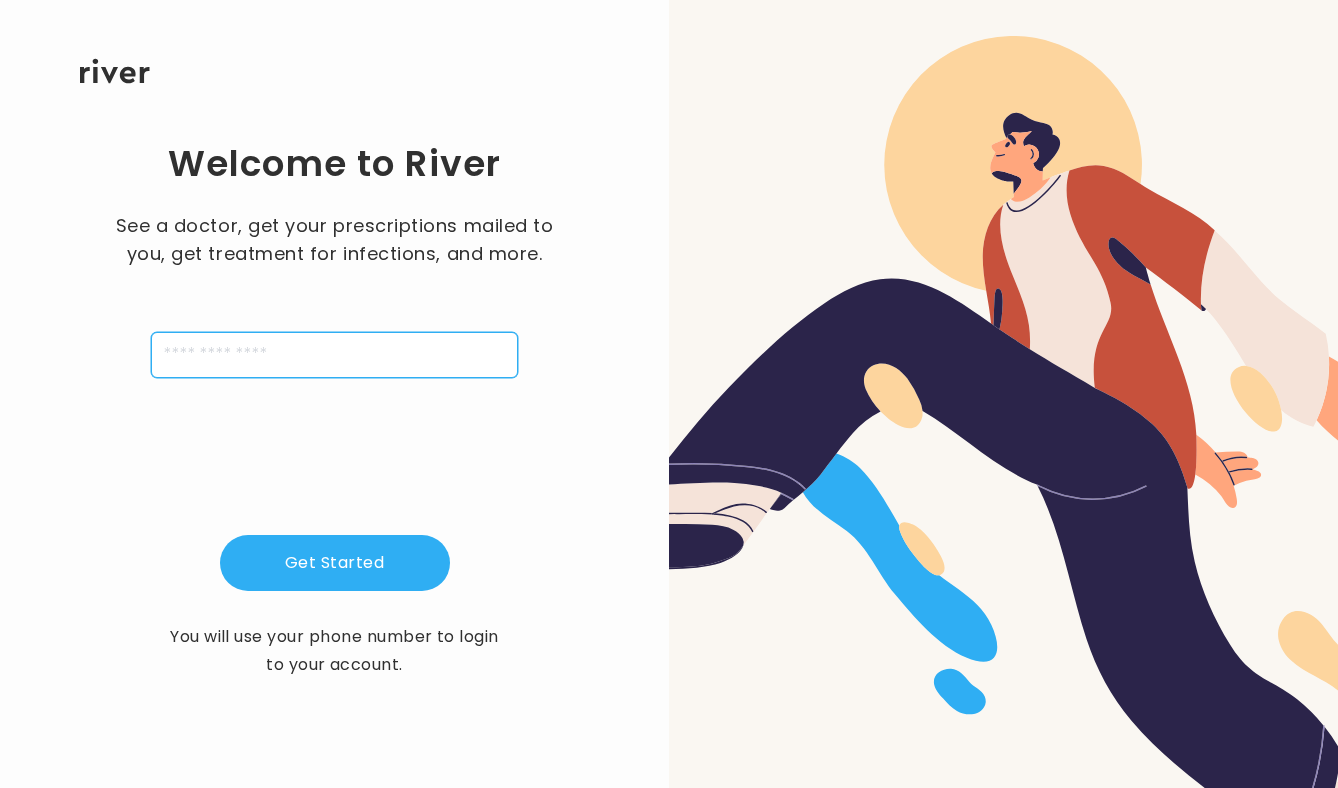 click at bounding box center [334, 355] 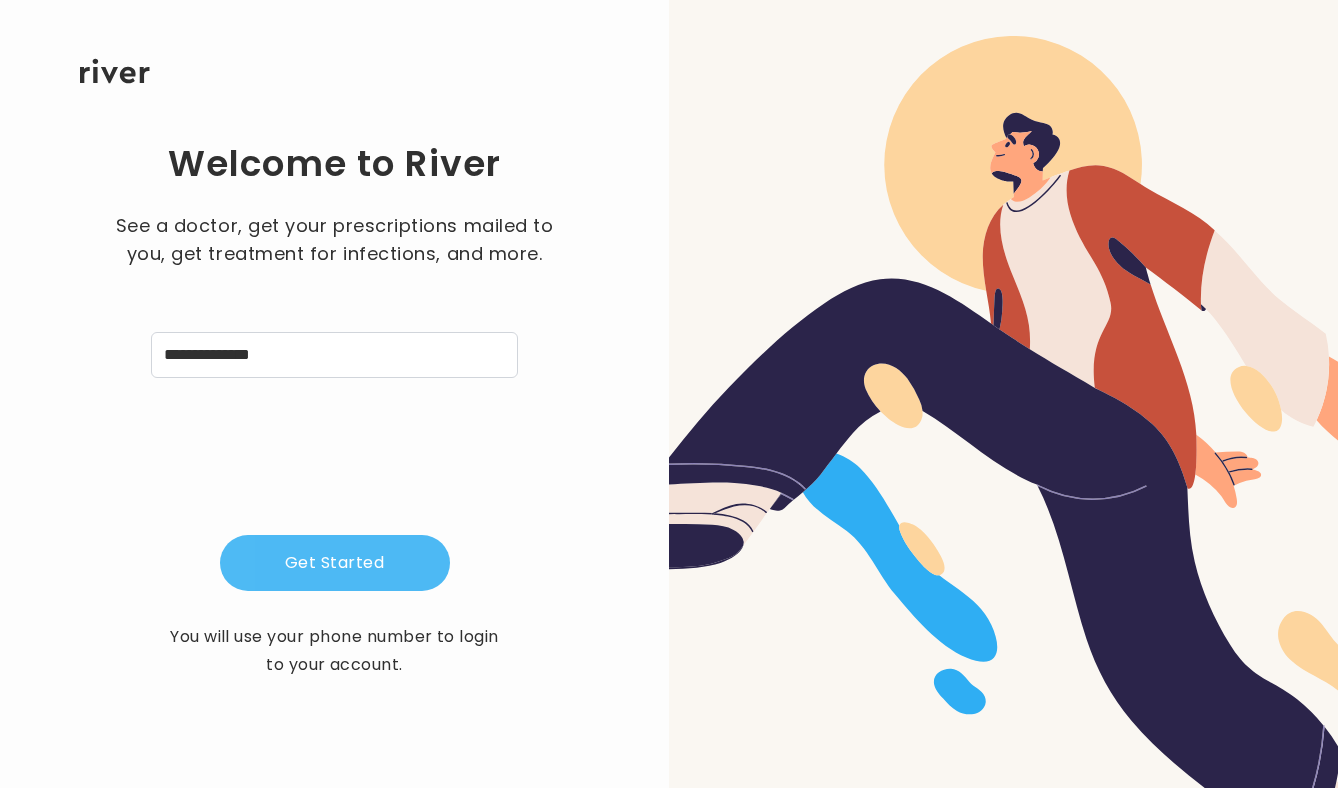 click on "Get Started" at bounding box center (335, 563) 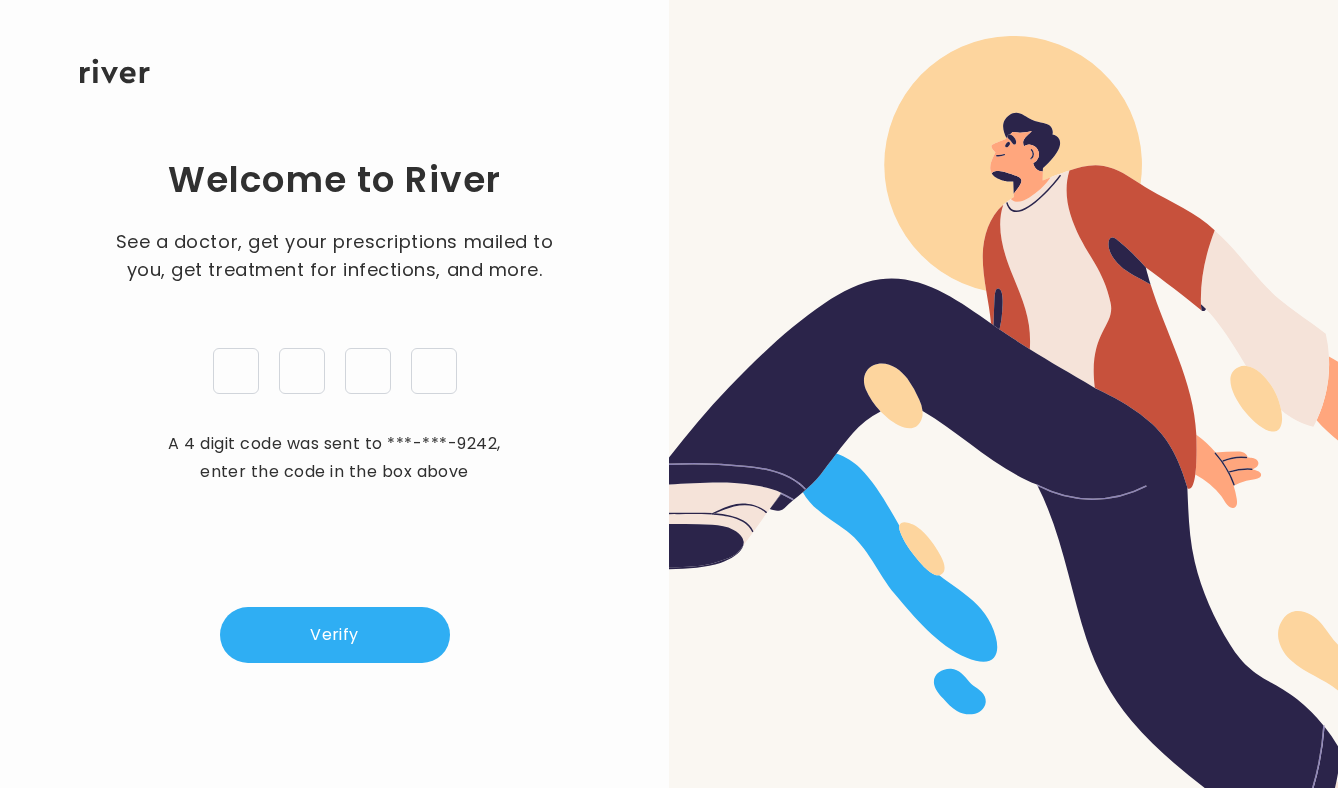type on "*" 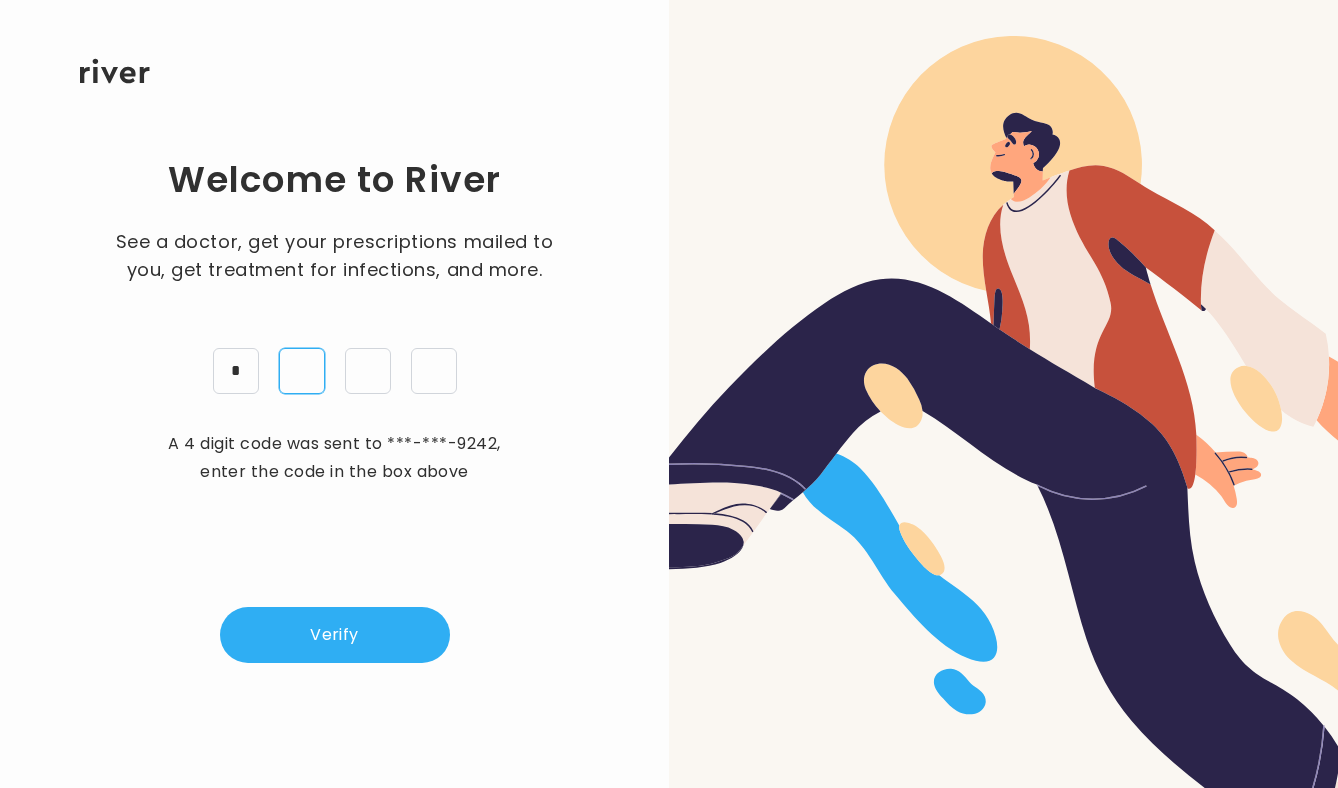type on "*" 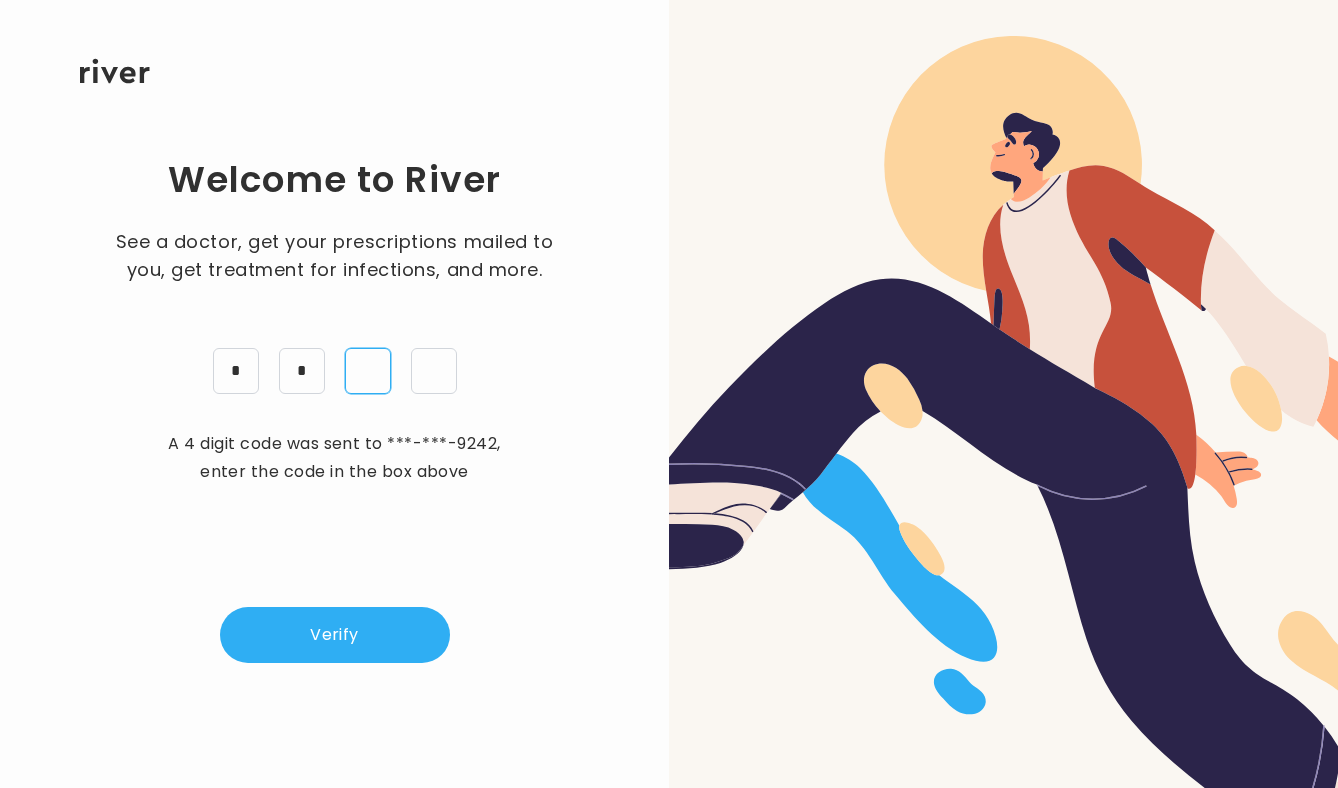 type on "*" 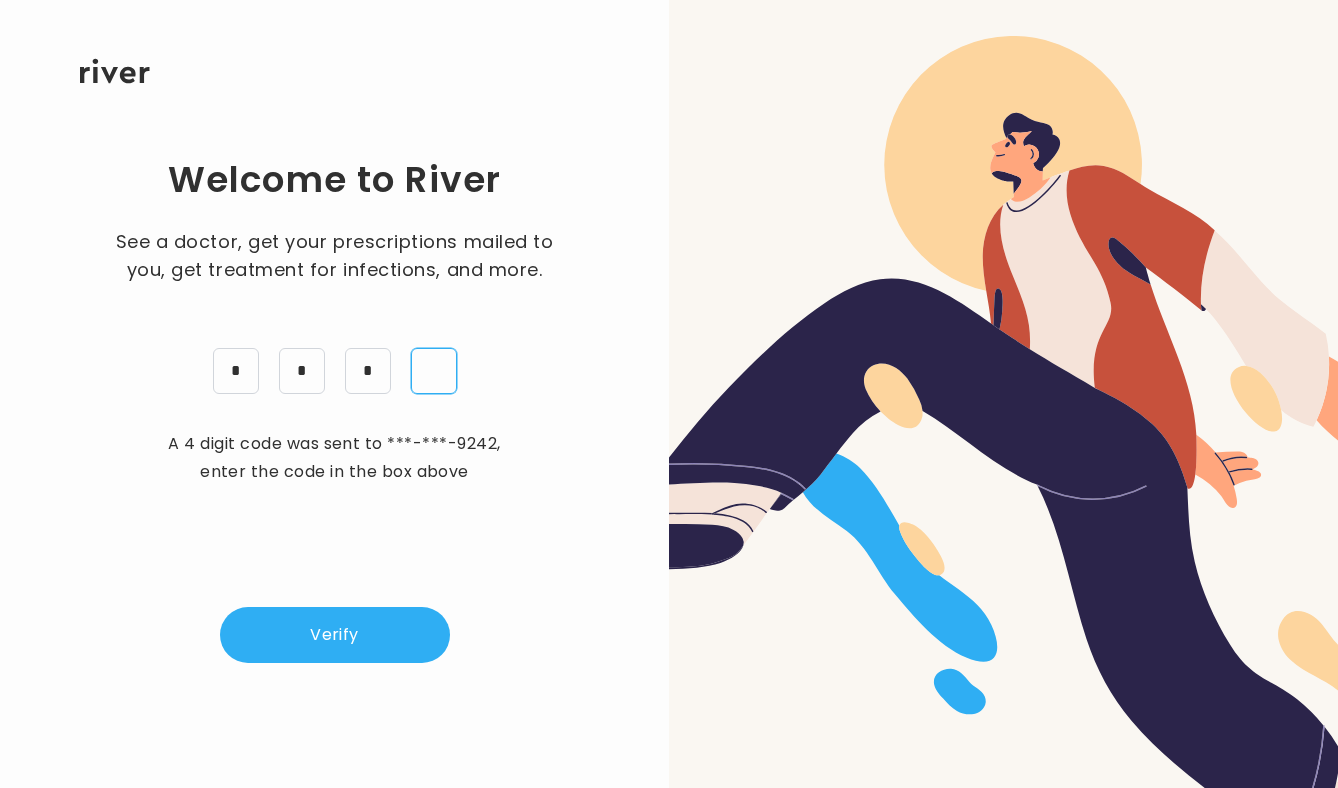 type on "*" 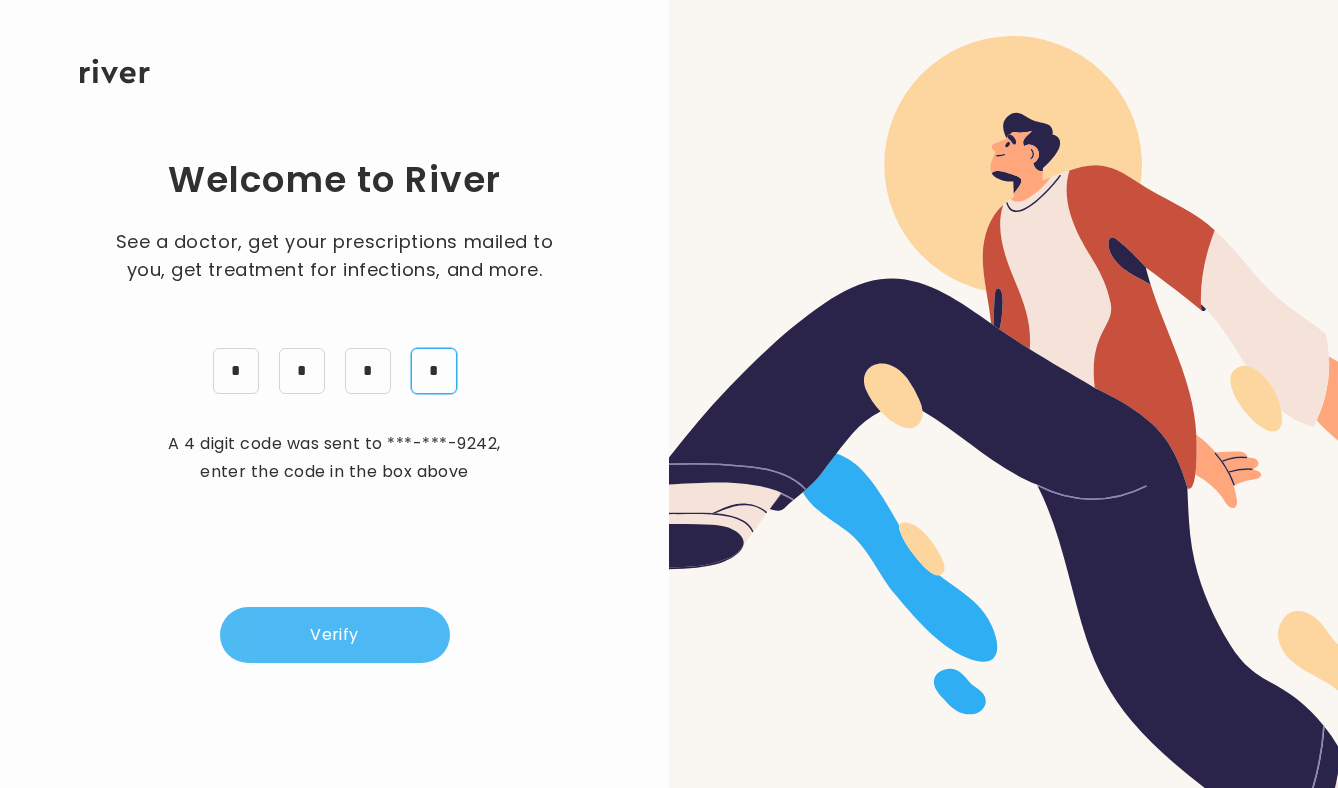type on "*" 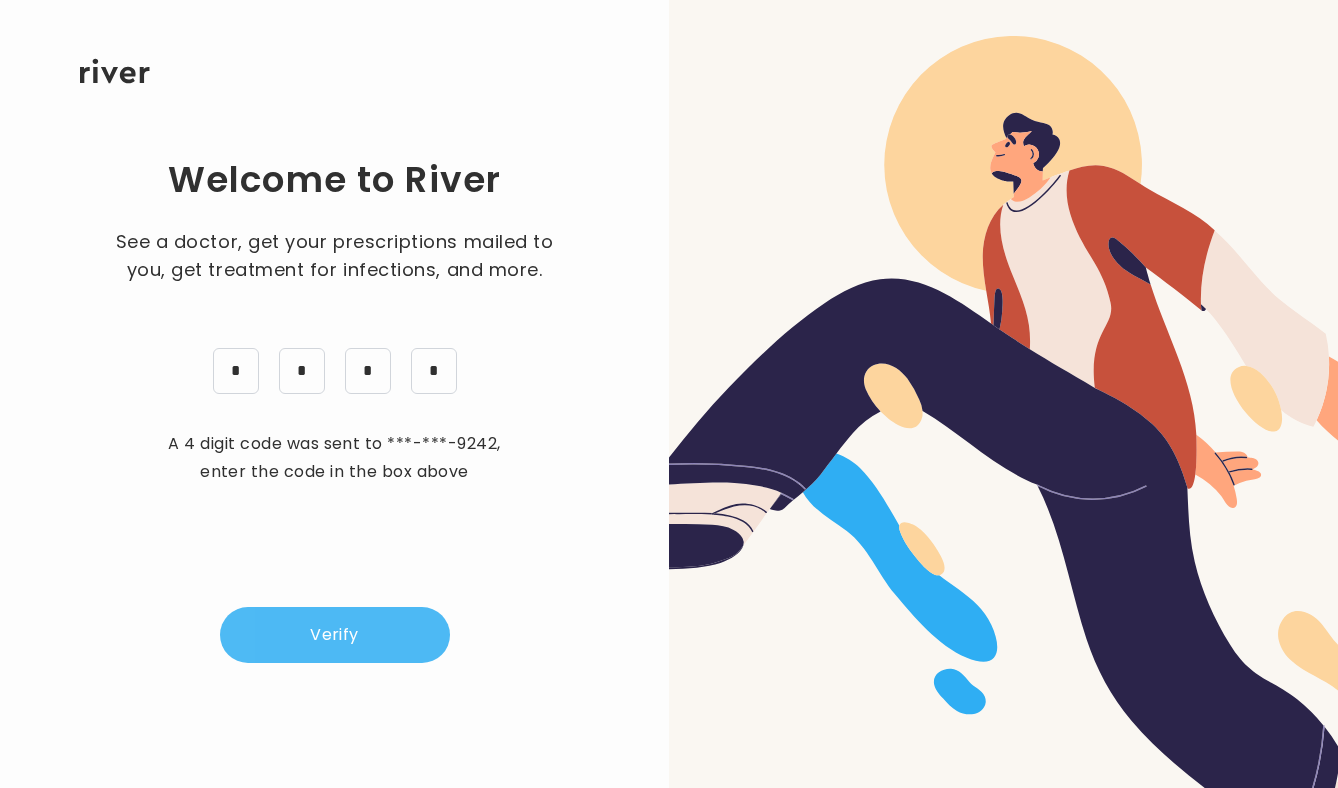 click on "Verify" at bounding box center (335, 635) 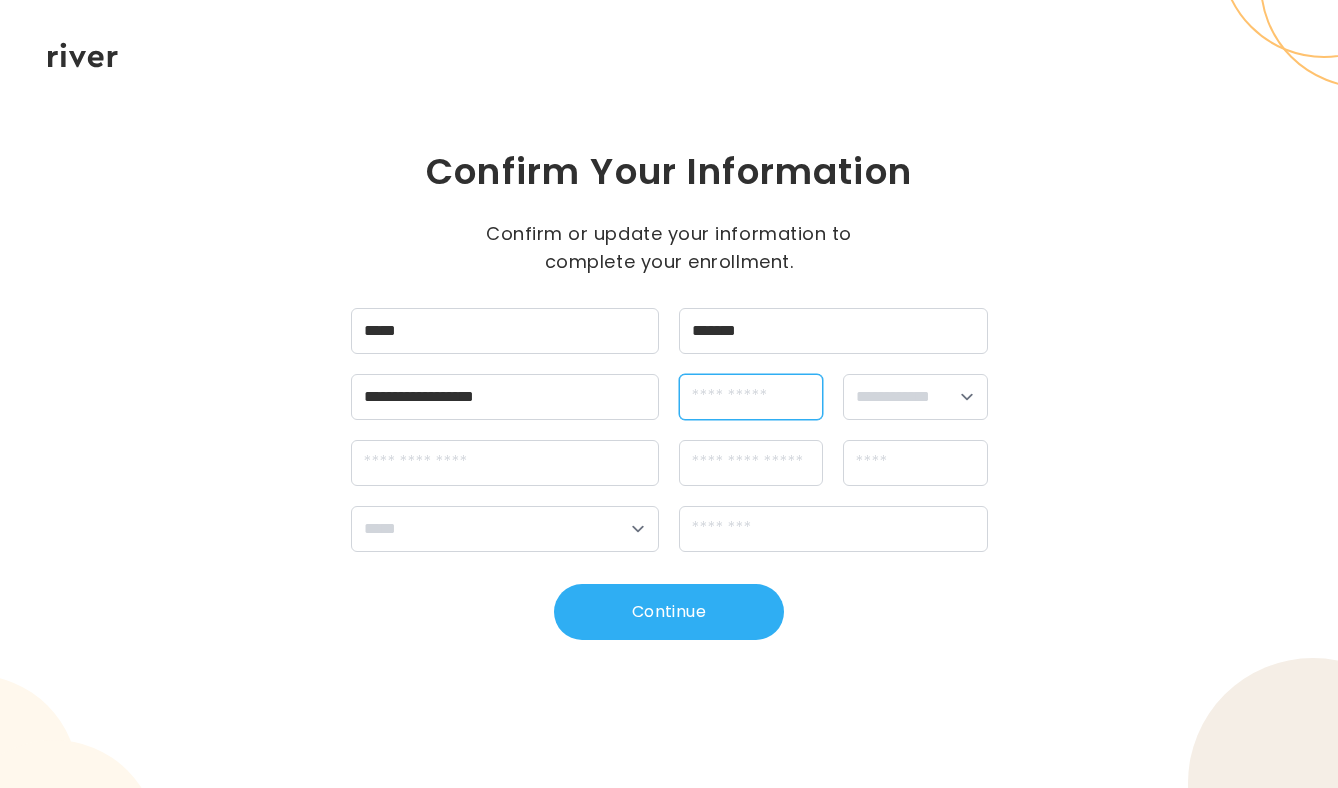 click at bounding box center [751, 397] 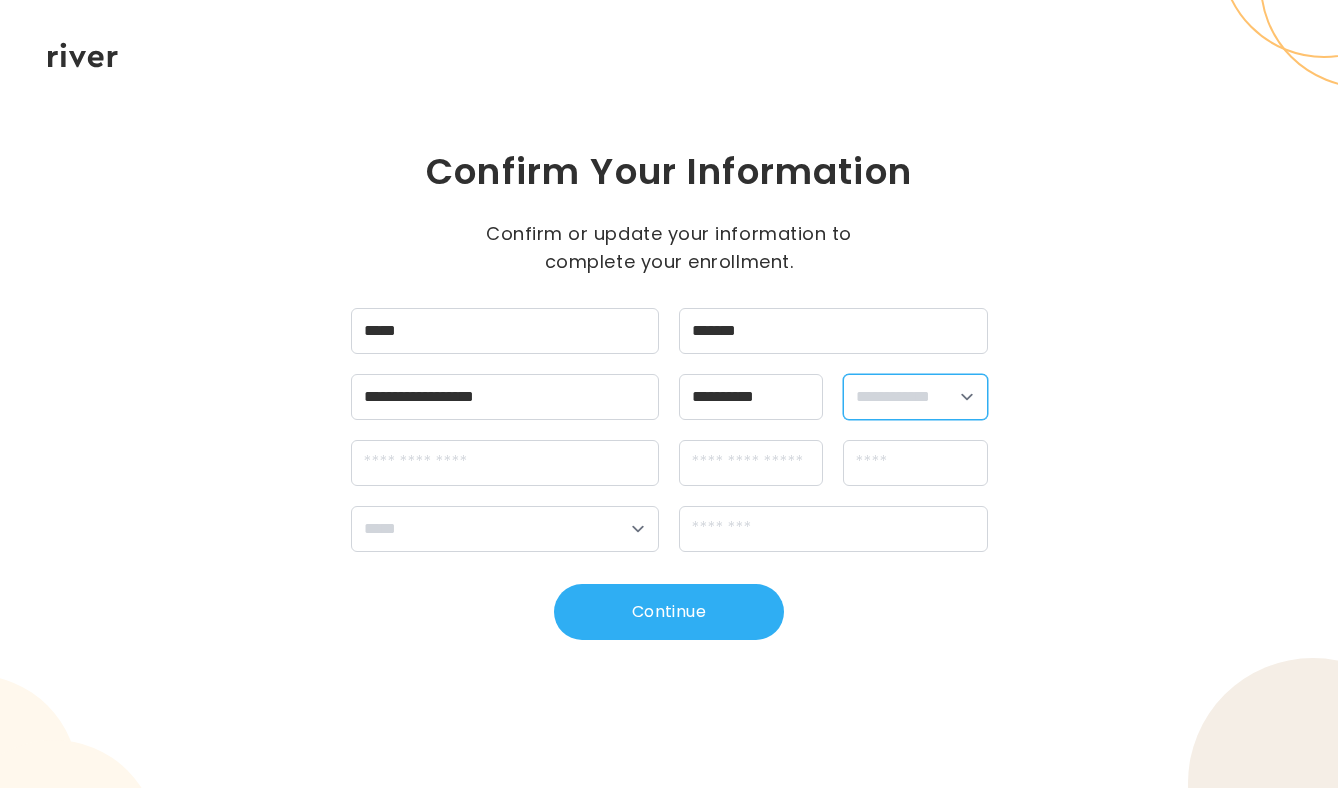 click on "**********" at bounding box center [915, 397] 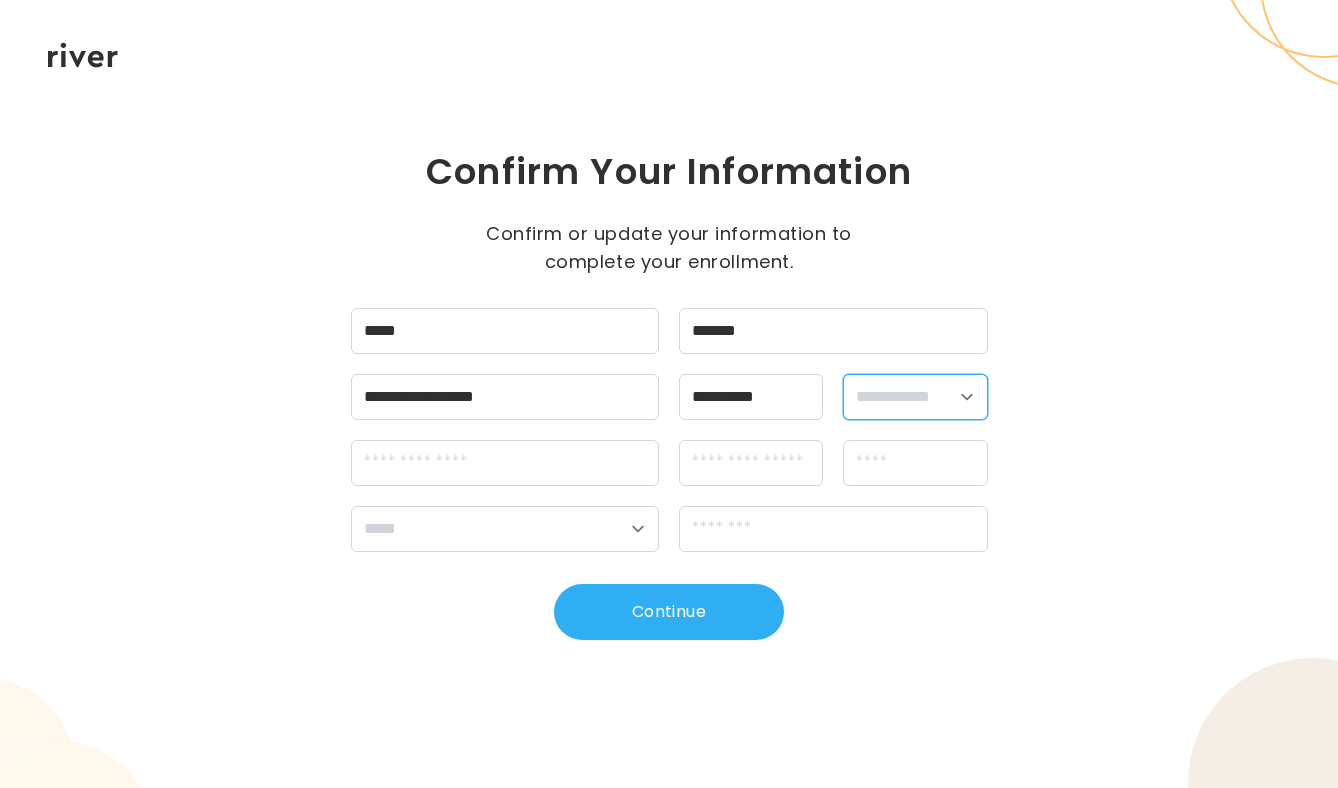 select on "******" 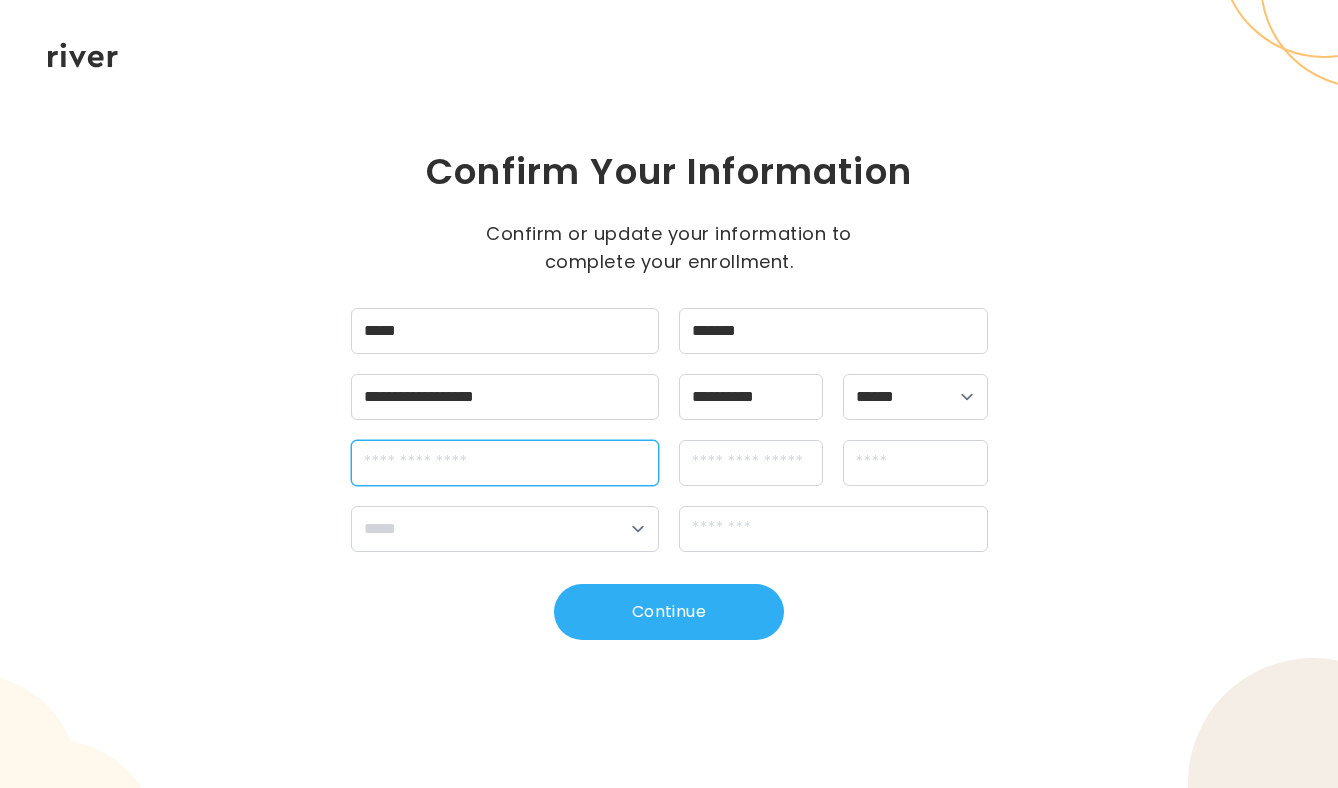 click at bounding box center (505, 463) 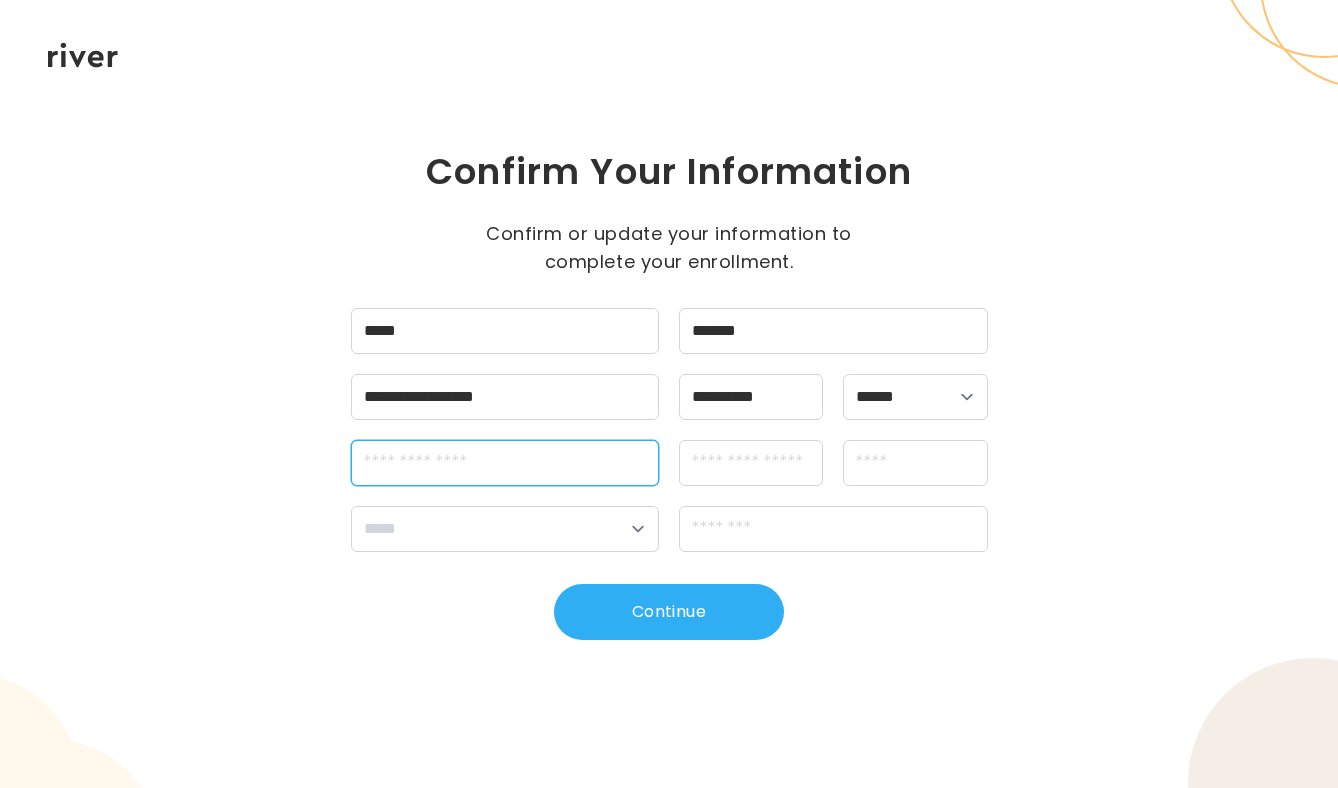 type on "**********" 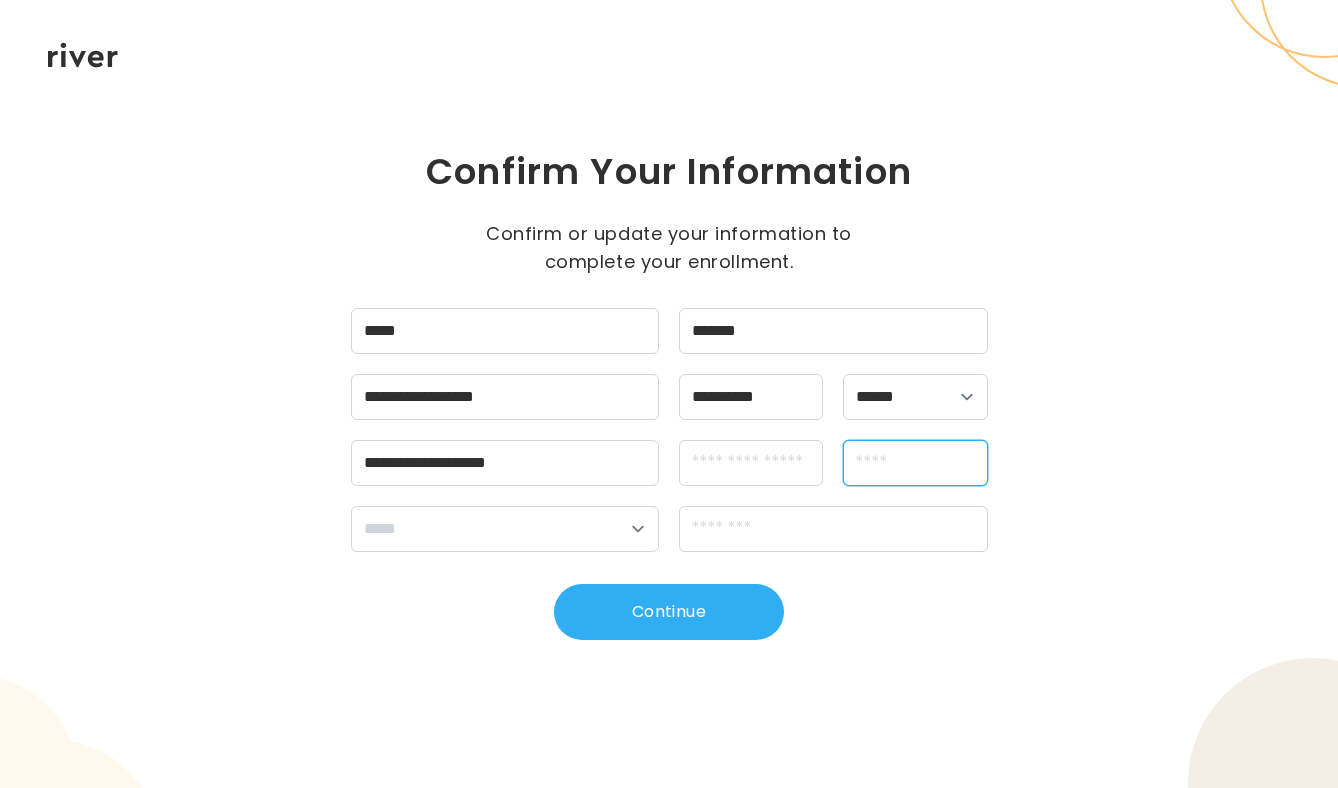 type on "********" 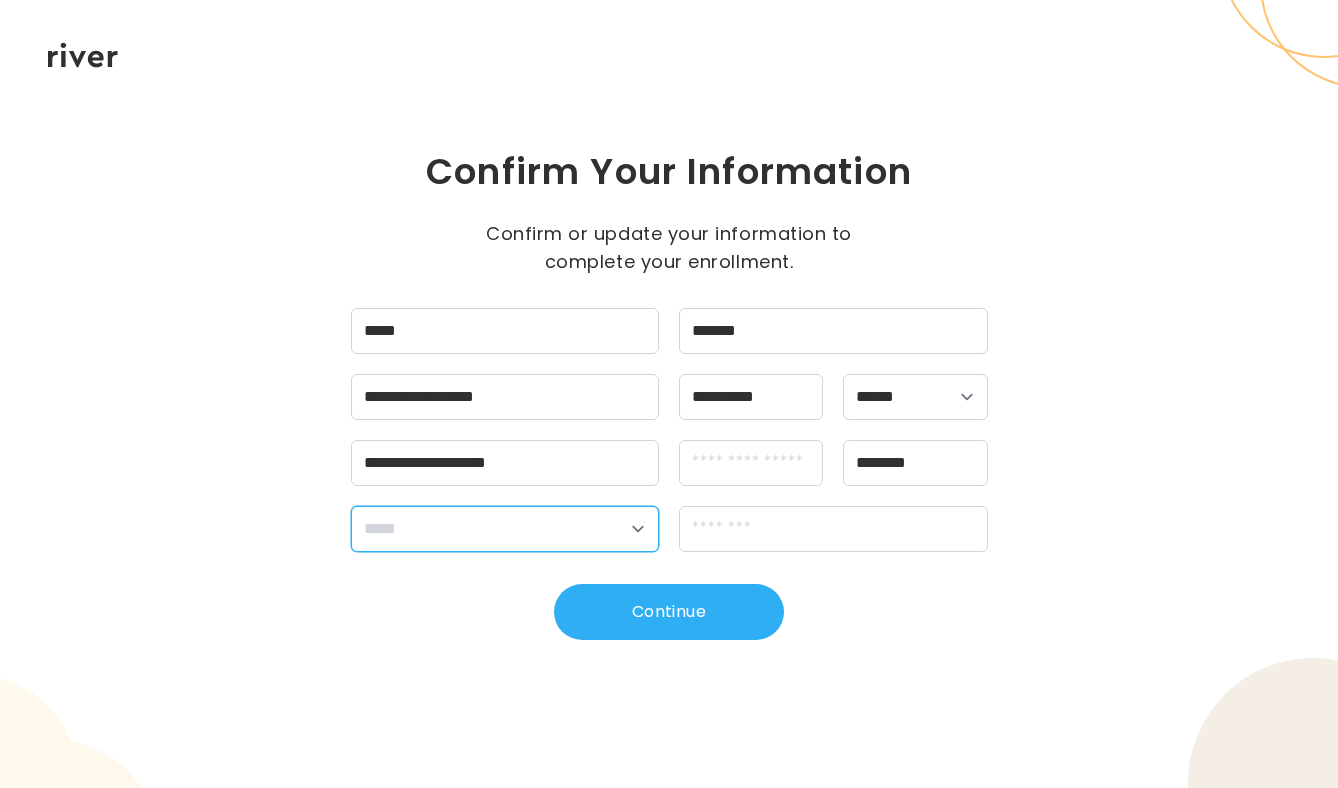 select on "**" 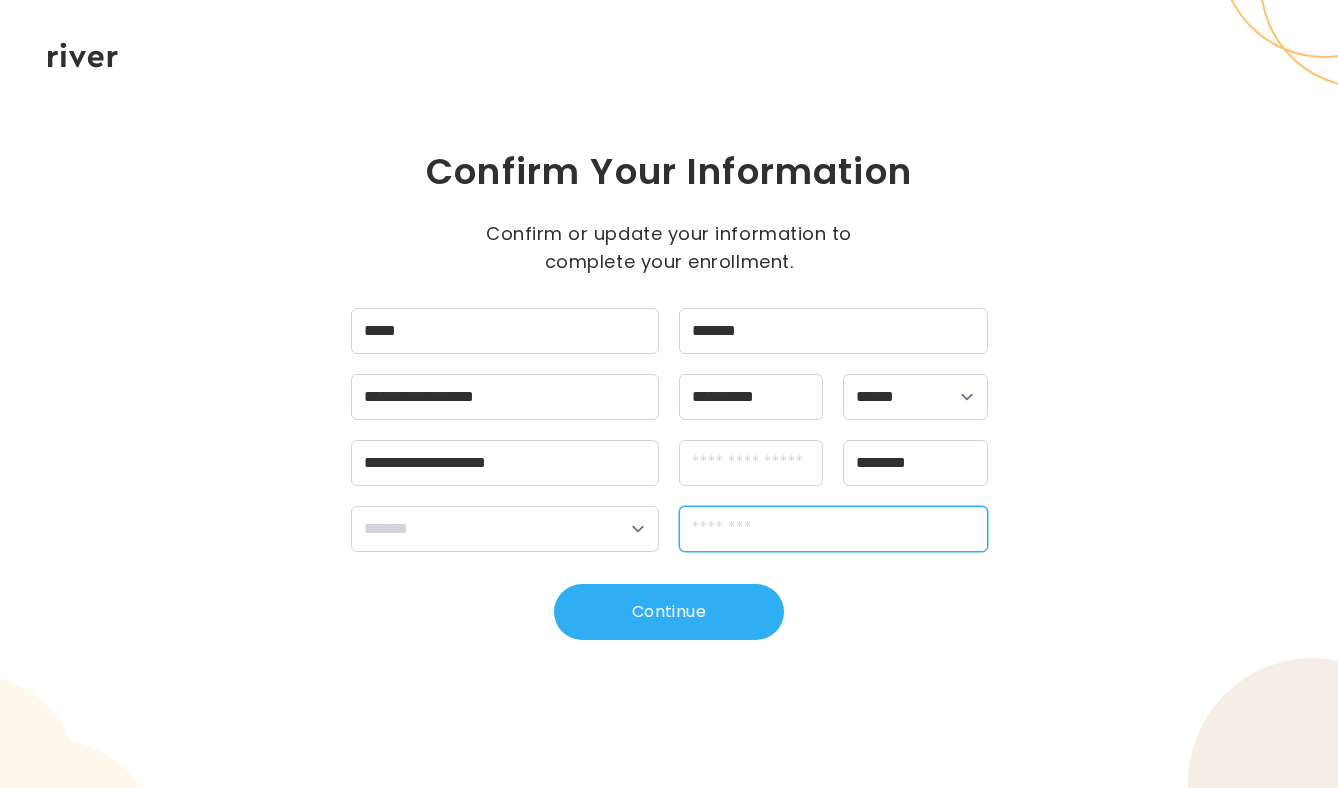 type on "*****" 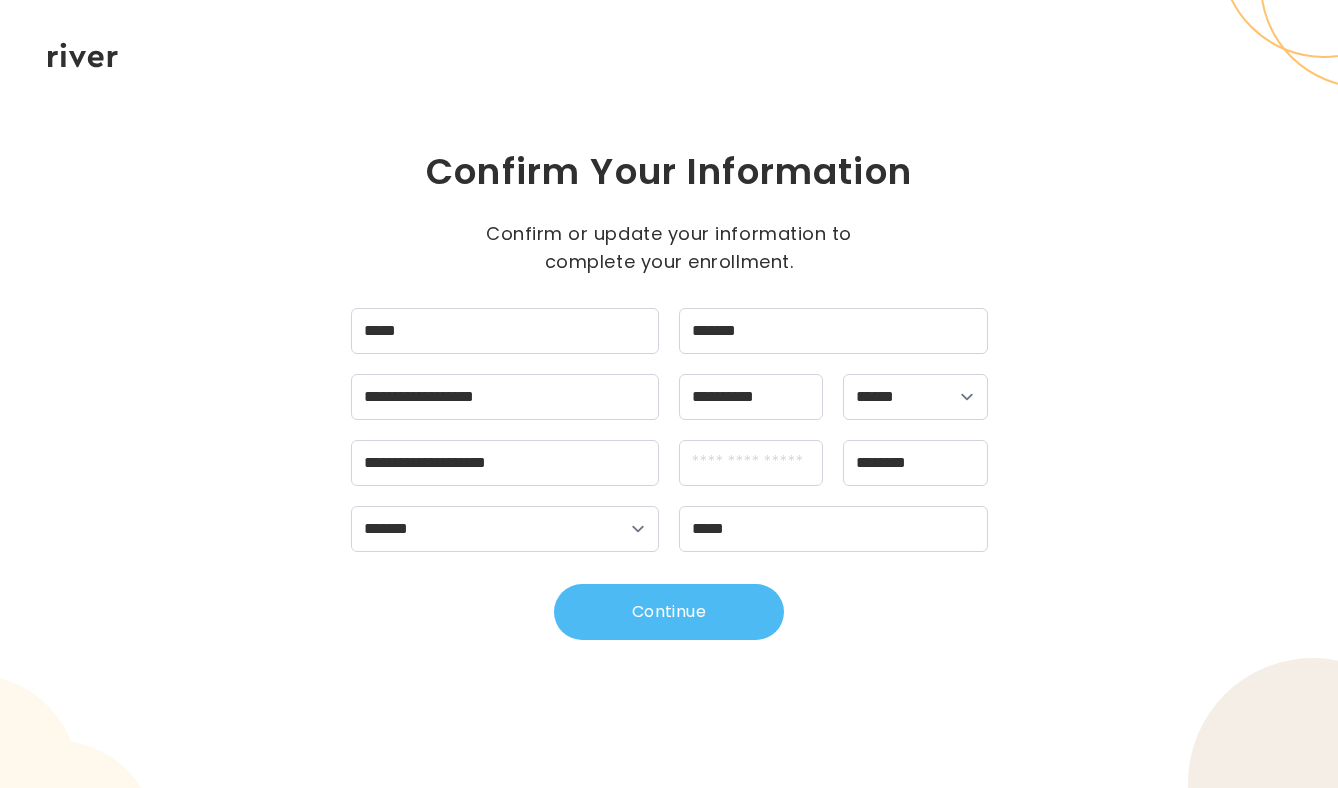 click on "Continue" at bounding box center [669, 612] 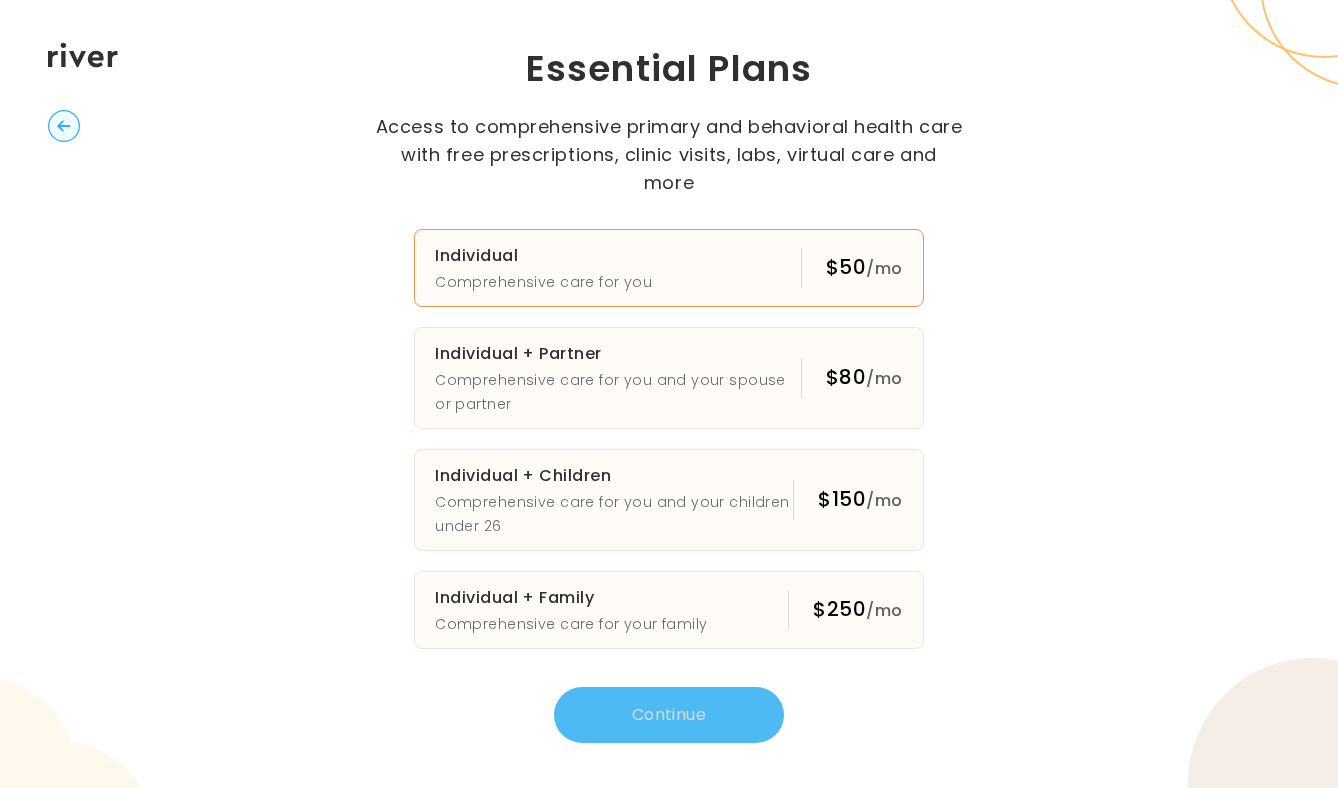 click on "$50 /mo" at bounding box center (864, 268) 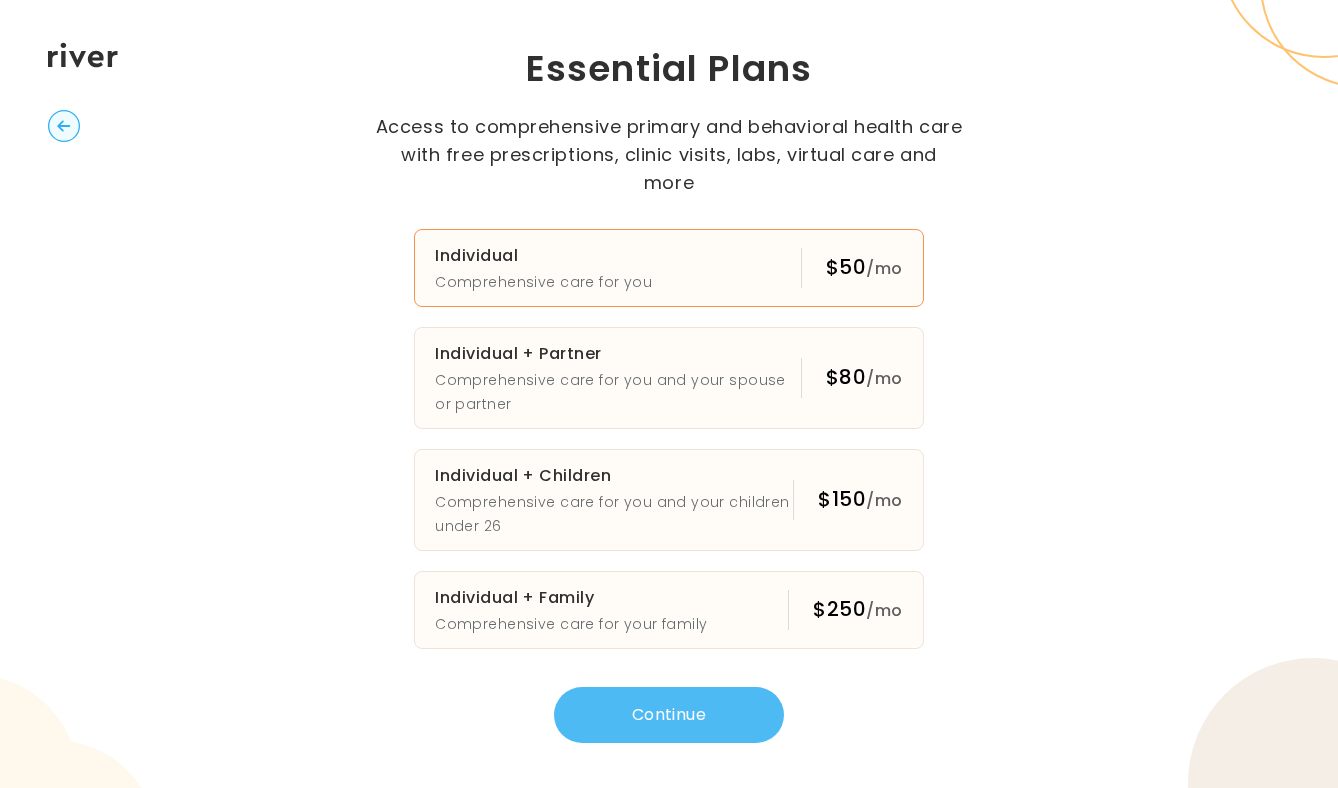 click on "Continue" at bounding box center [669, 715] 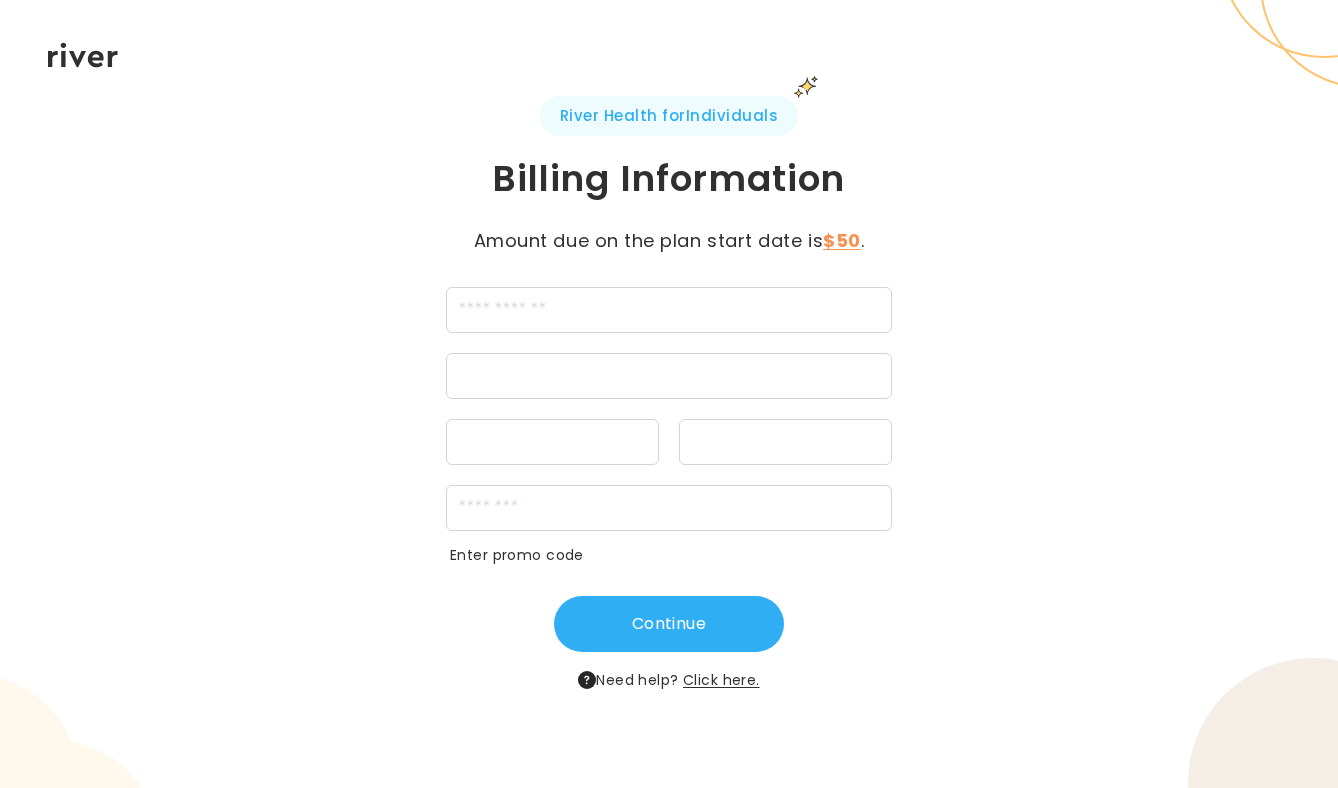 click on "Click here." at bounding box center (721, 680) 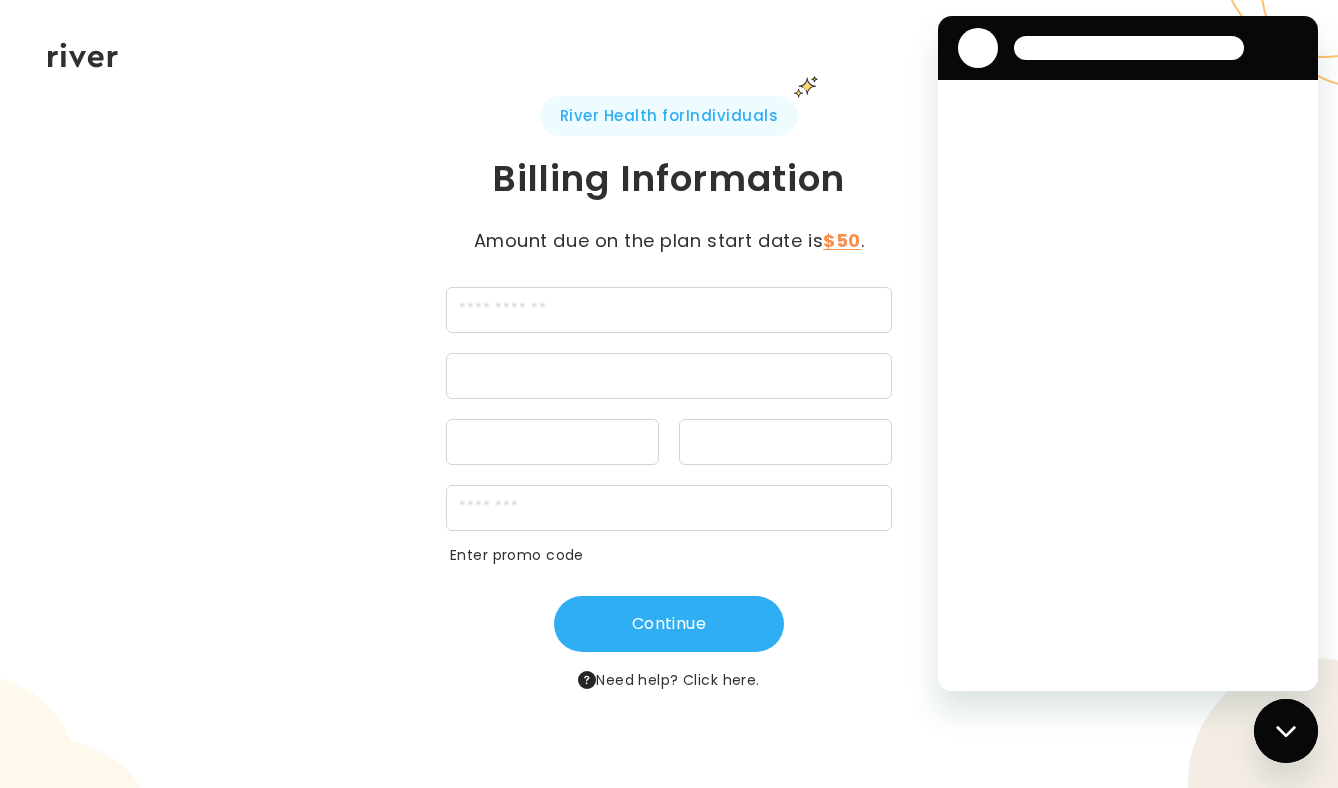 scroll, scrollTop: 0, scrollLeft: 0, axis: both 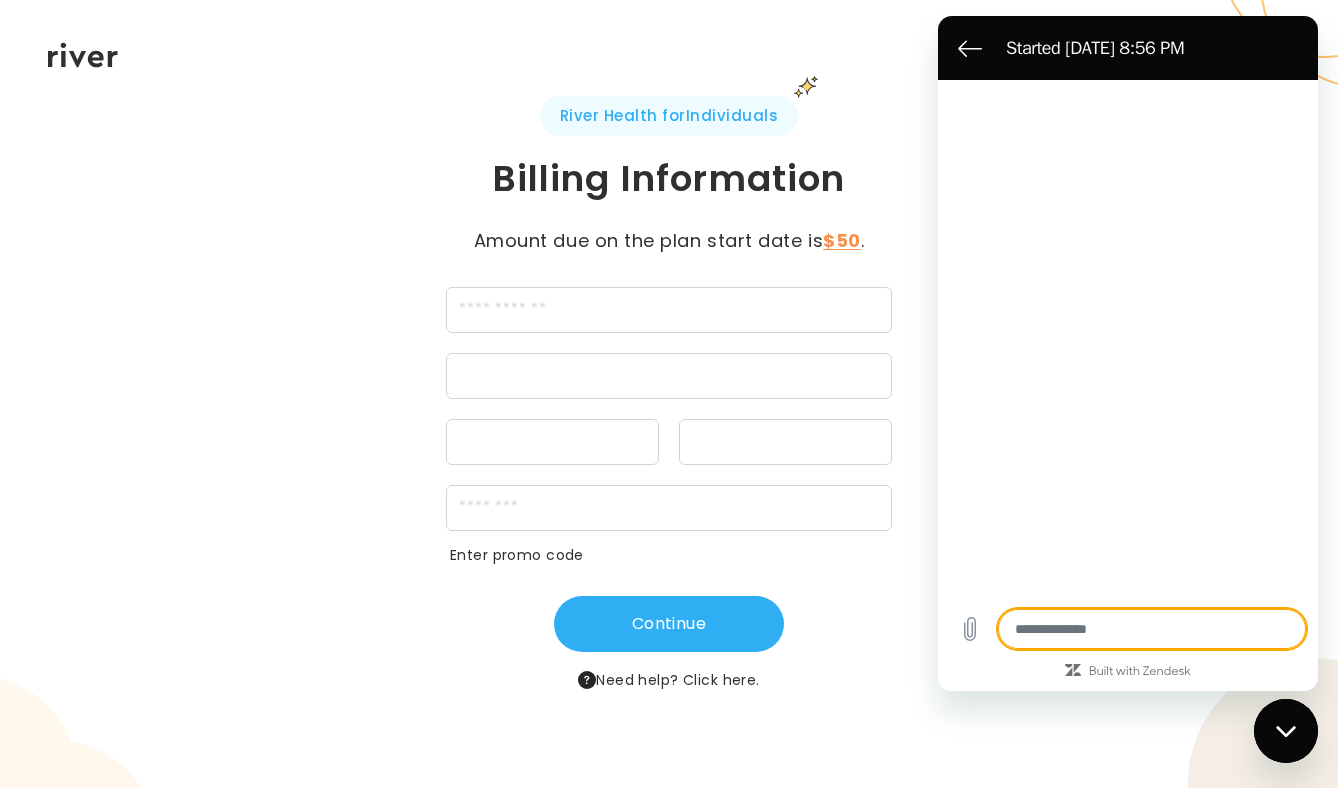 type on "*" 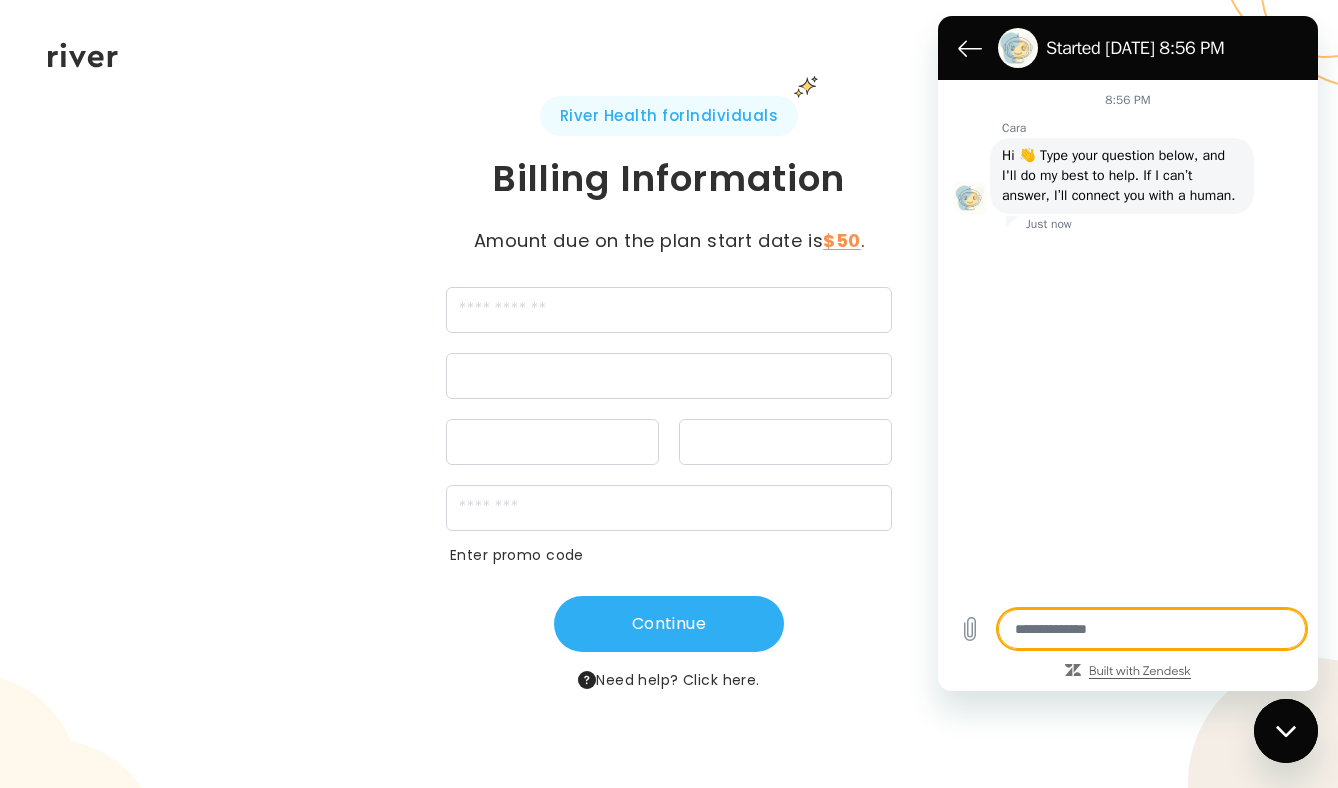 type on "*" 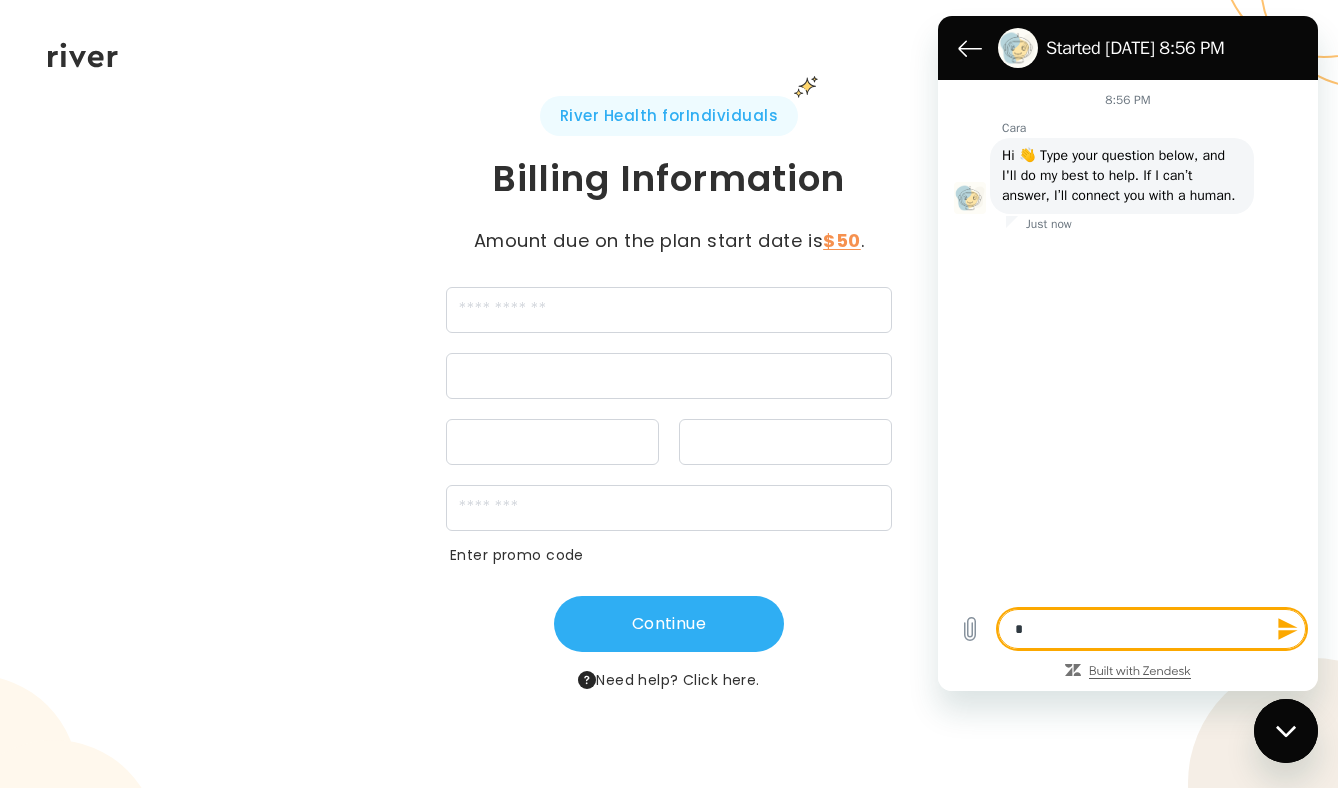 type on "**" 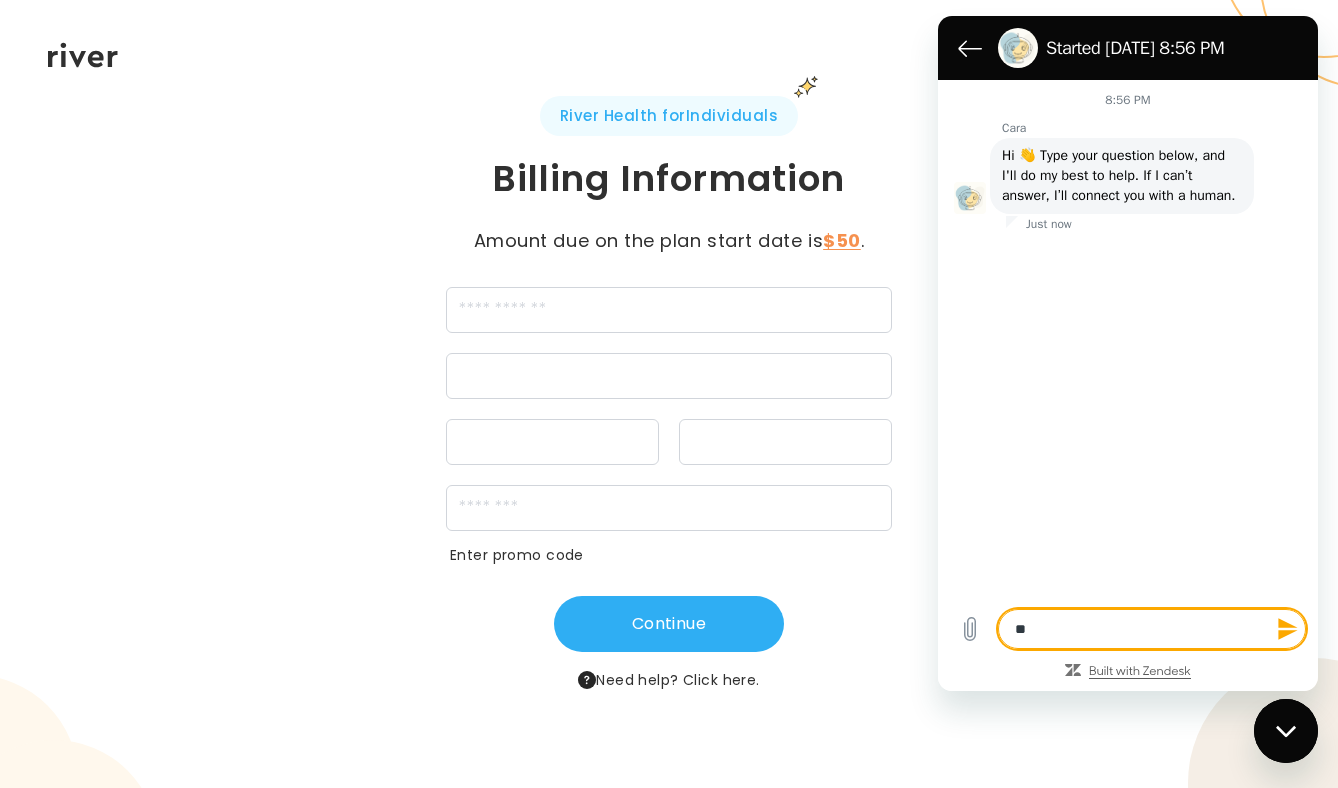 type on "***" 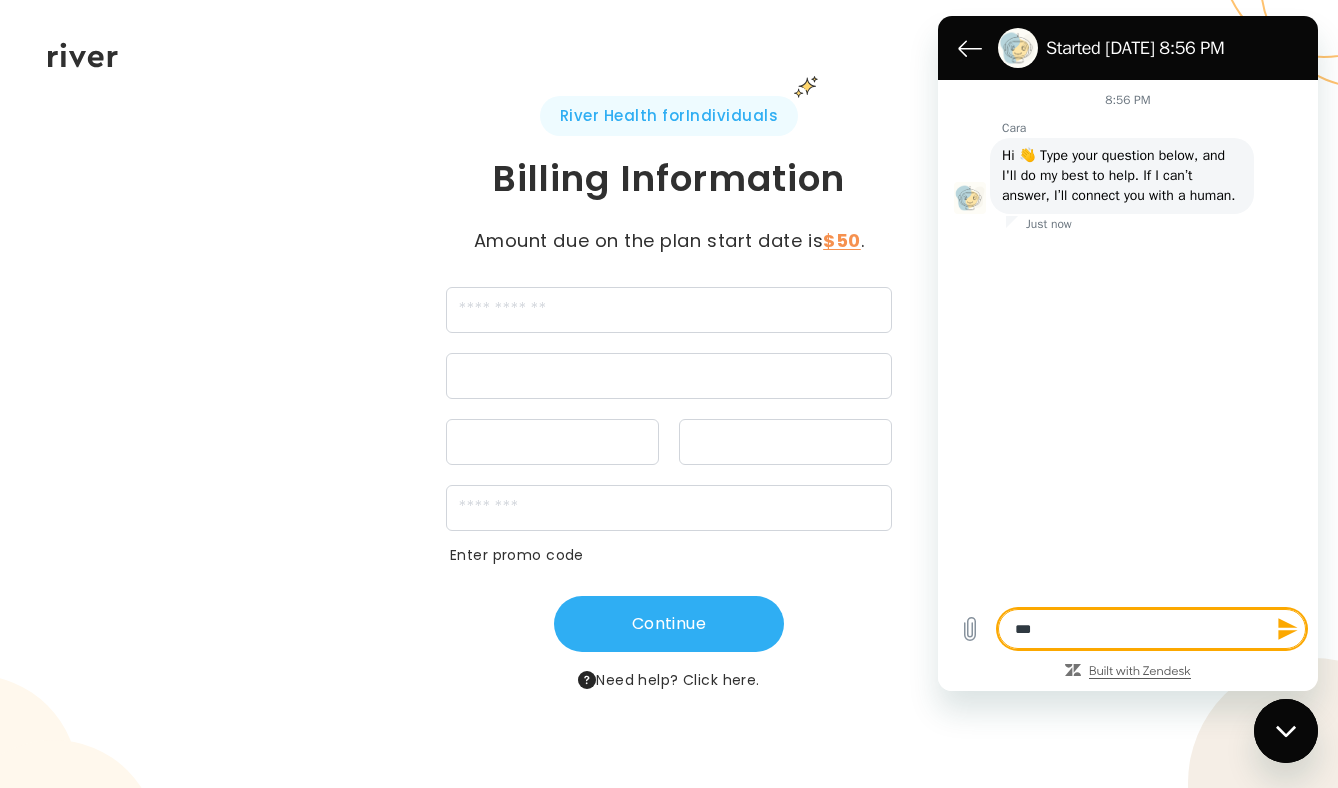 type on "****" 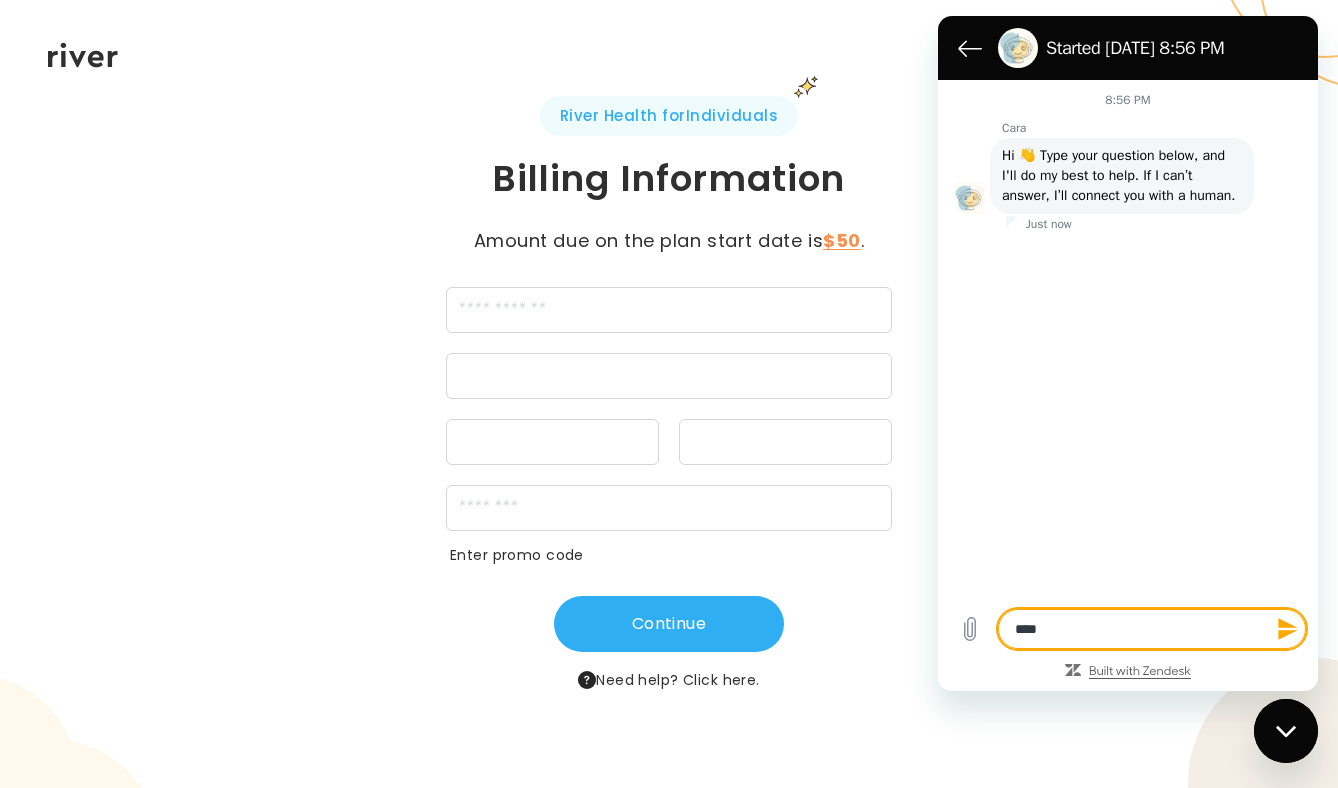 type on "*****" 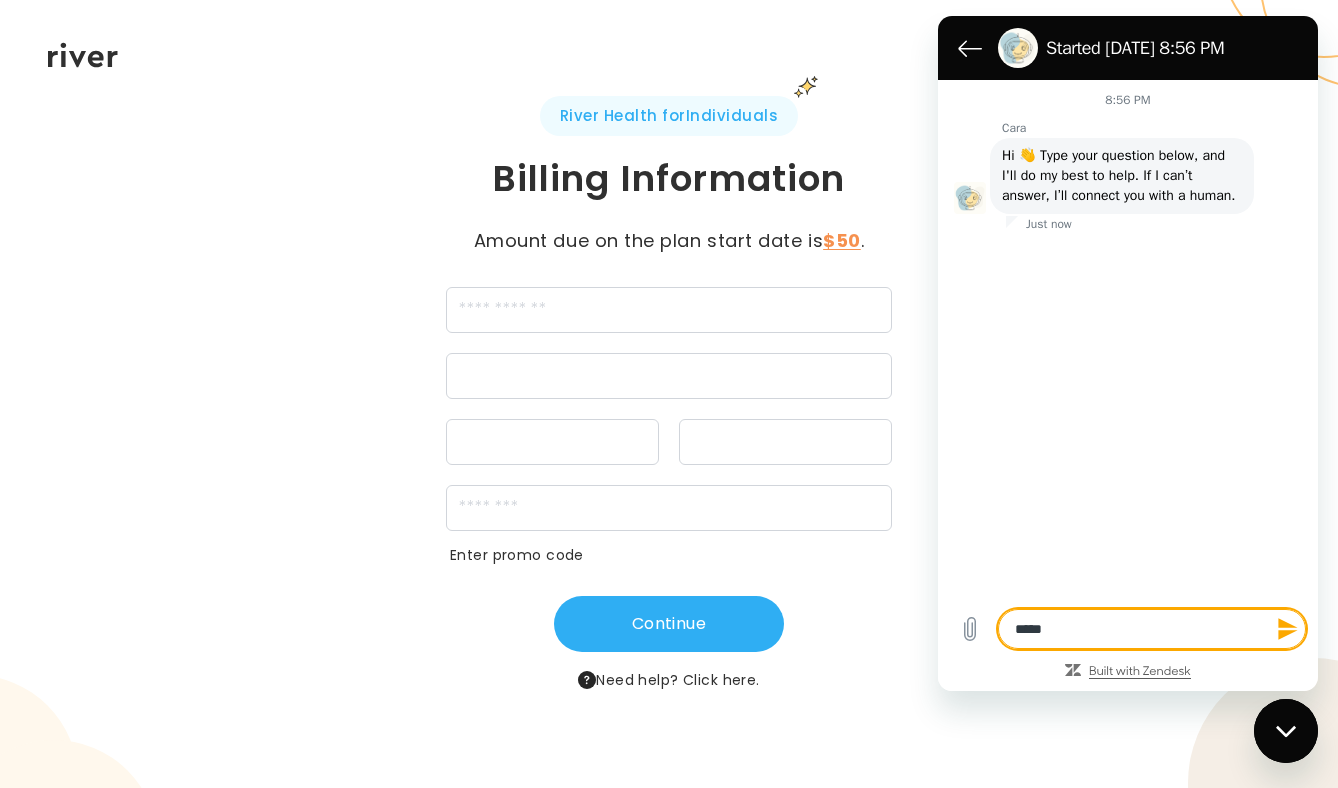 type on "******" 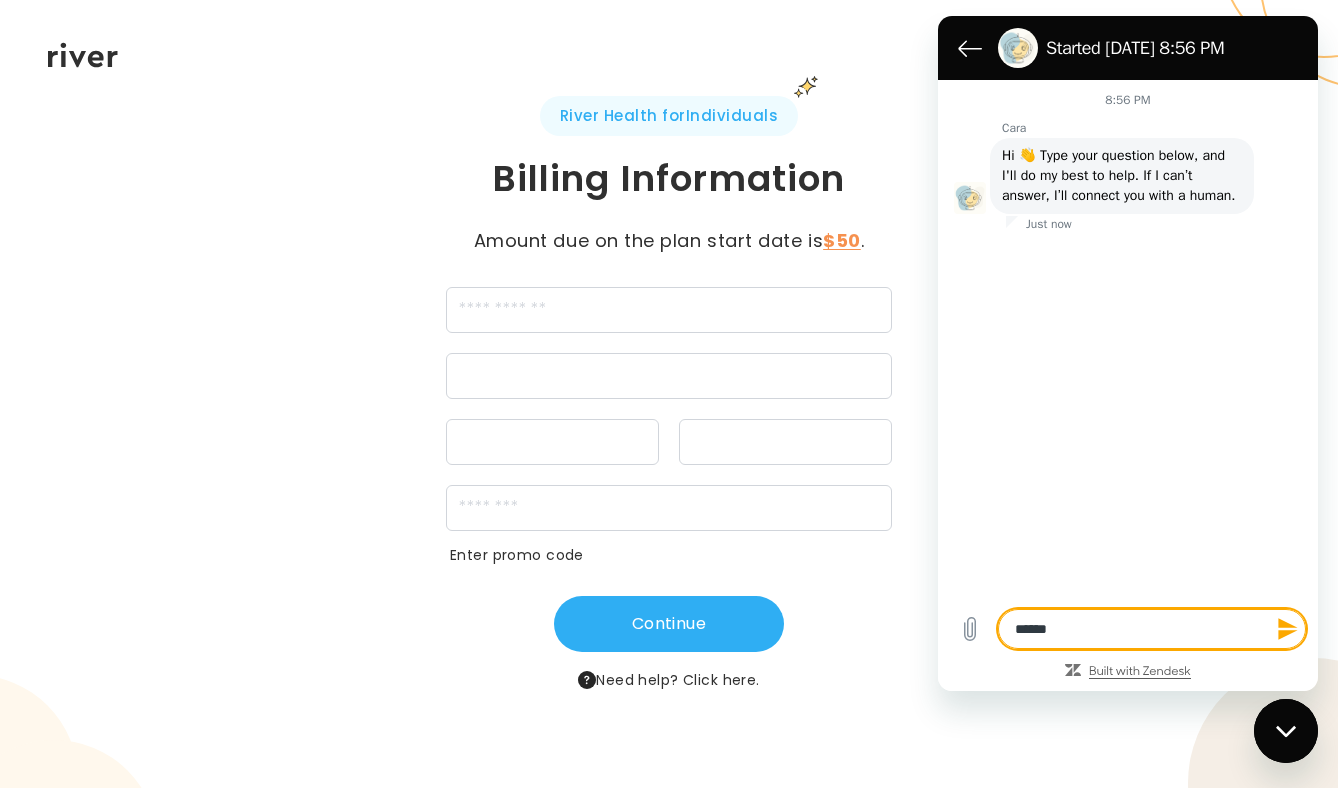 type on "*****" 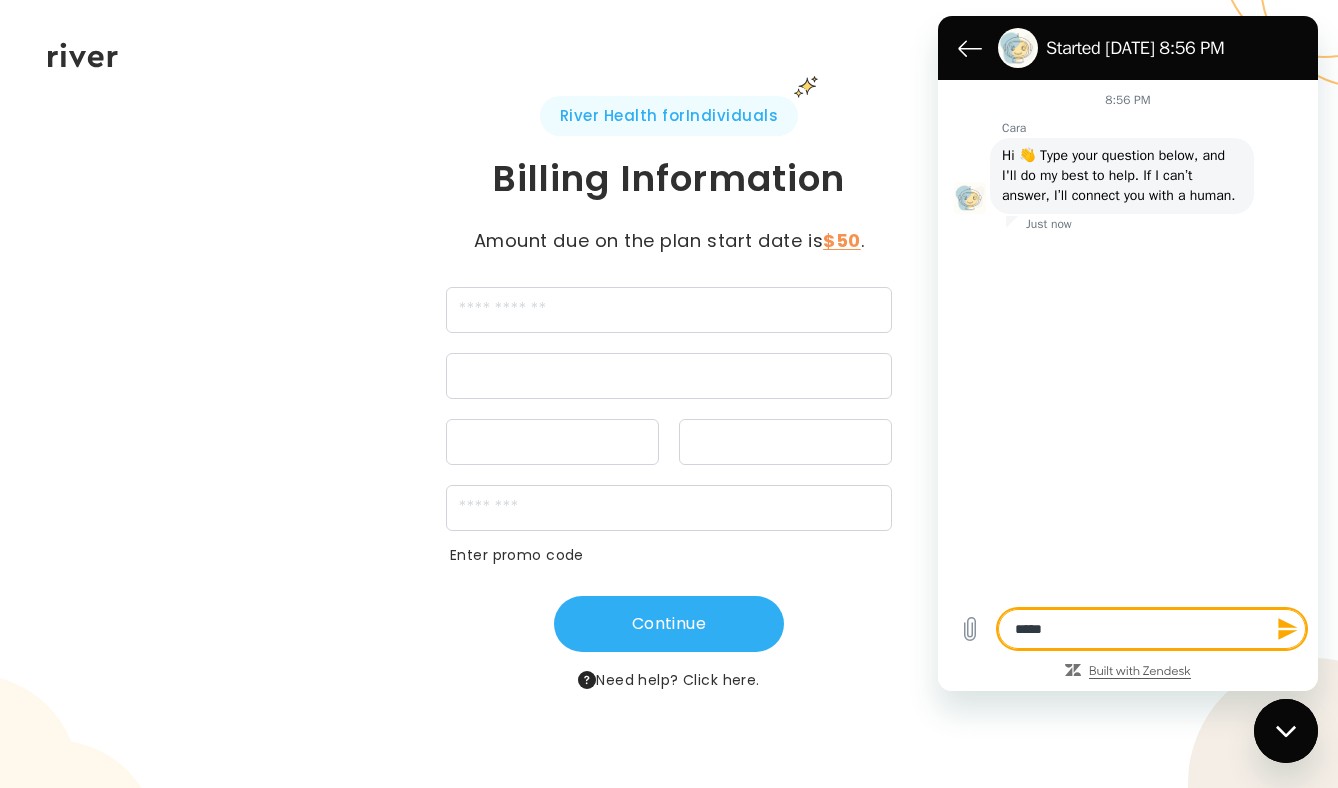 type on "******" 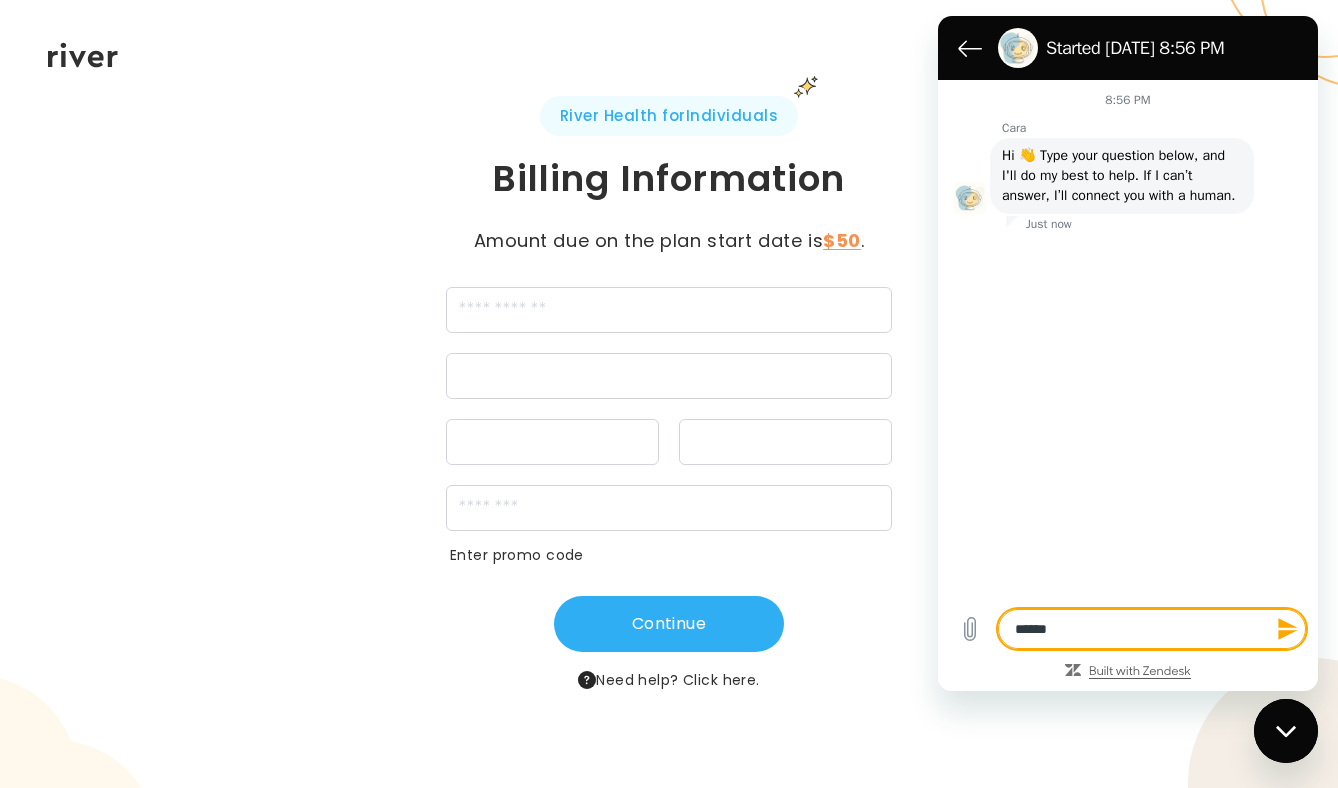 type on "******" 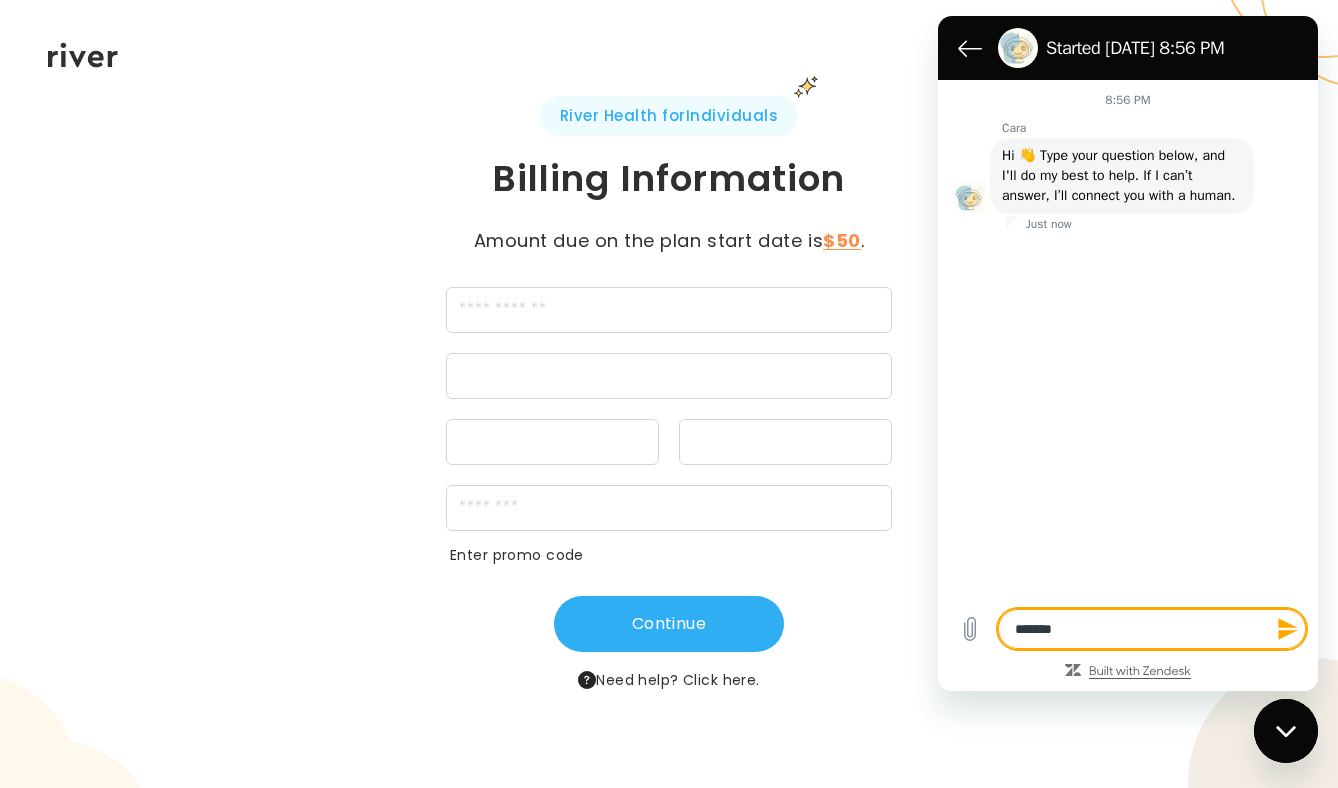 type on "********" 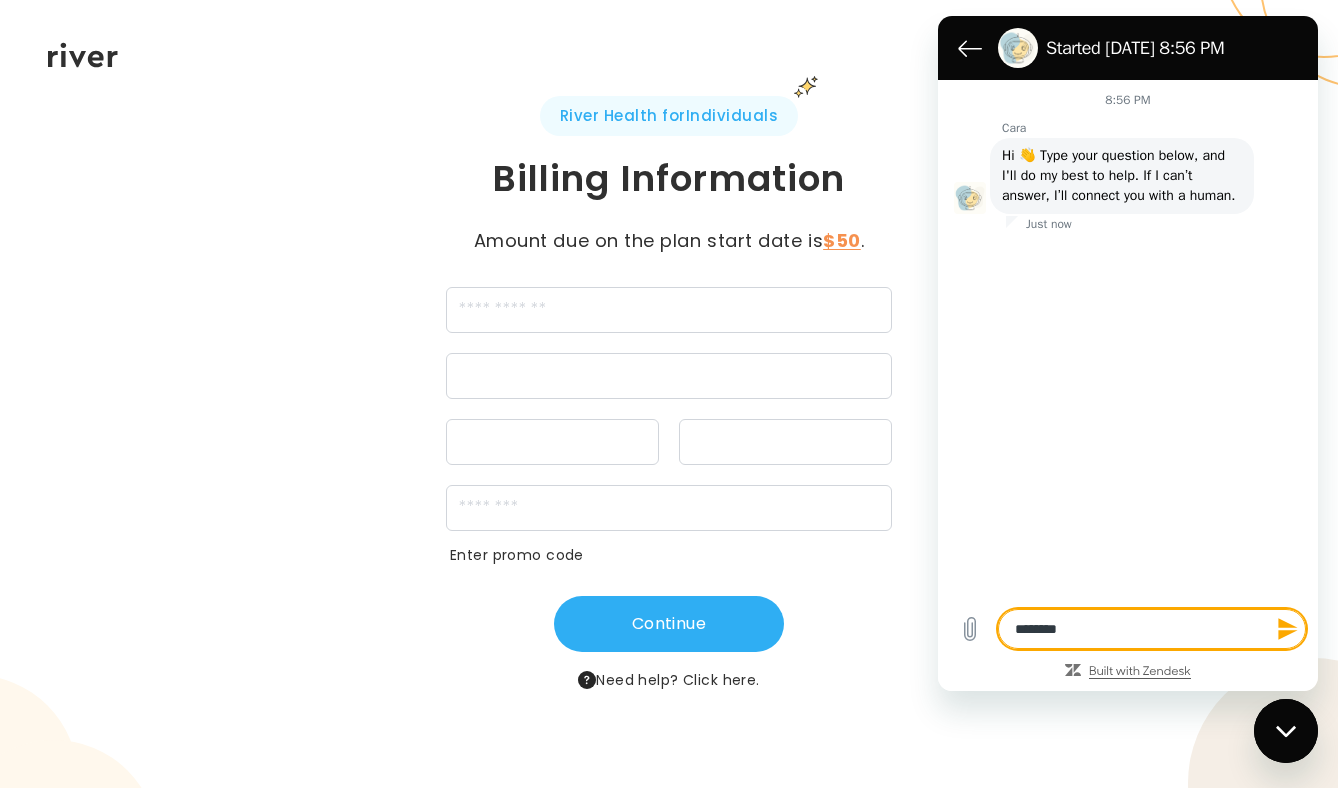 type on "******" 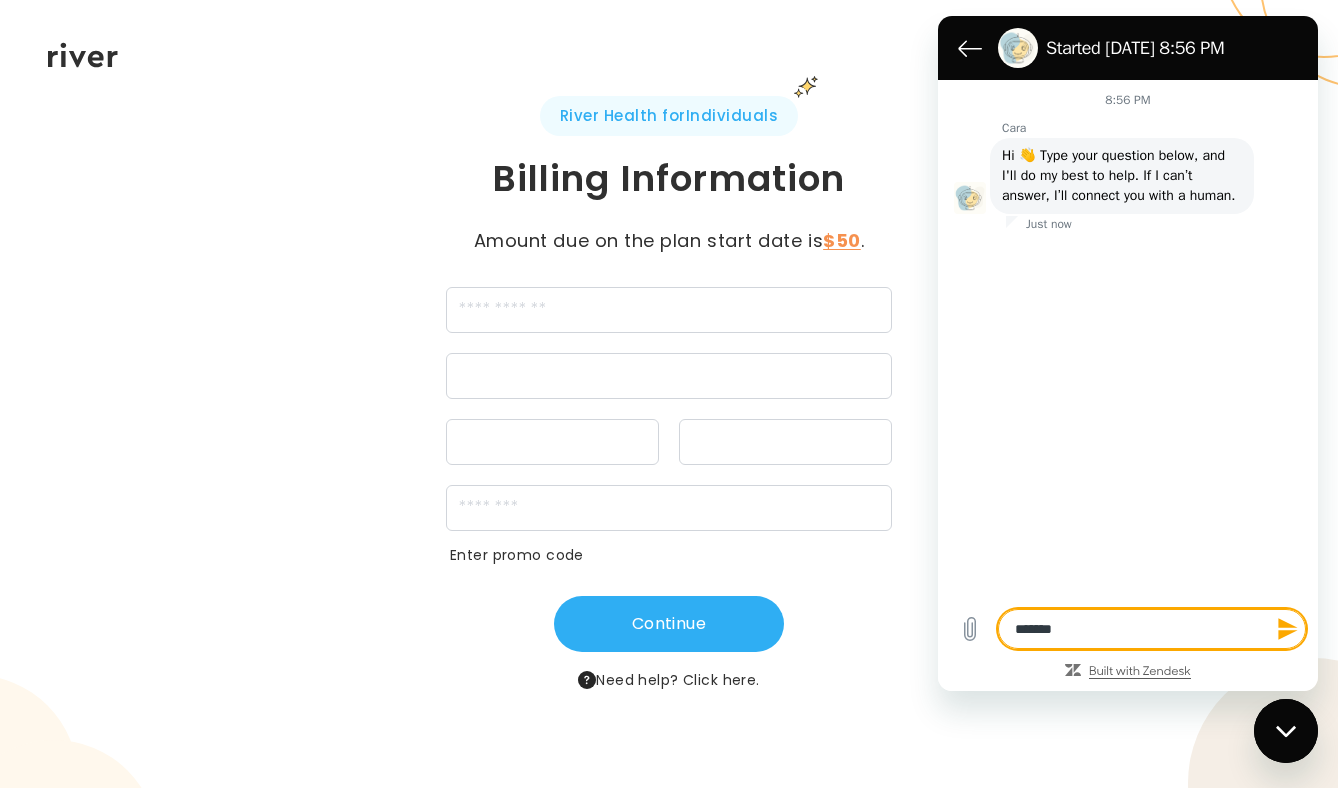 type on "********" 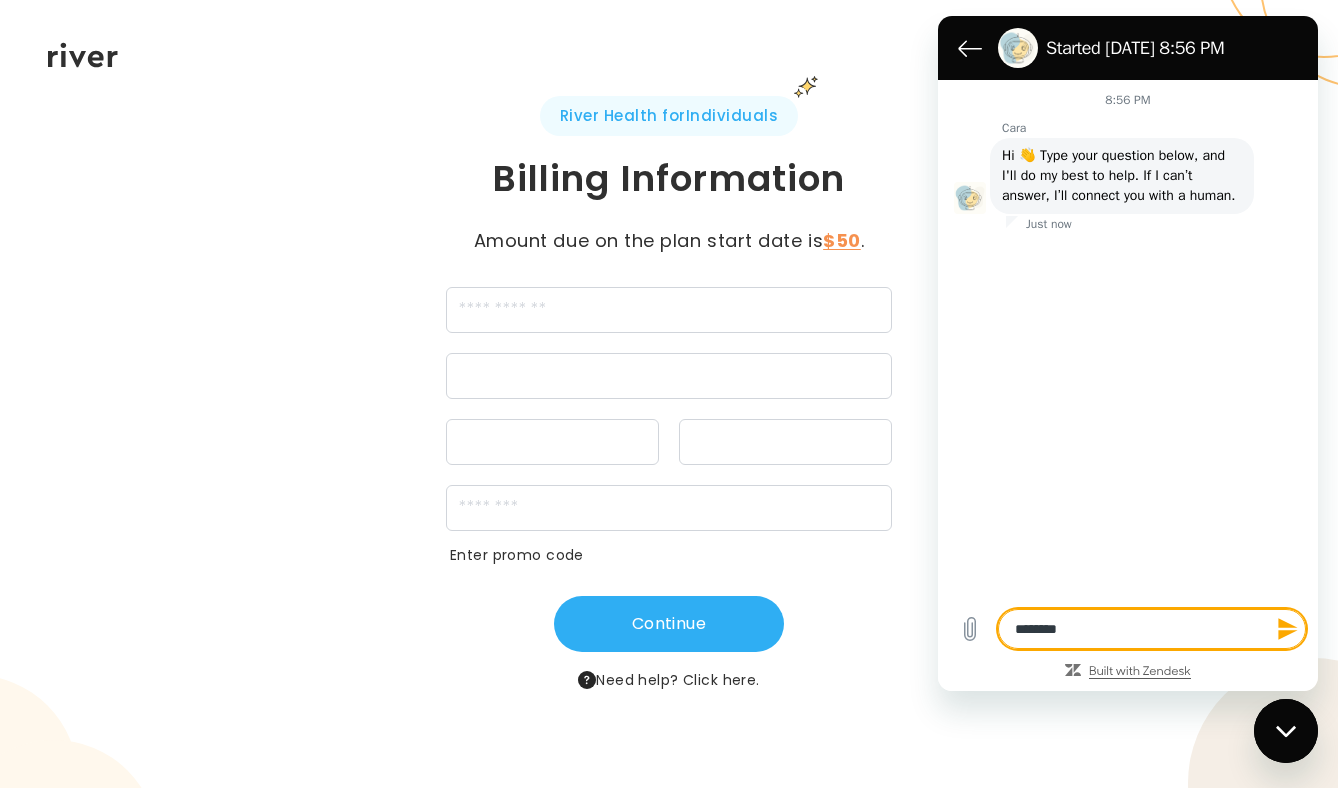 type on "*********" 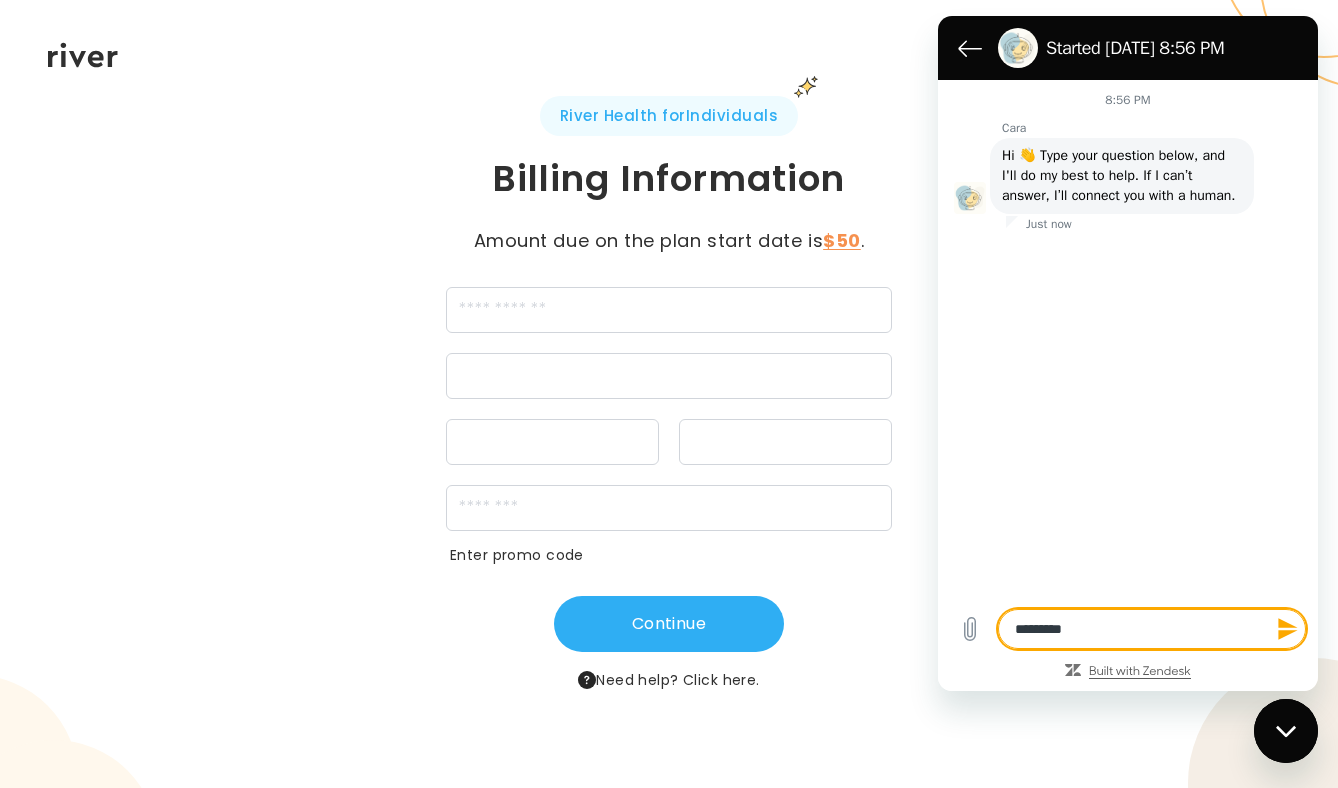 type on "*********" 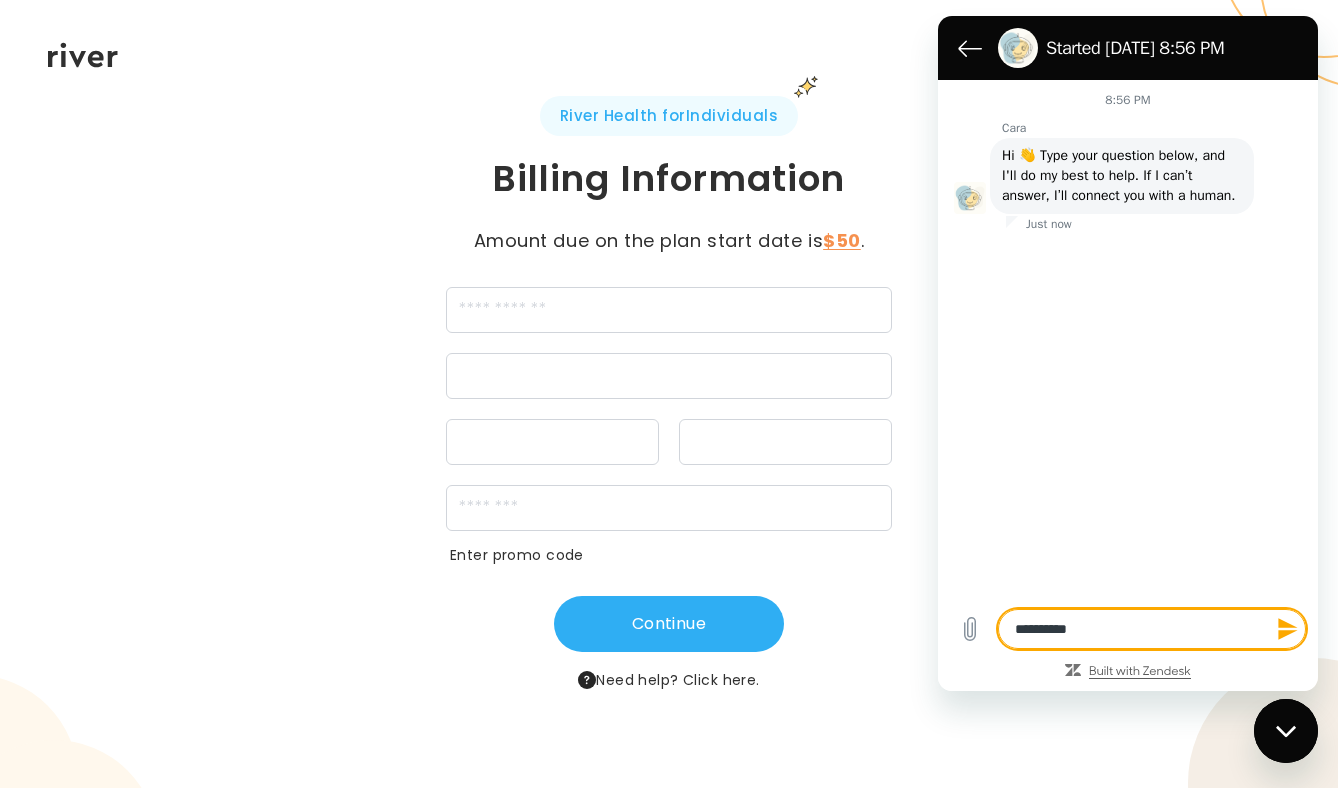 type on "**********" 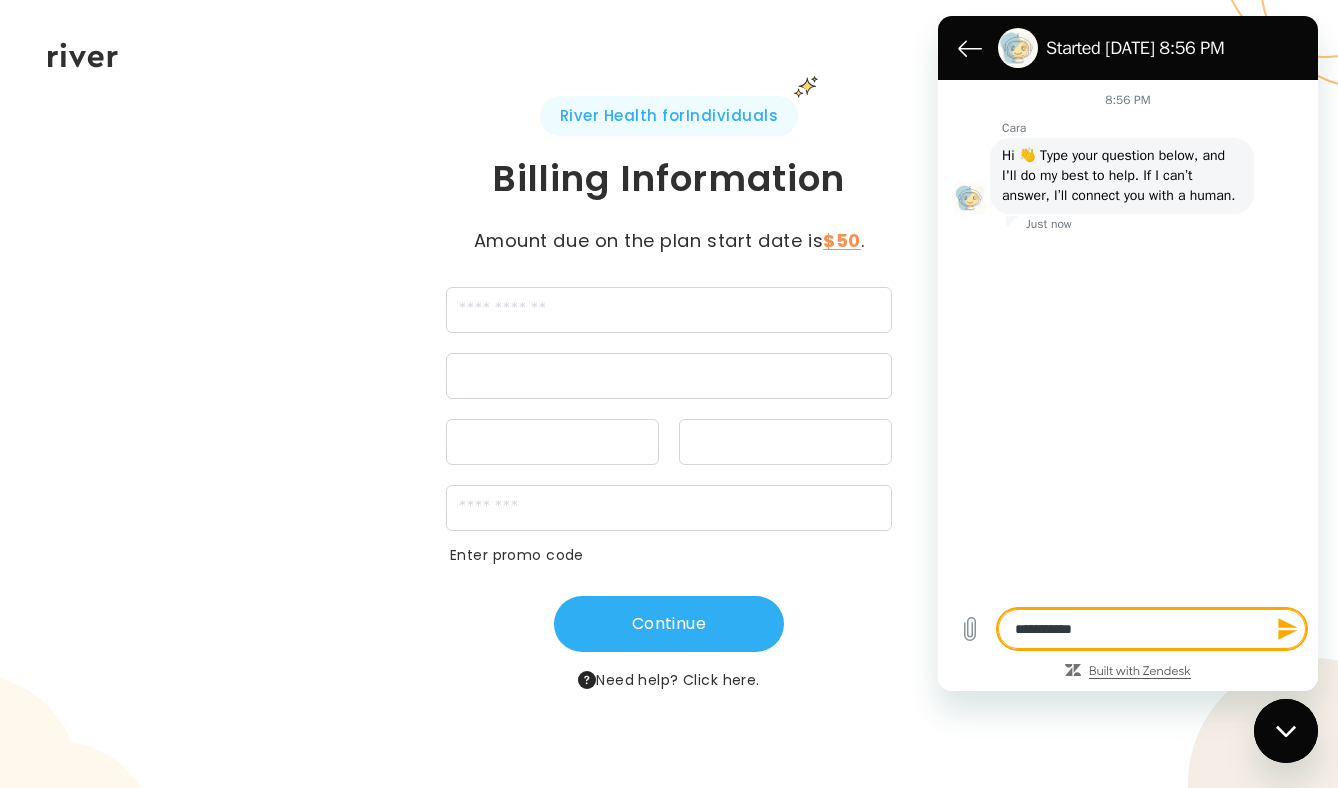 type on "**********" 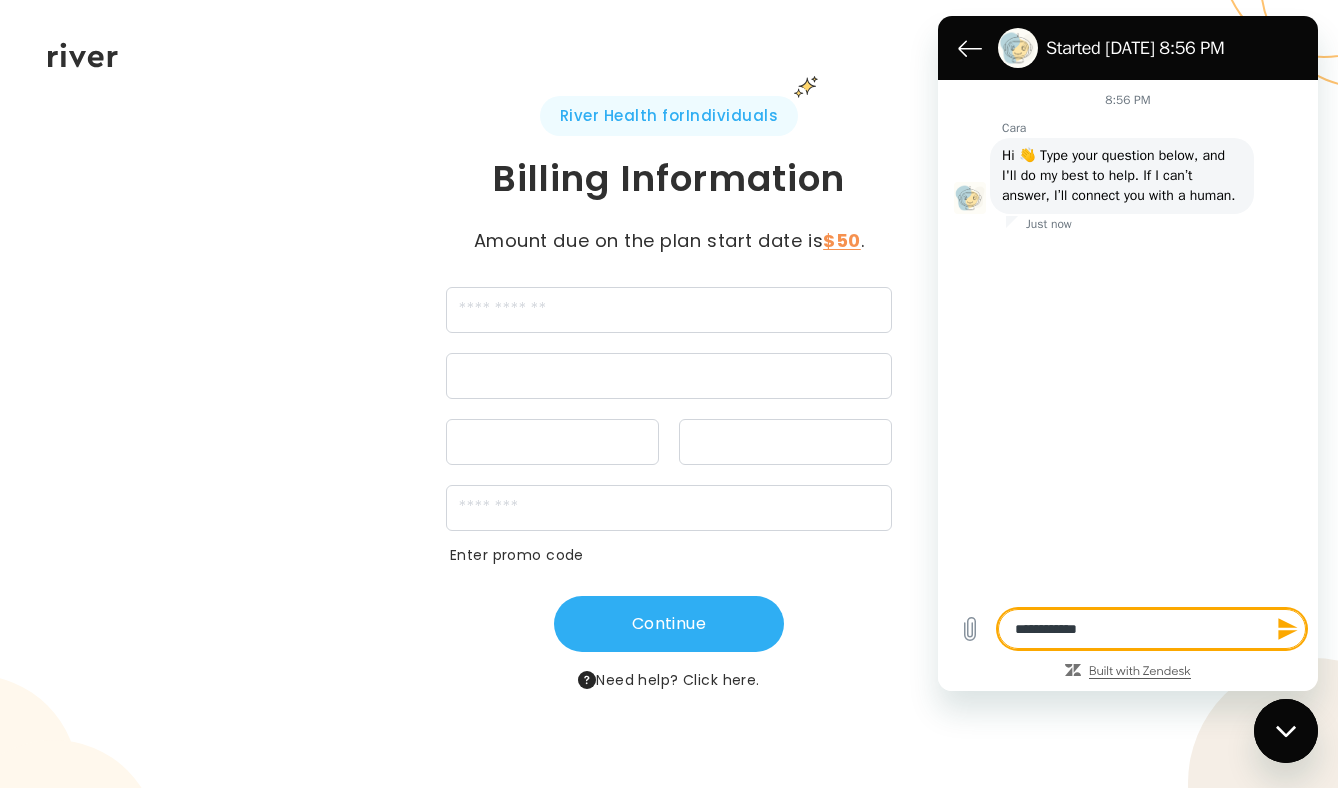 type on "**********" 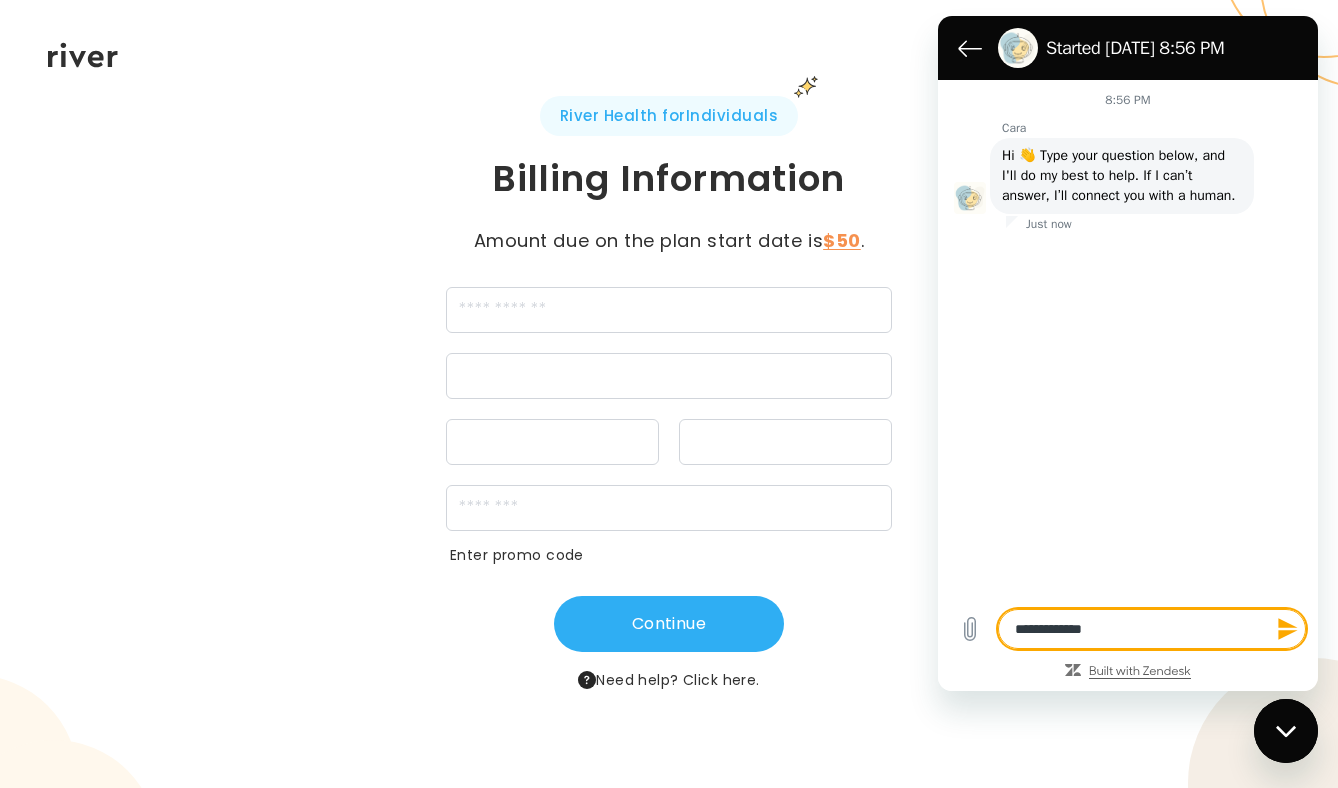 type on "**********" 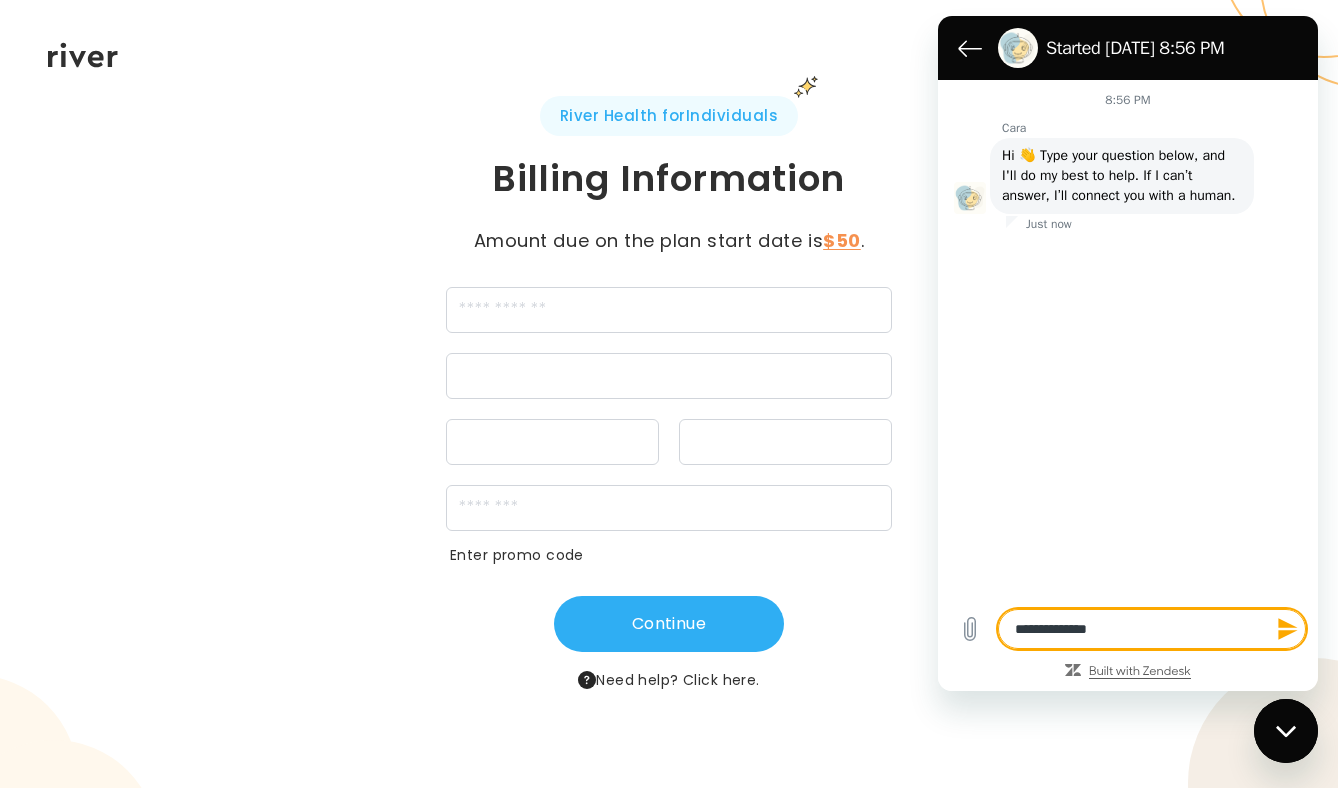 type on "**********" 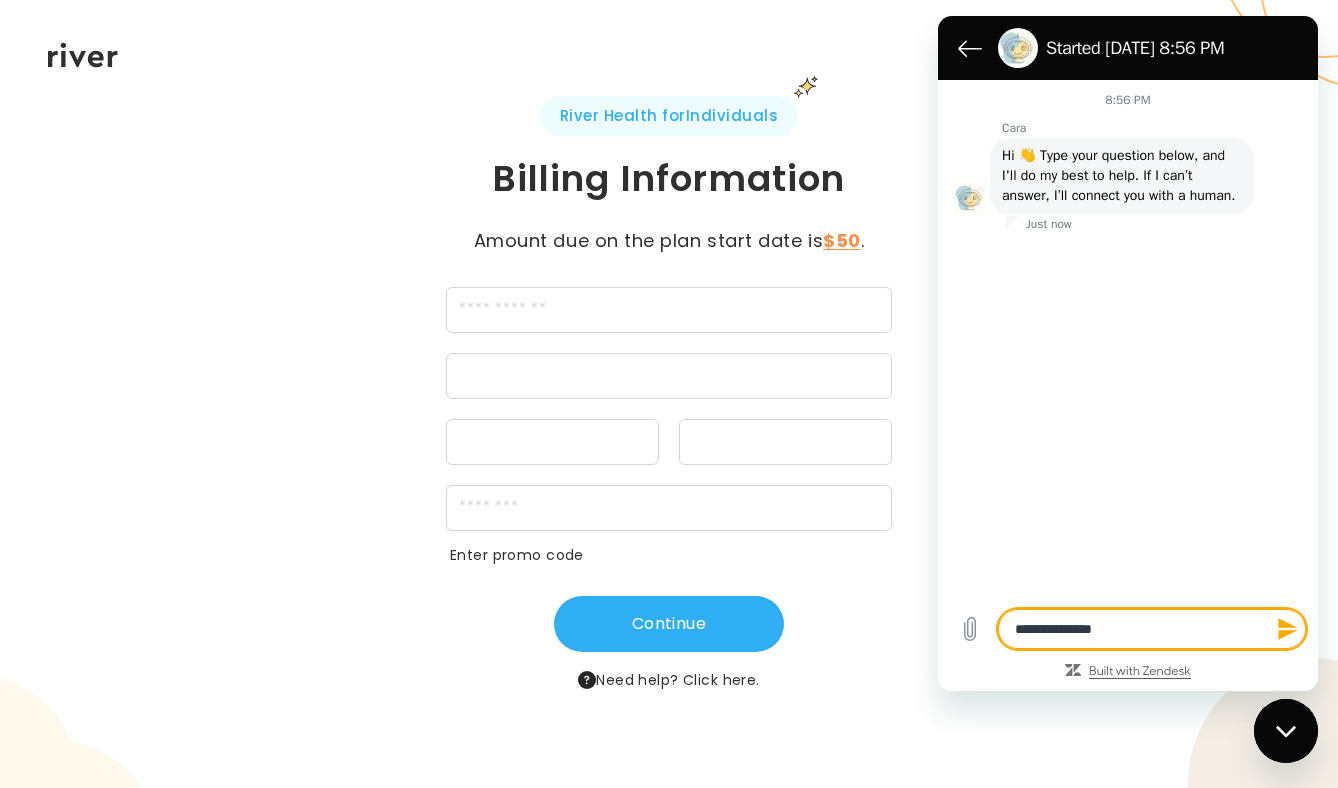 type on "**********" 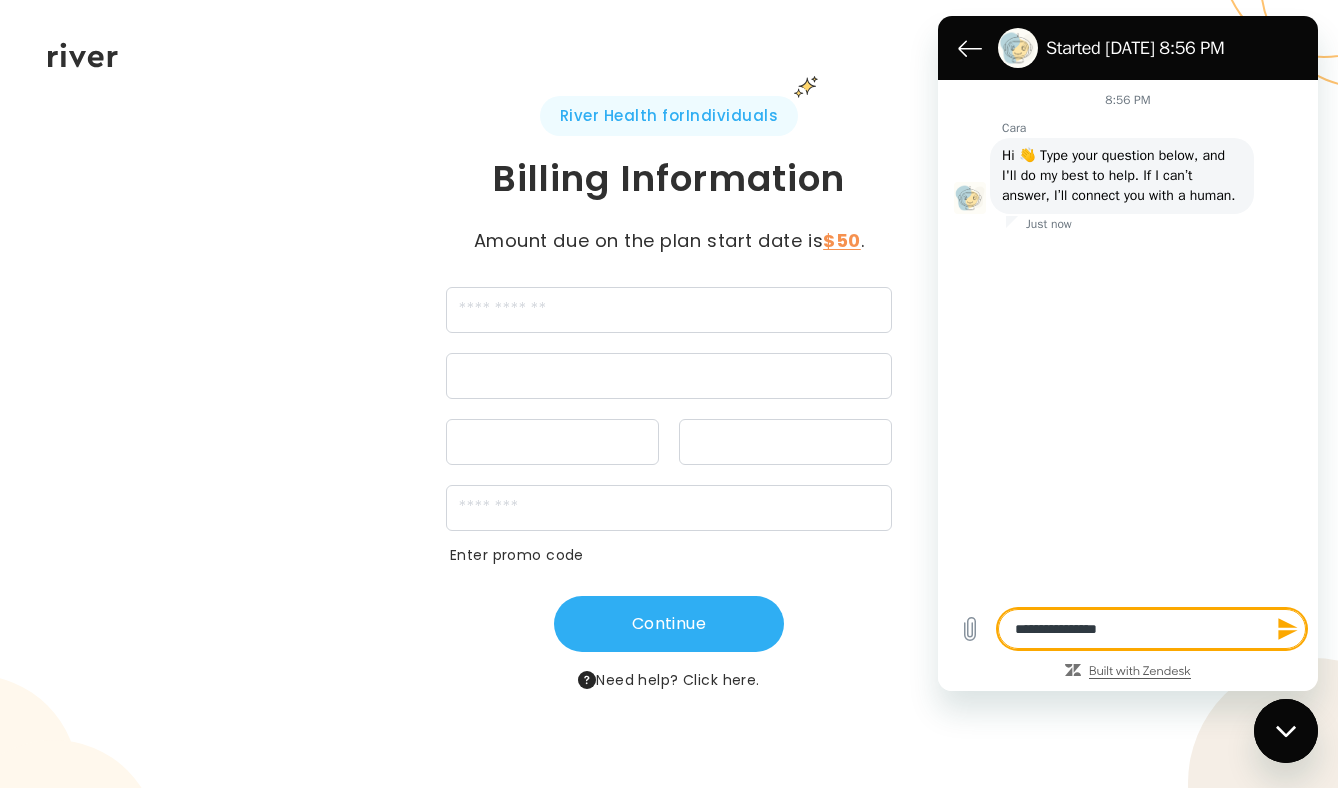 type on "**********" 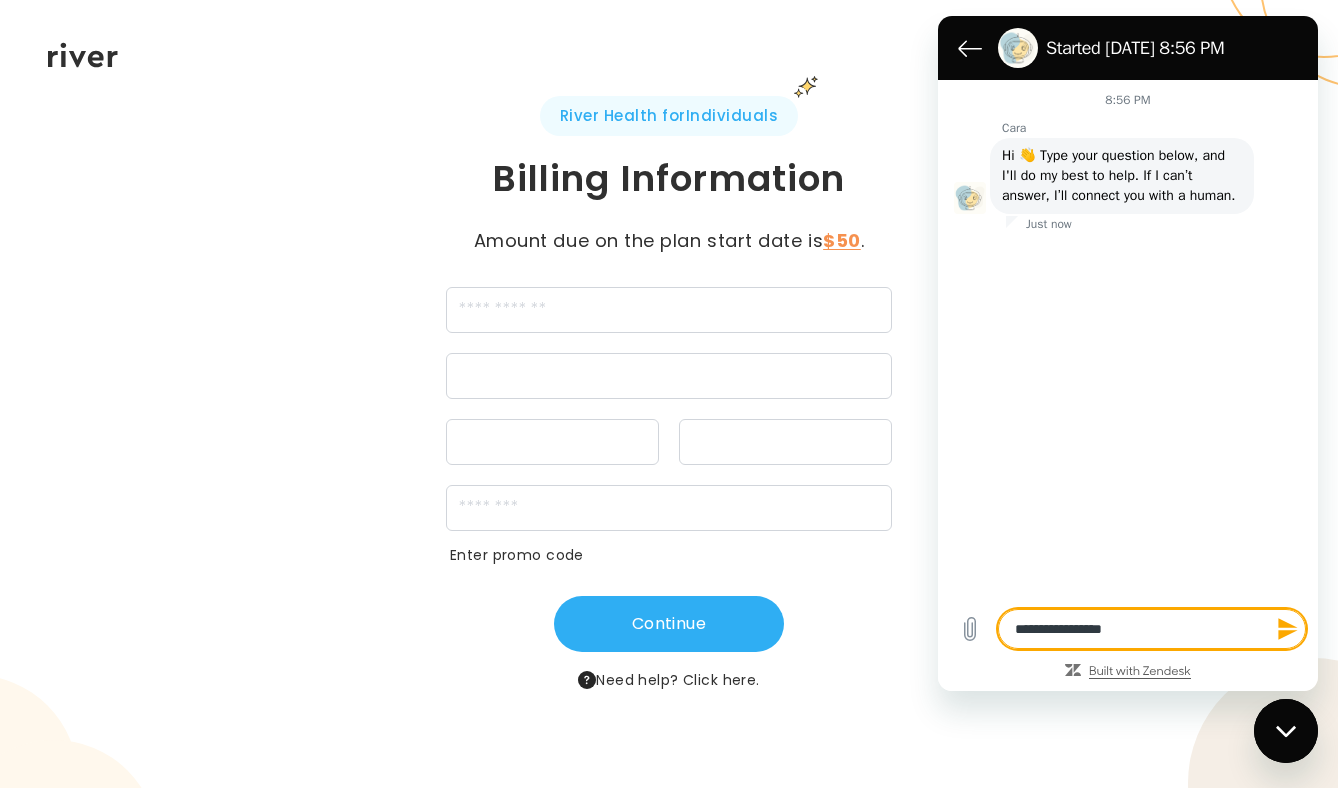 type on "**********" 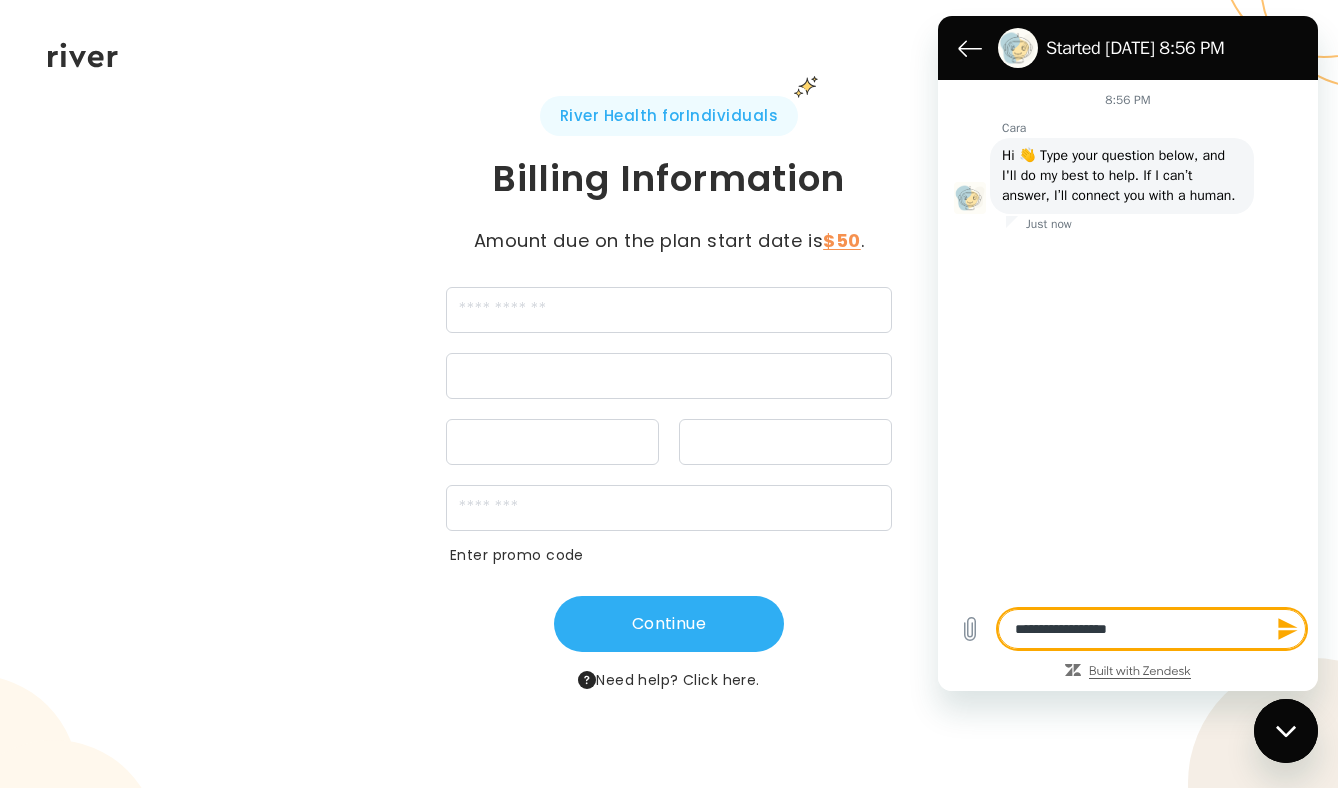 type on "**********" 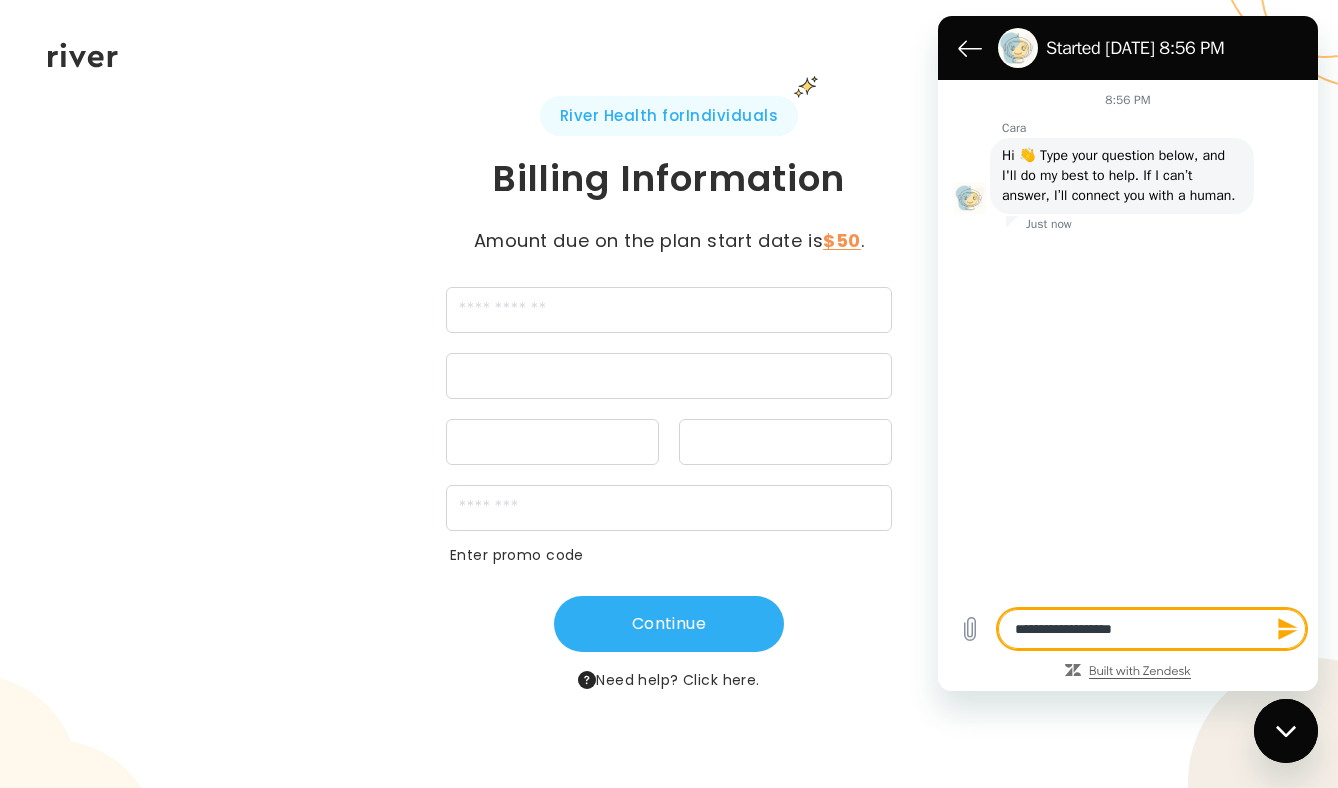 type on "**********" 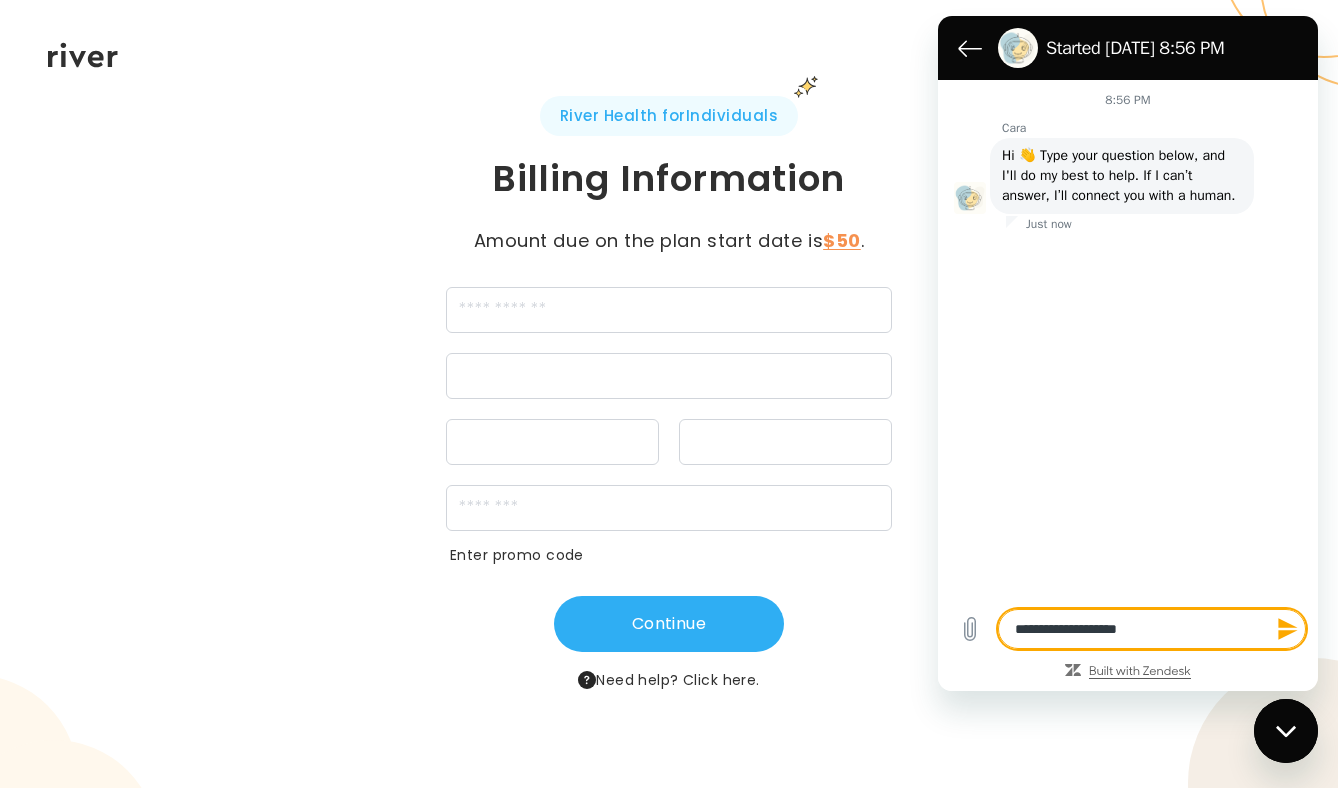 type on "**********" 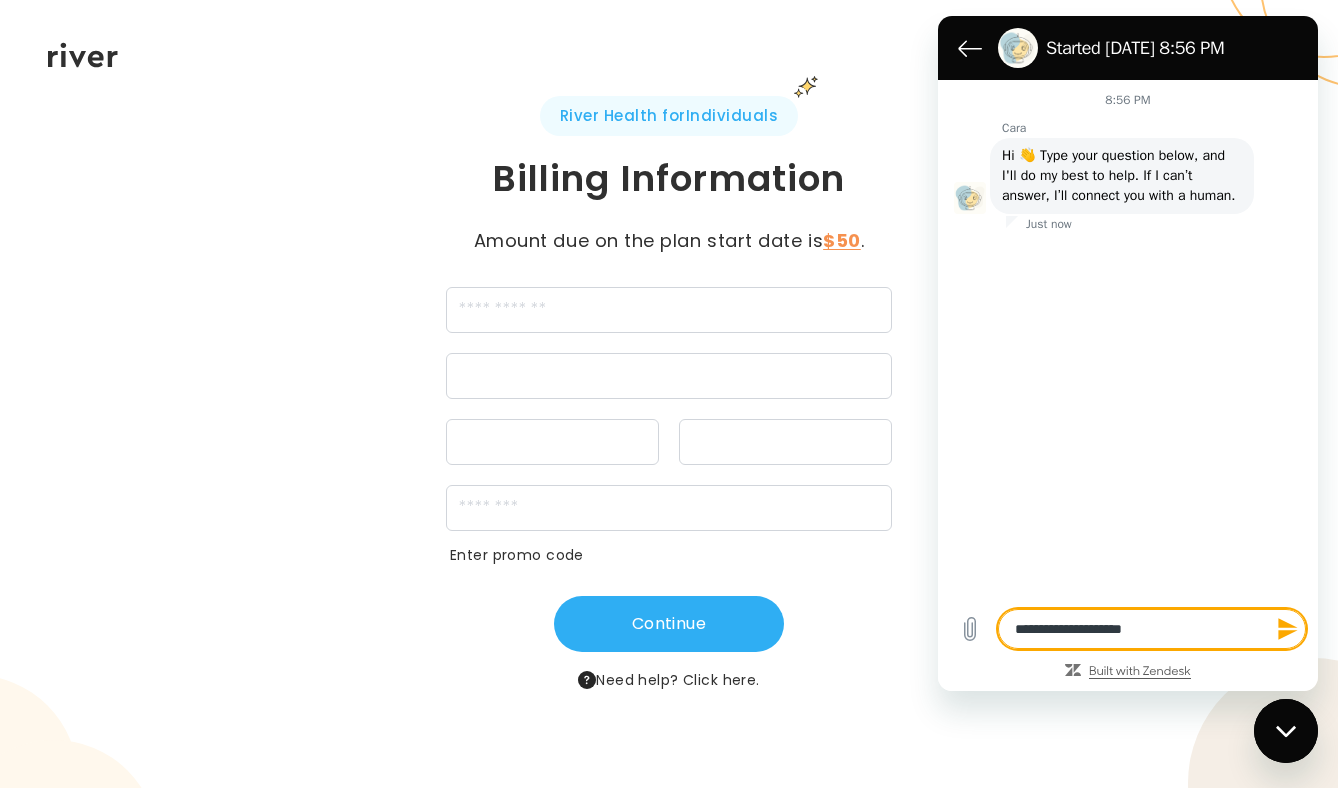 type on "**********" 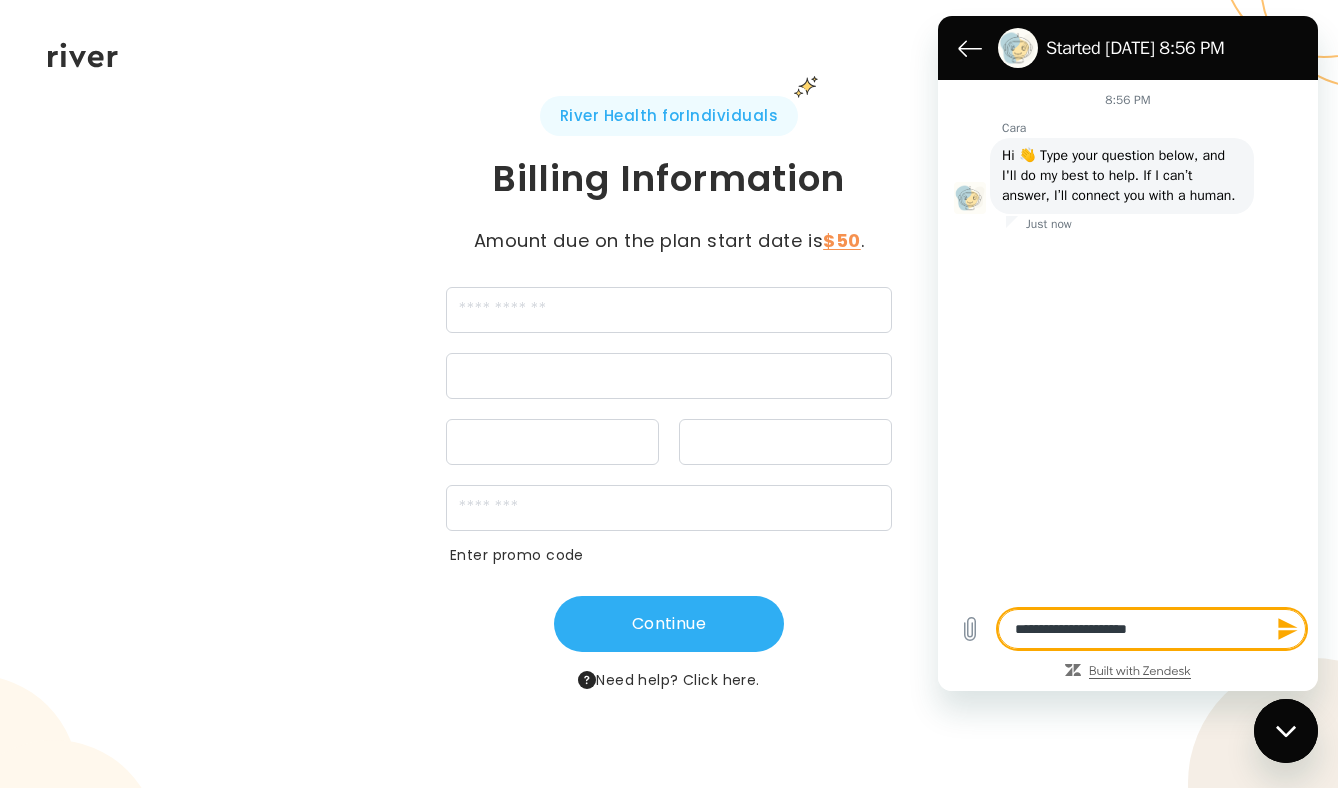 type on "*" 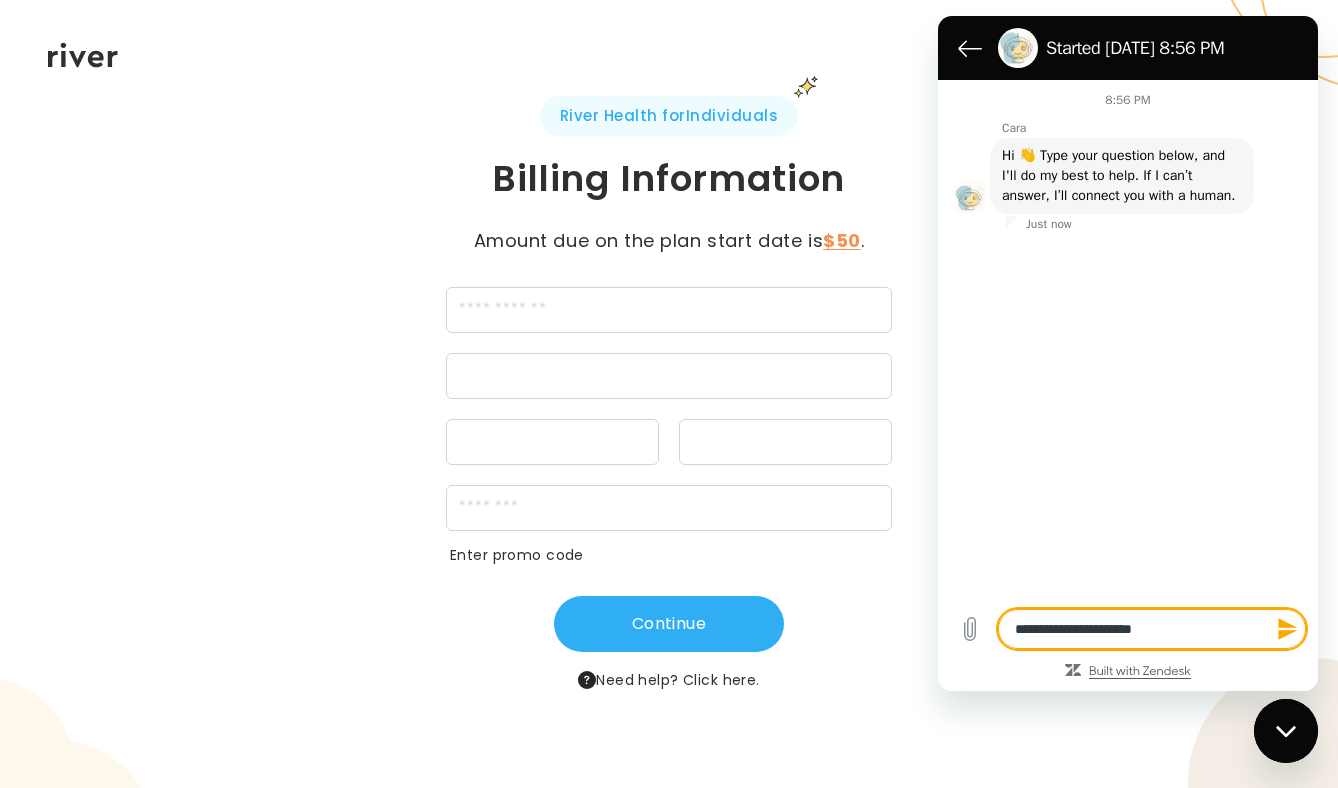 type on "**********" 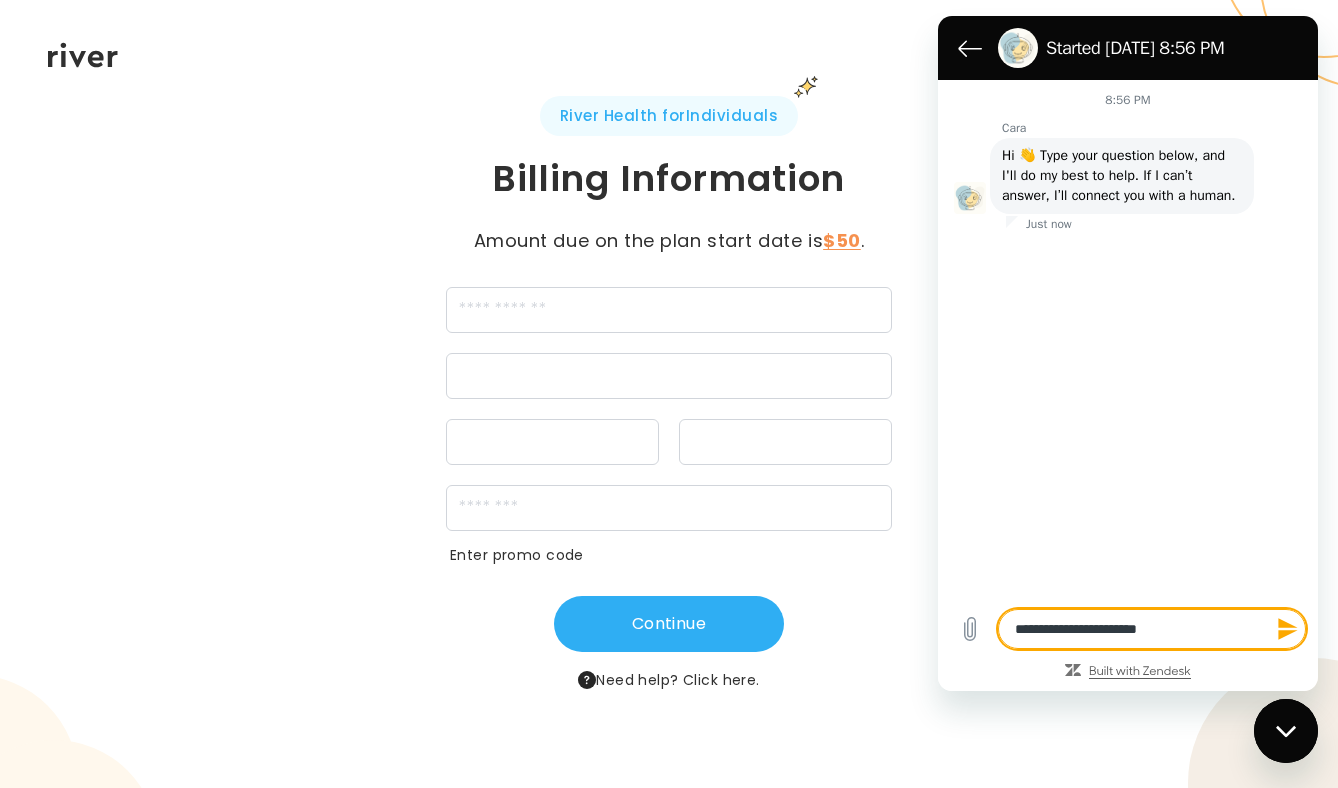 type on "**********" 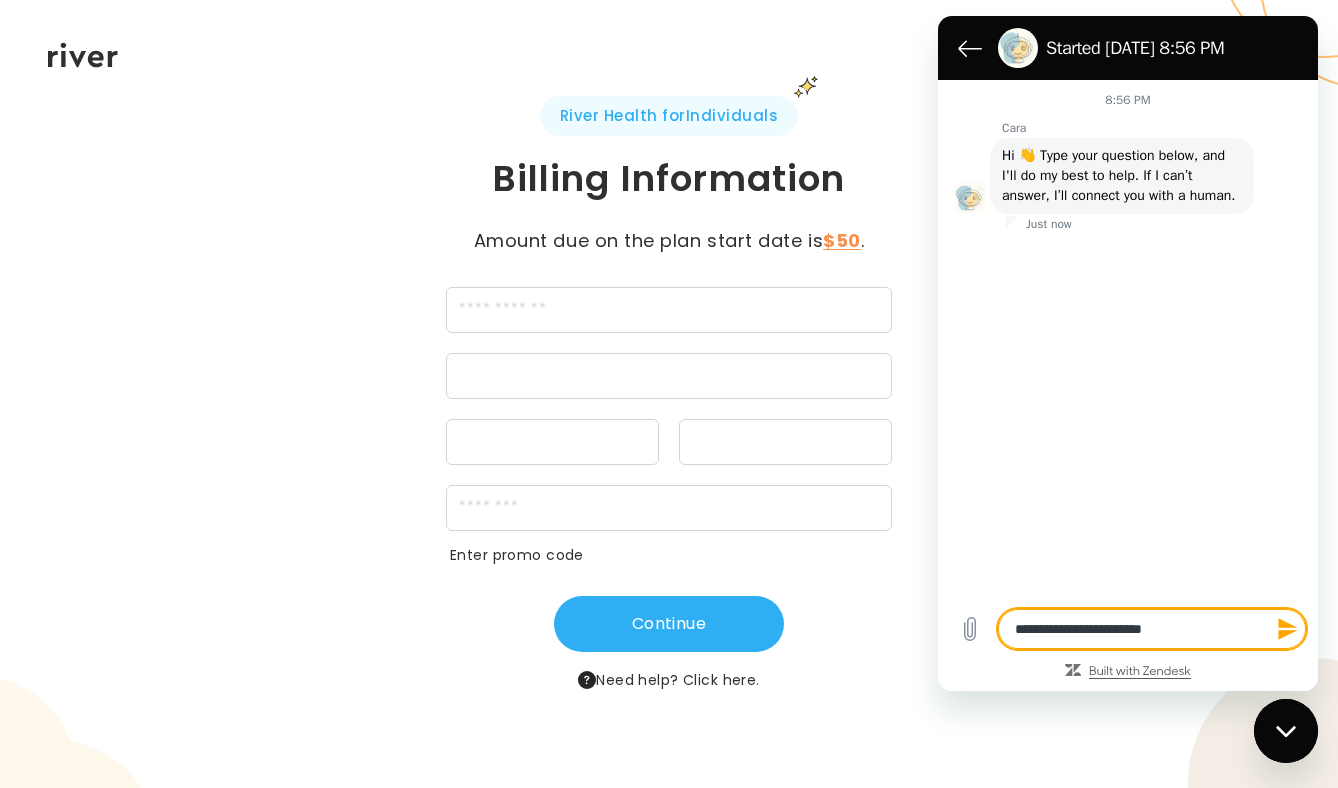 type on "**********" 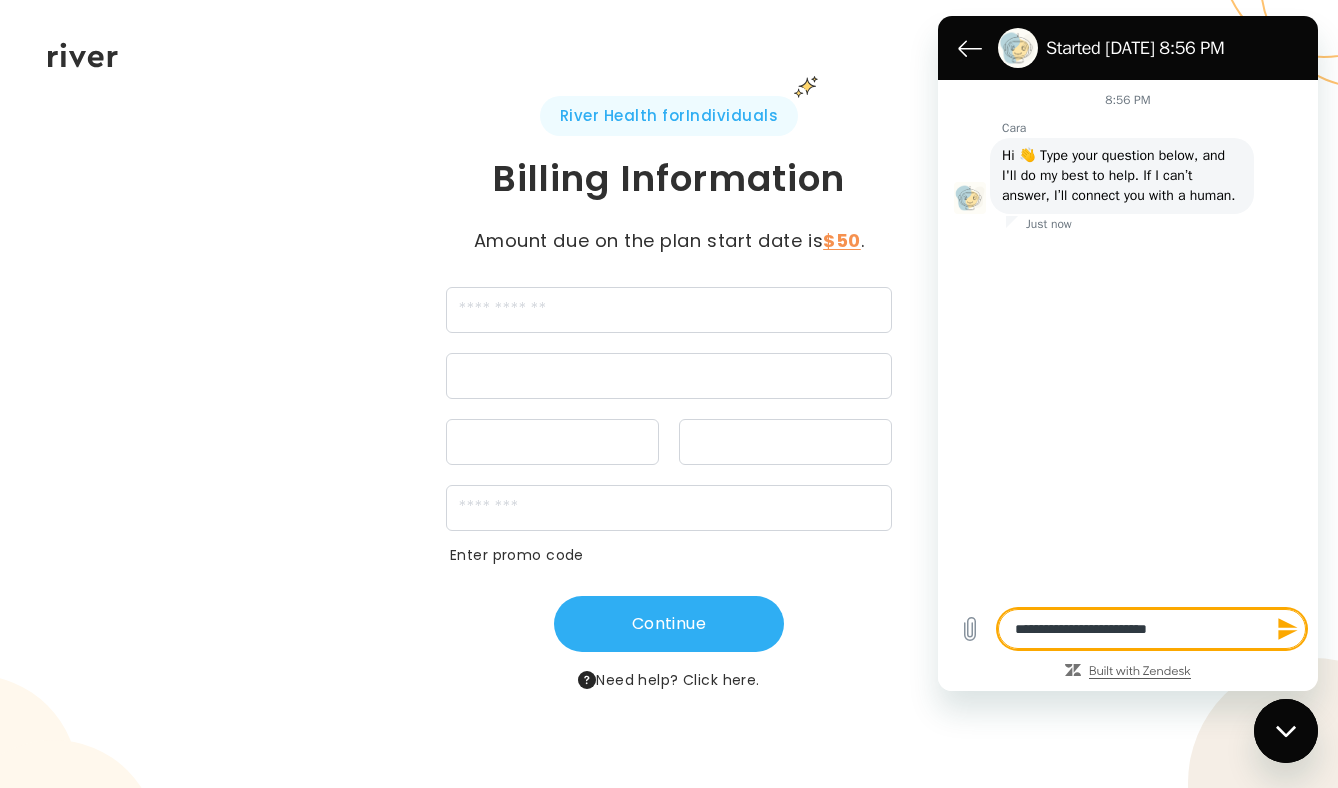 type on "**********" 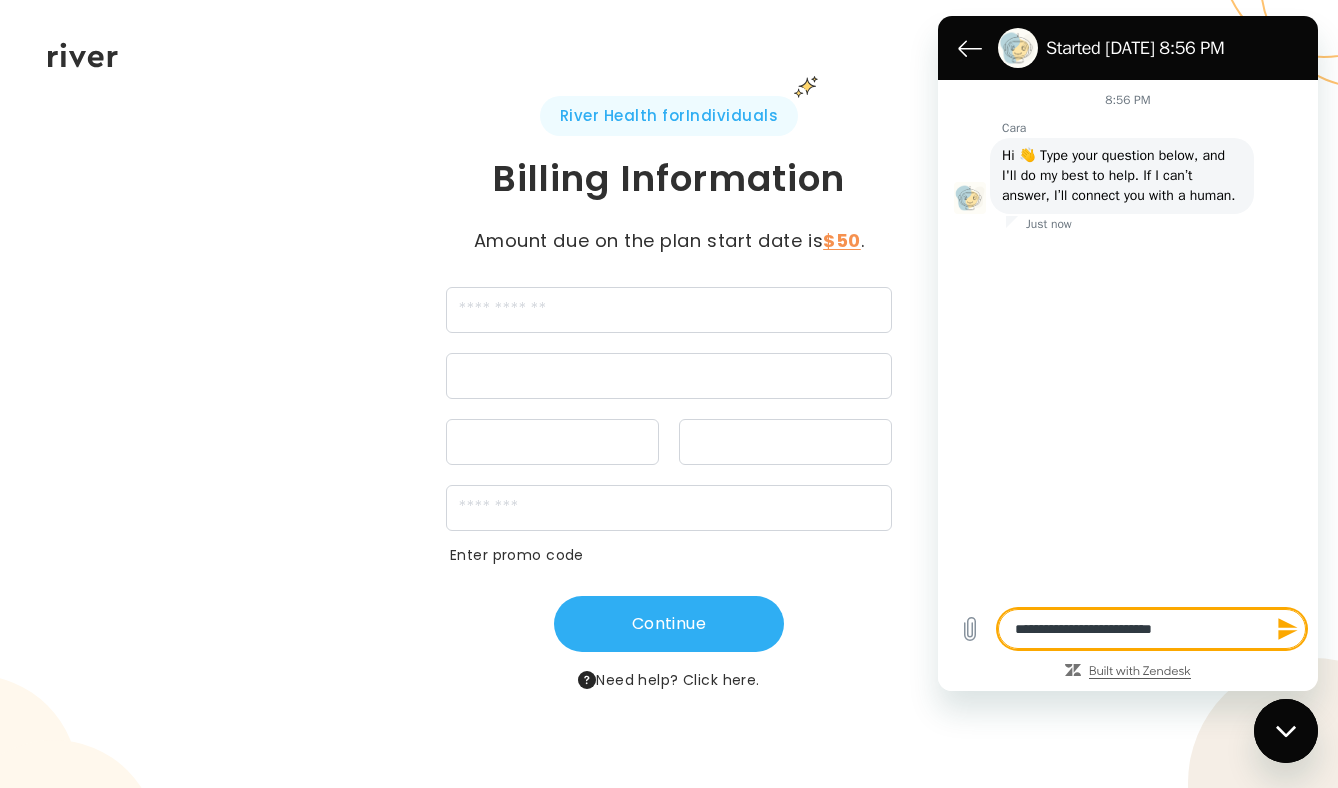 type on "**********" 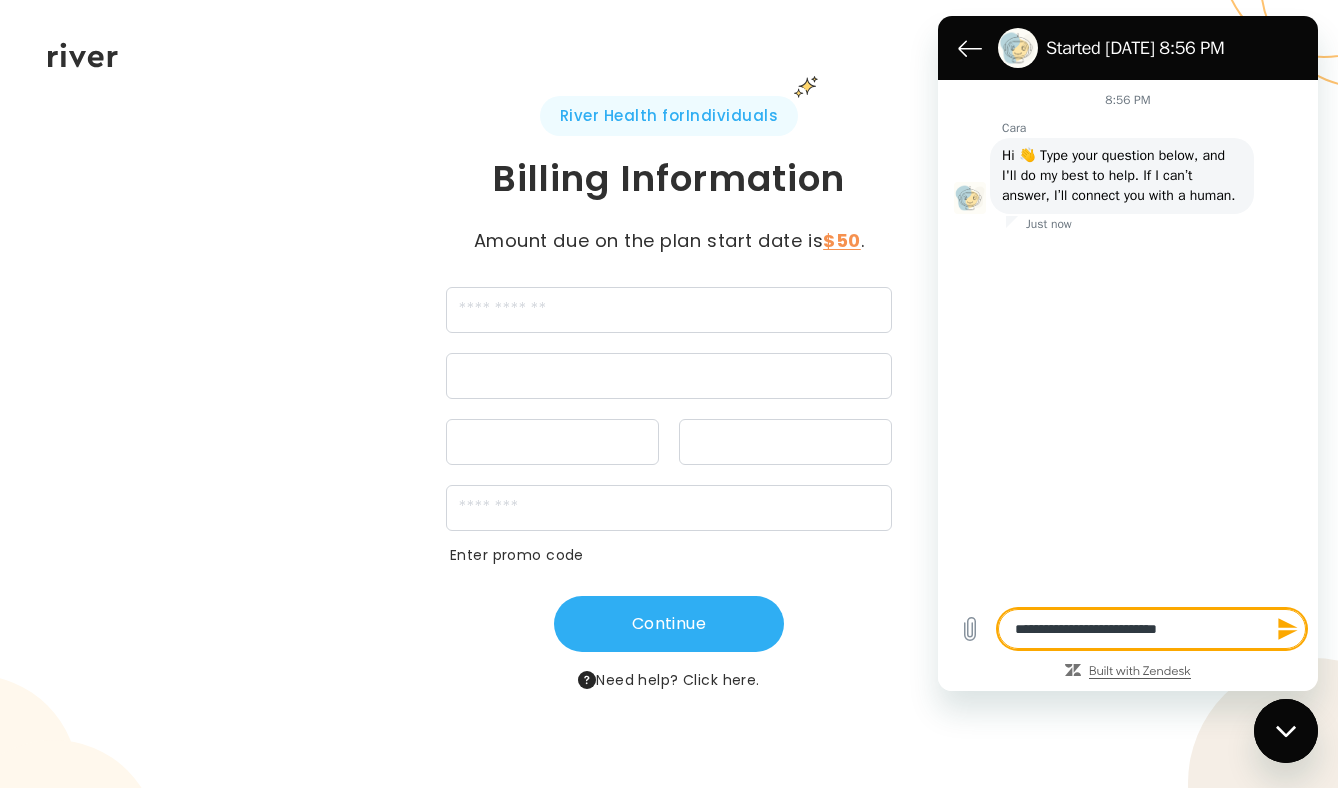 type on "**********" 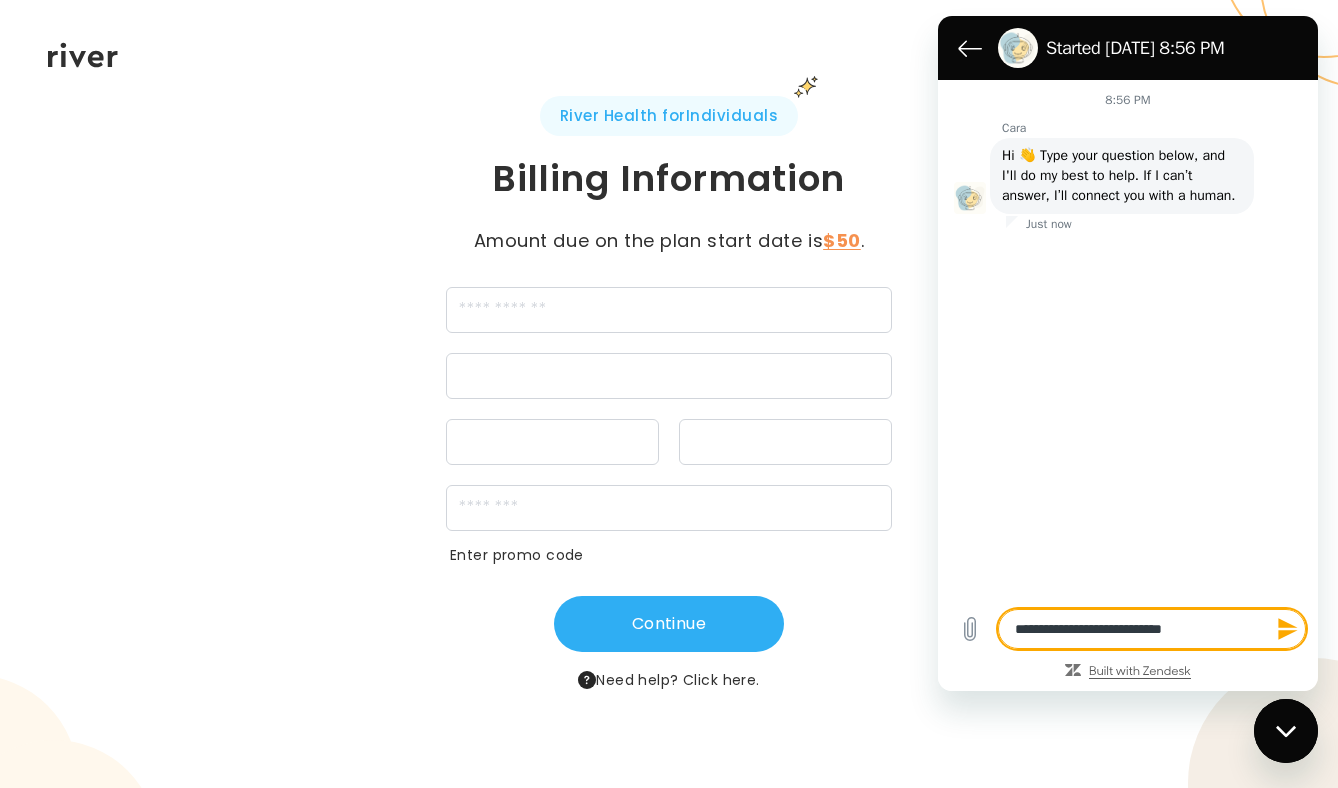 type on "**********" 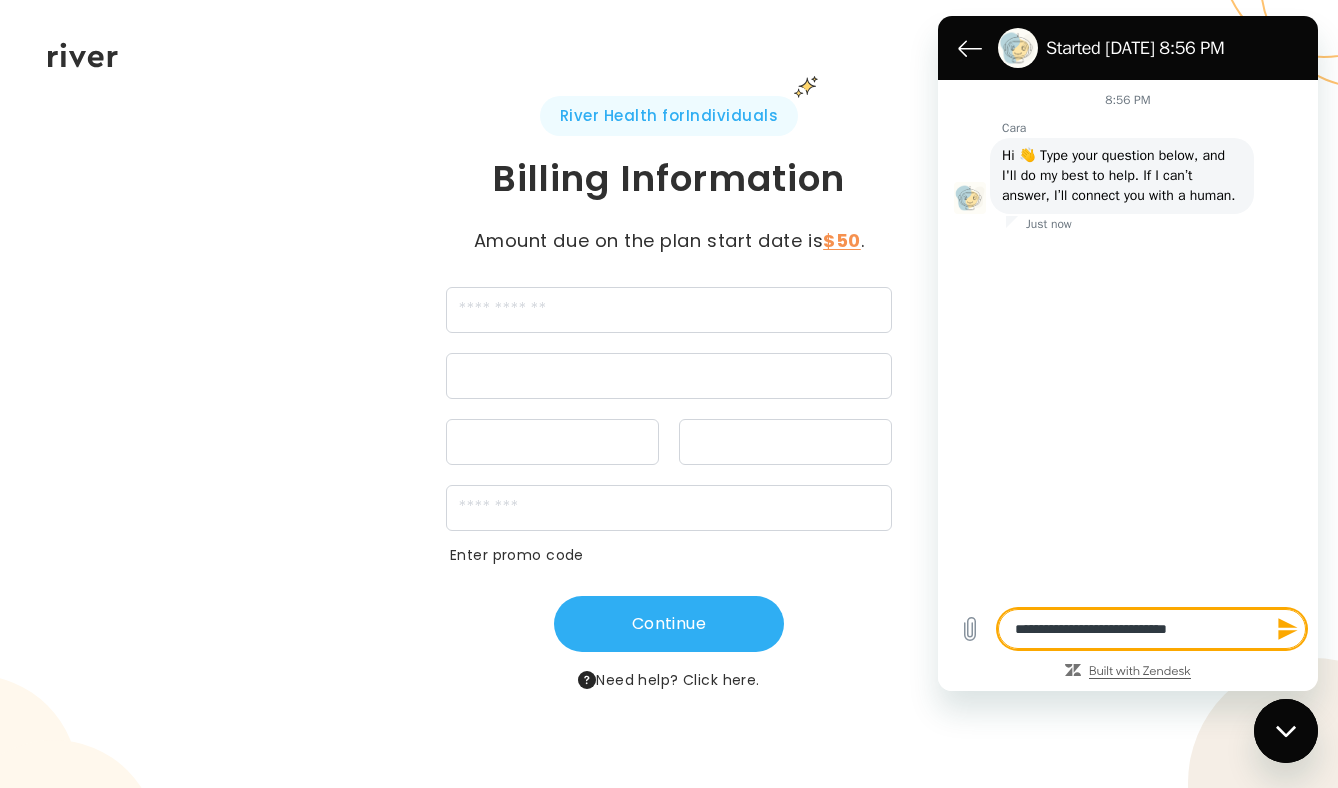 type on "**********" 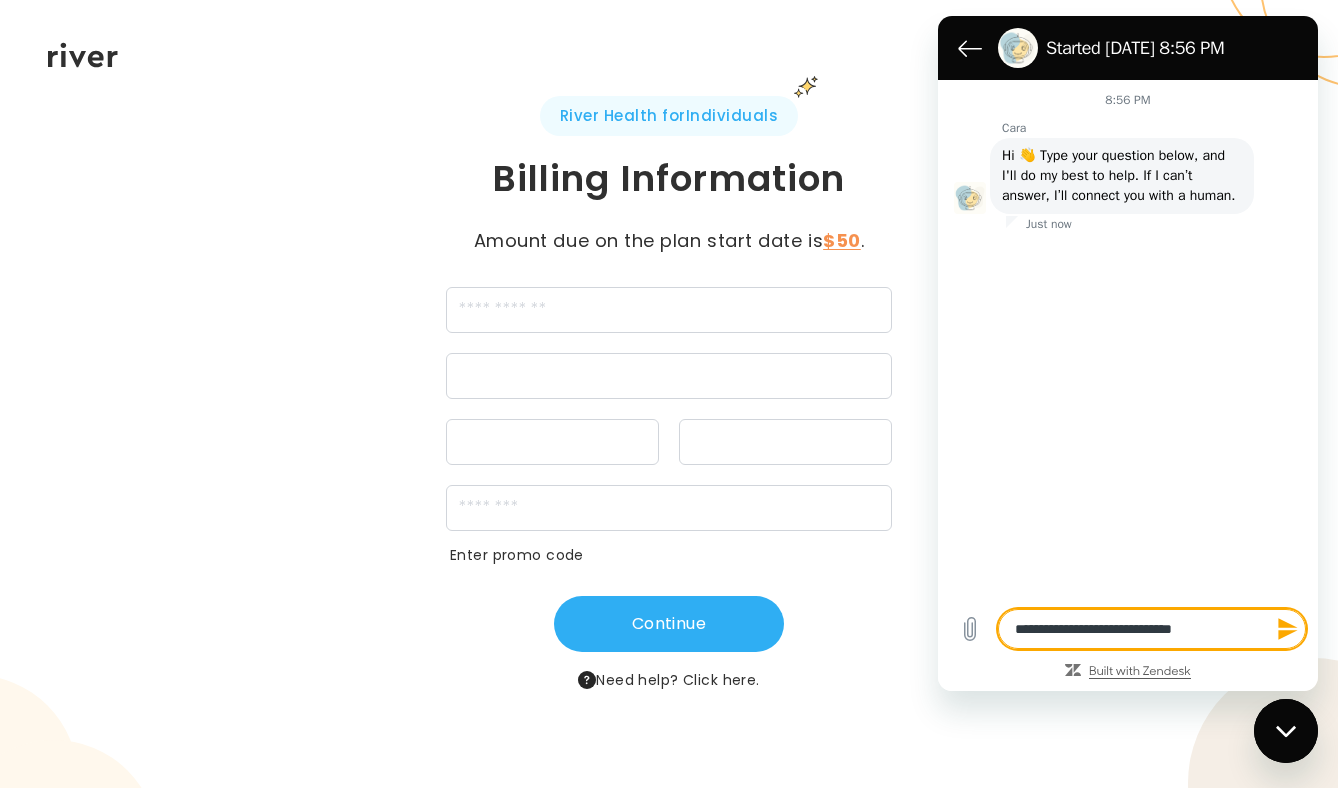 type on "**********" 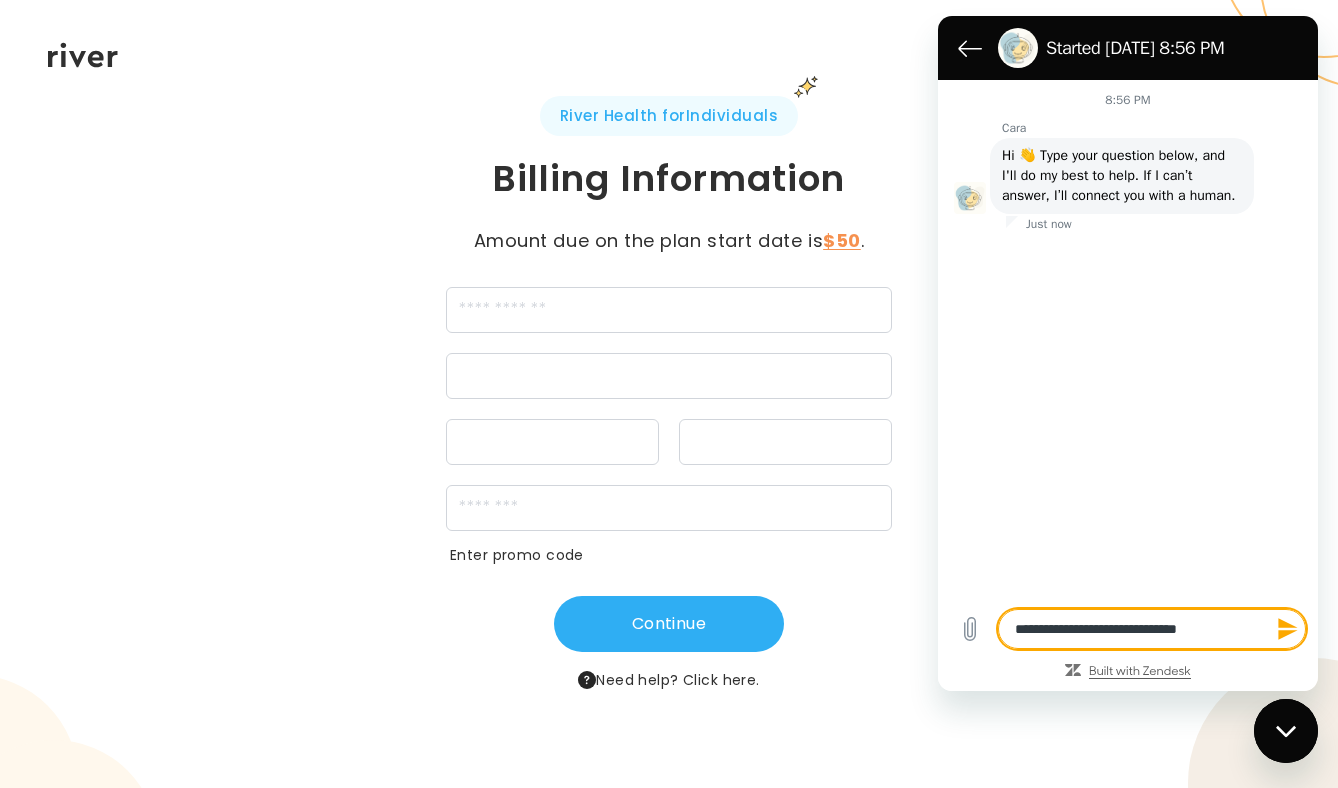 type on "**********" 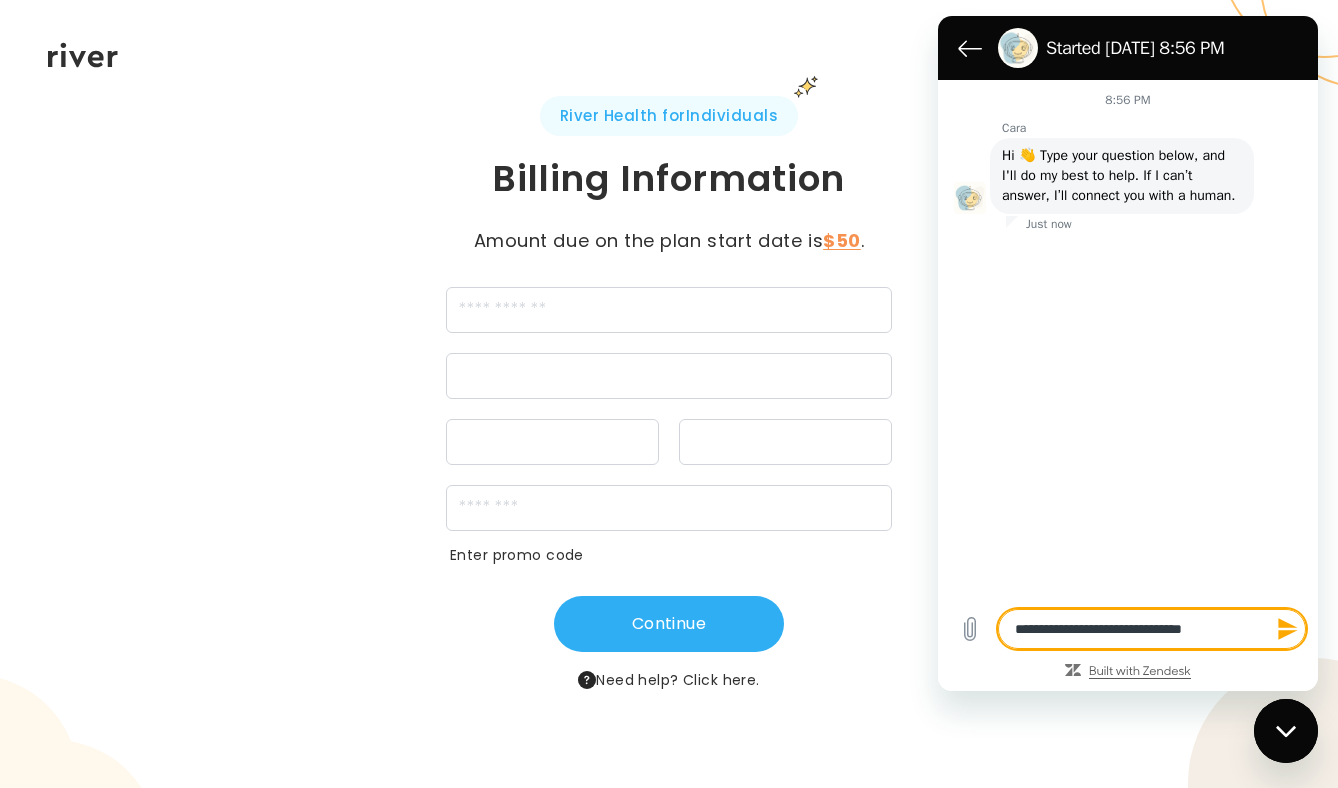 type on "**********" 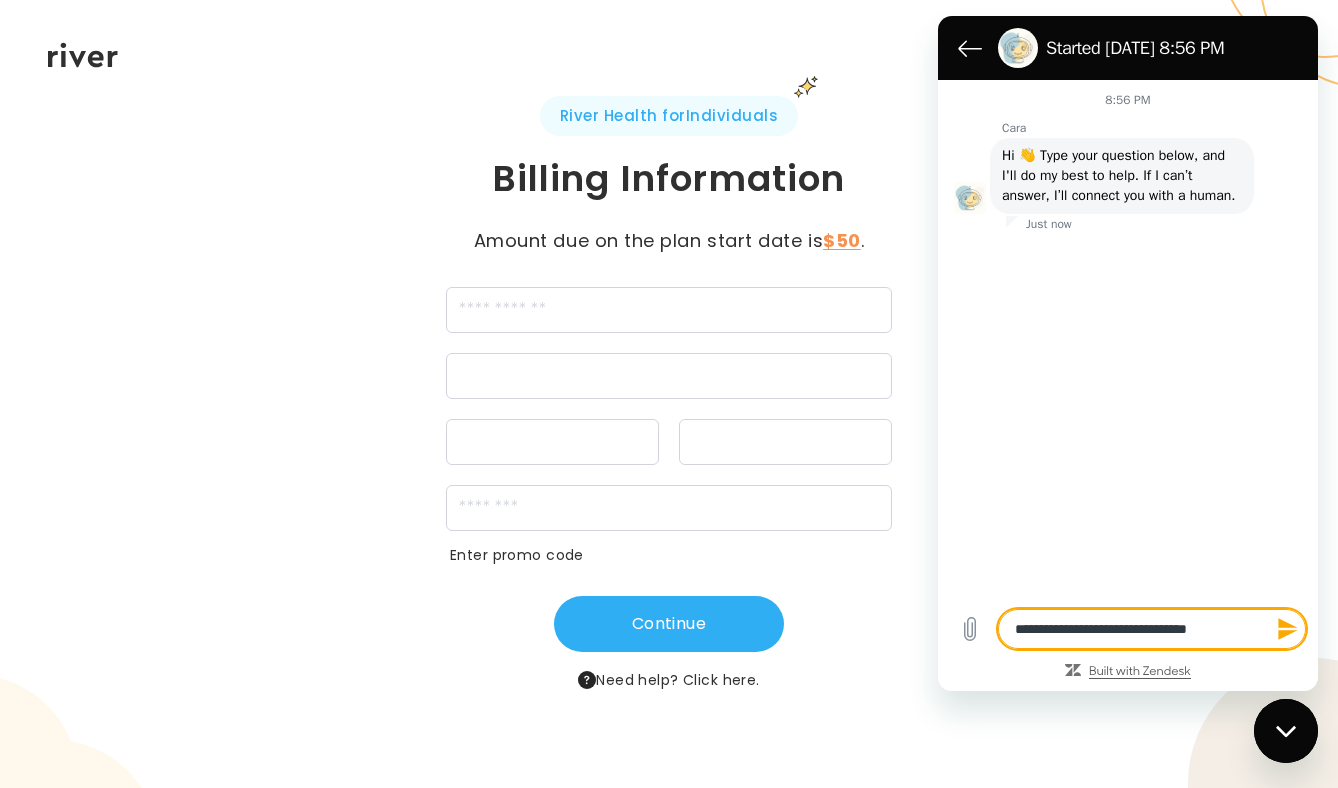 type on "**********" 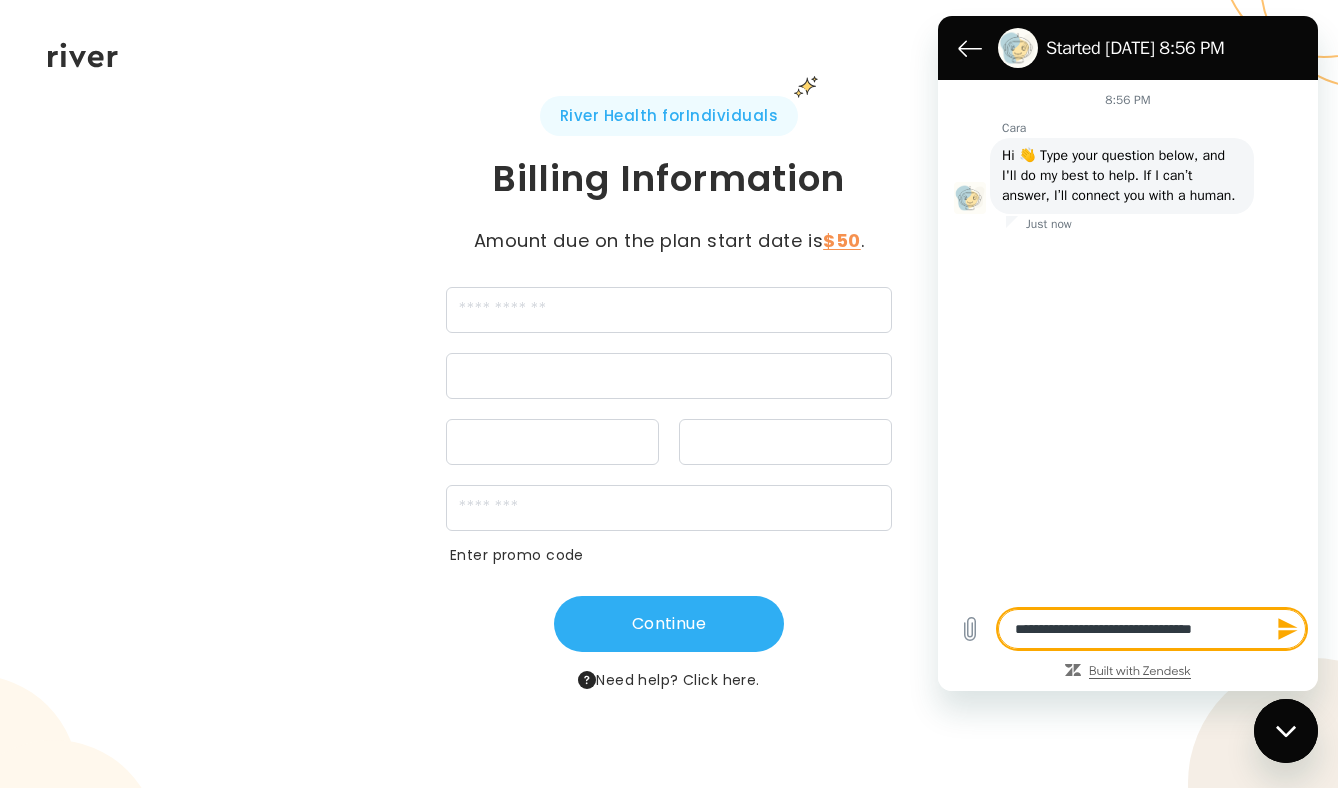 type on "**********" 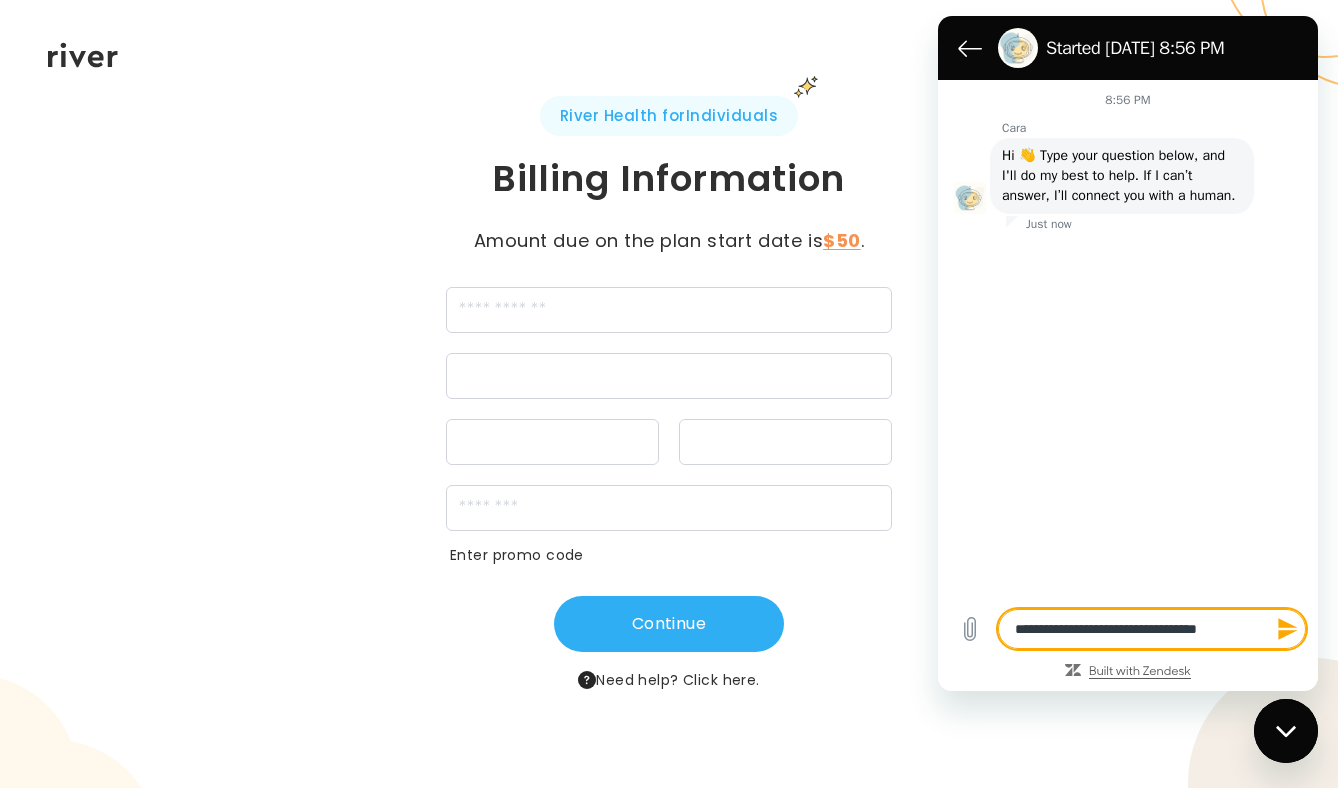 type on "**********" 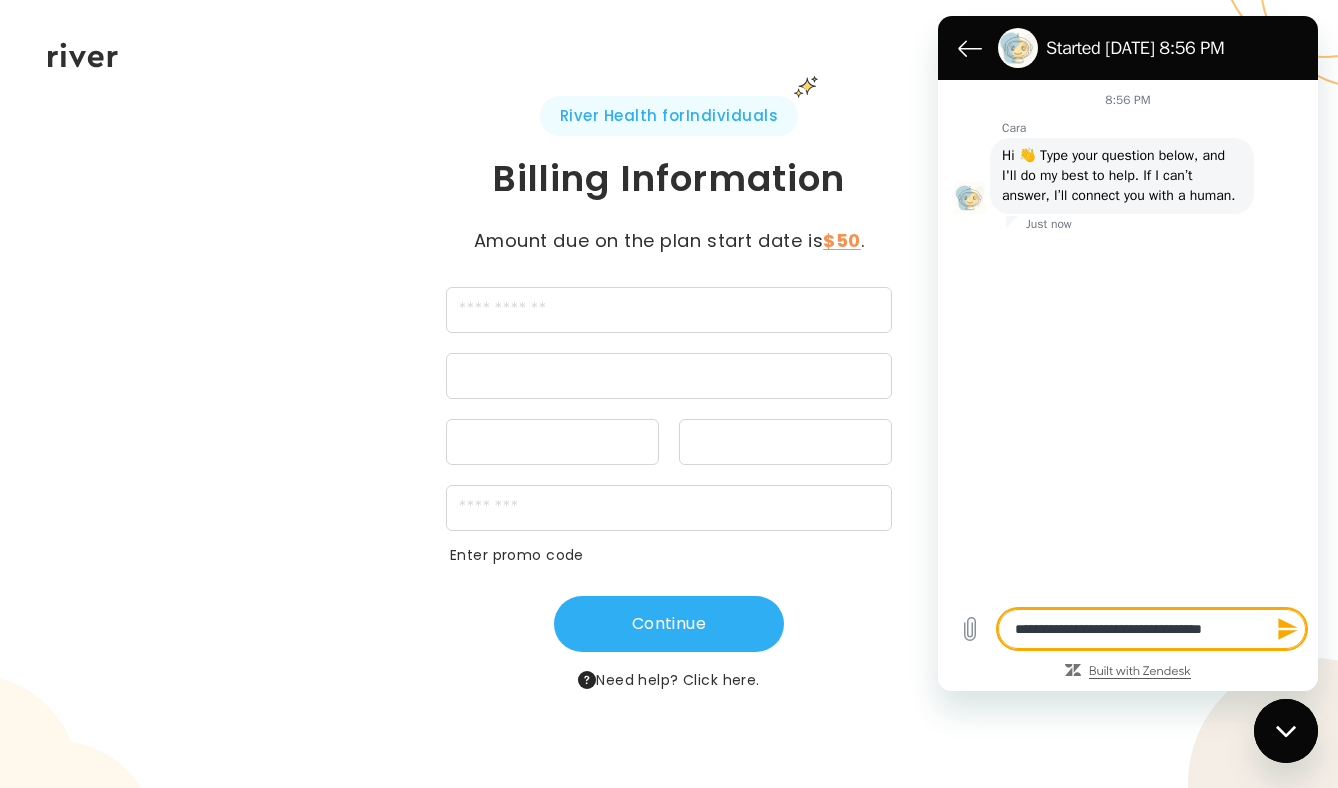 type on "**********" 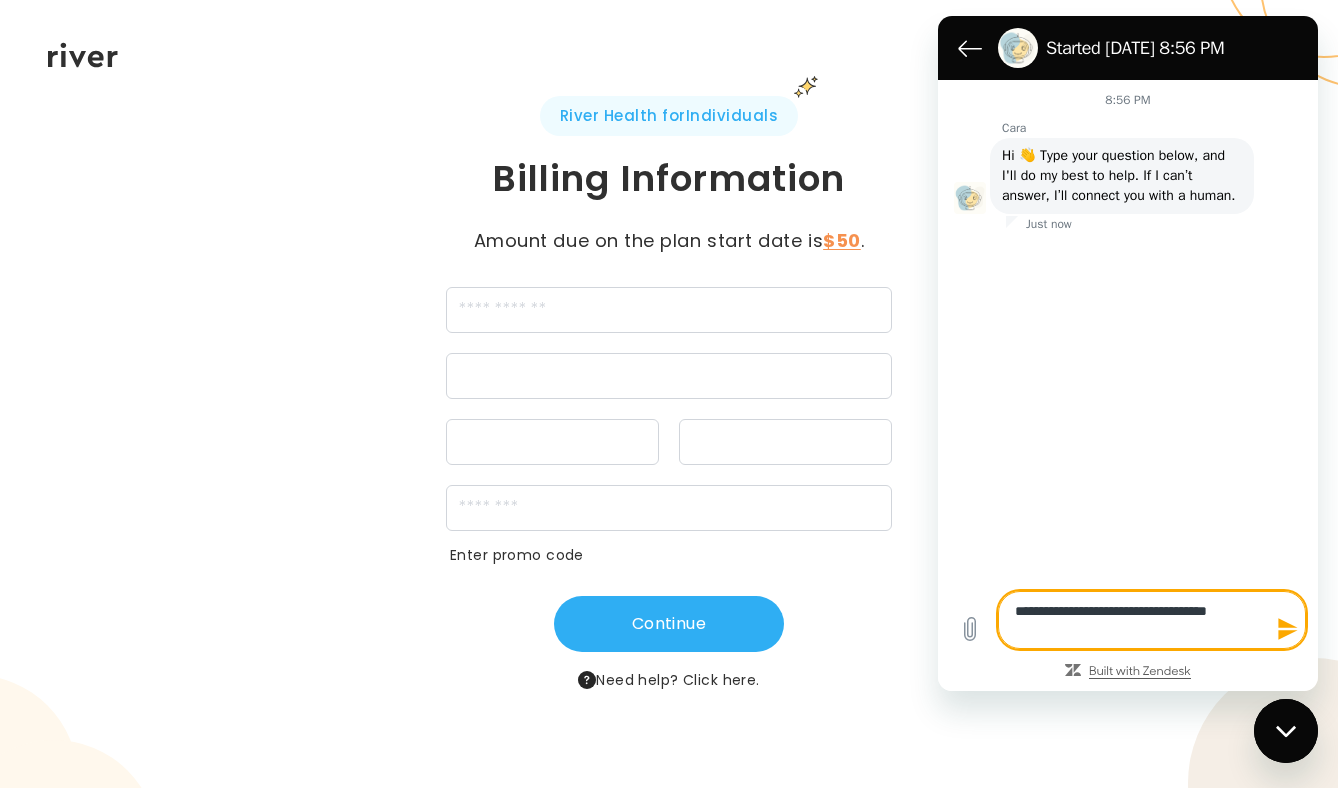 type on "**********" 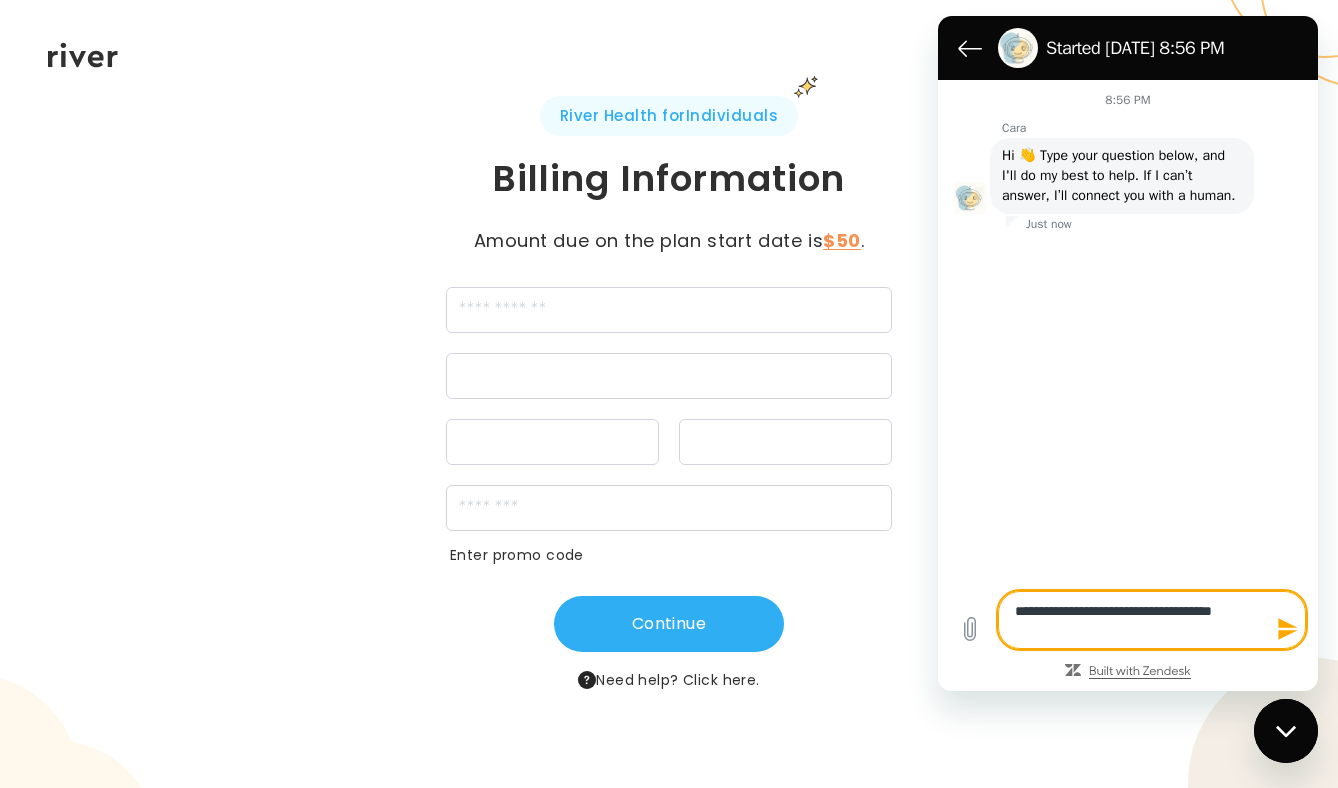 type on "**********" 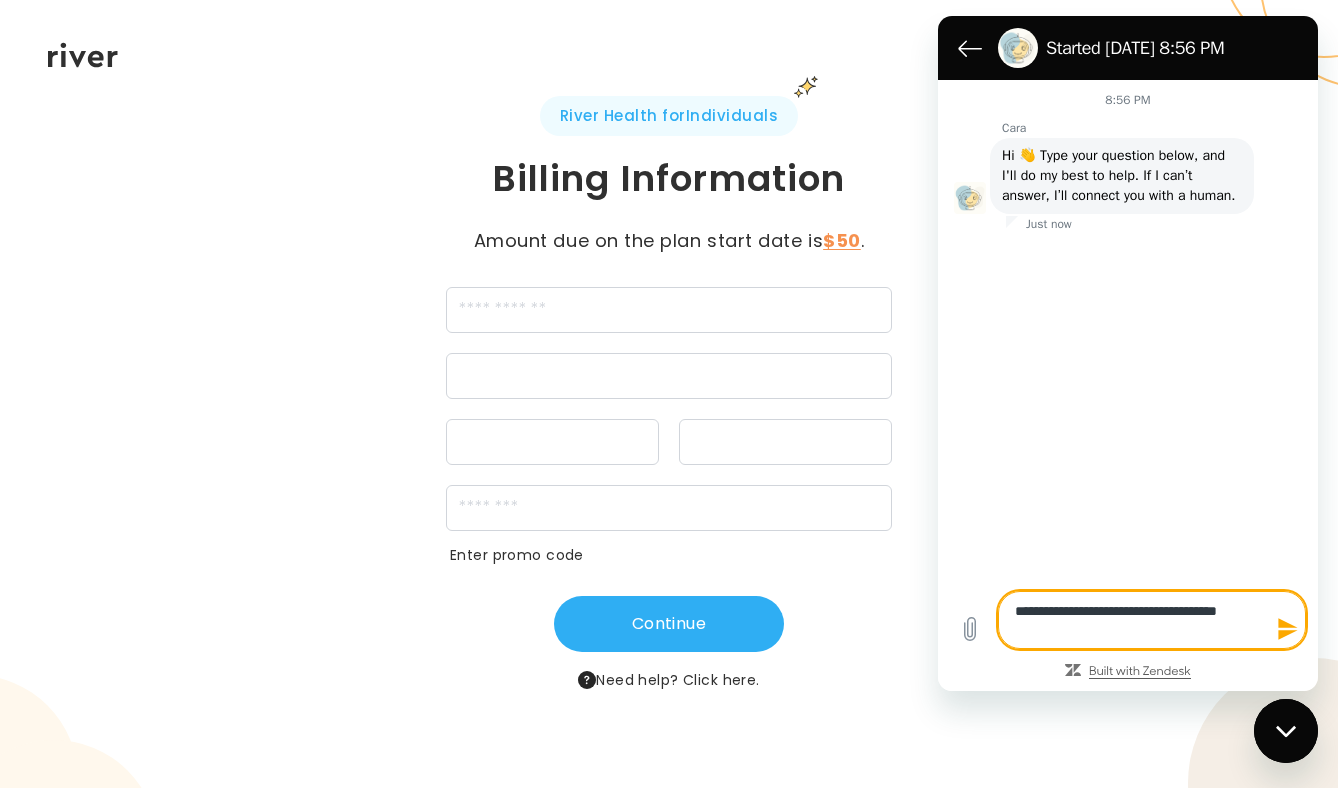 type on "**********" 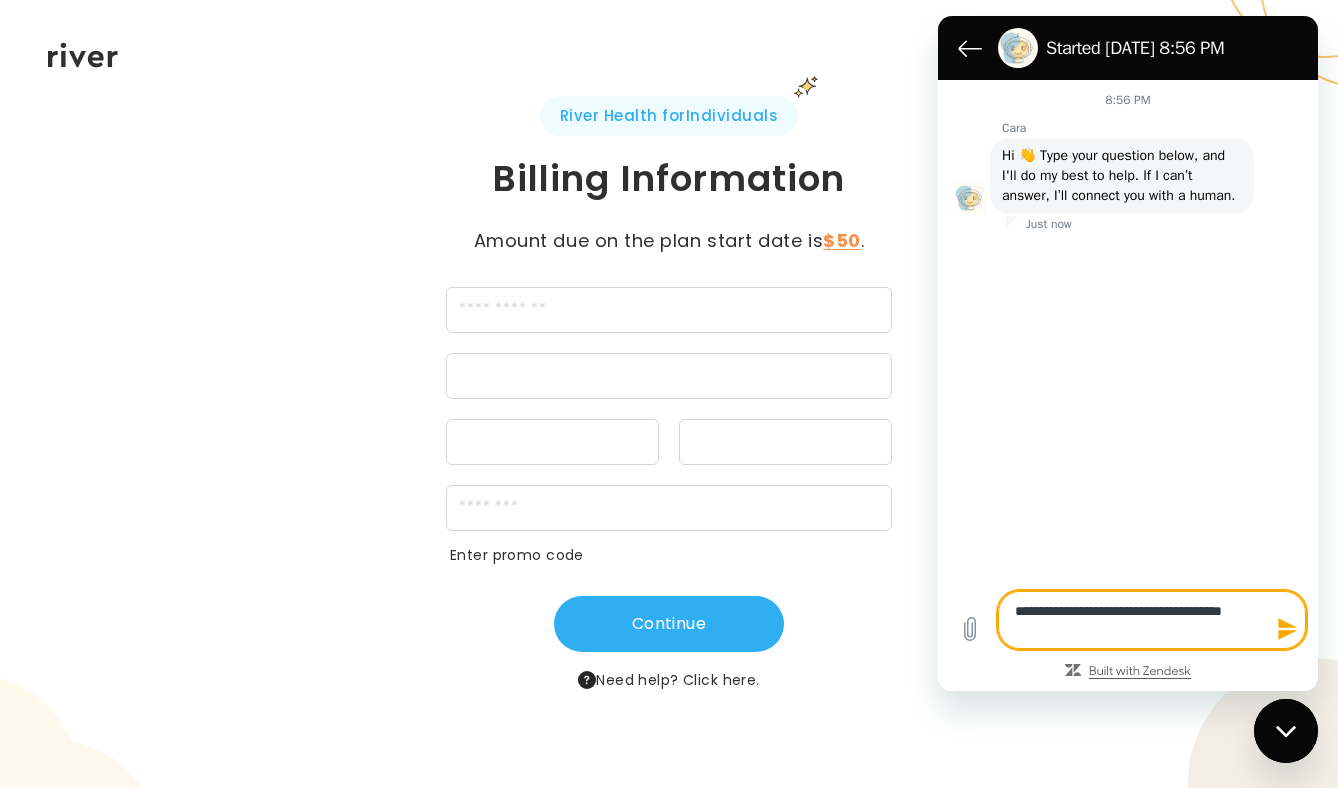 type on "**********" 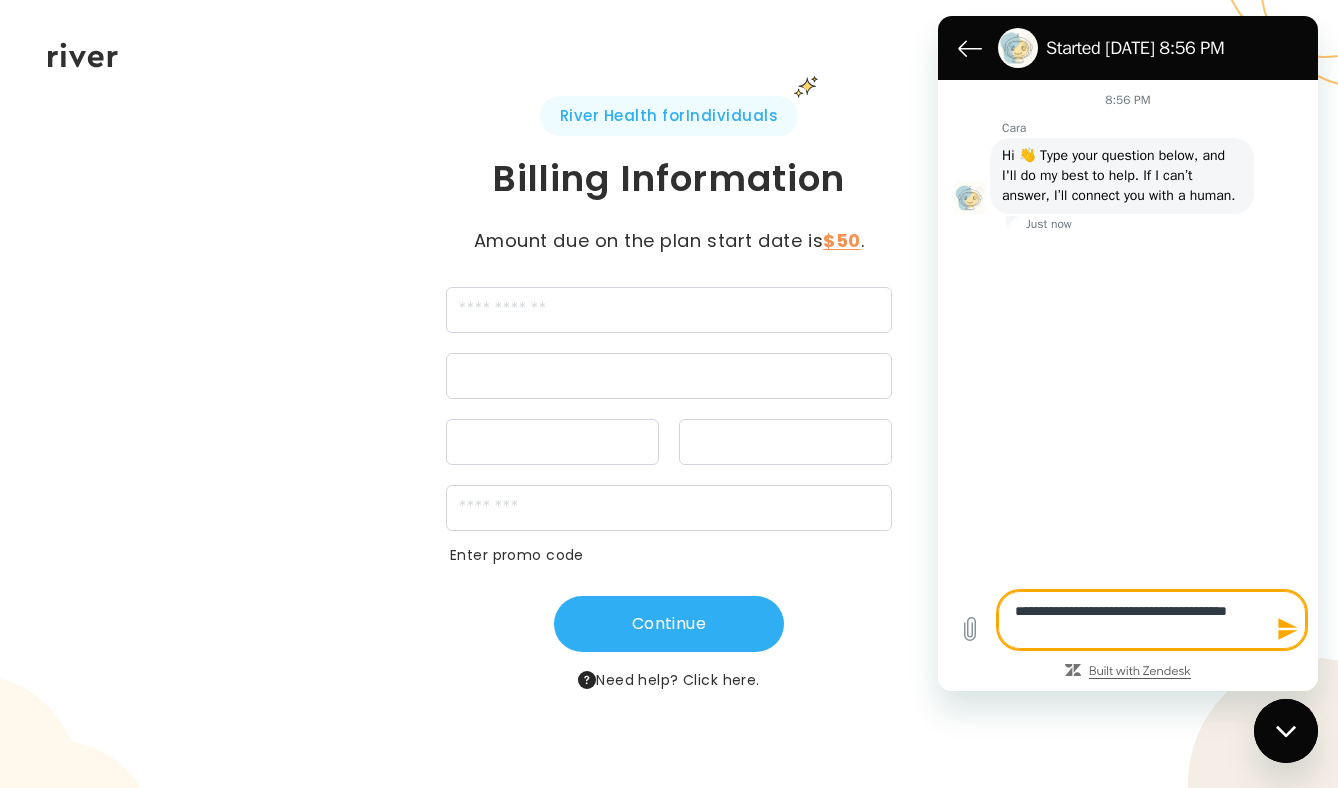 type on "*" 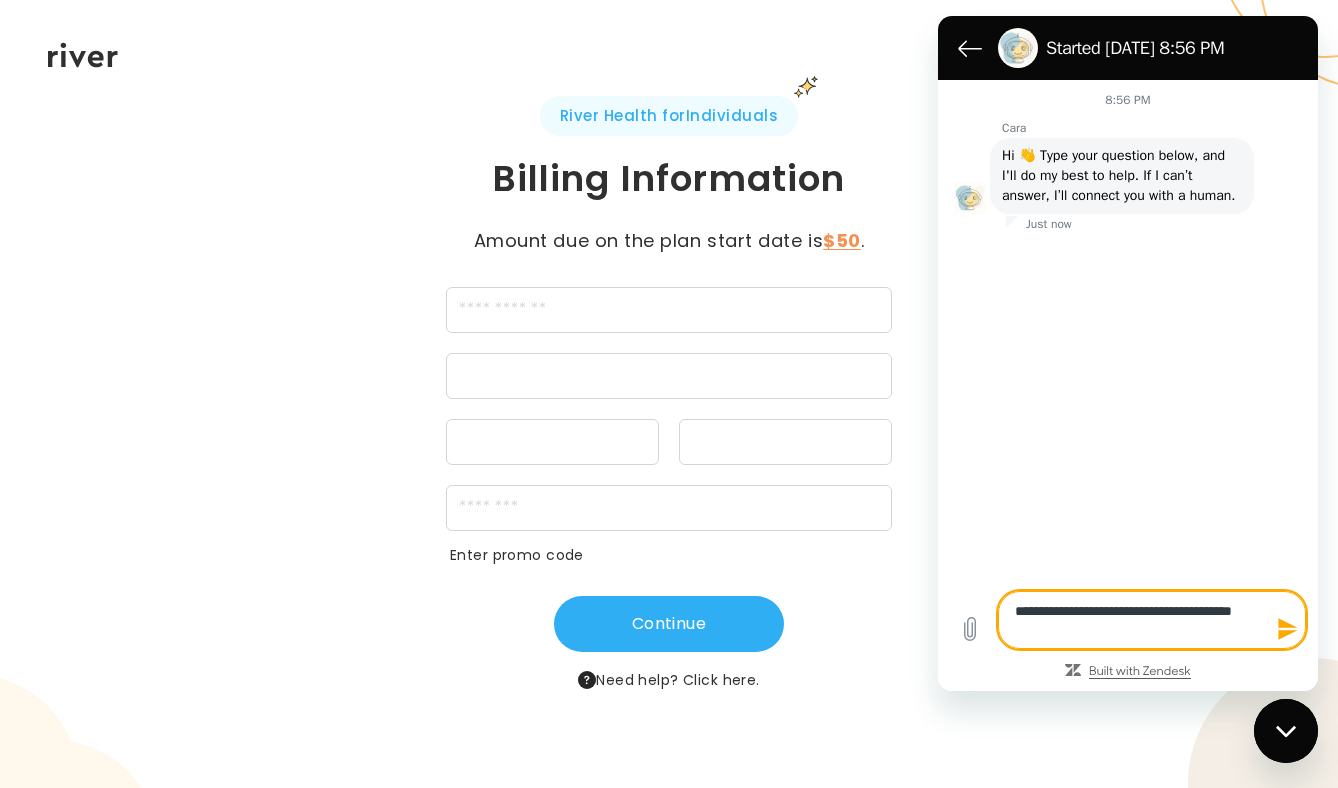 type on "**********" 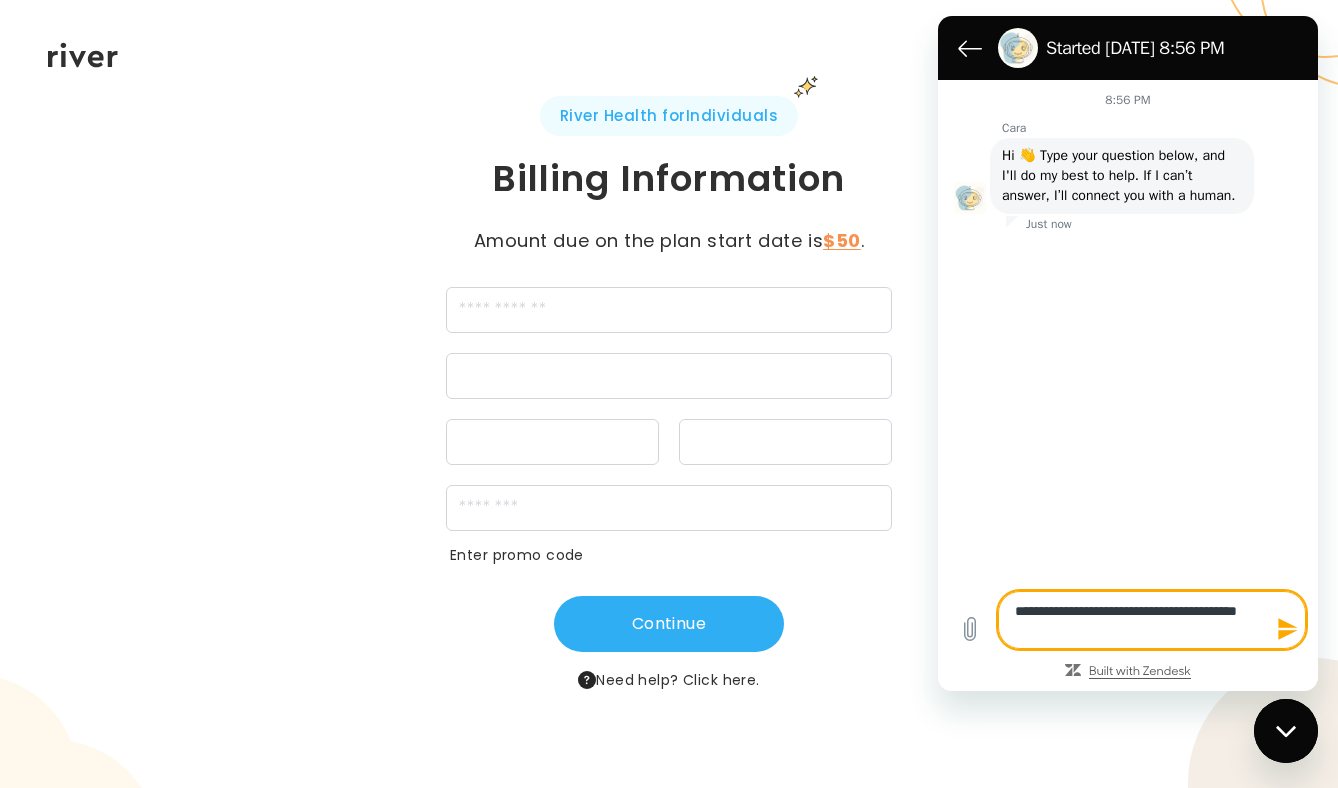 type on "**********" 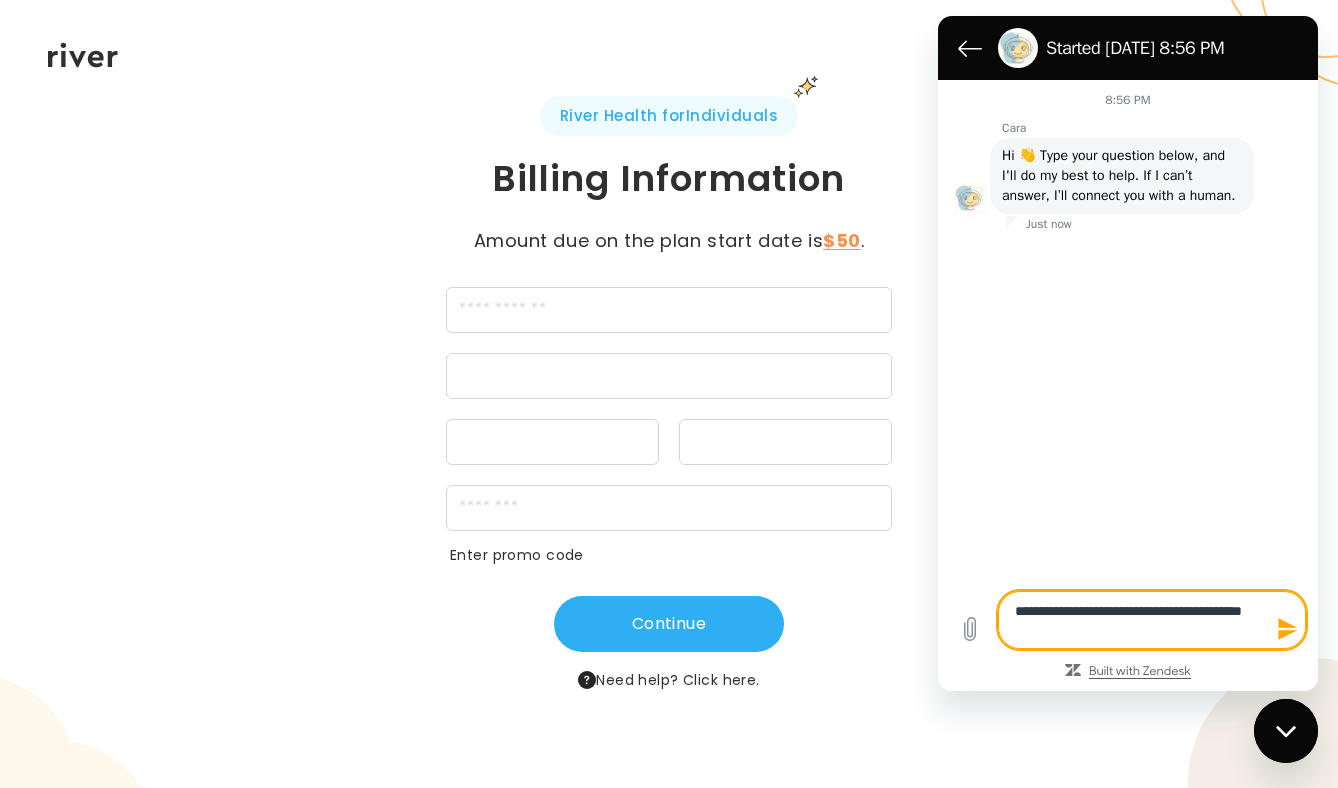 type on "*" 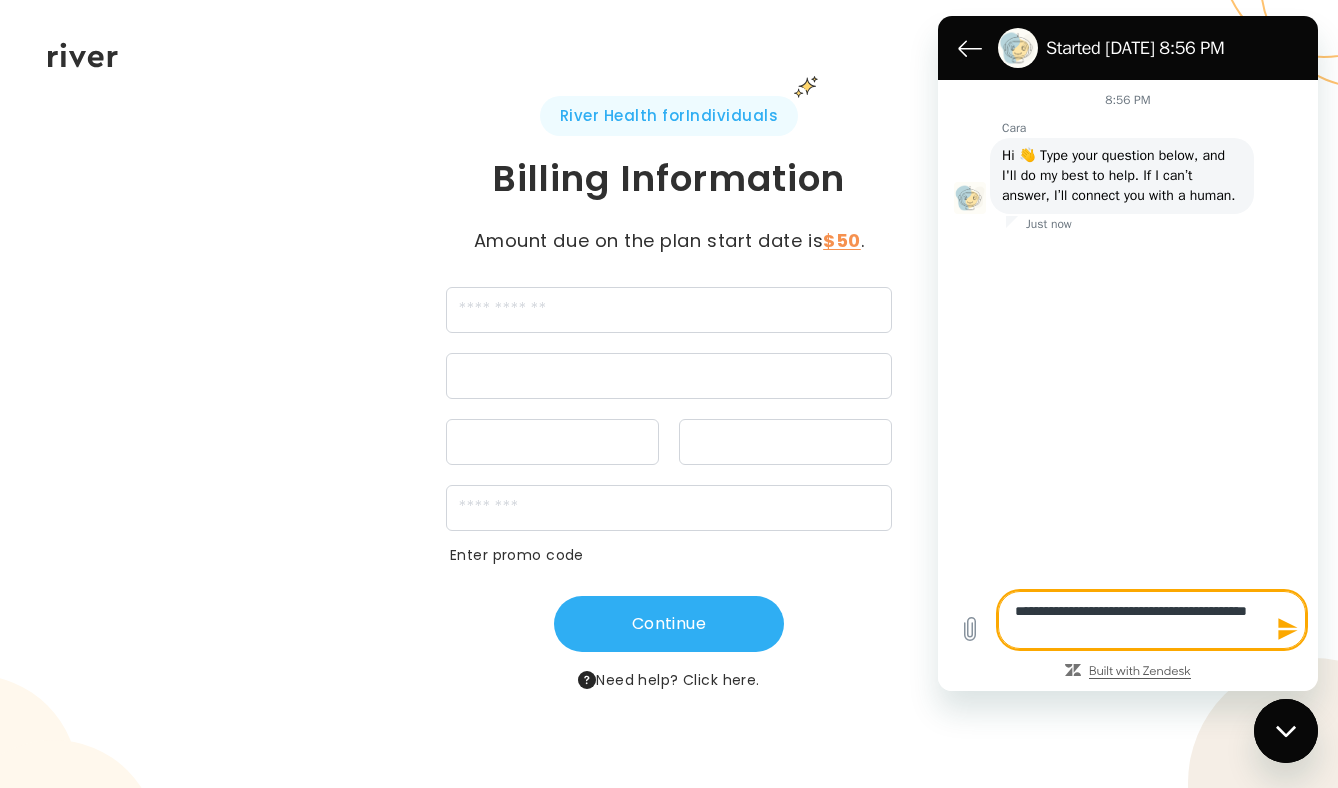 type on "**********" 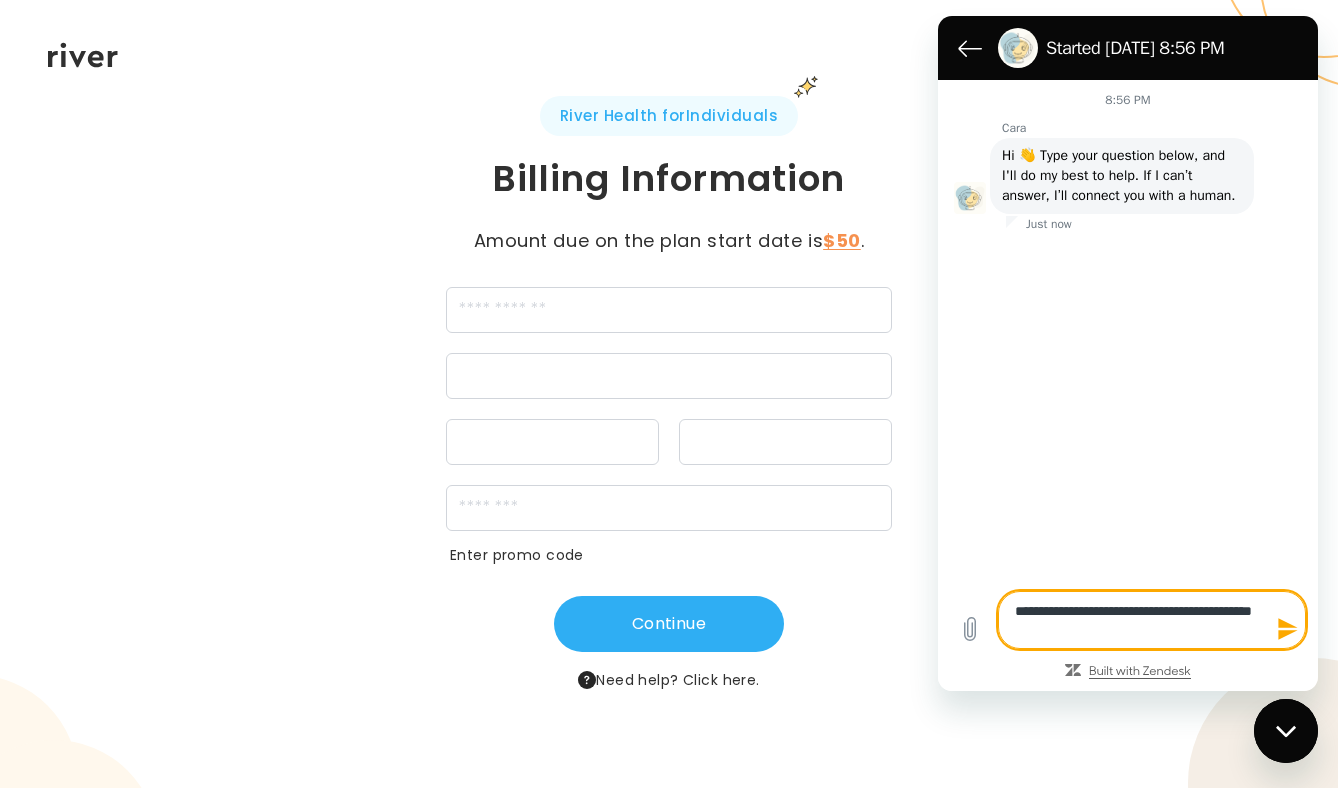 type on "**********" 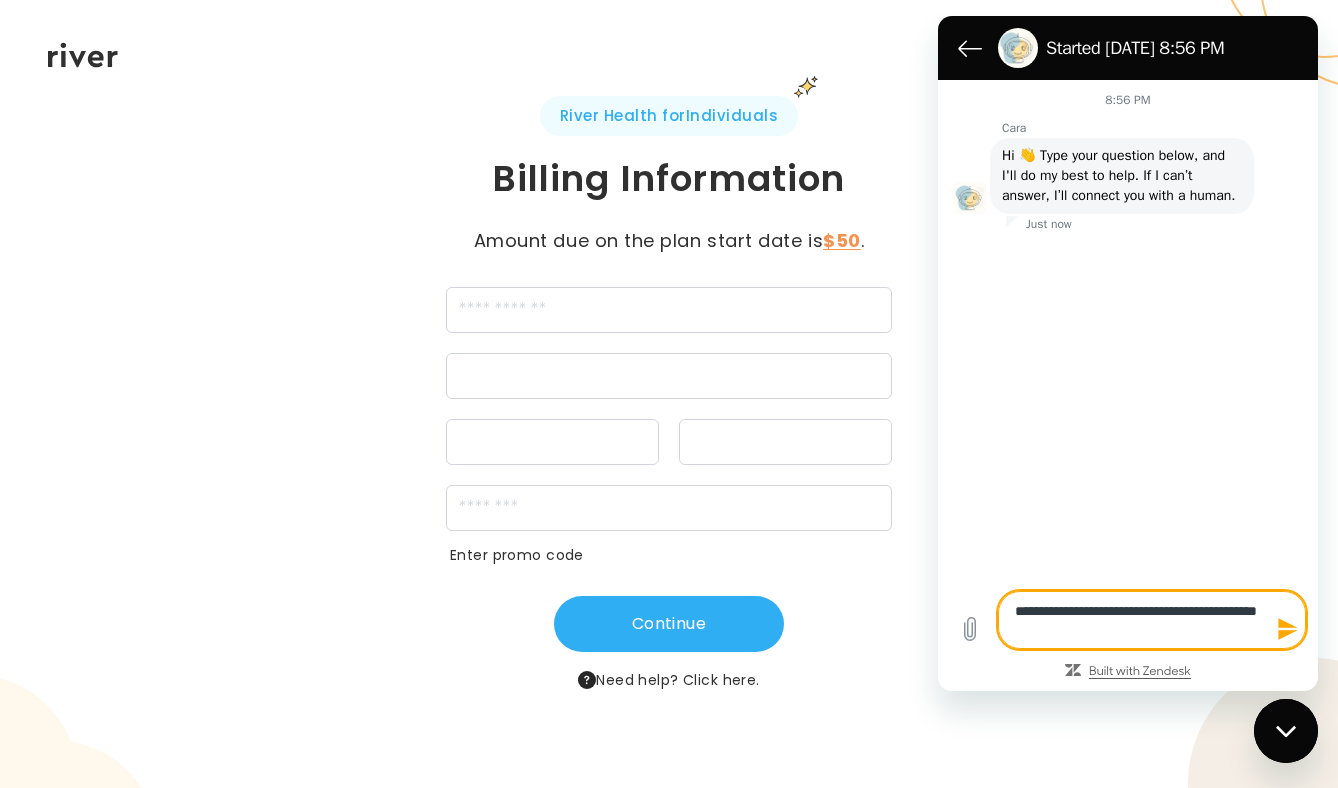 type on "**********" 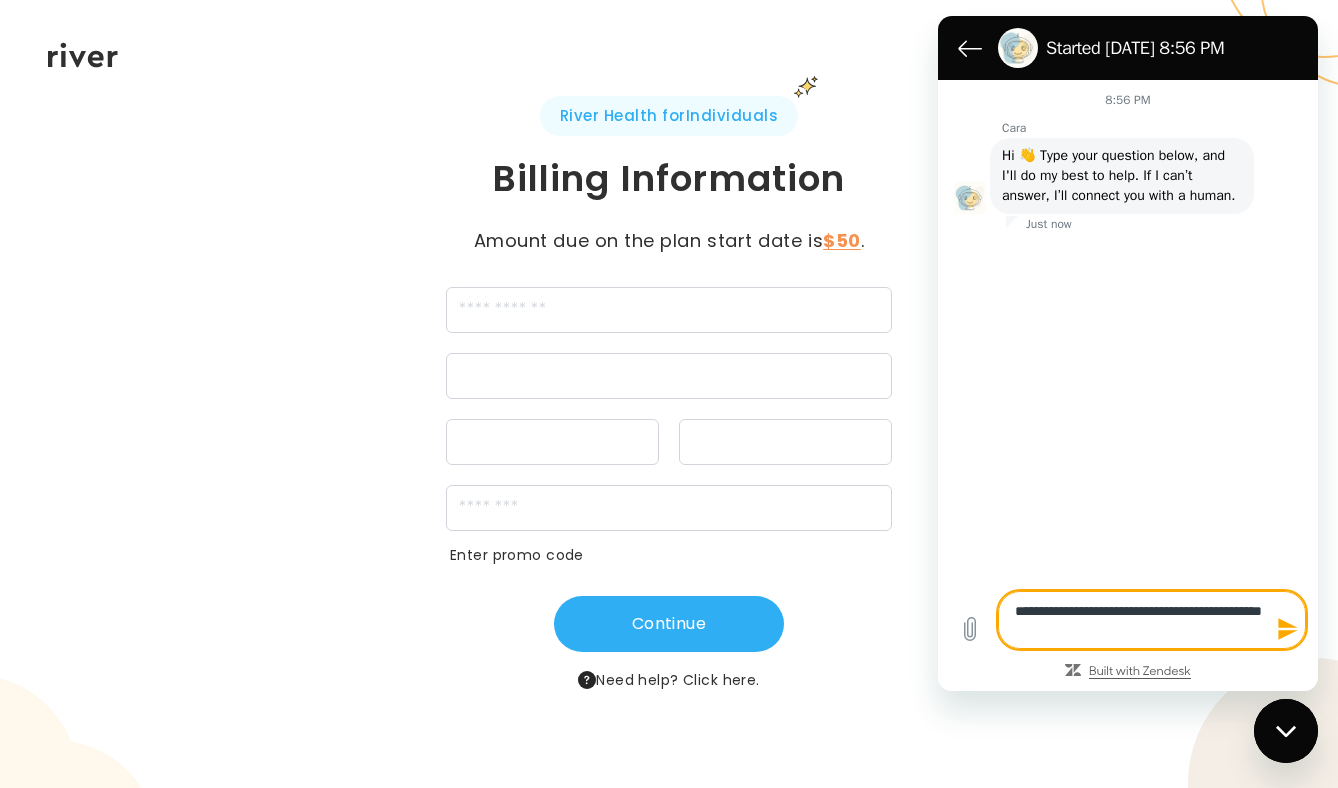 type on "**********" 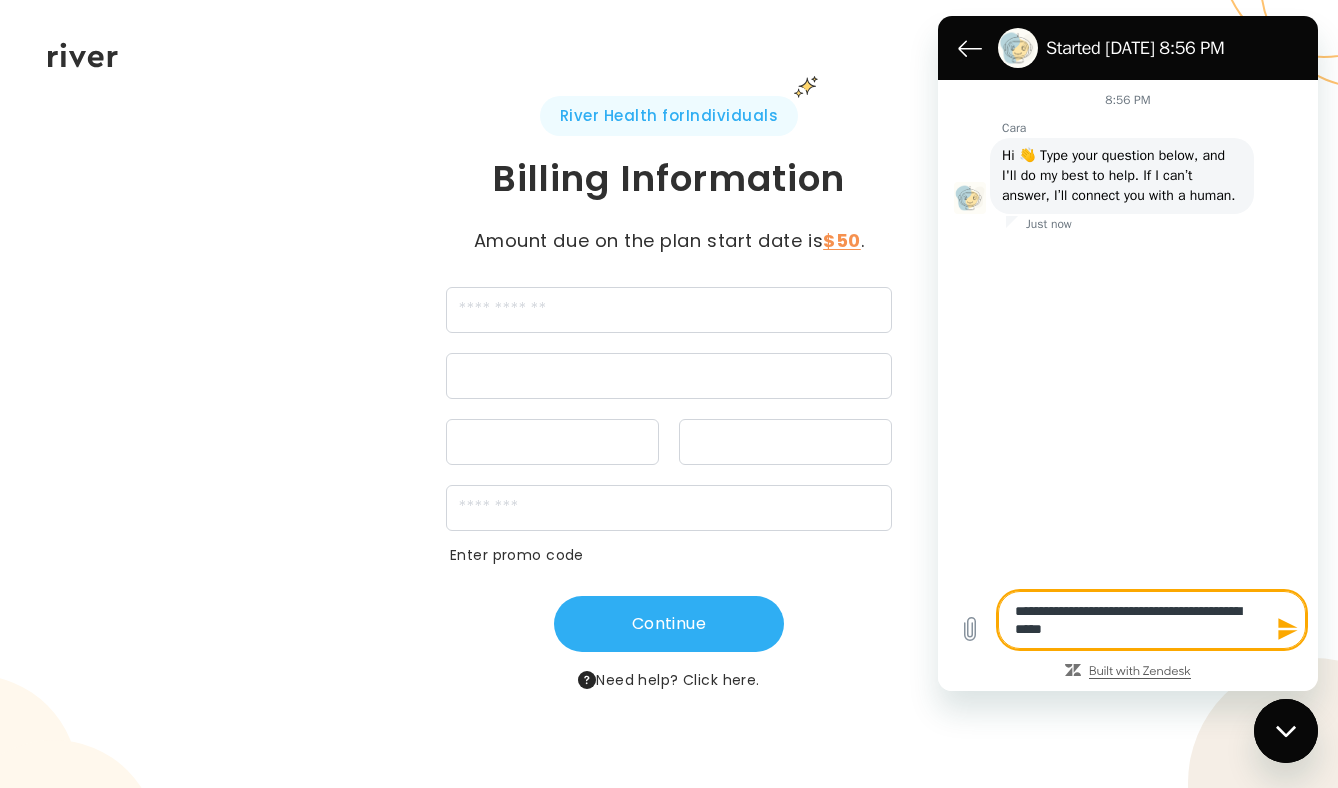 type on "**********" 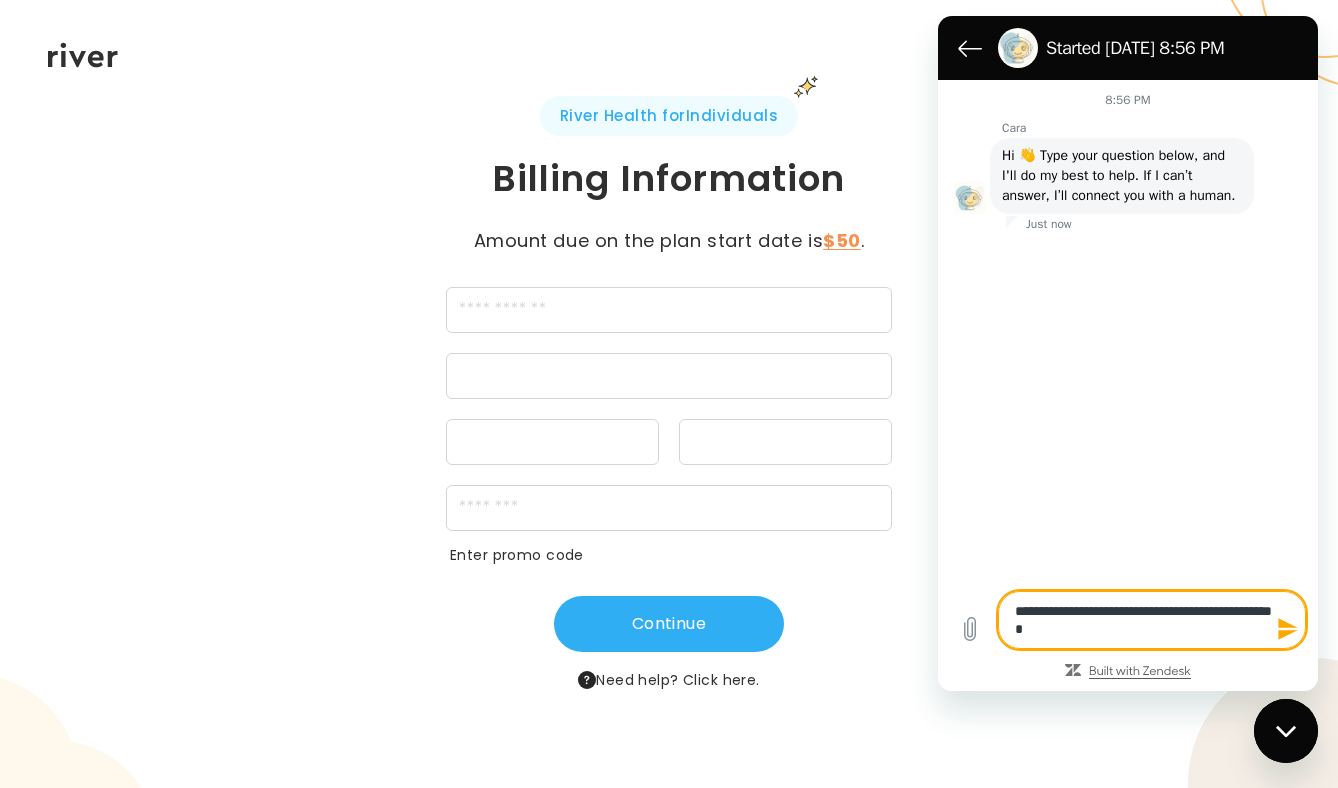 type on "*" 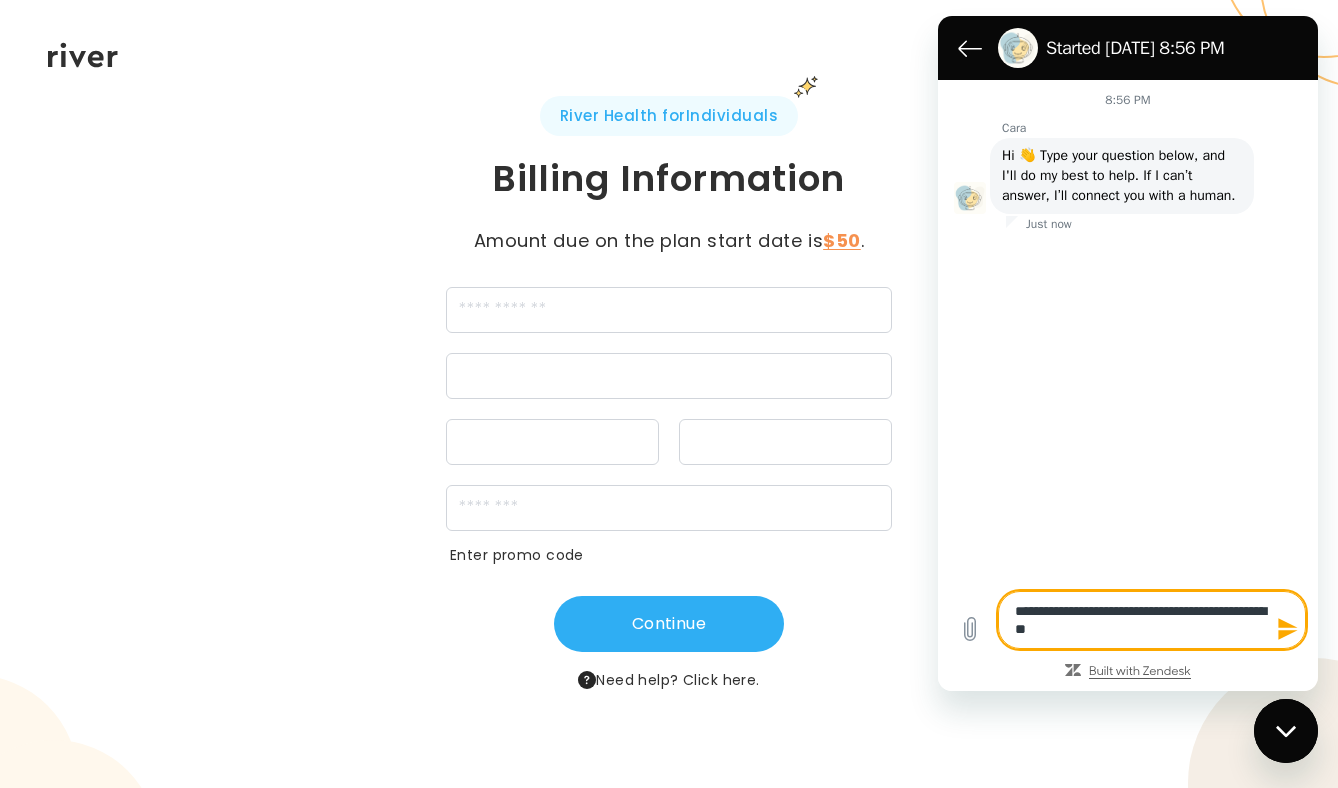 type on "**********" 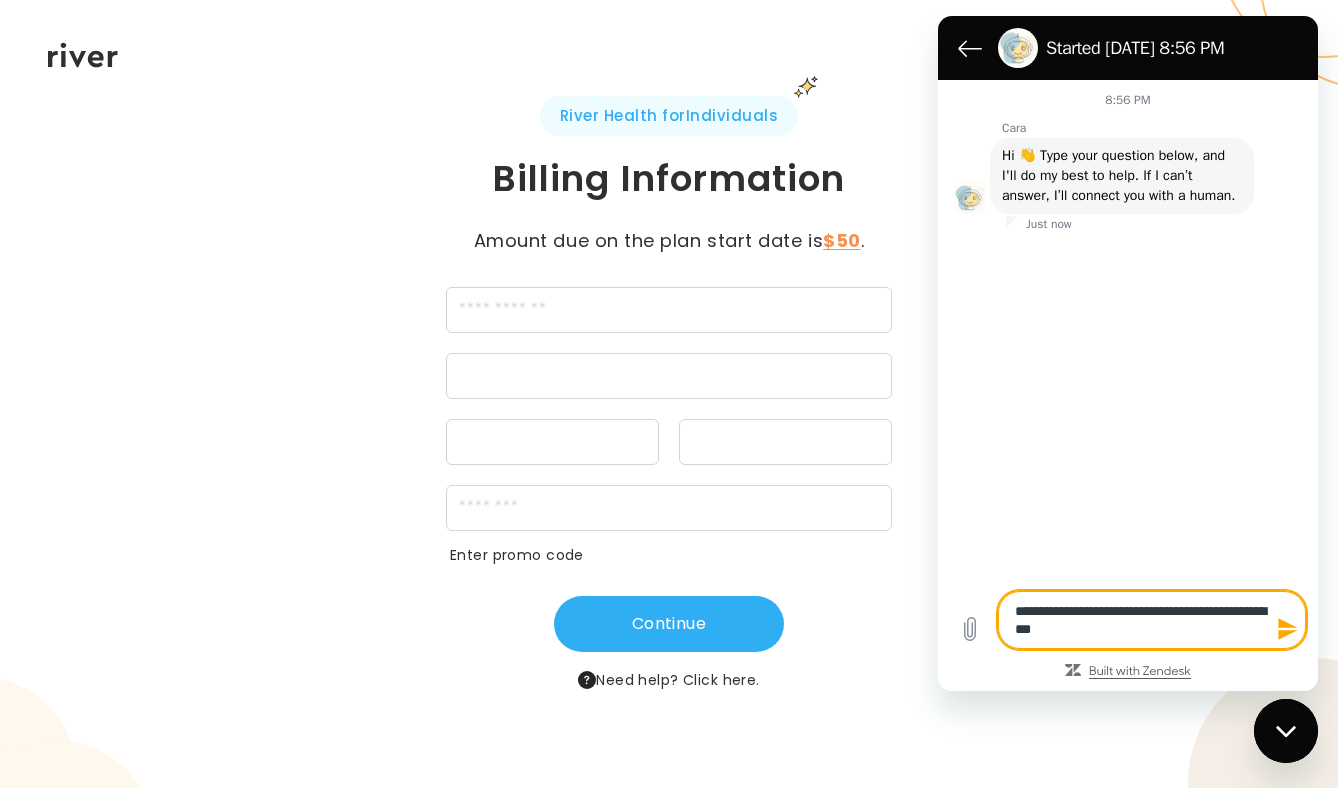 type on "**********" 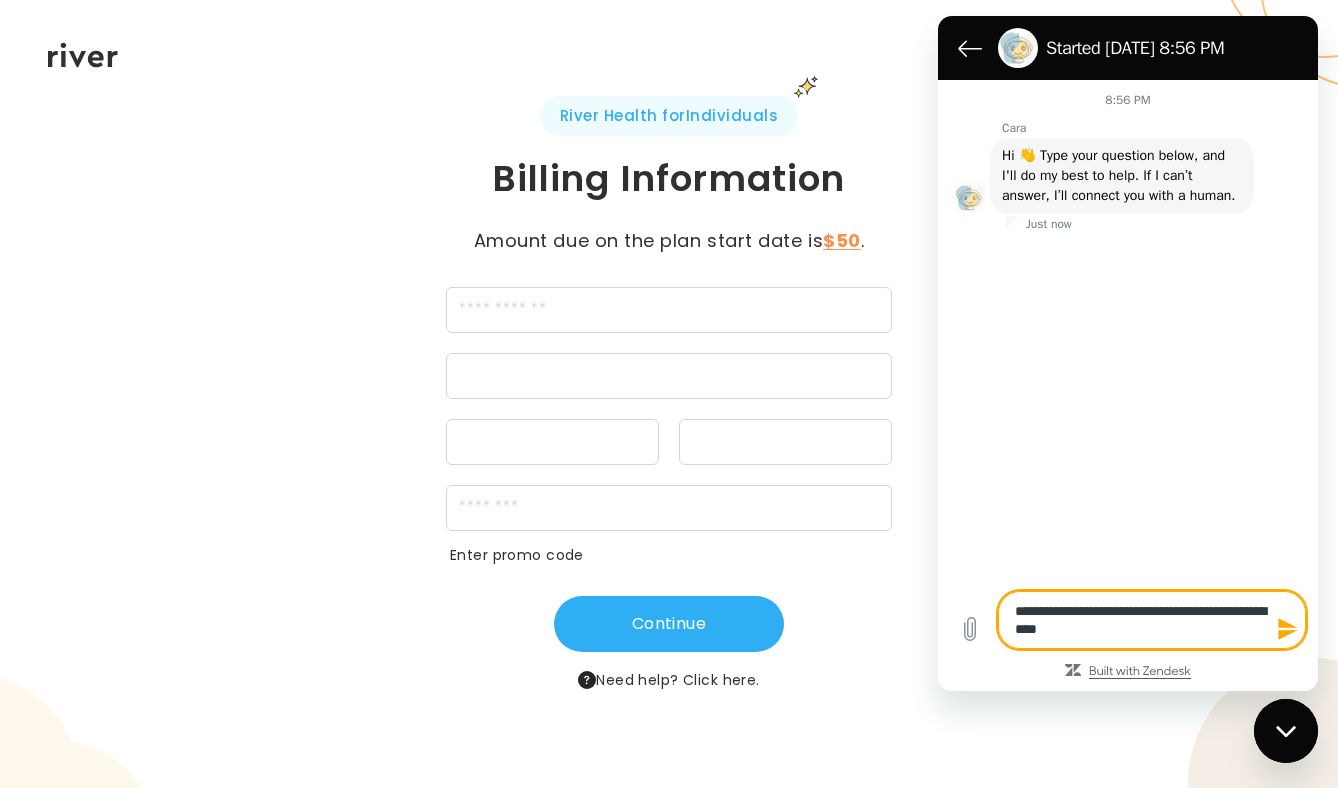 type on "**********" 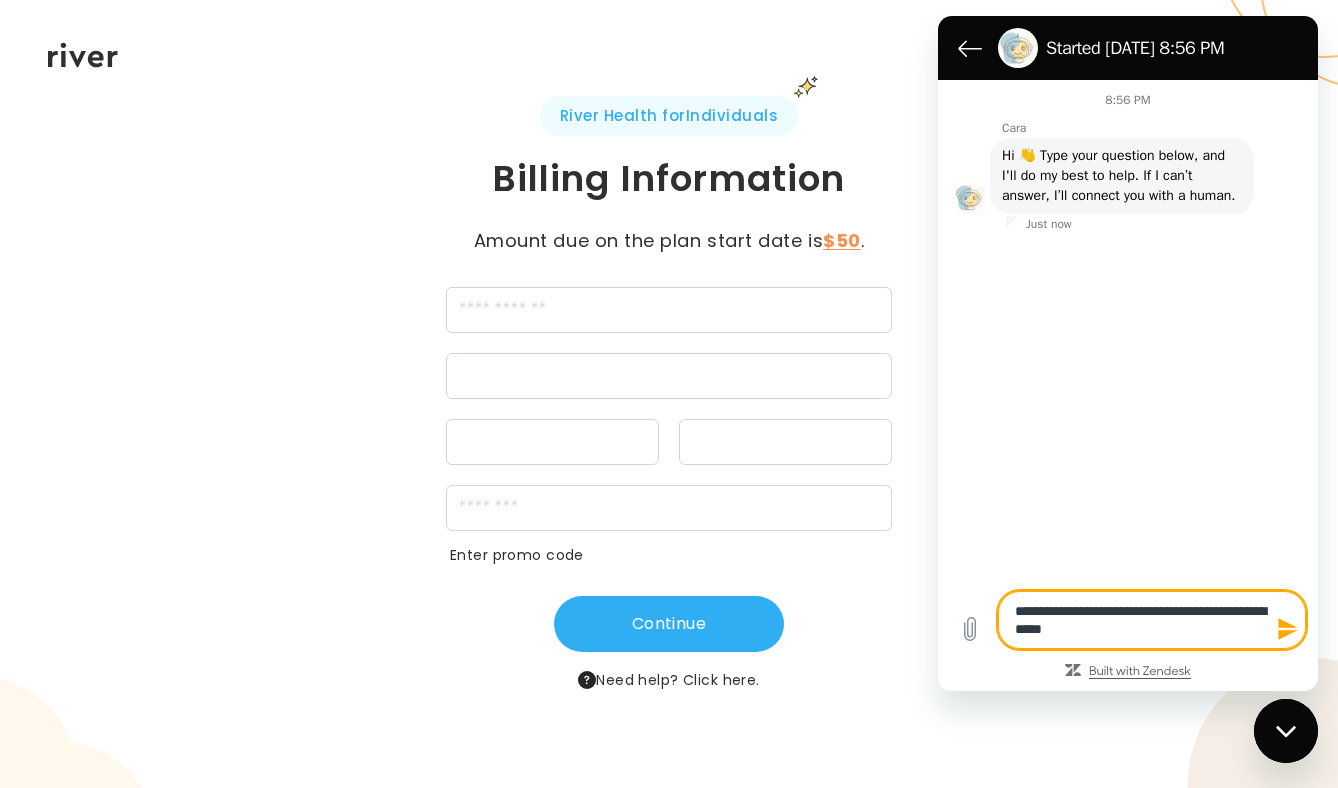 type on "**********" 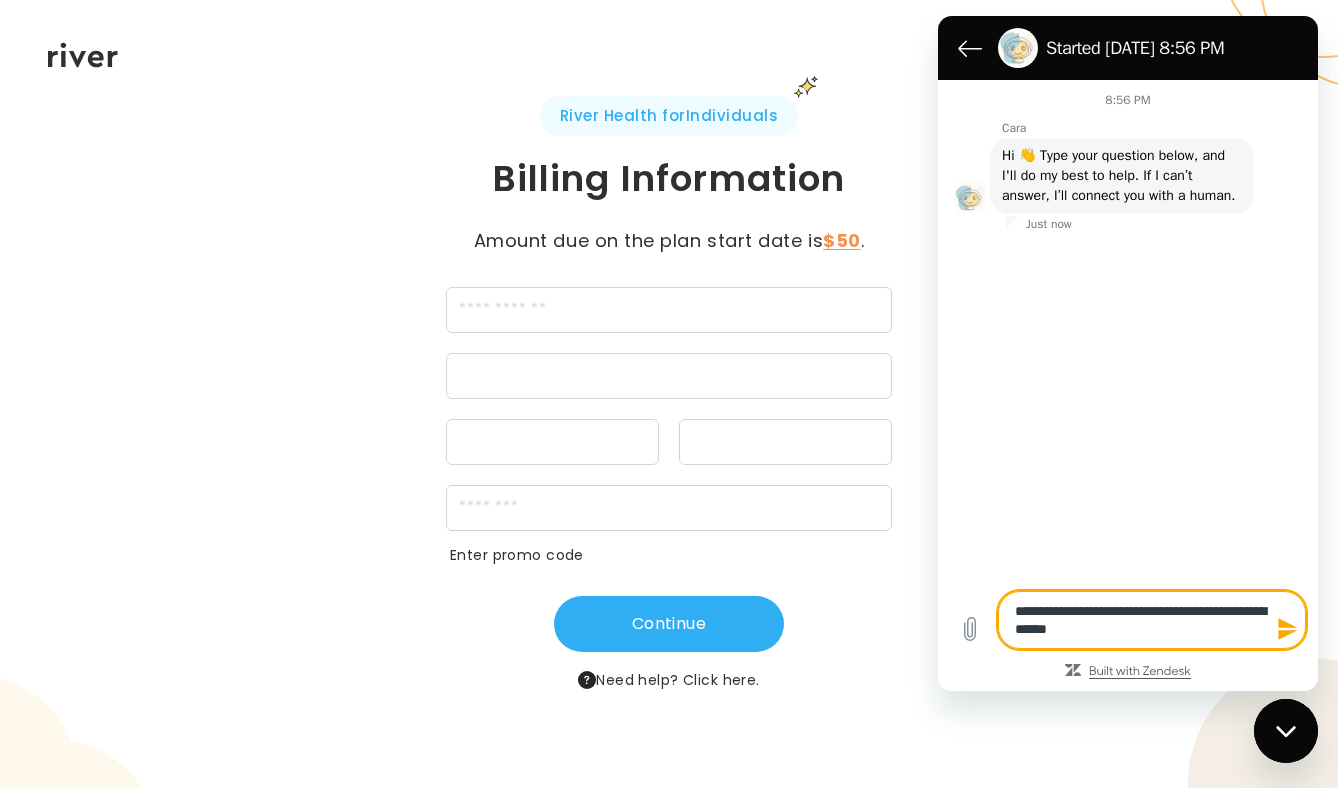 type on "**********" 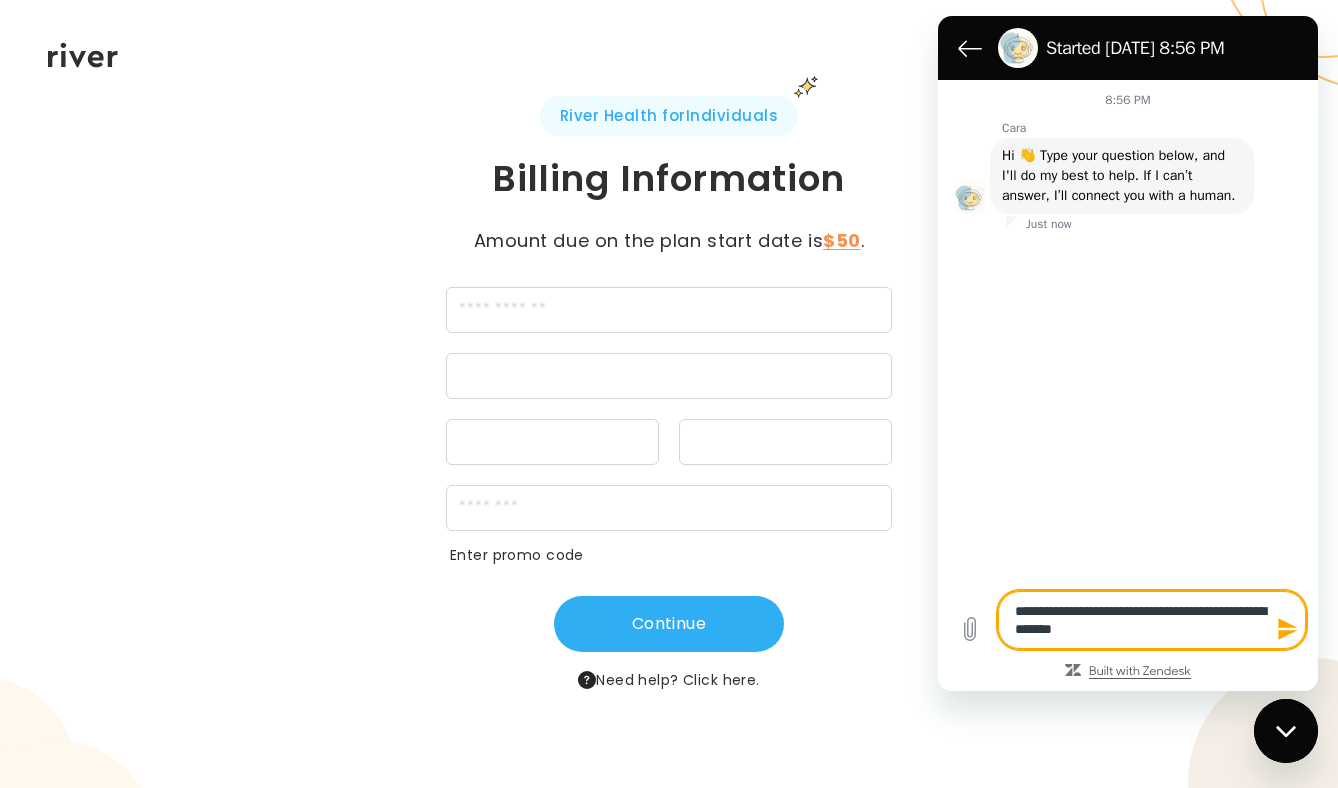 type on "**********" 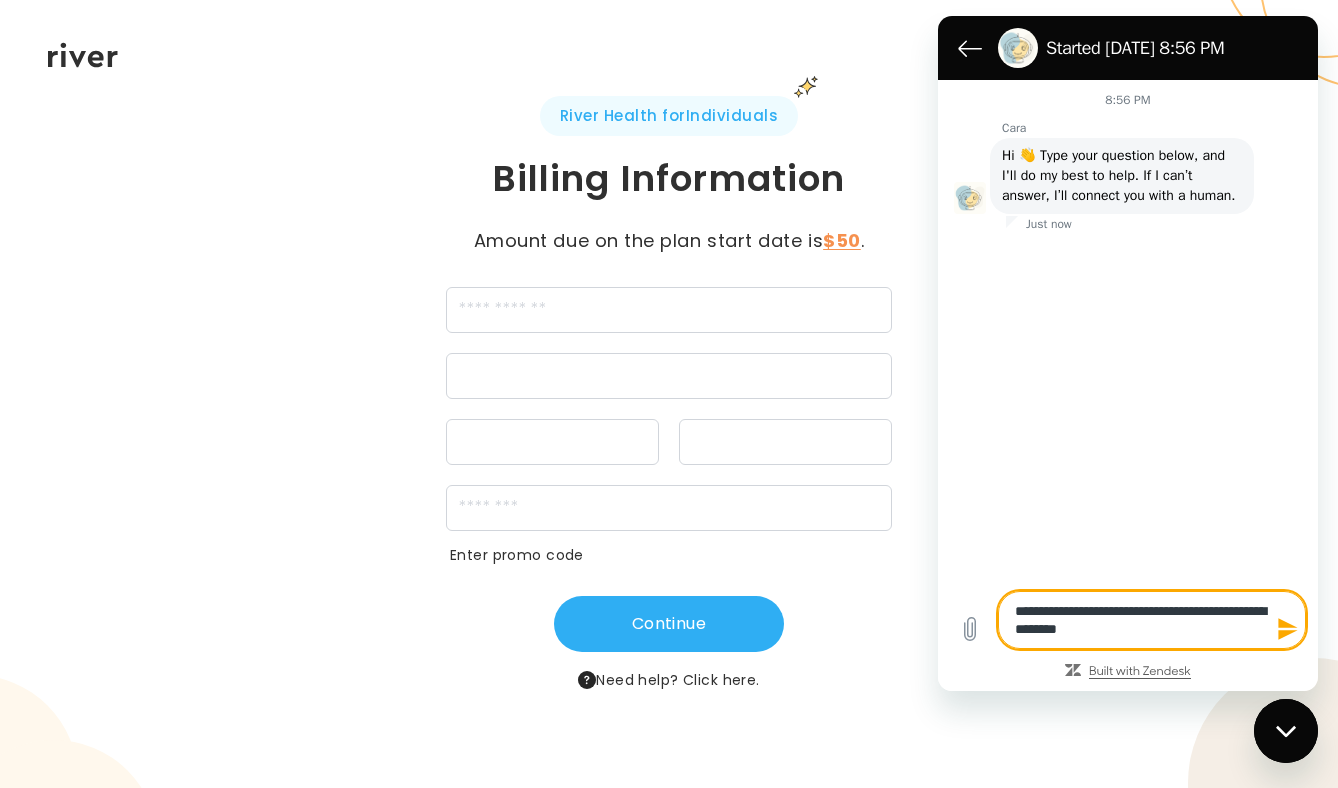 type on "**********" 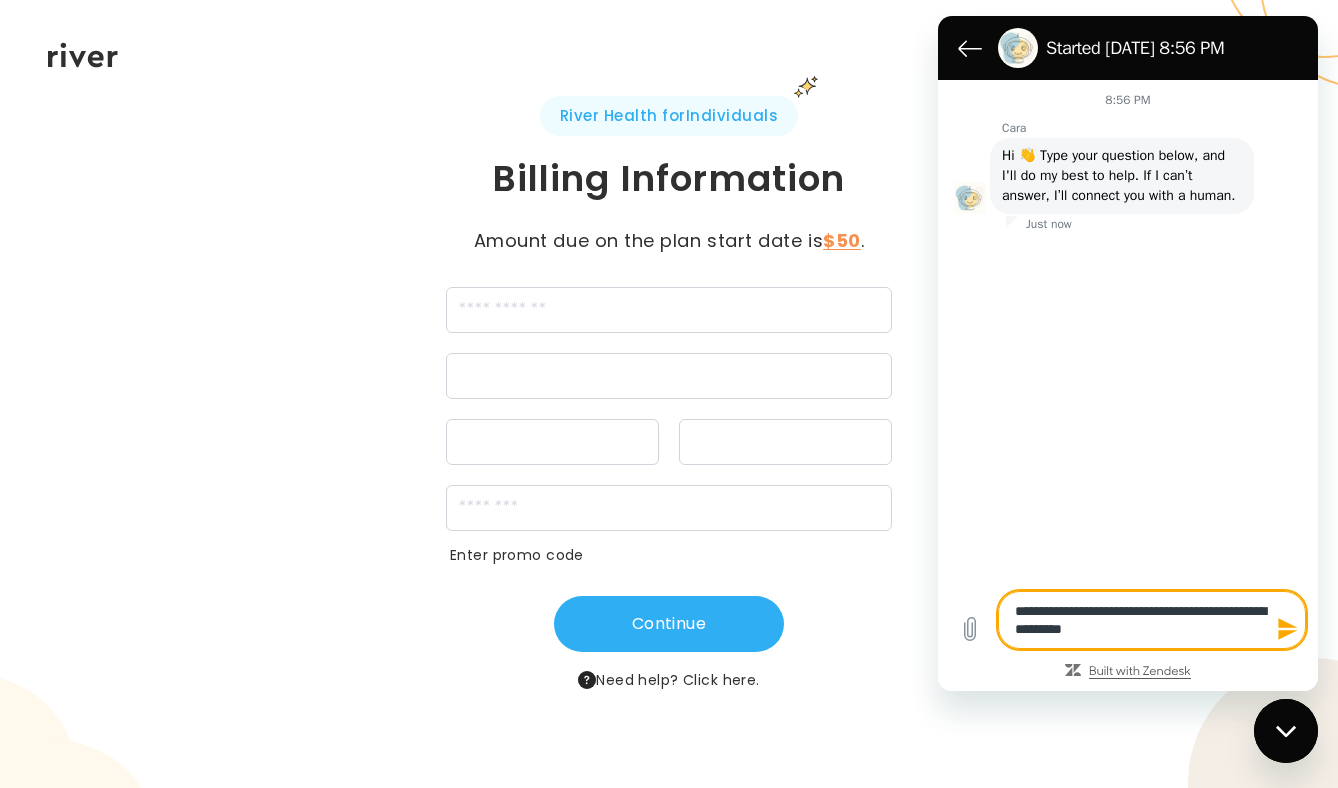 type on "**********" 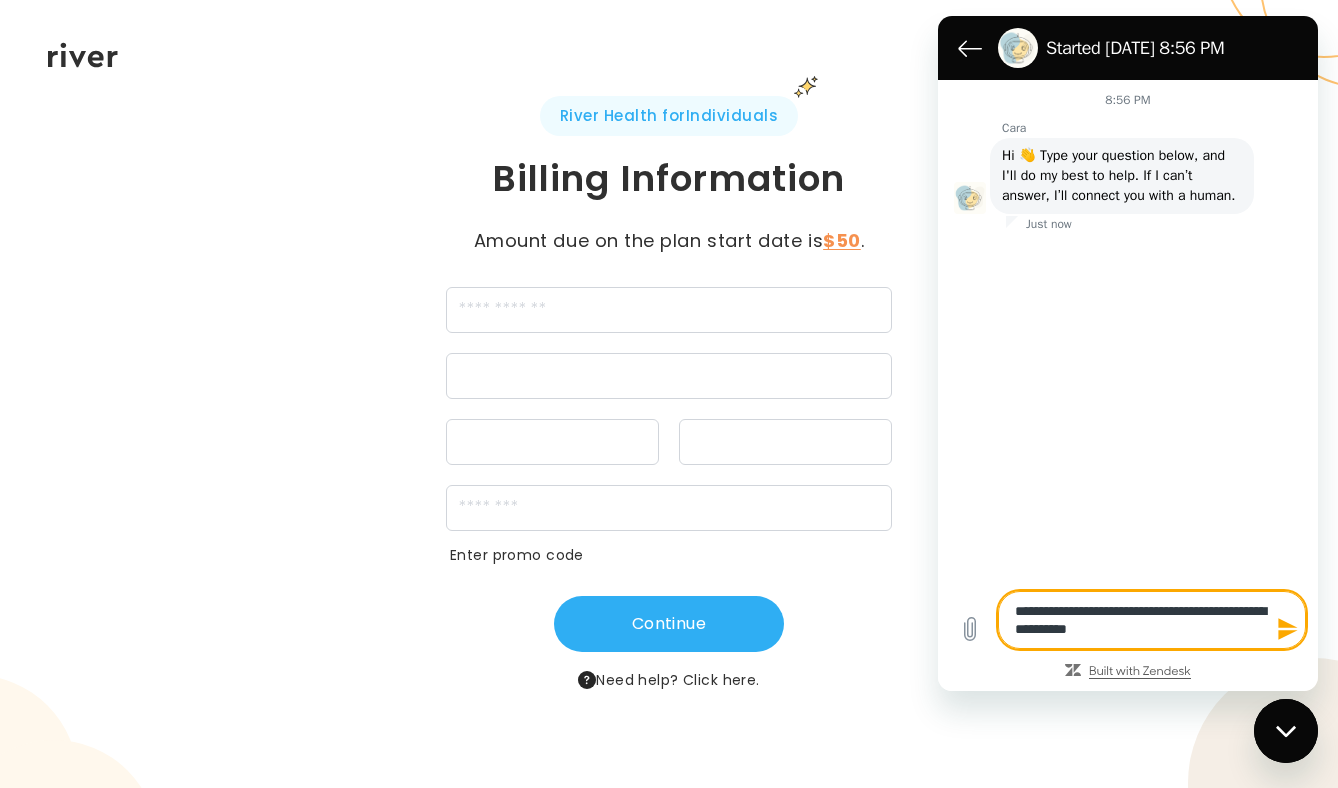 type on "**********" 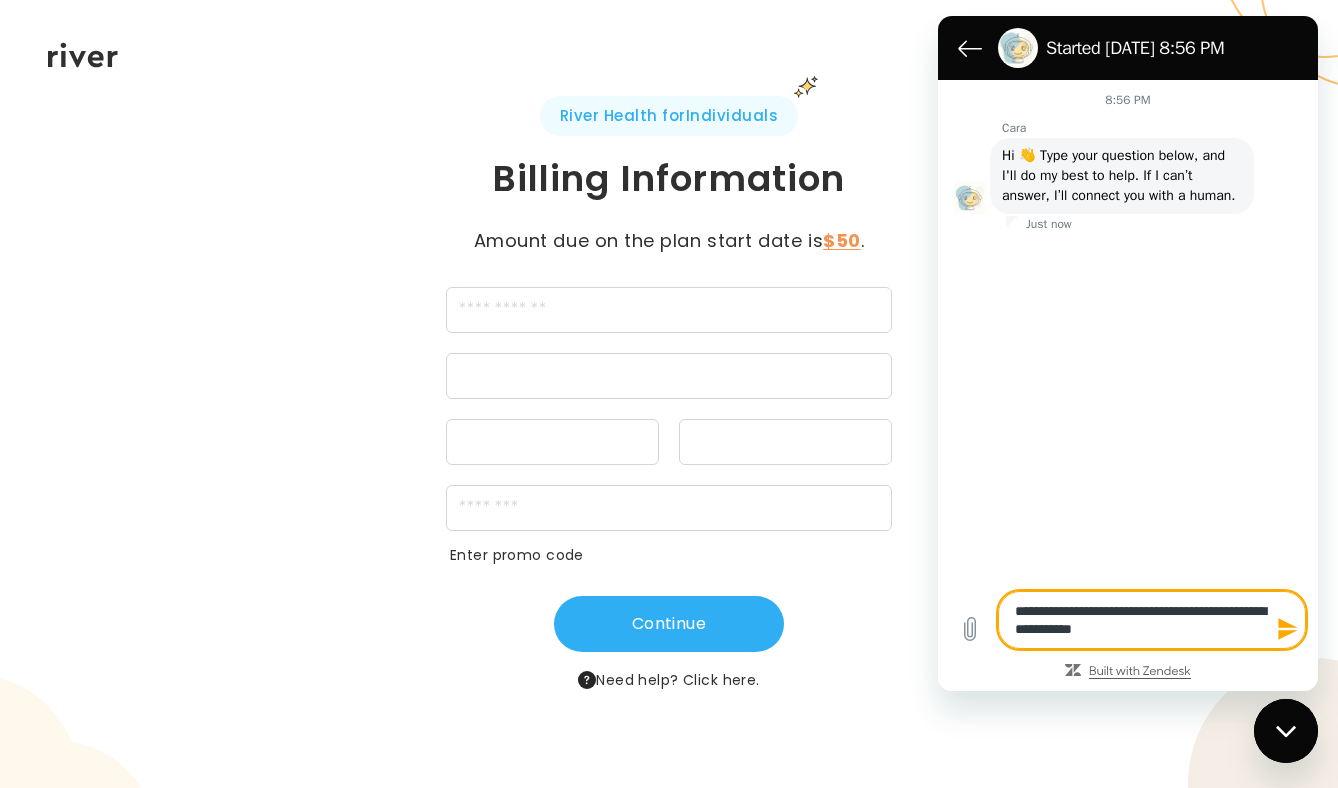 type on "**********" 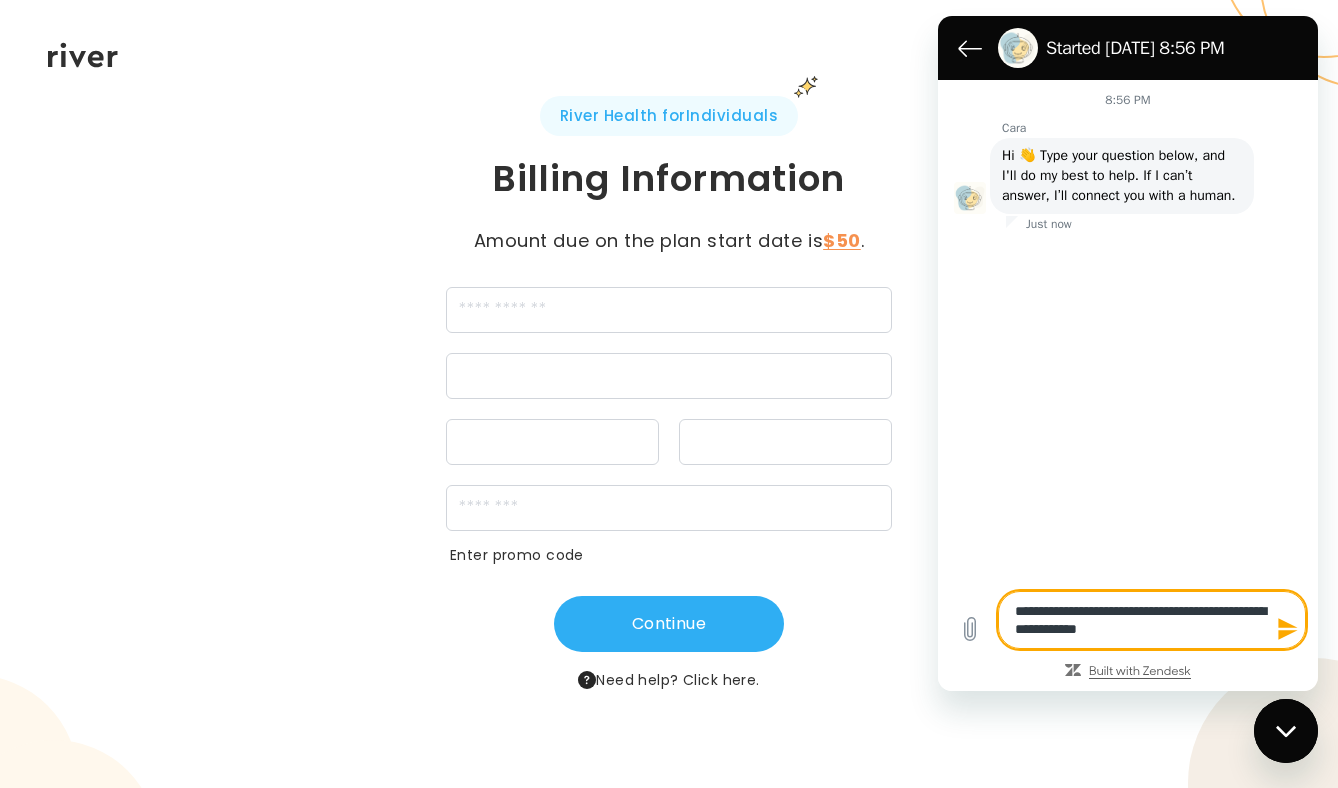 type on "*" 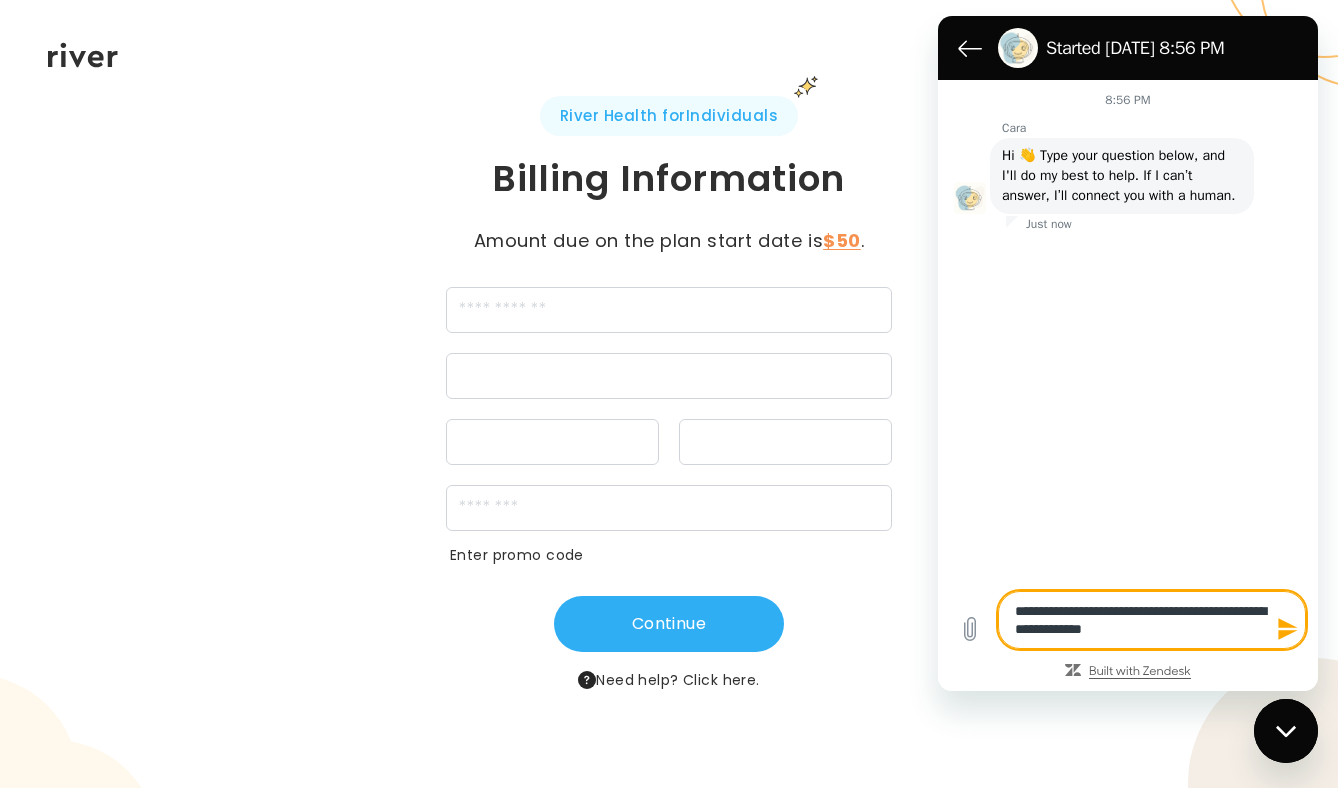 type on "**********" 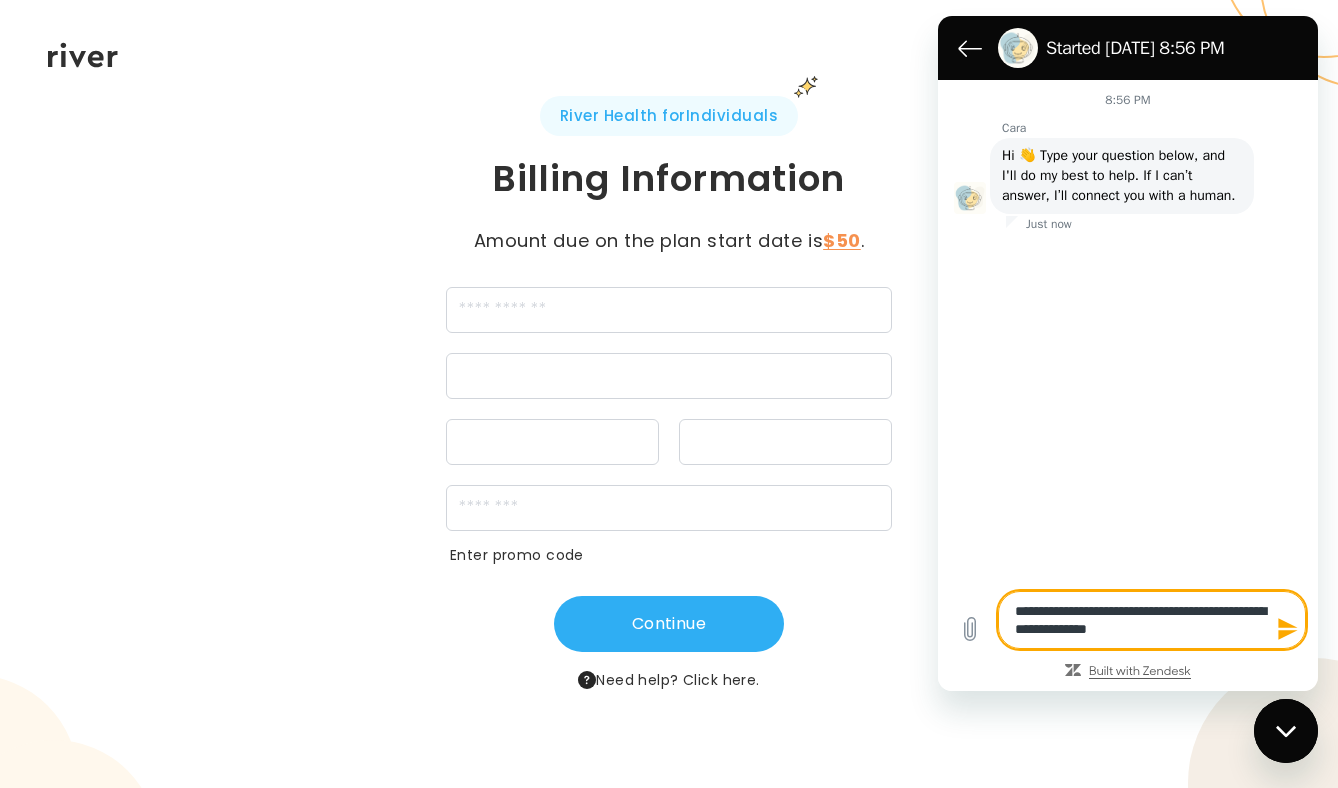 type on "**********" 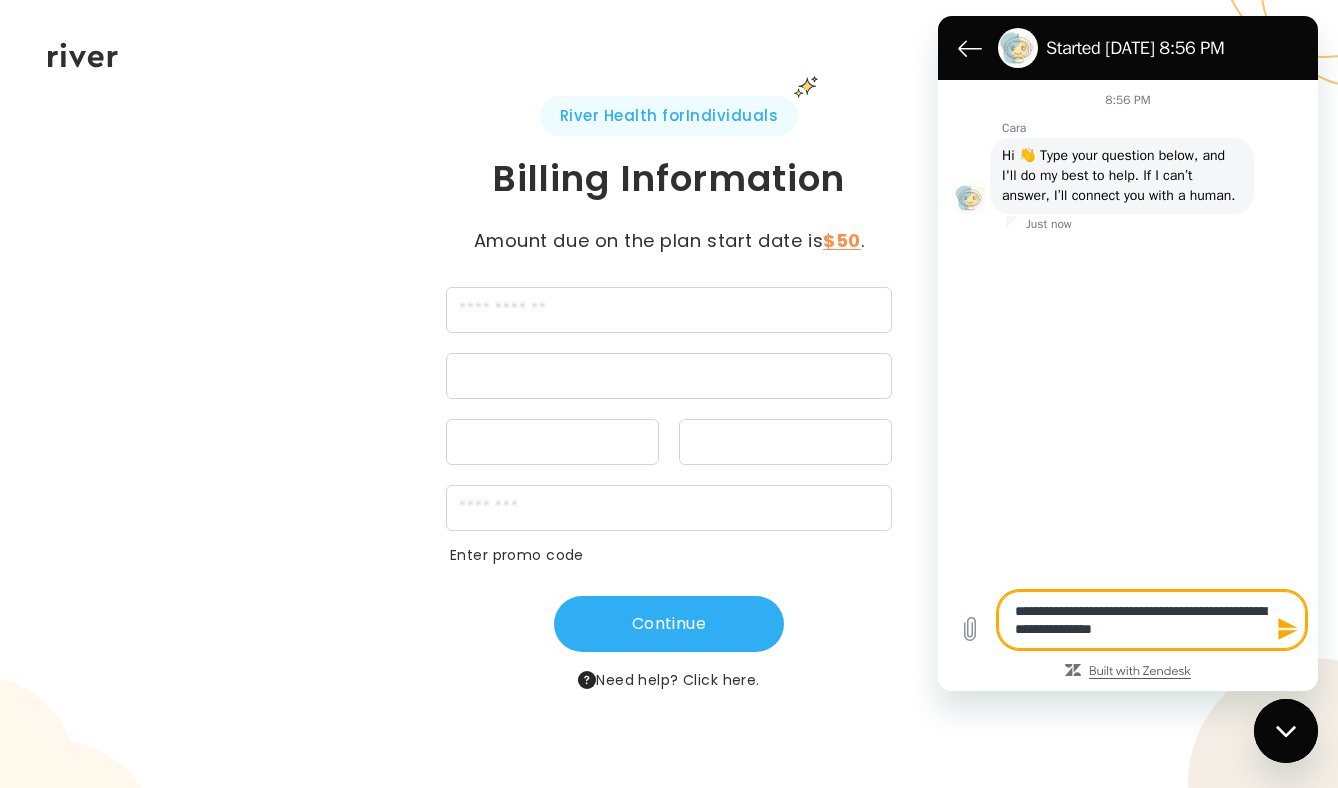 type on "**********" 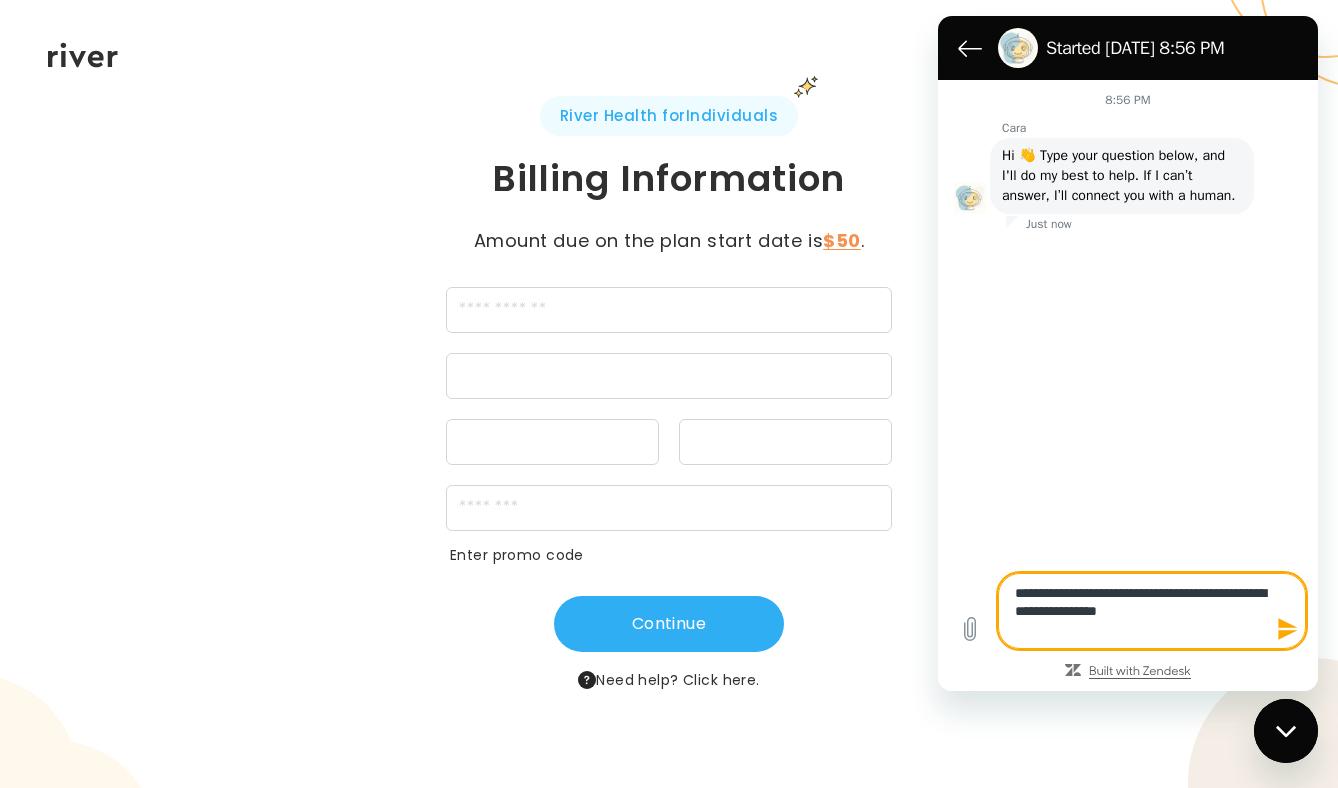 type on "**********" 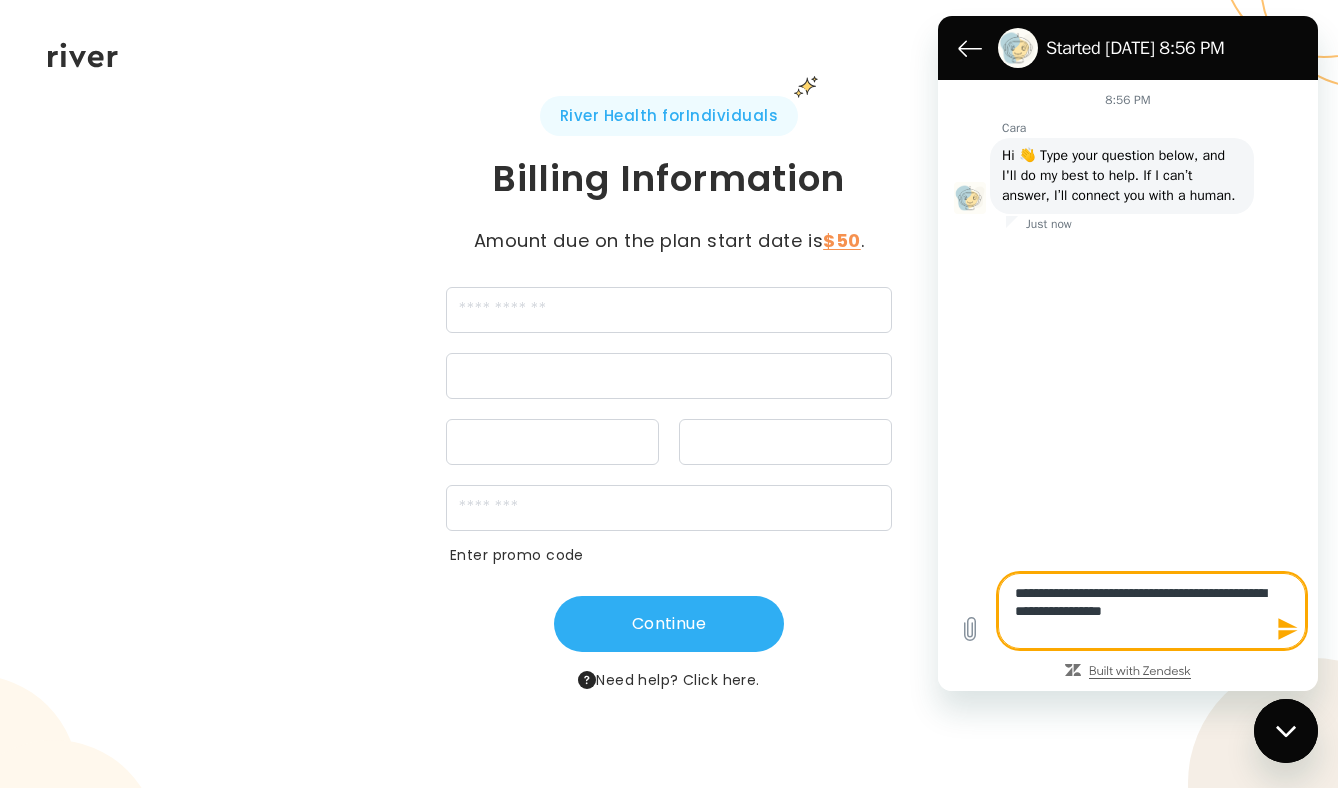 type on "**********" 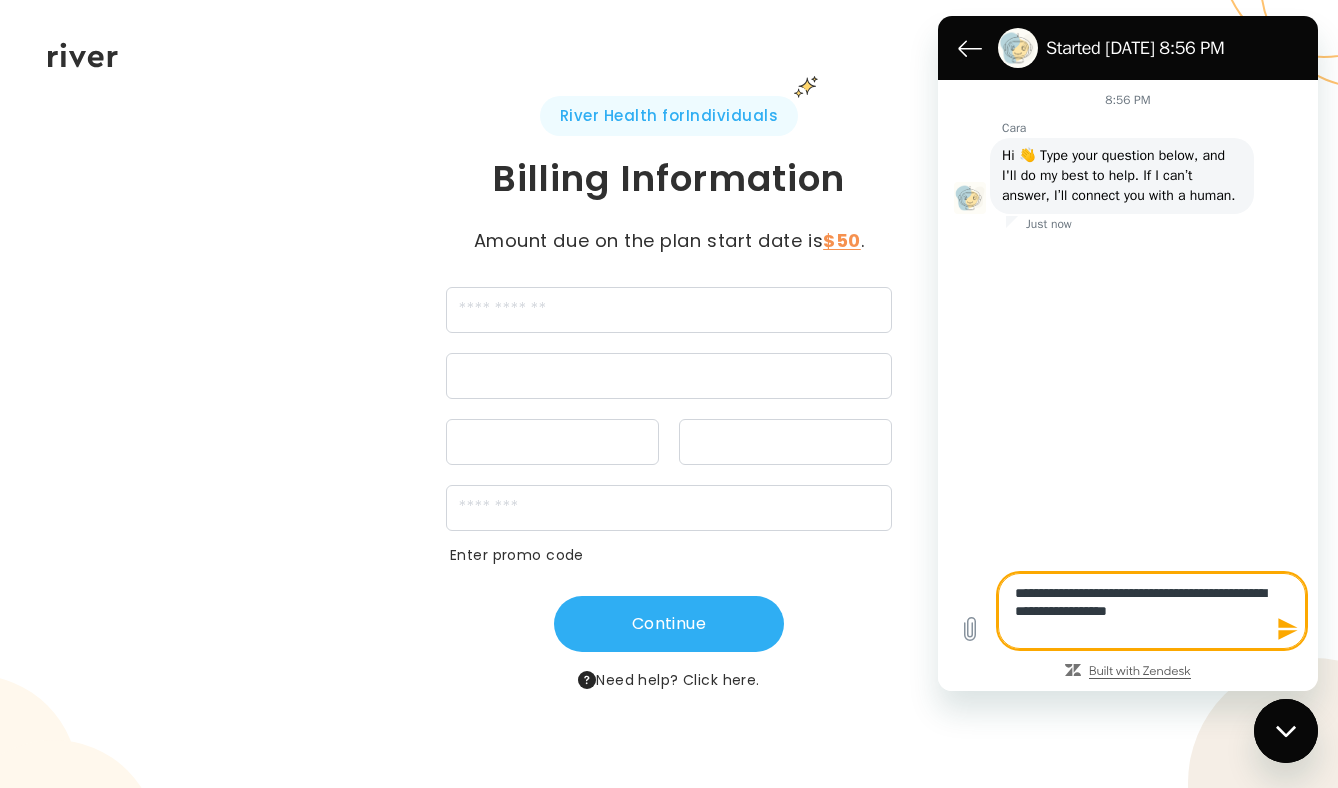 type on "**********" 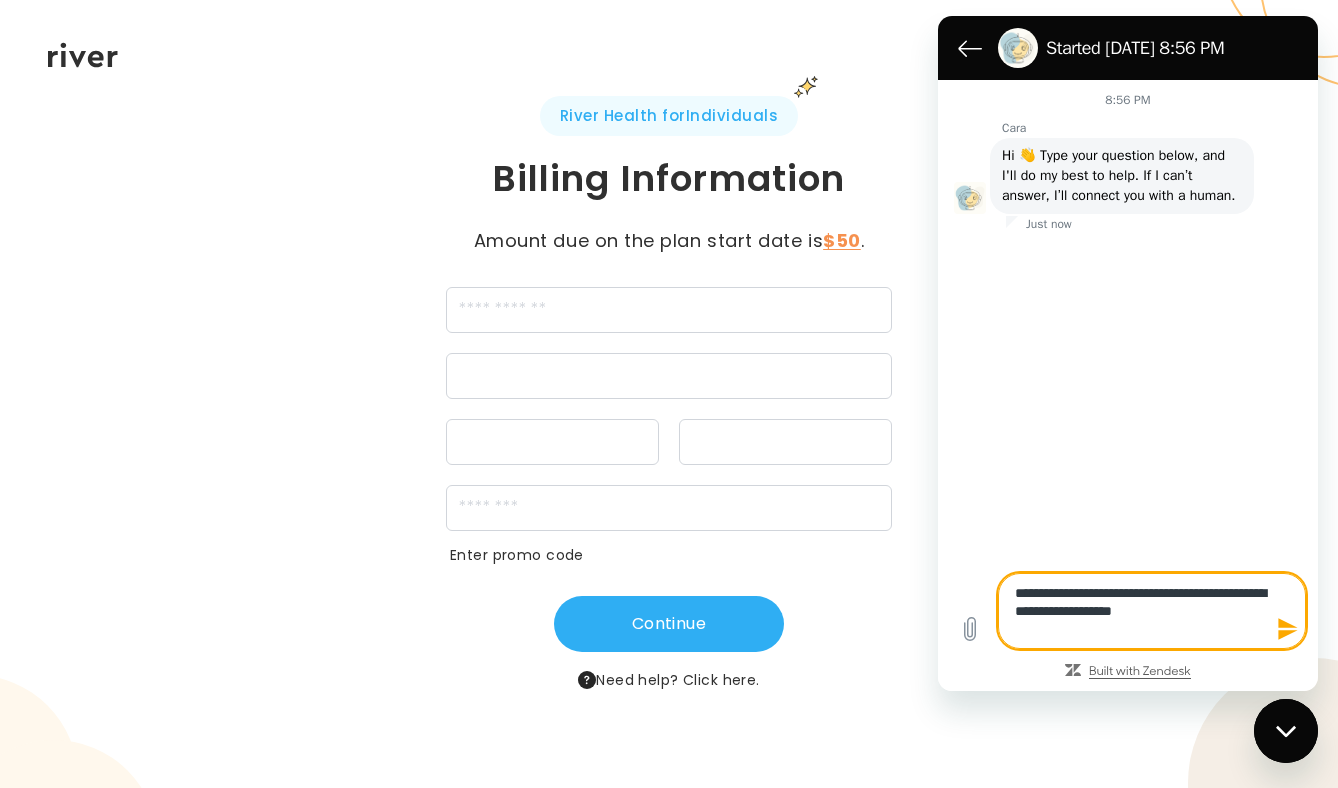 type on "*" 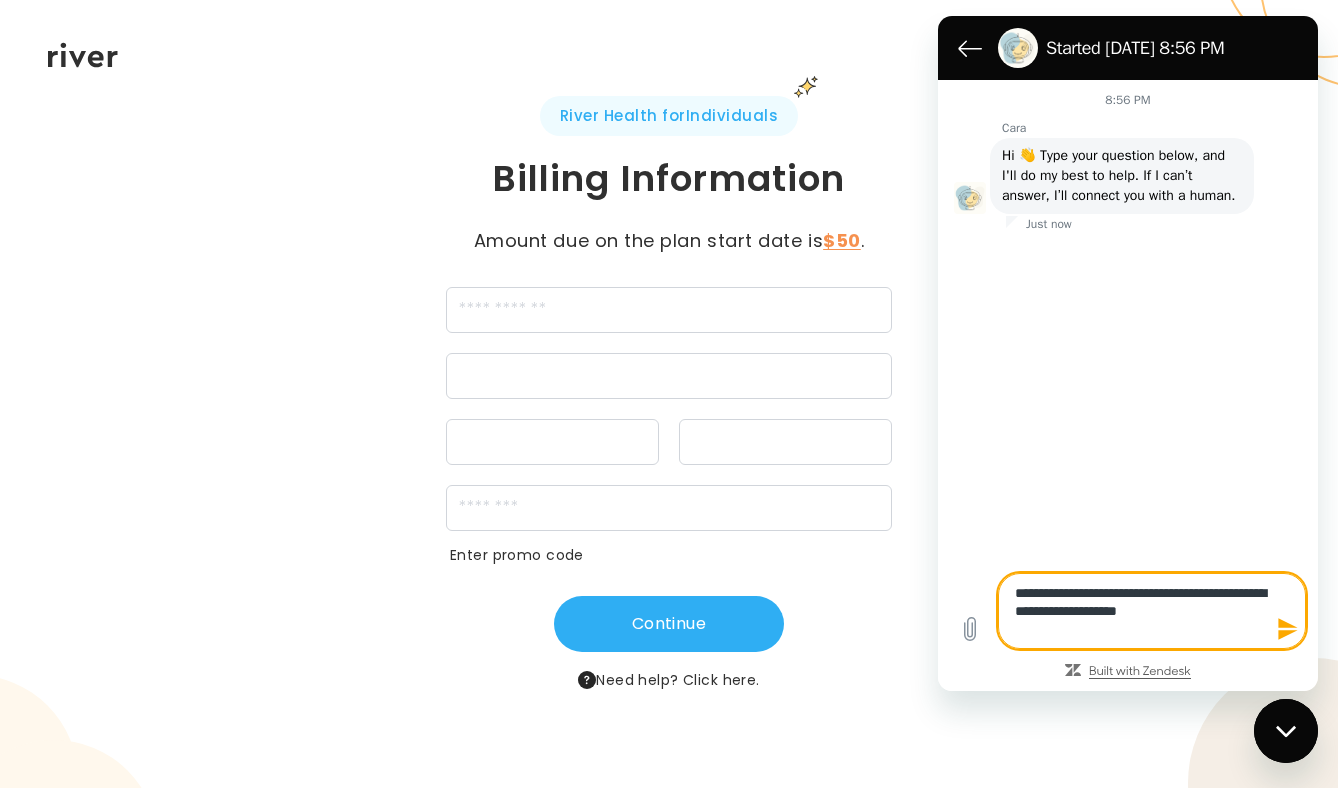 type on "**********" 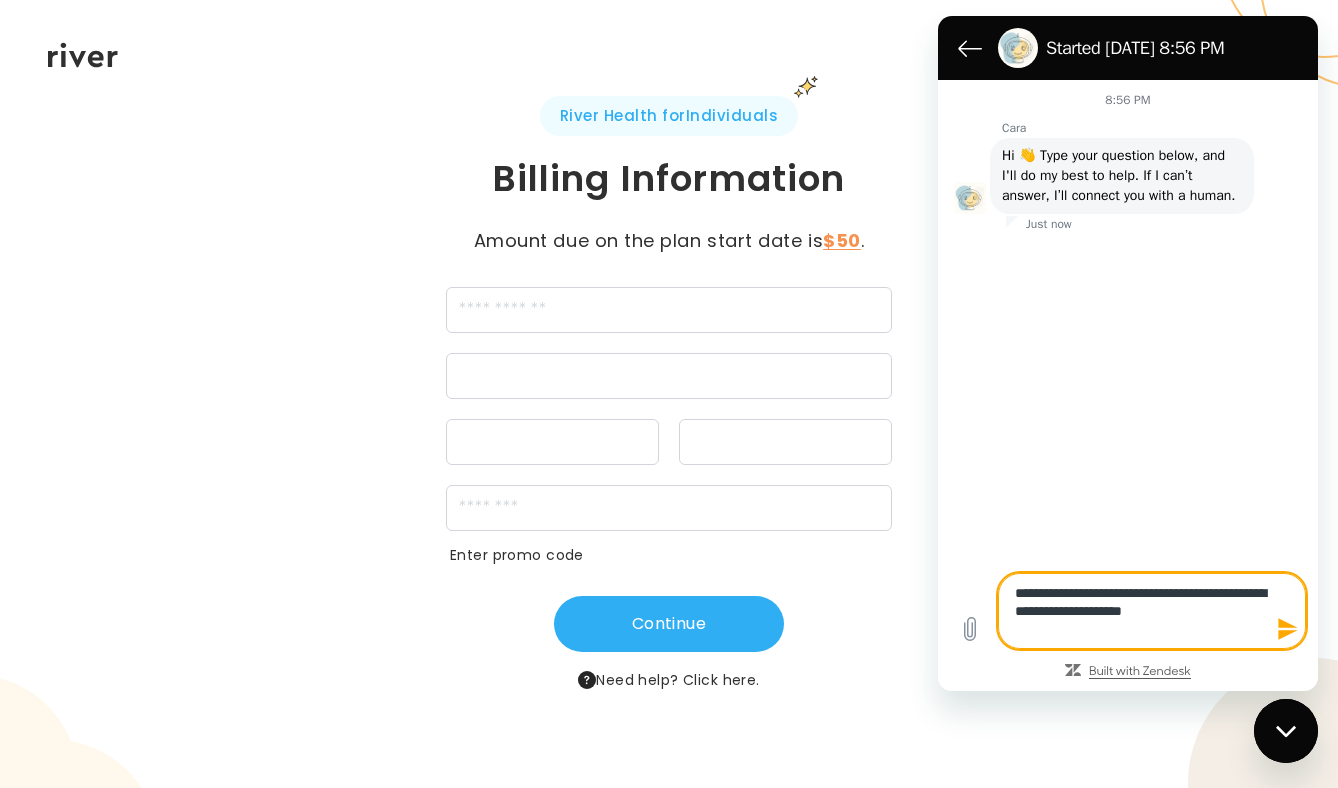 type on "**********" 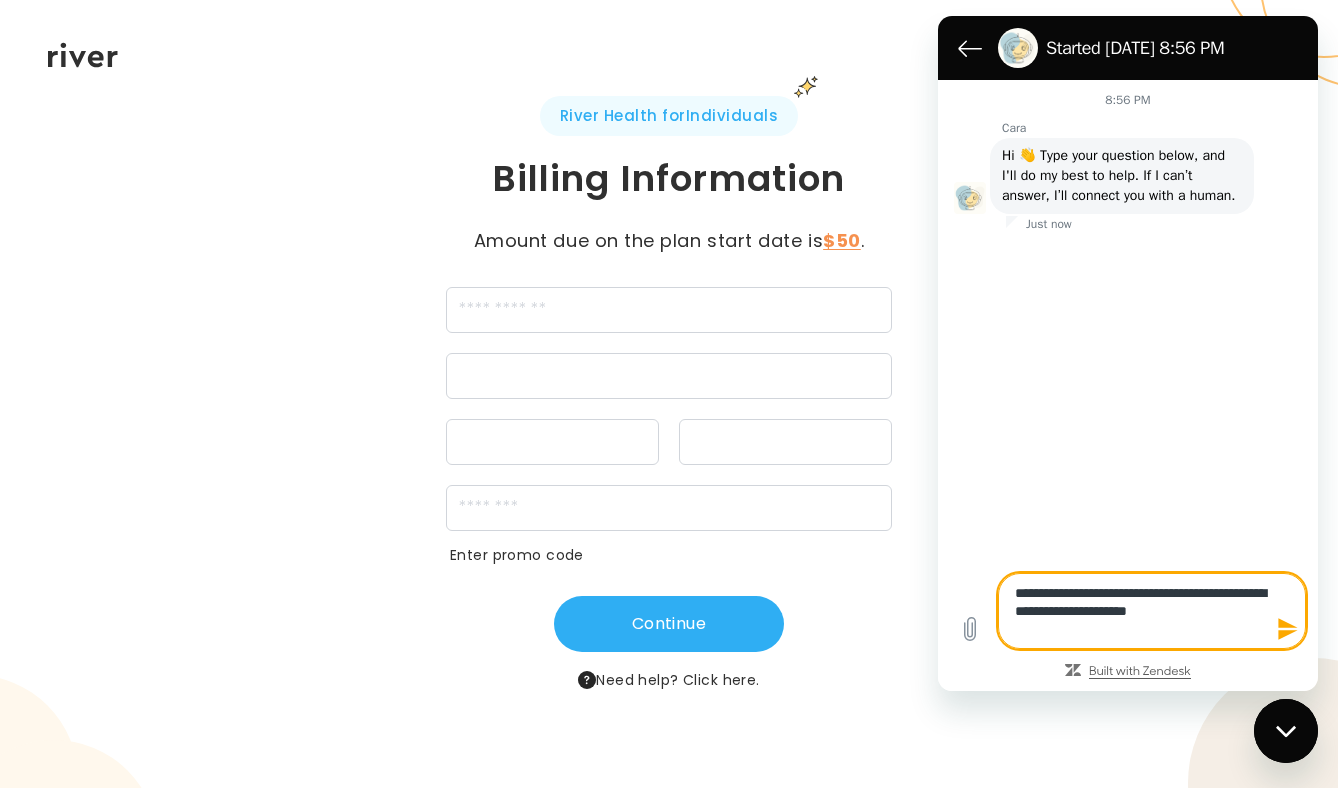 type on "*" 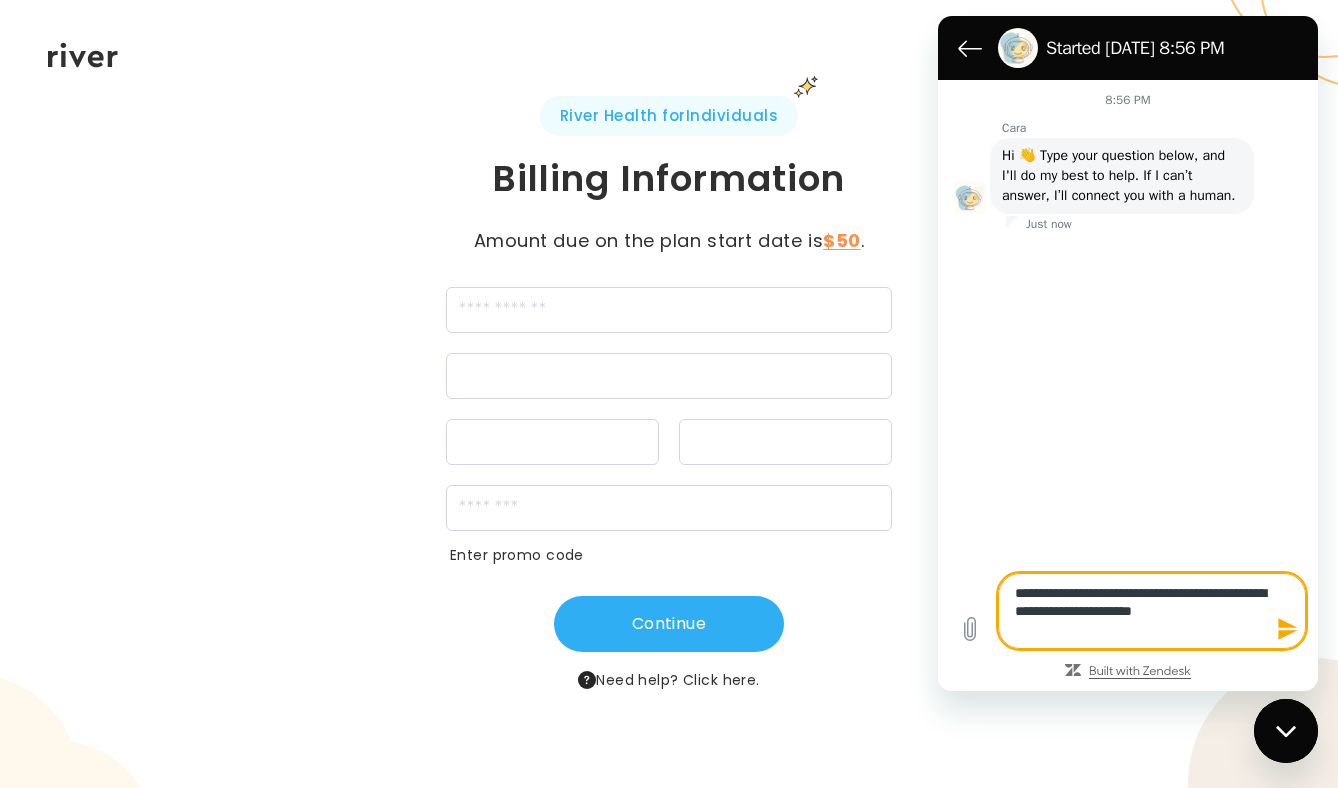 type on "**********" 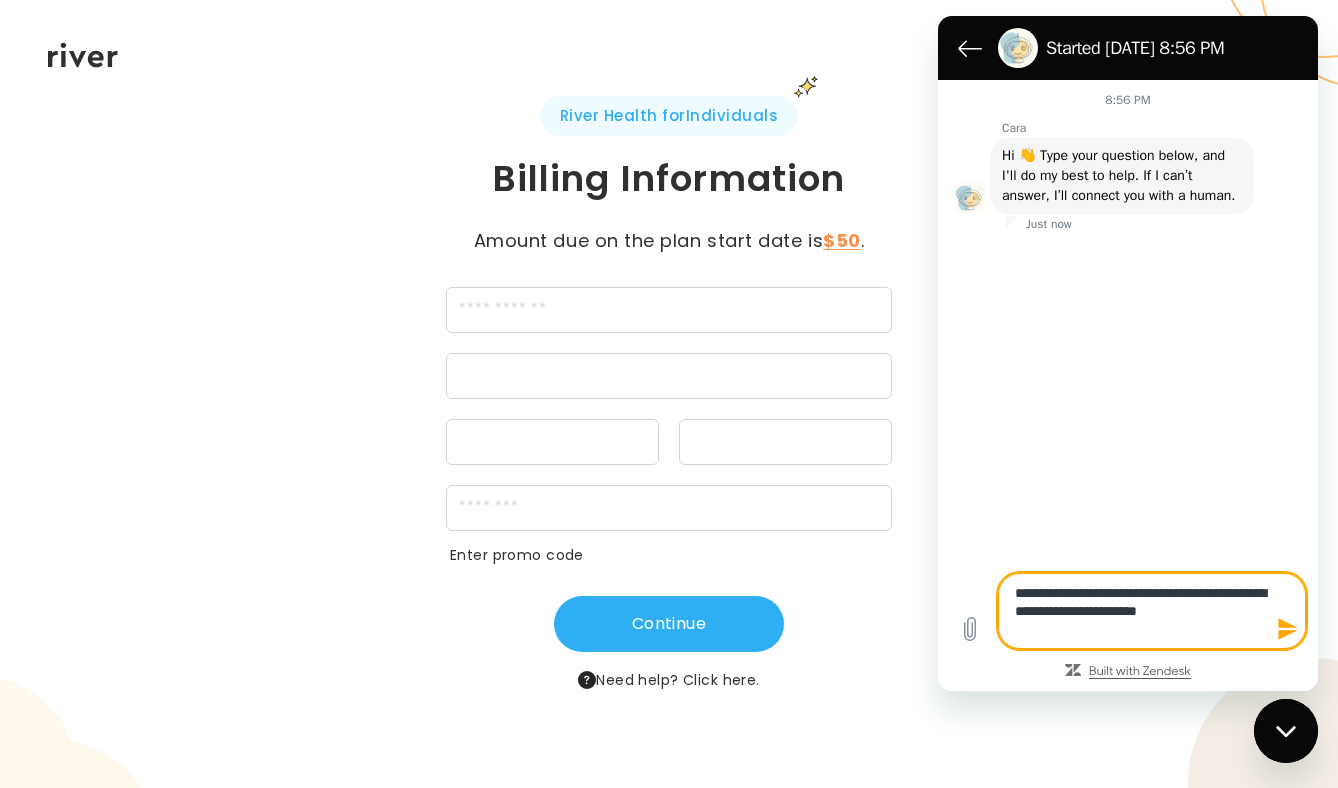 type on "**********" 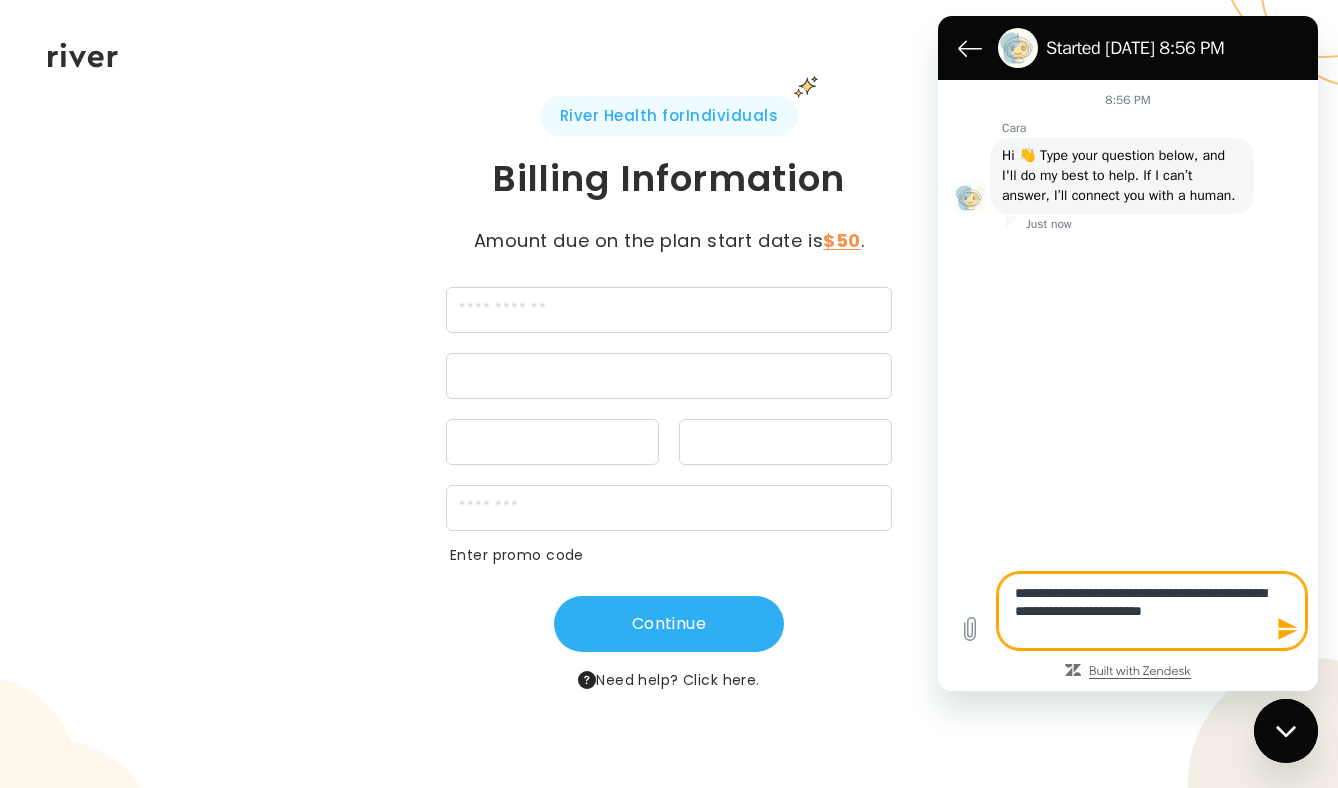 type on "**********" 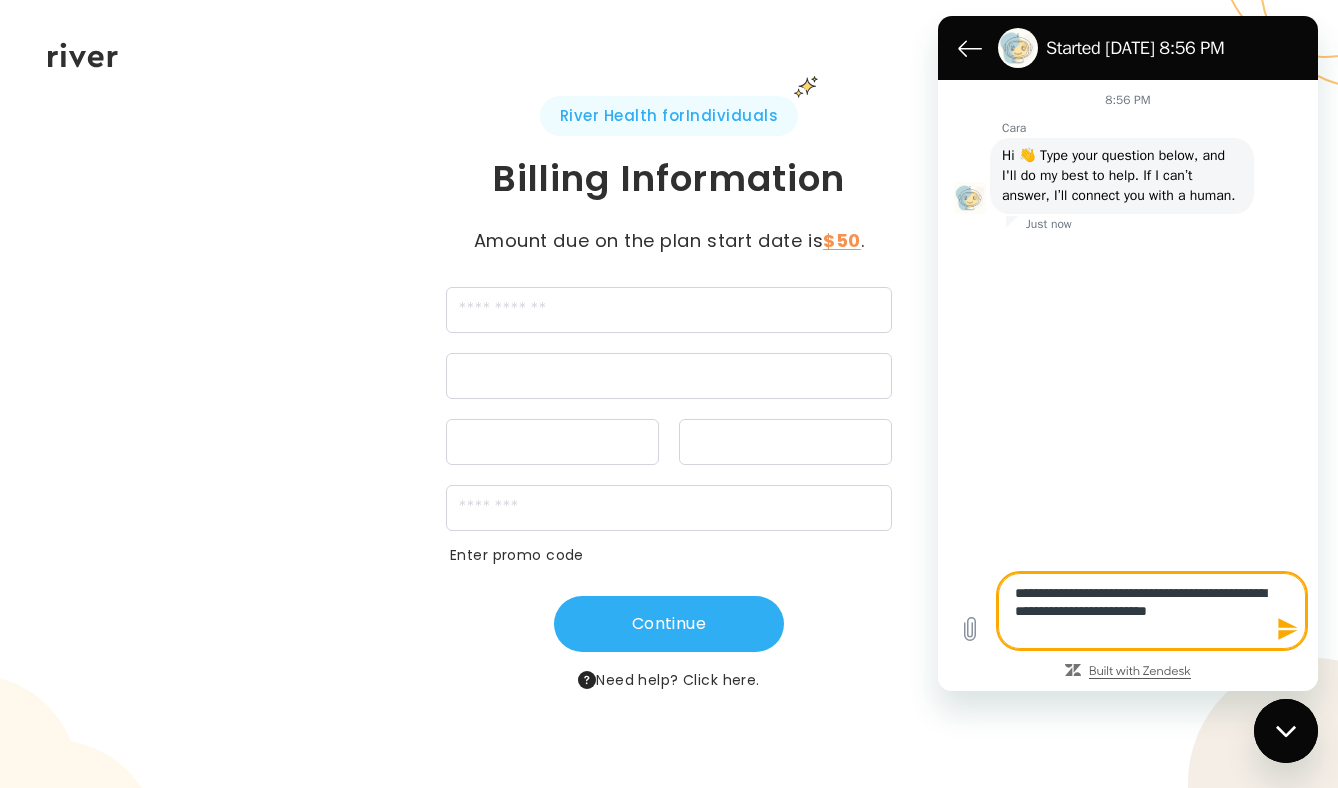 type on "**********" 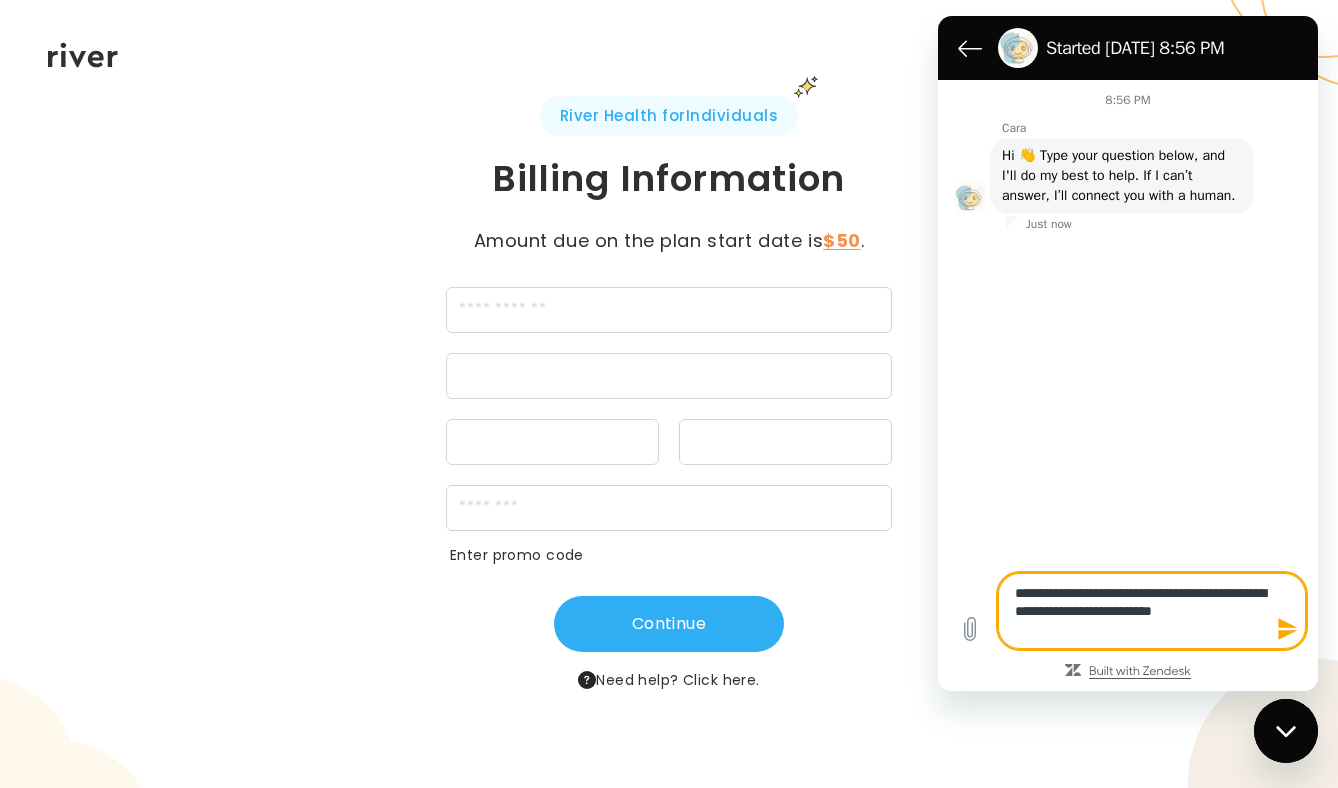 type on "**********" 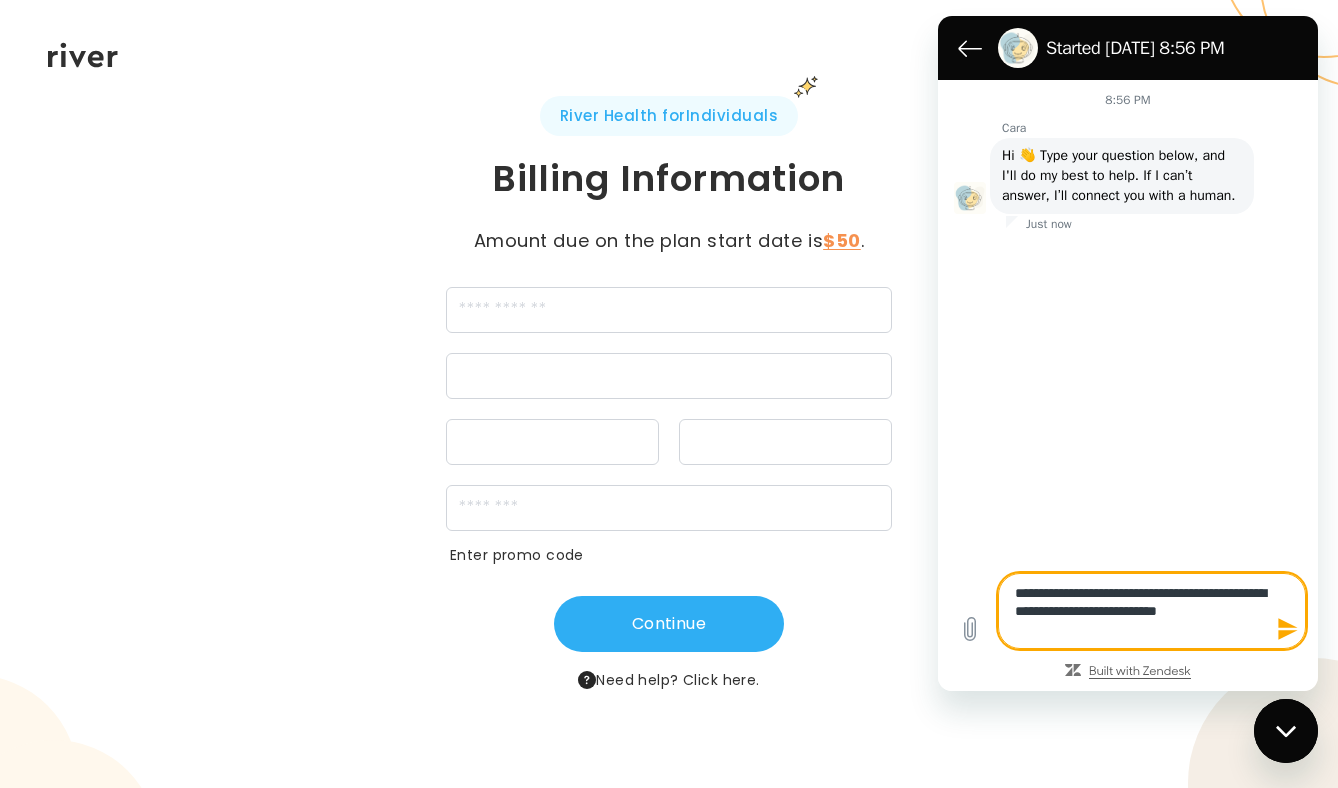 type on "**********" 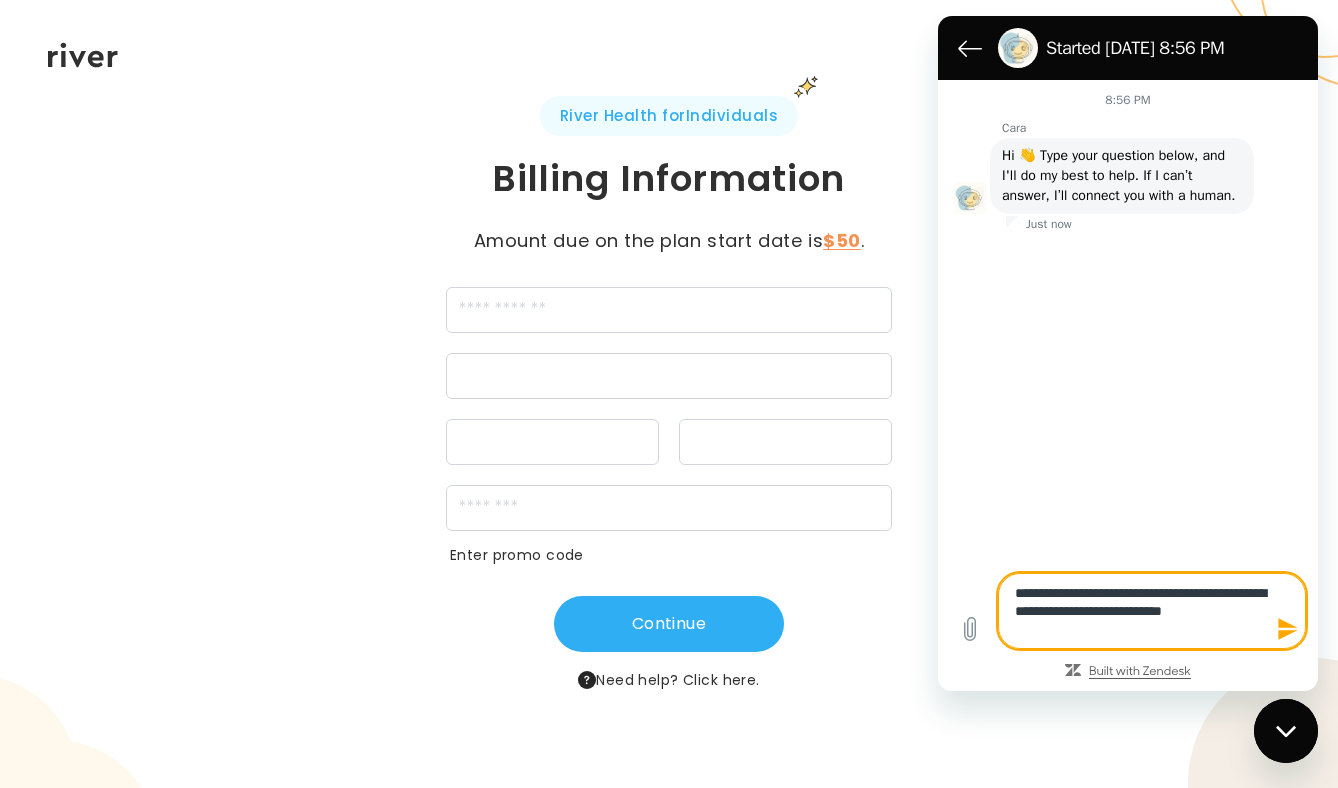 type on "**********" 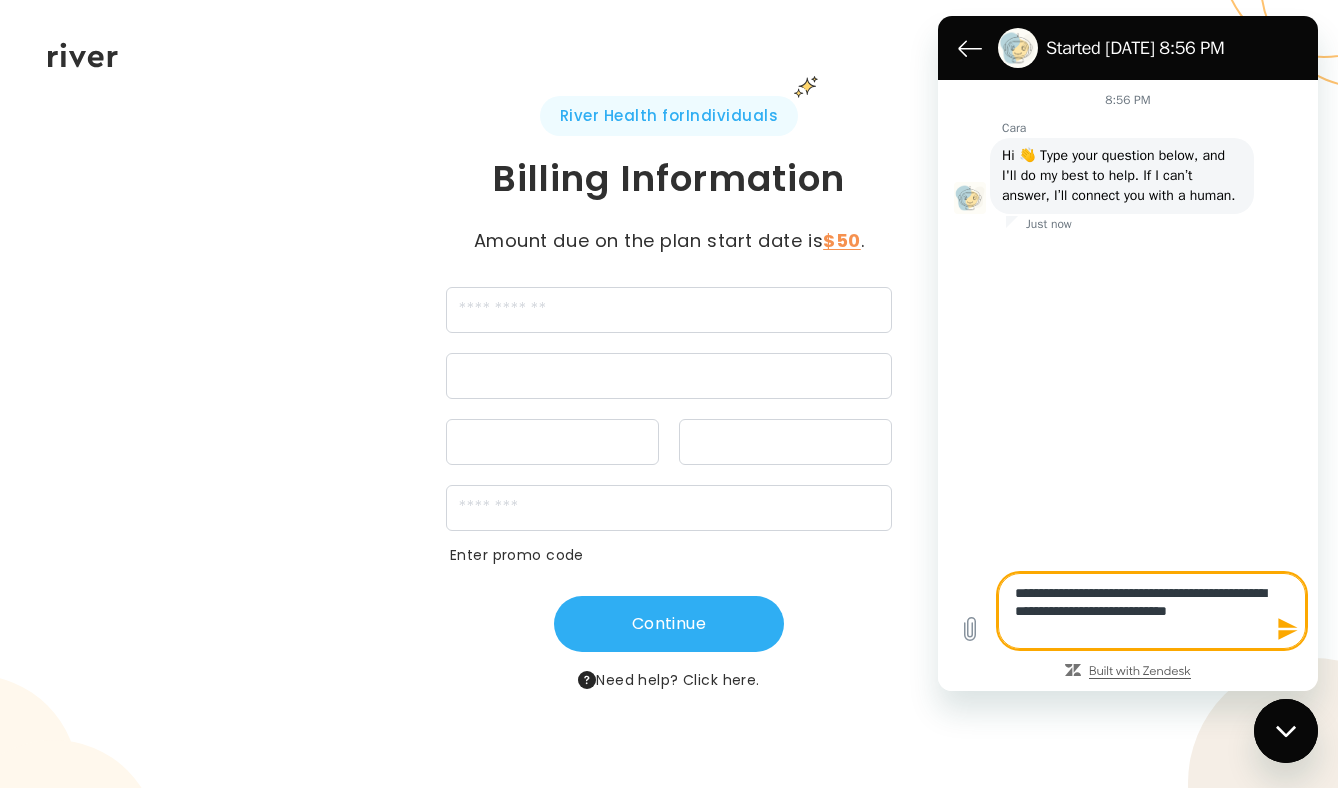 type on "**********" 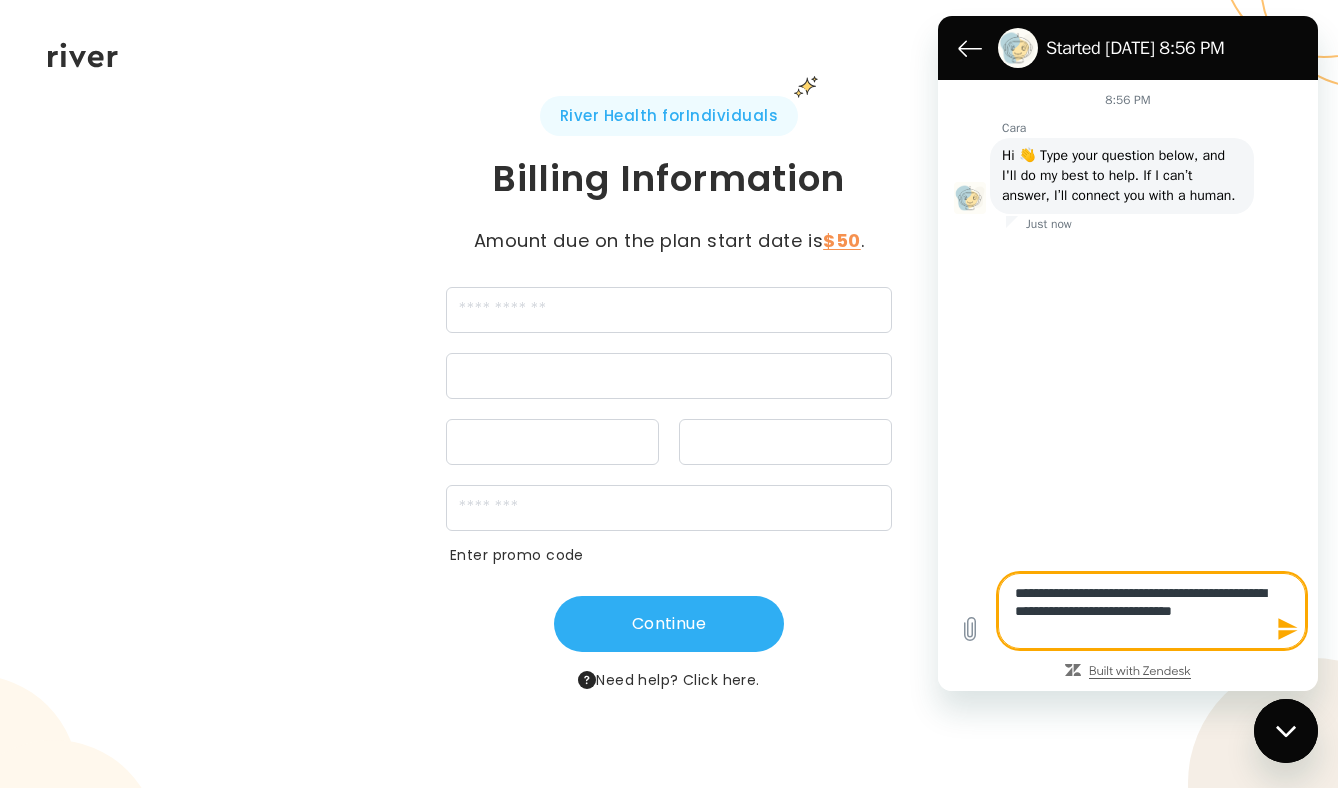 type on "**********" 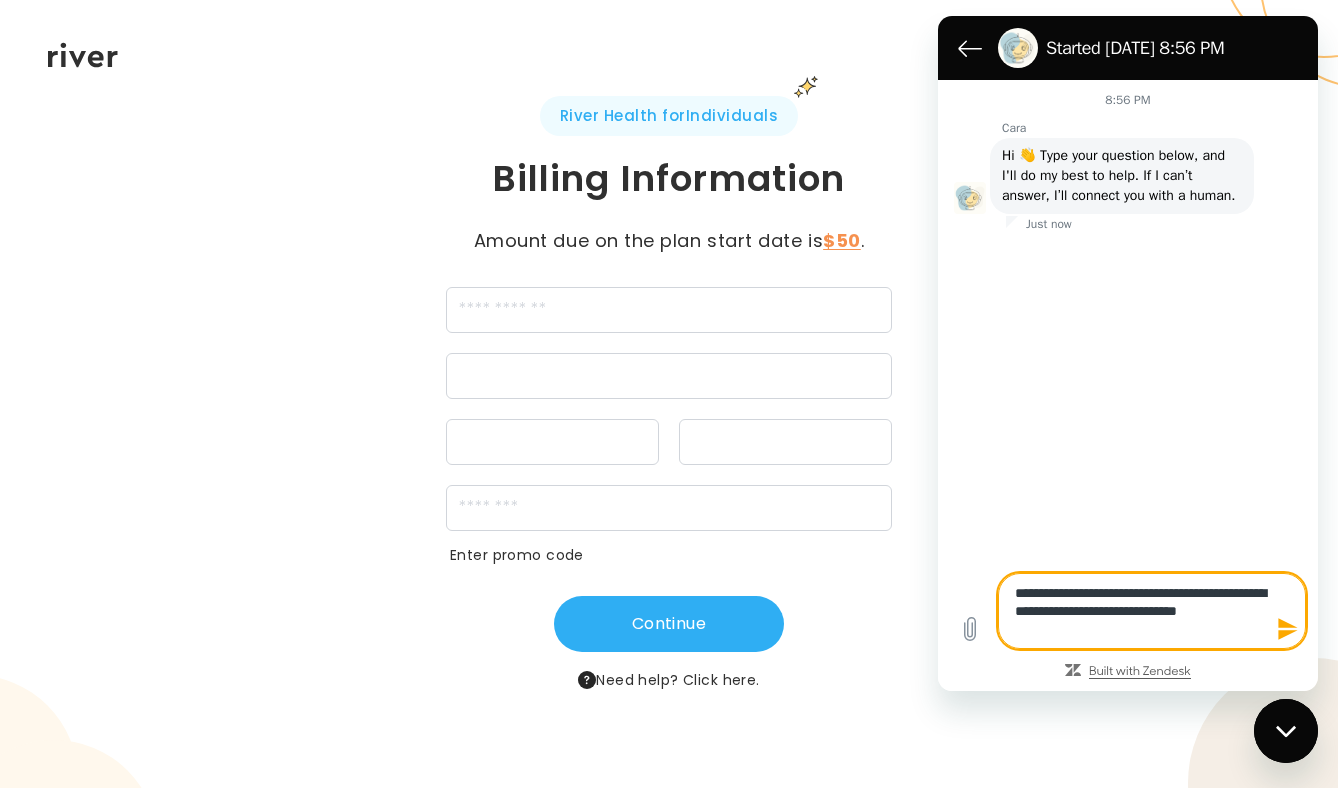 type on "**********" 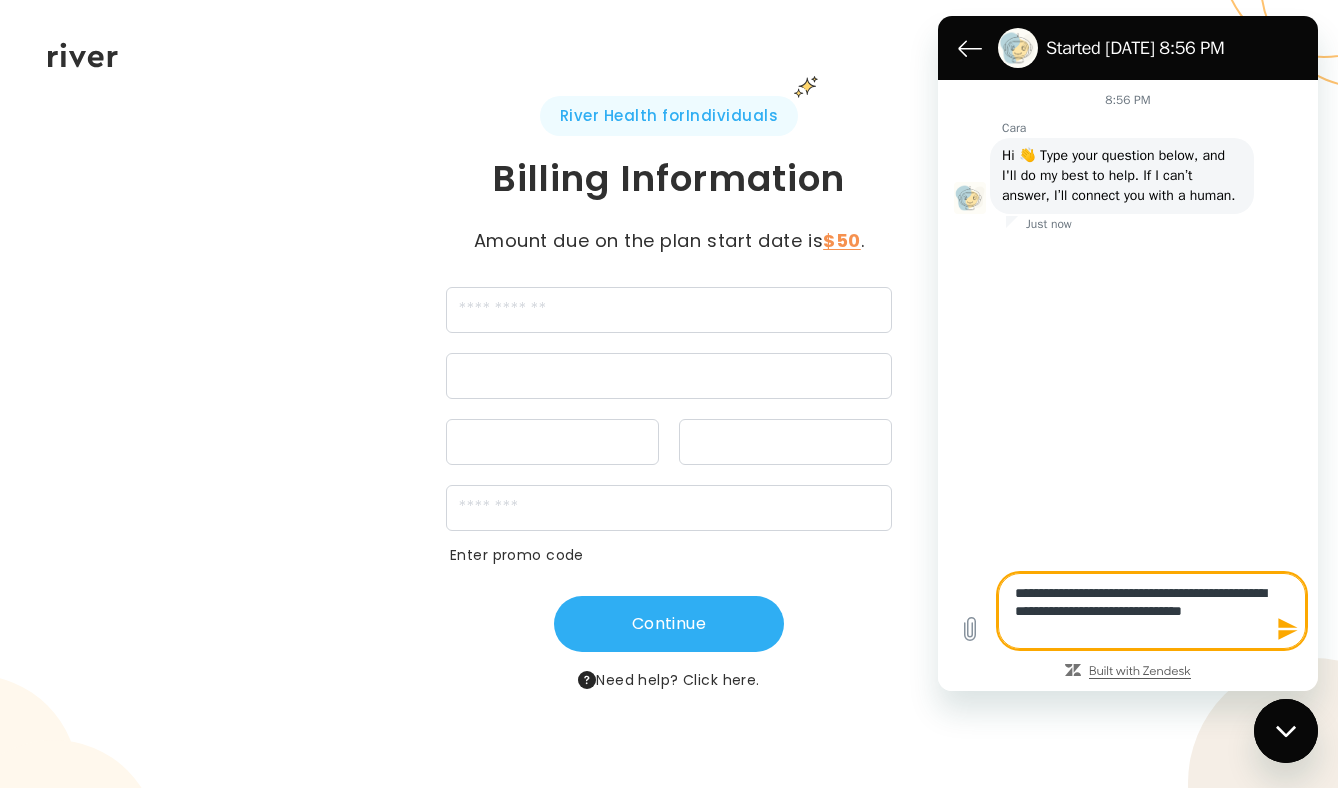 type on "**********" 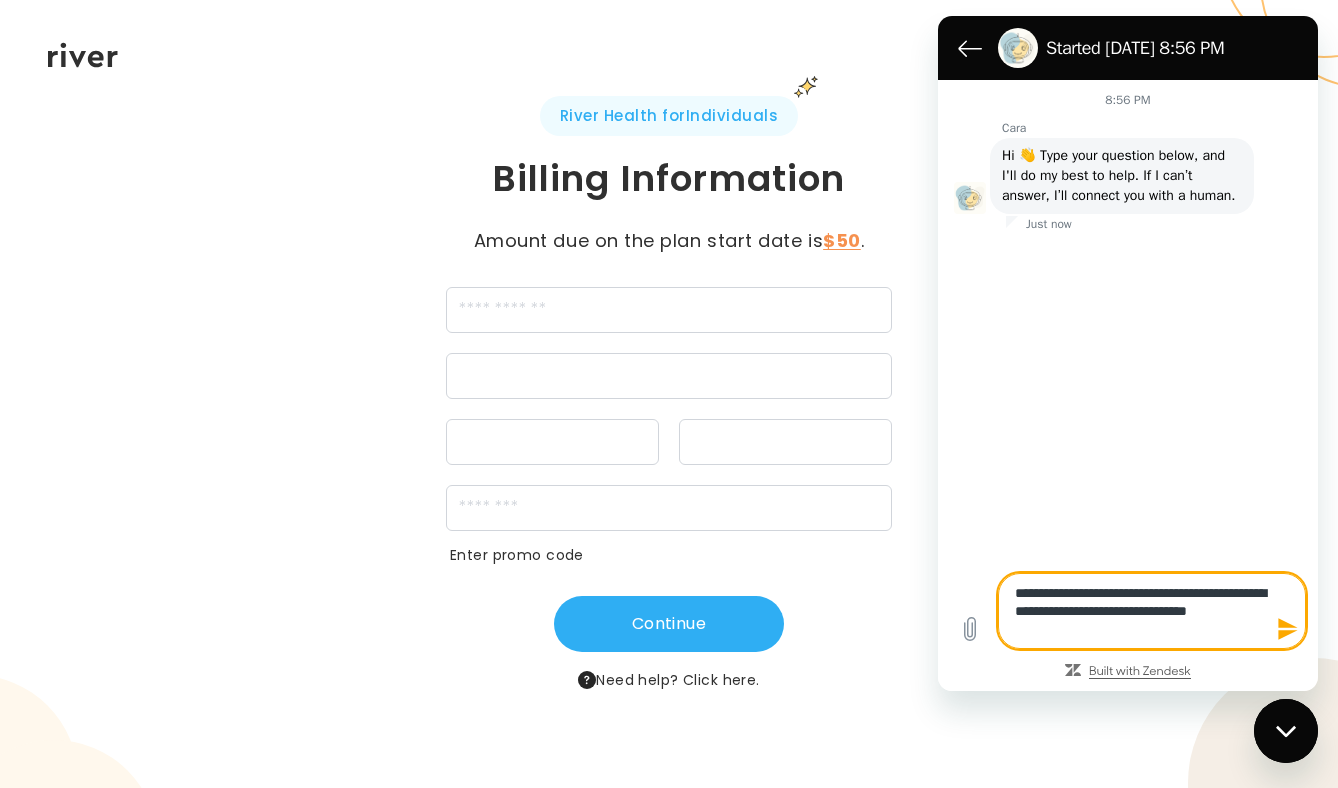type on "**********" 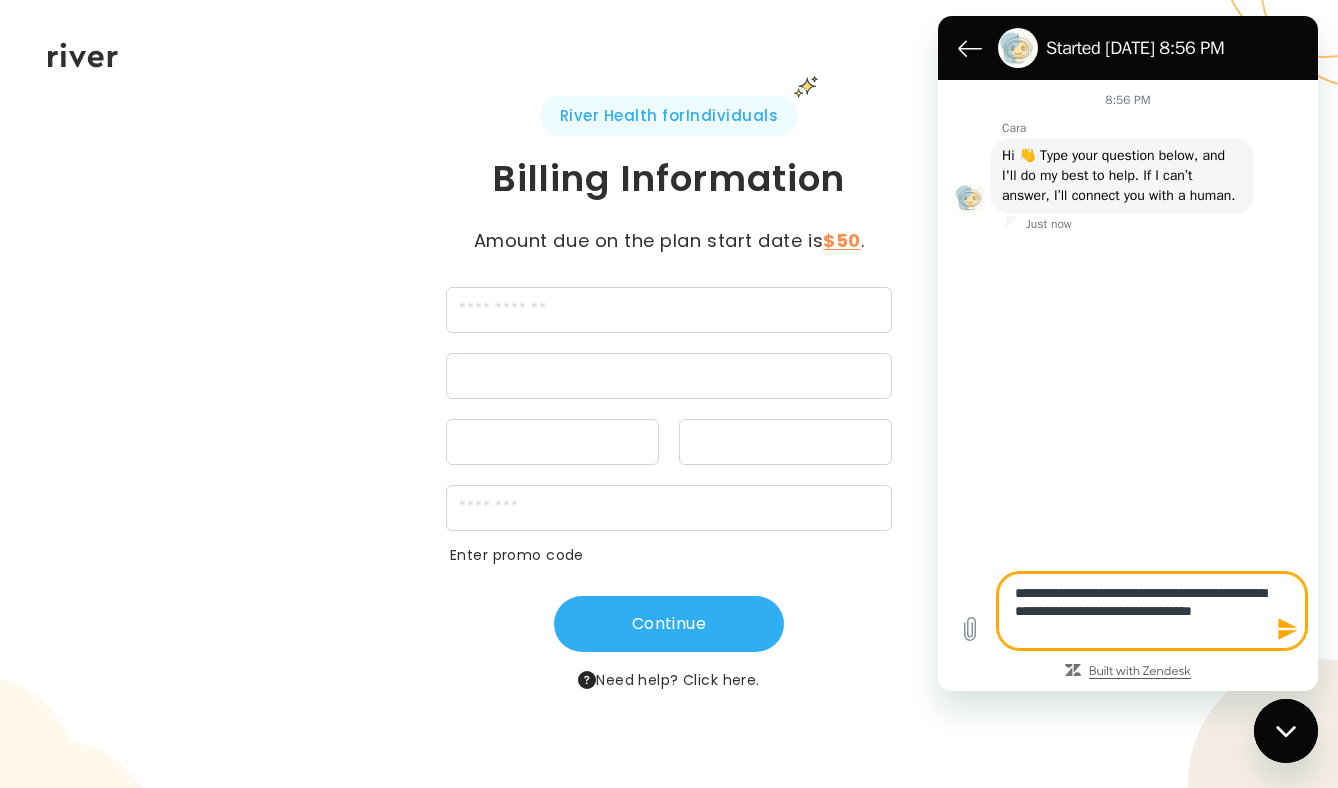 type on "**********" 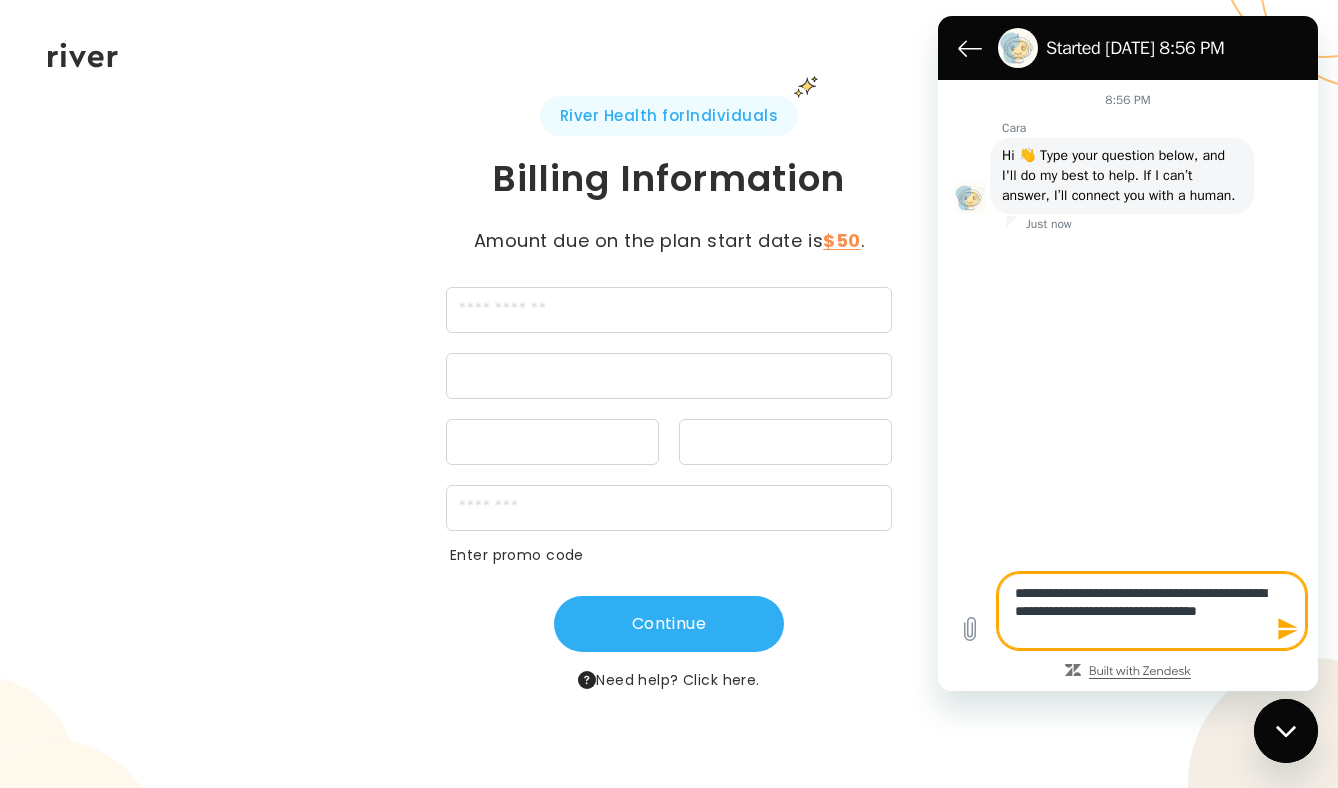 type on "**********" 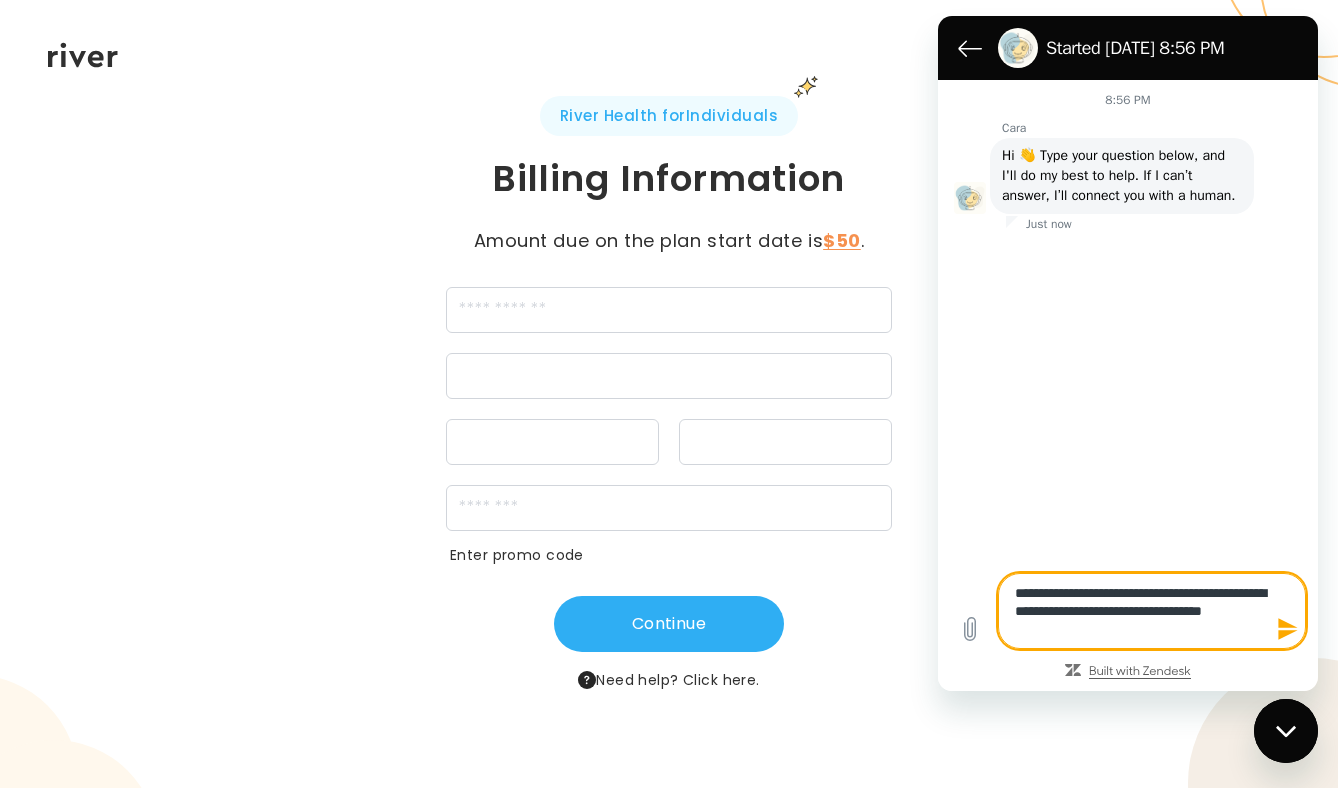 type on "**********" 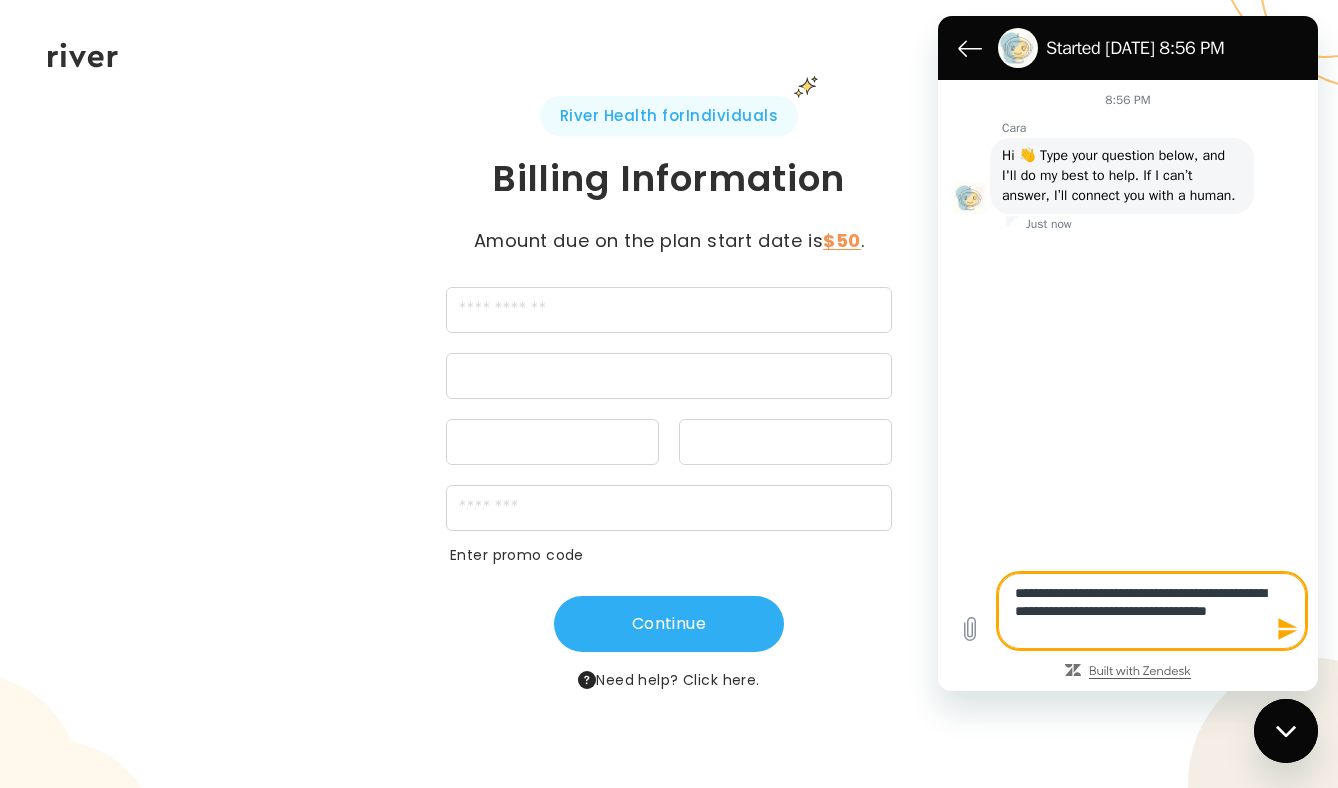 type on "**********" 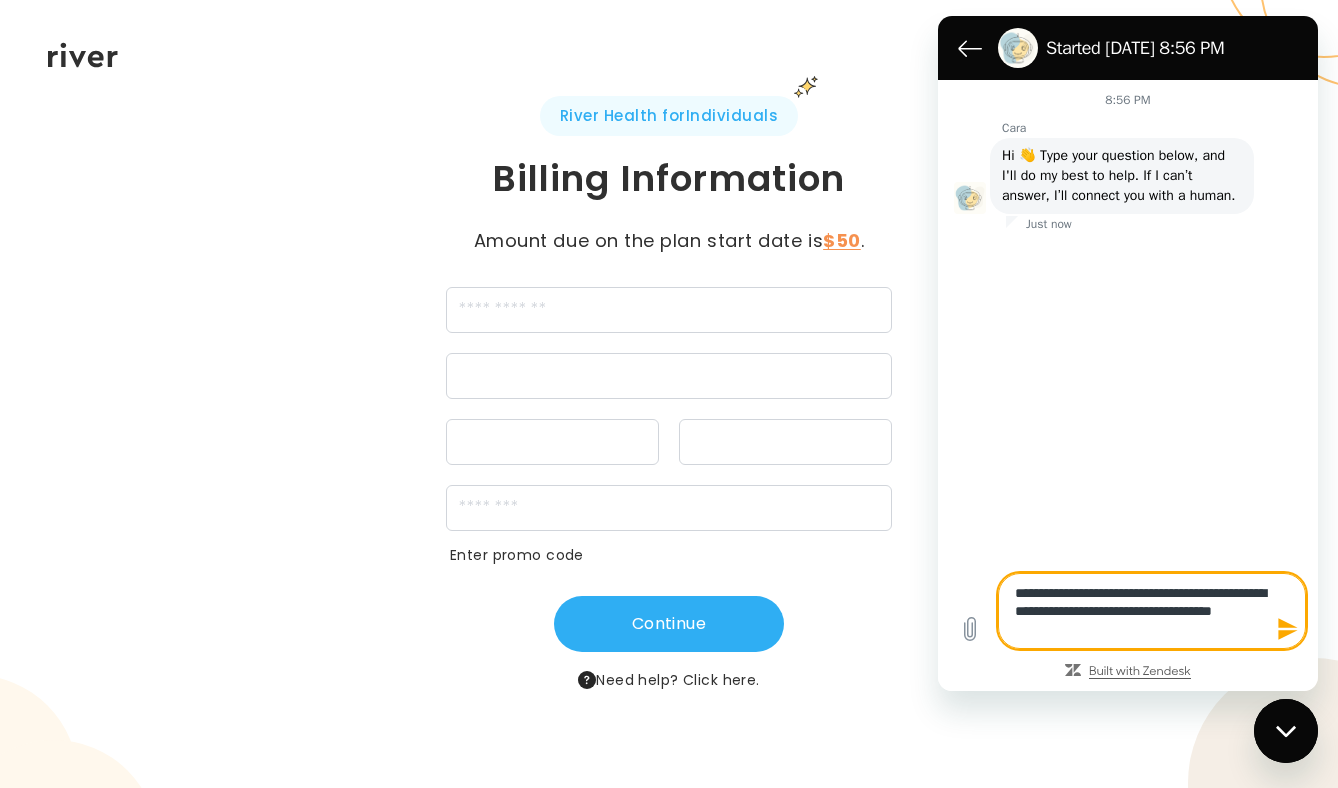 type on "*" 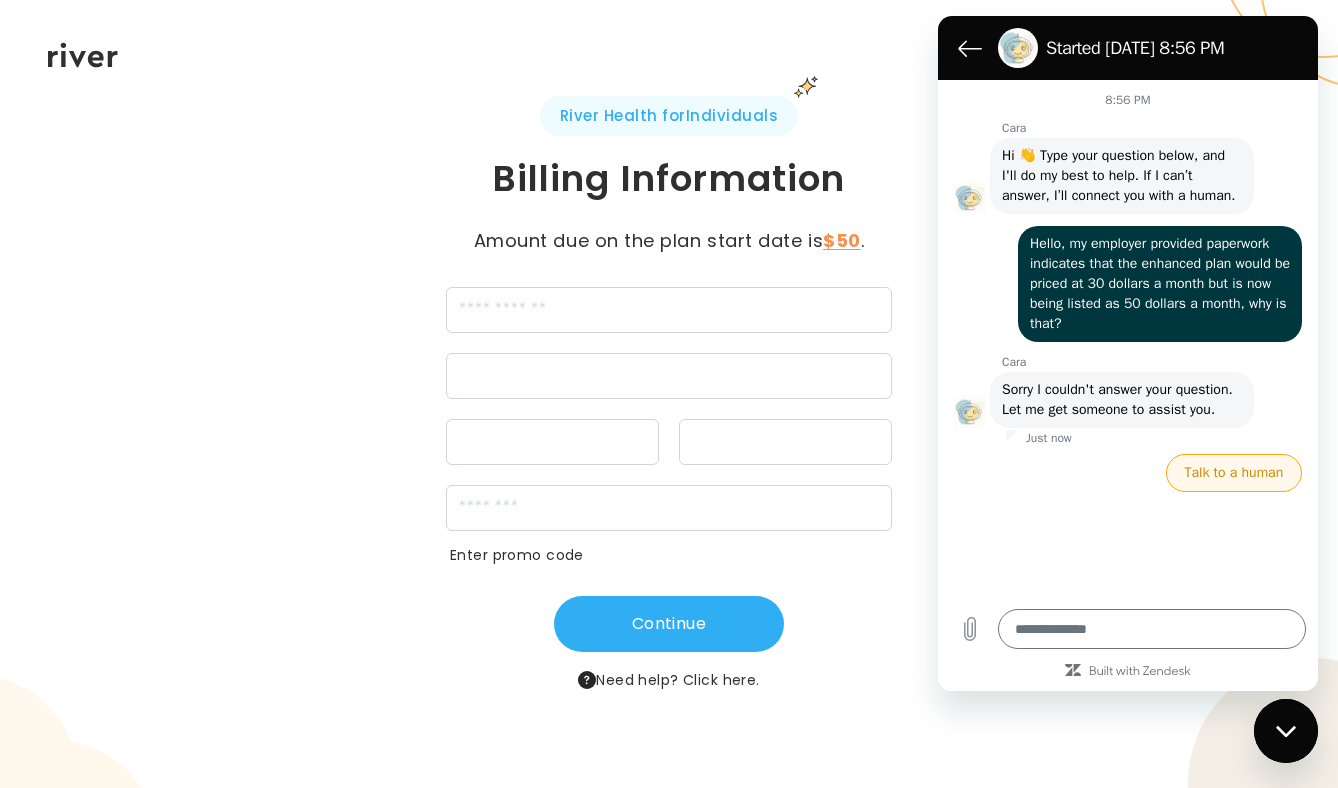 click on "Talk to a human" at bounding box center (1234, 473) 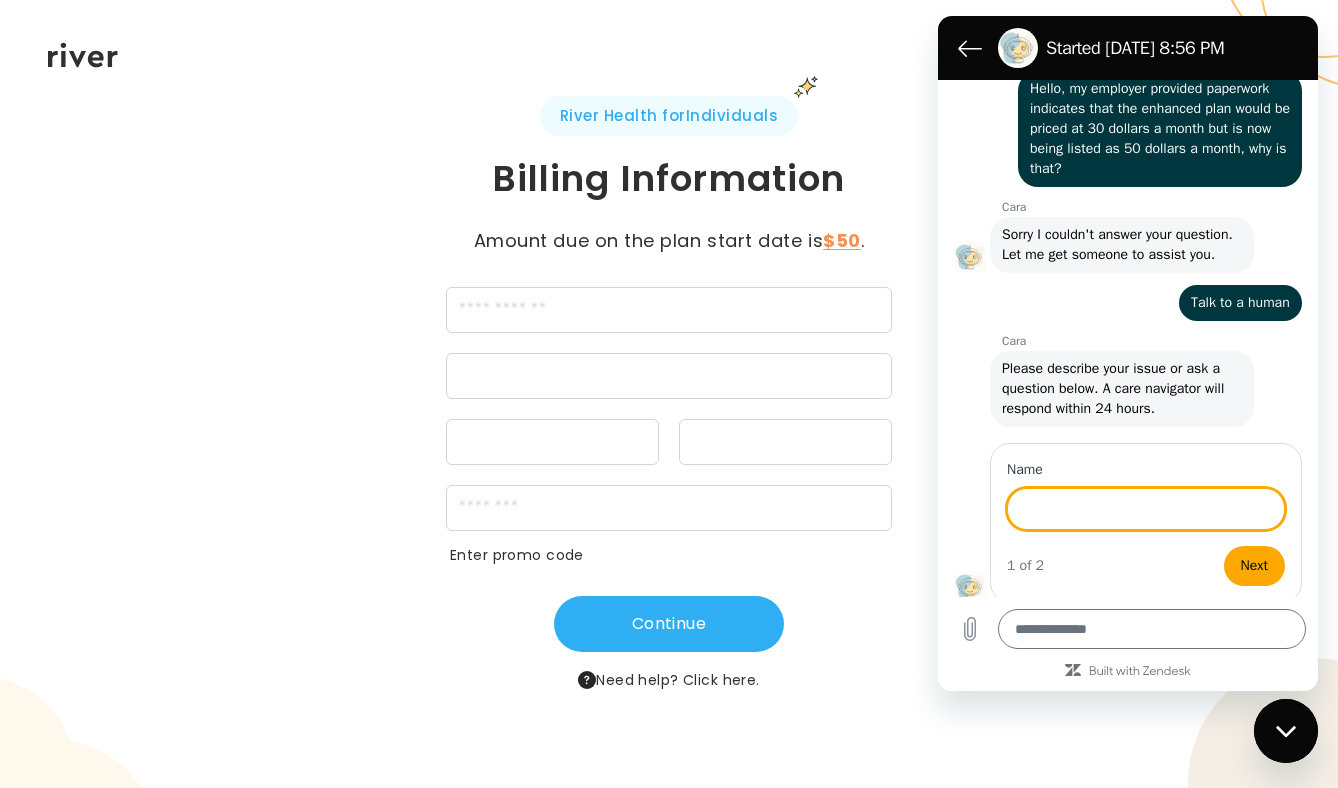 scroll, scrollTop: 139, scrollLeft: 0, axis: vertical 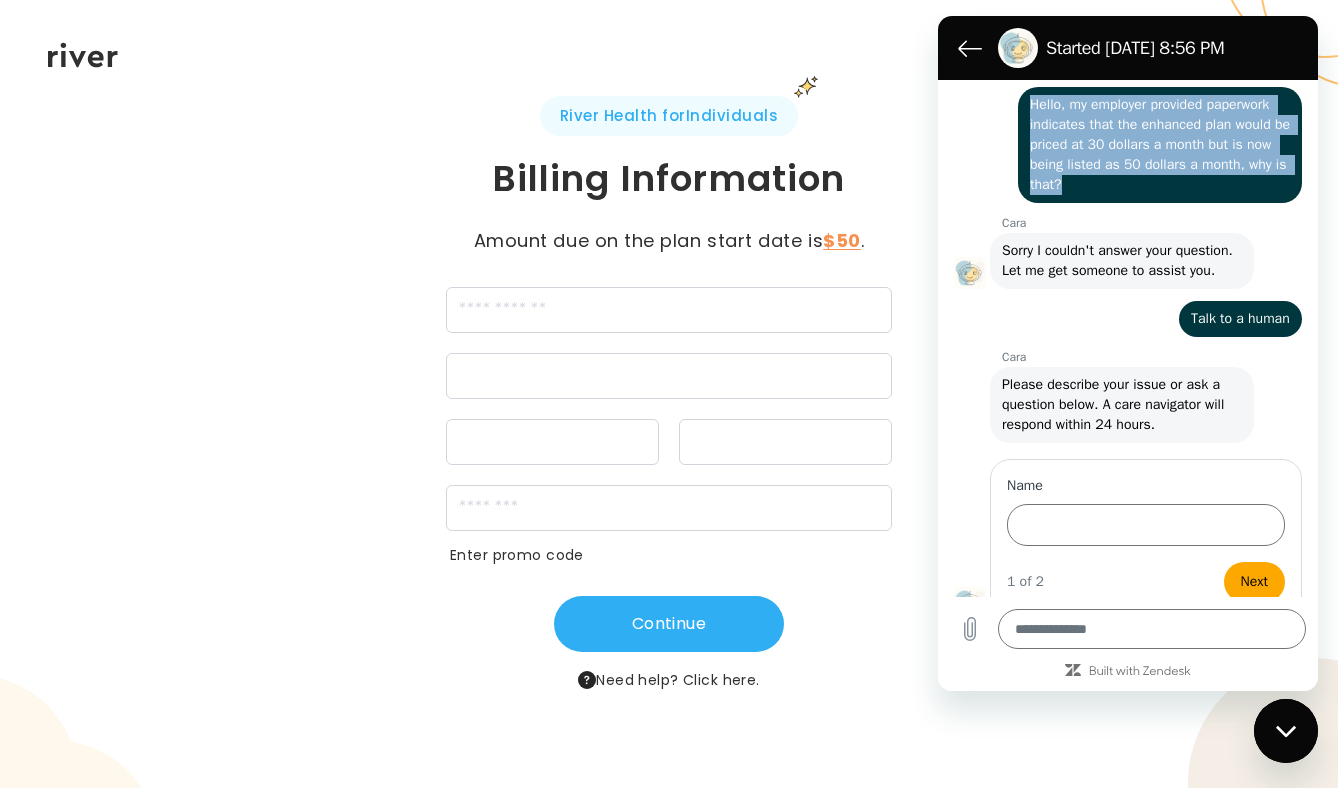 drag, startPoint x: 1082, startPoint y: 236, endPoint x: 1032, endPoint y: 132, distance: 115.39497 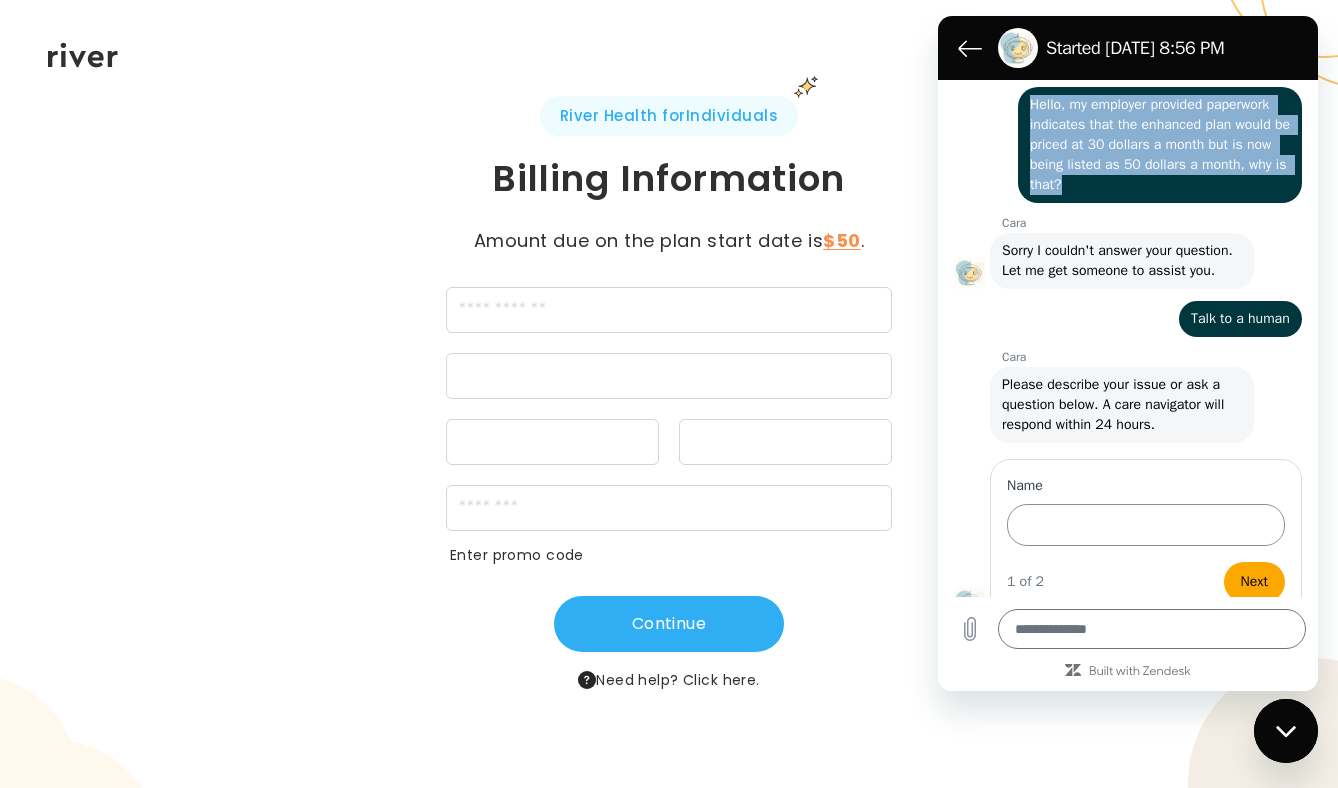 scroll, scrollTop: 222, scrollLeft: 0, axis: vertical 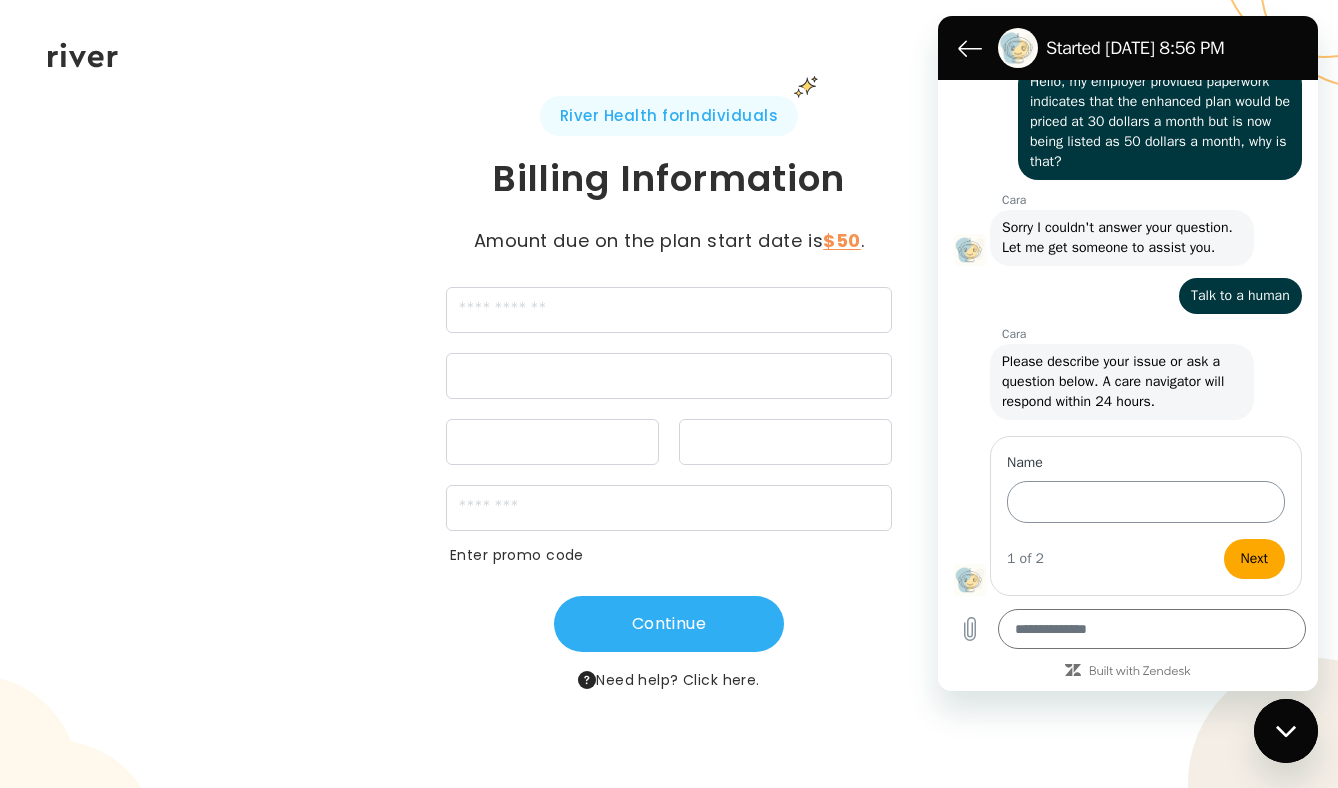 click on "Name" at bounding box center (1146, 502) 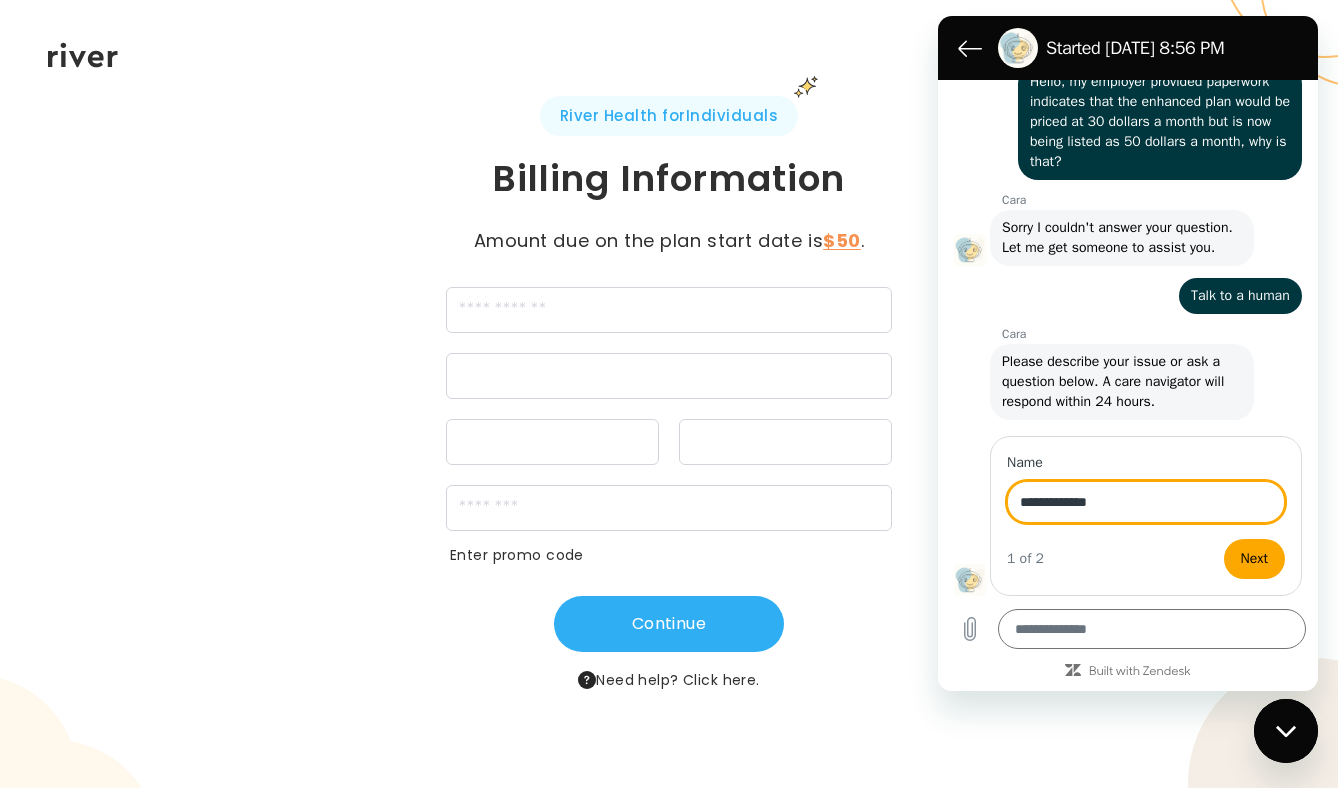scroll, scrollTop: 222, scrollLeft: 0, axis: vertical 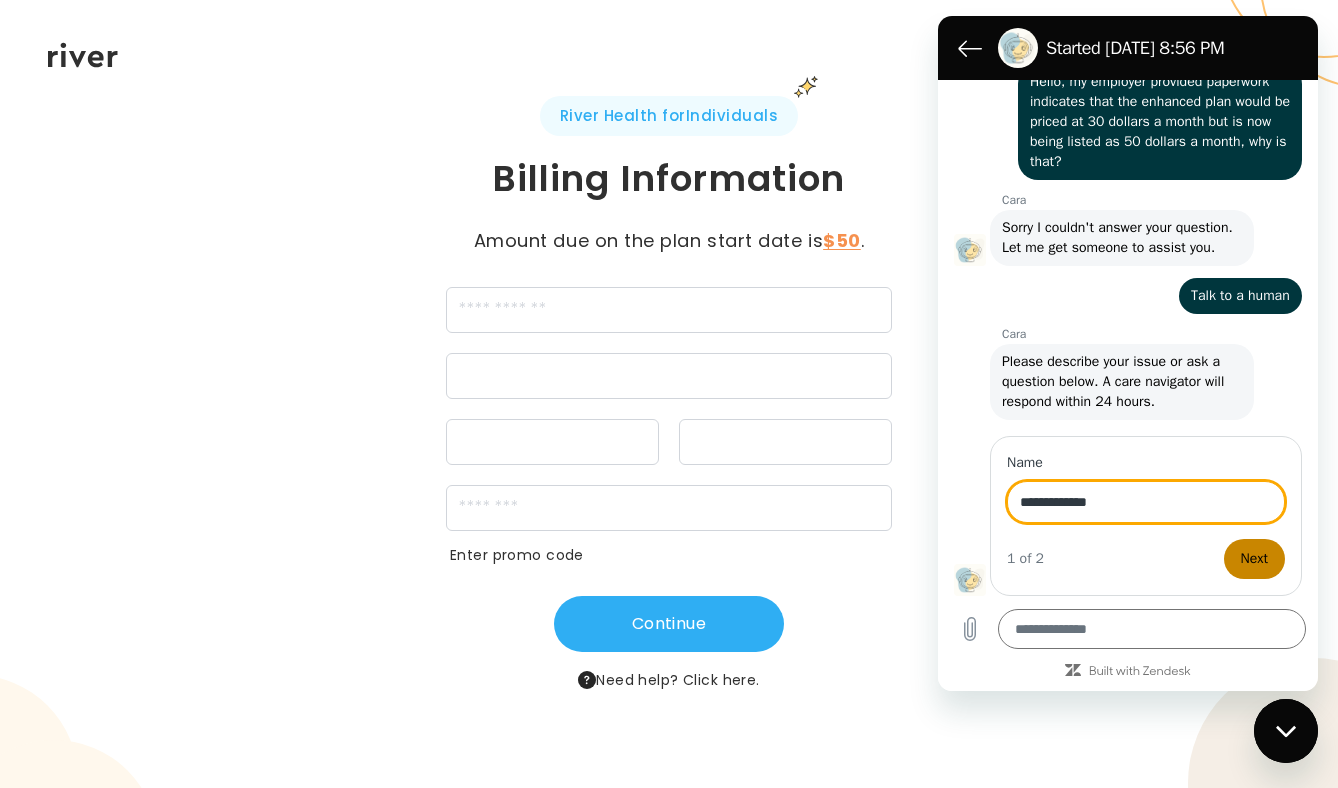 click on "Next" at bounding box center [1254, 559] 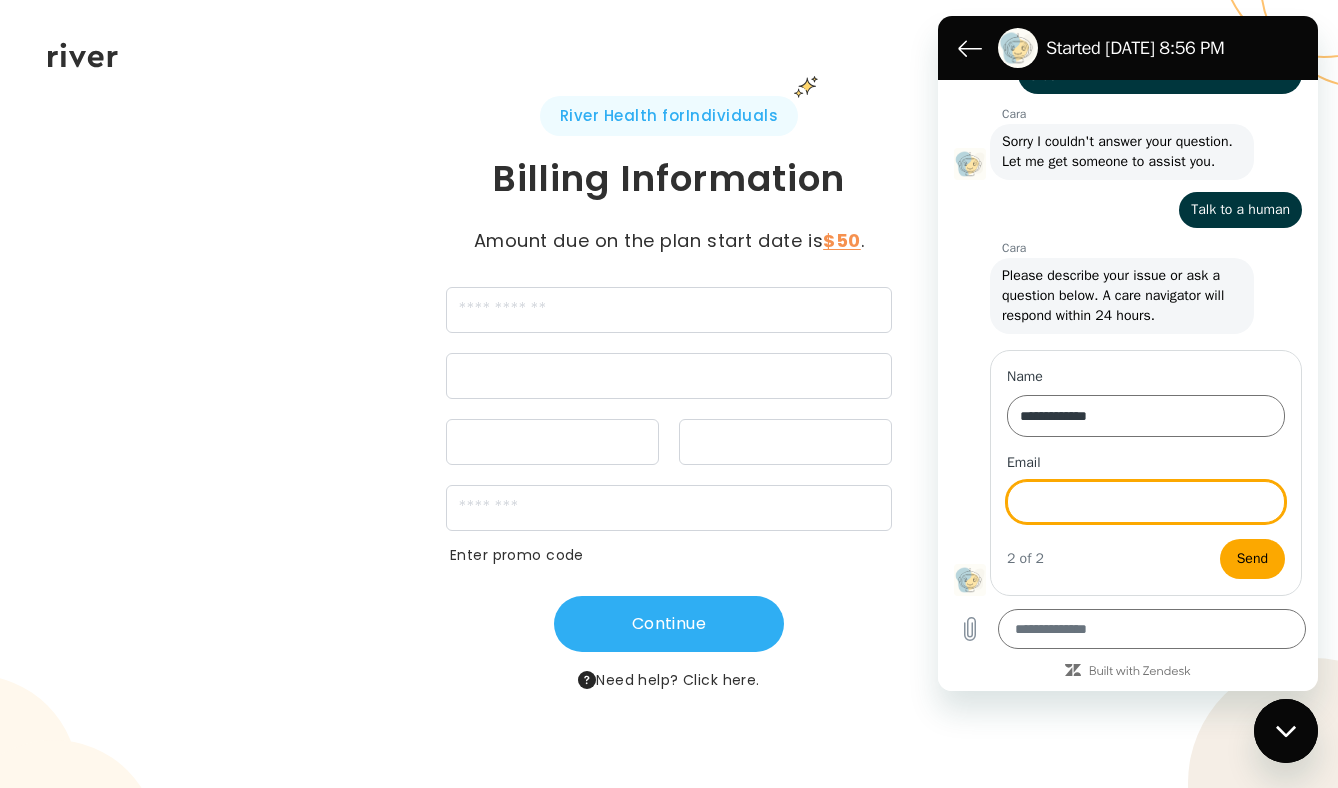 scroll, scrollTop: 308, scrollLeft: 0, axis: vertical 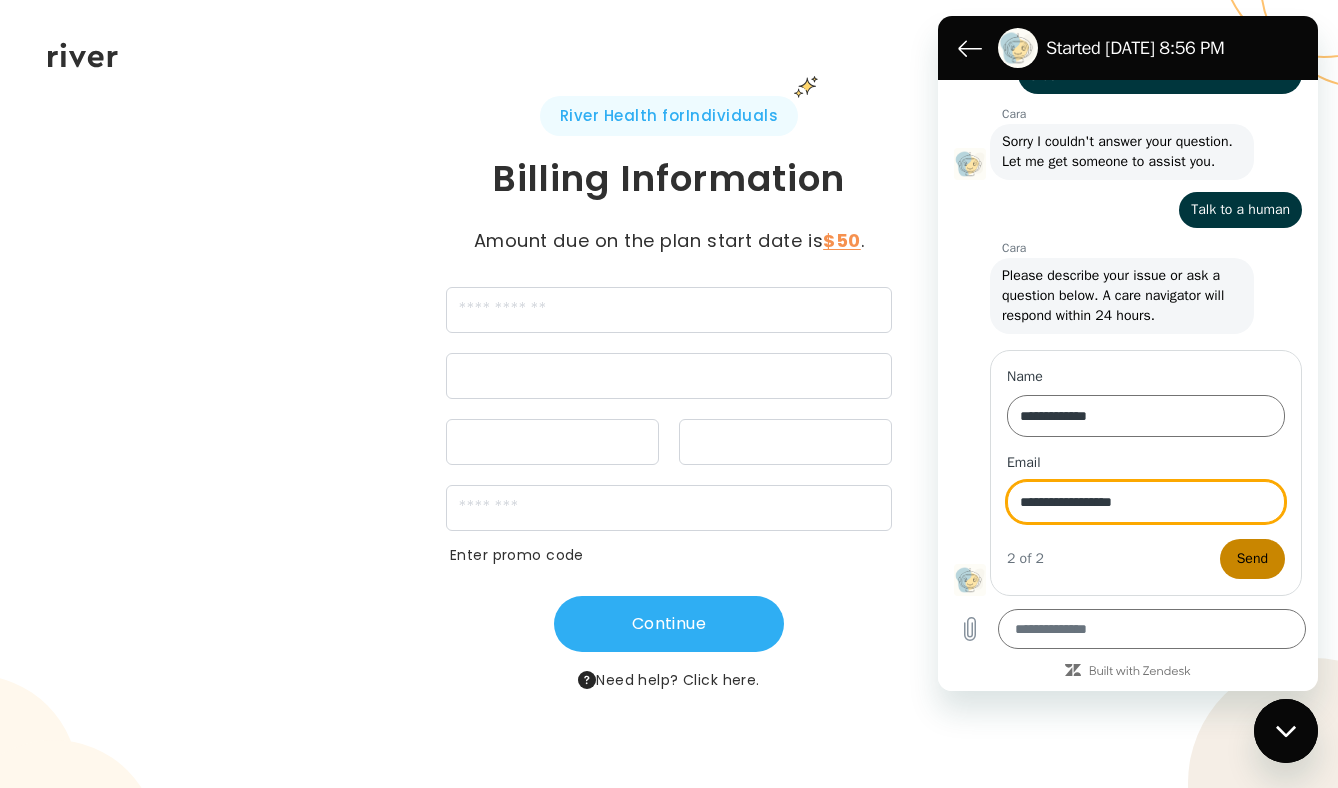 click on "Send" at bounding box center (1252, 559) 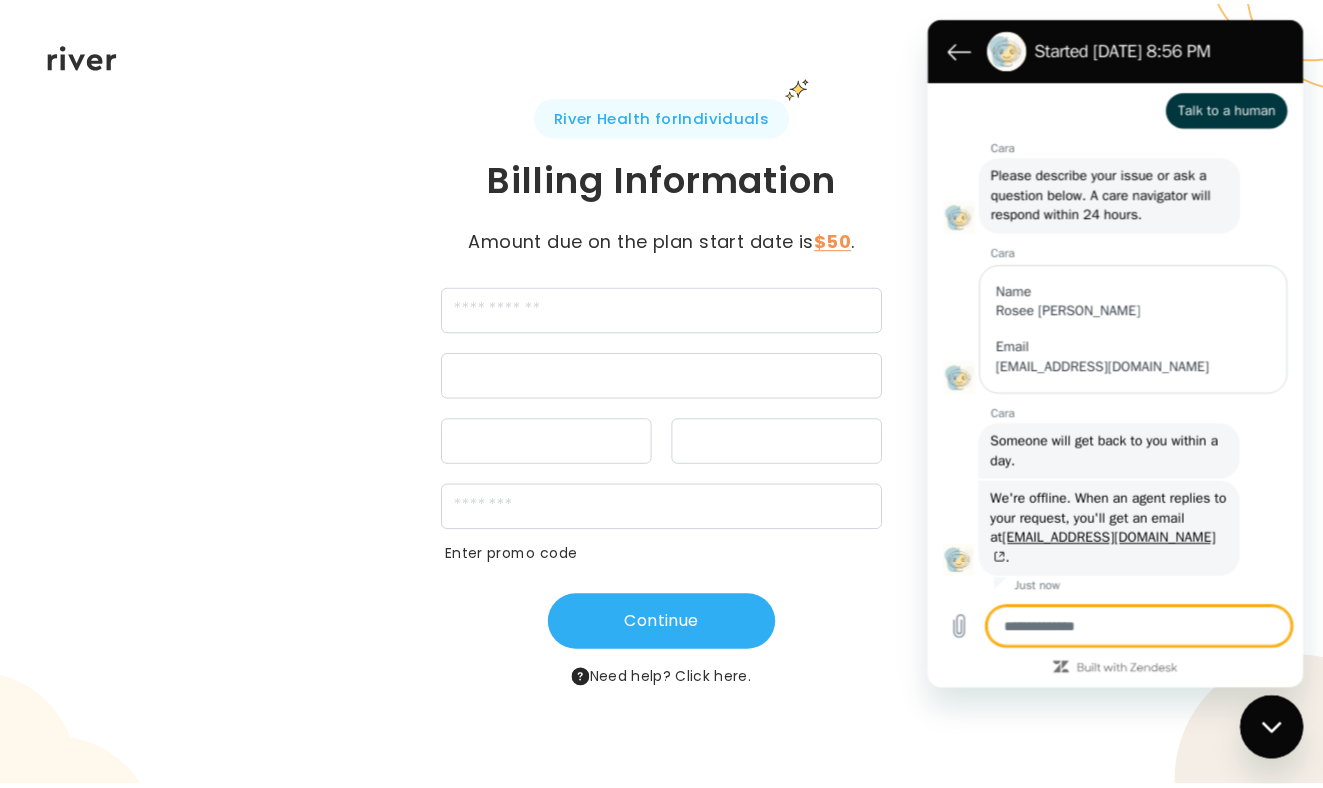 scroll, scrollTop: 414, scrollLeft: 0, axis: vertical 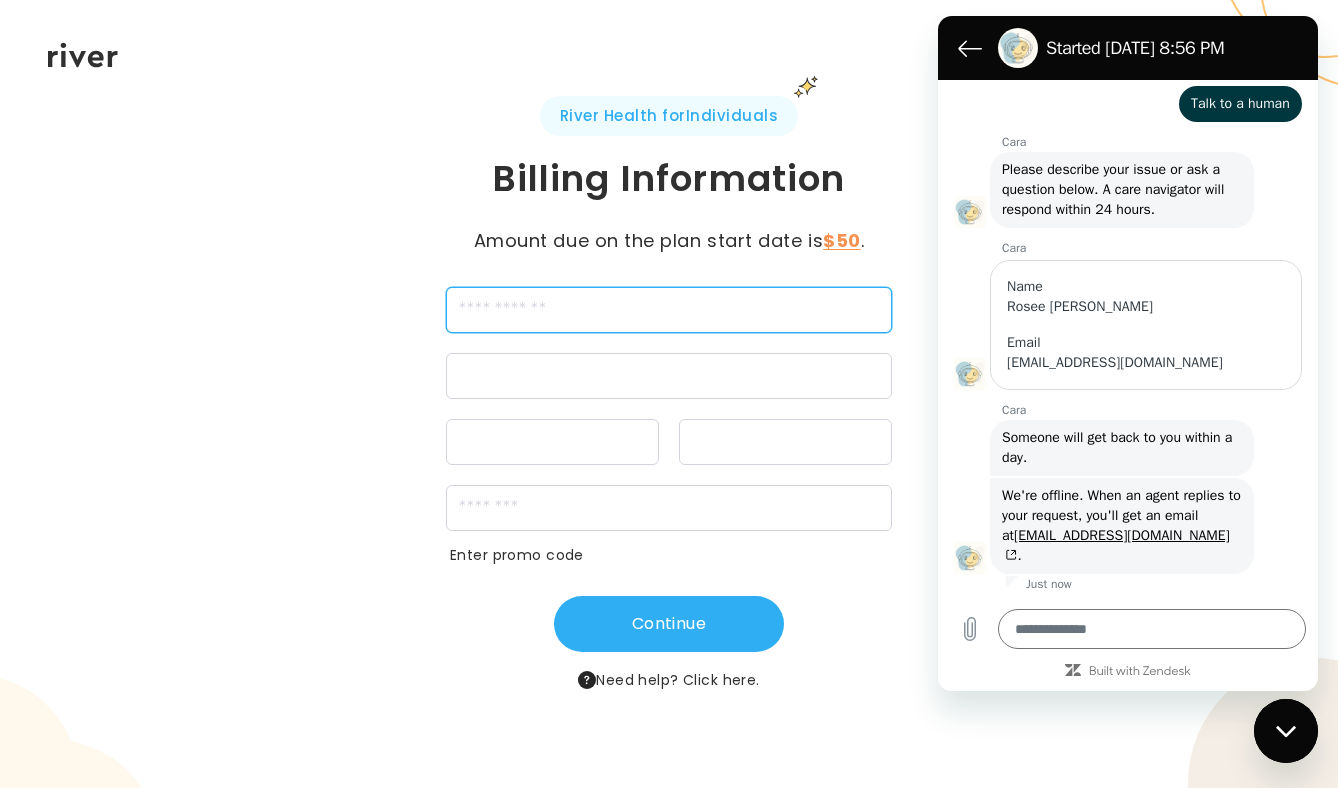 click at bounding box center [669, 310] 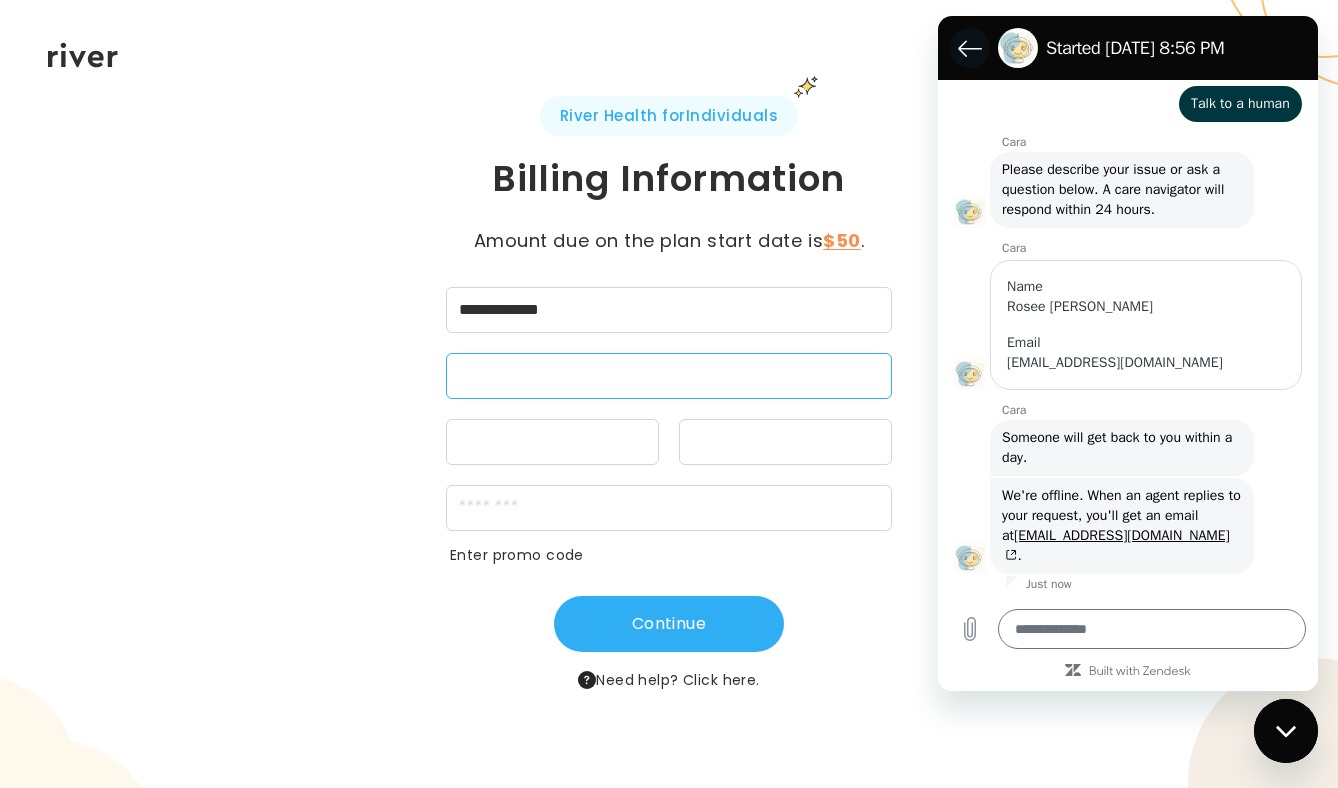 click 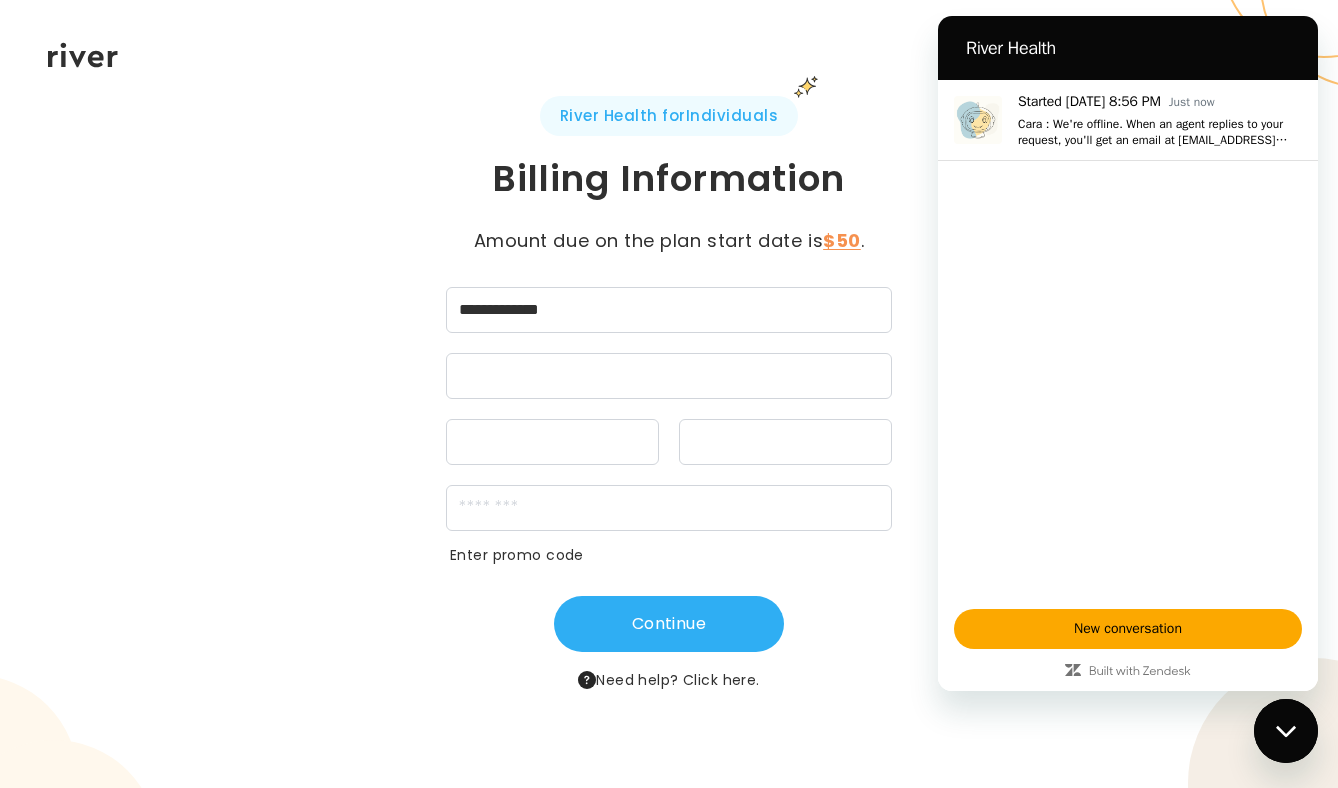 click on "**********" at bounding box center (669, 394) 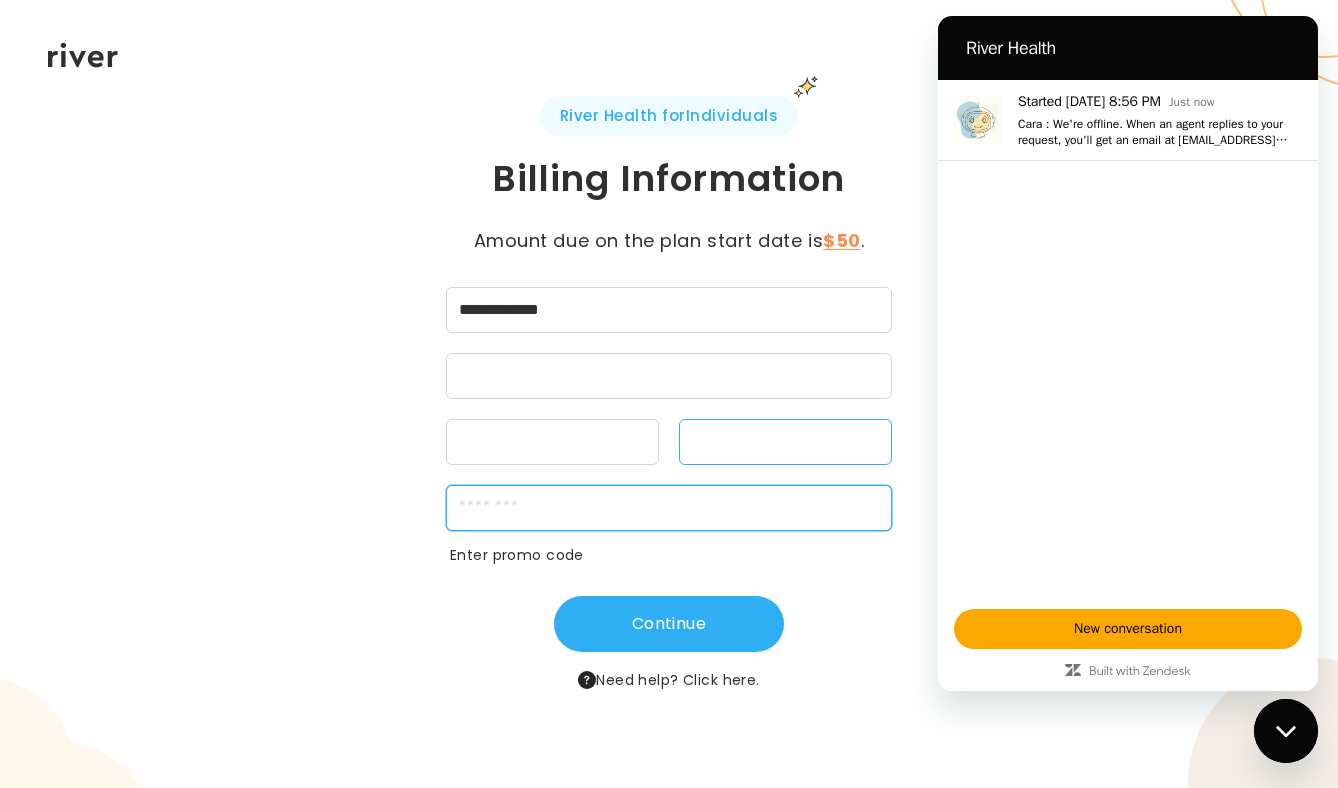 click at bounding box center (669, 508) 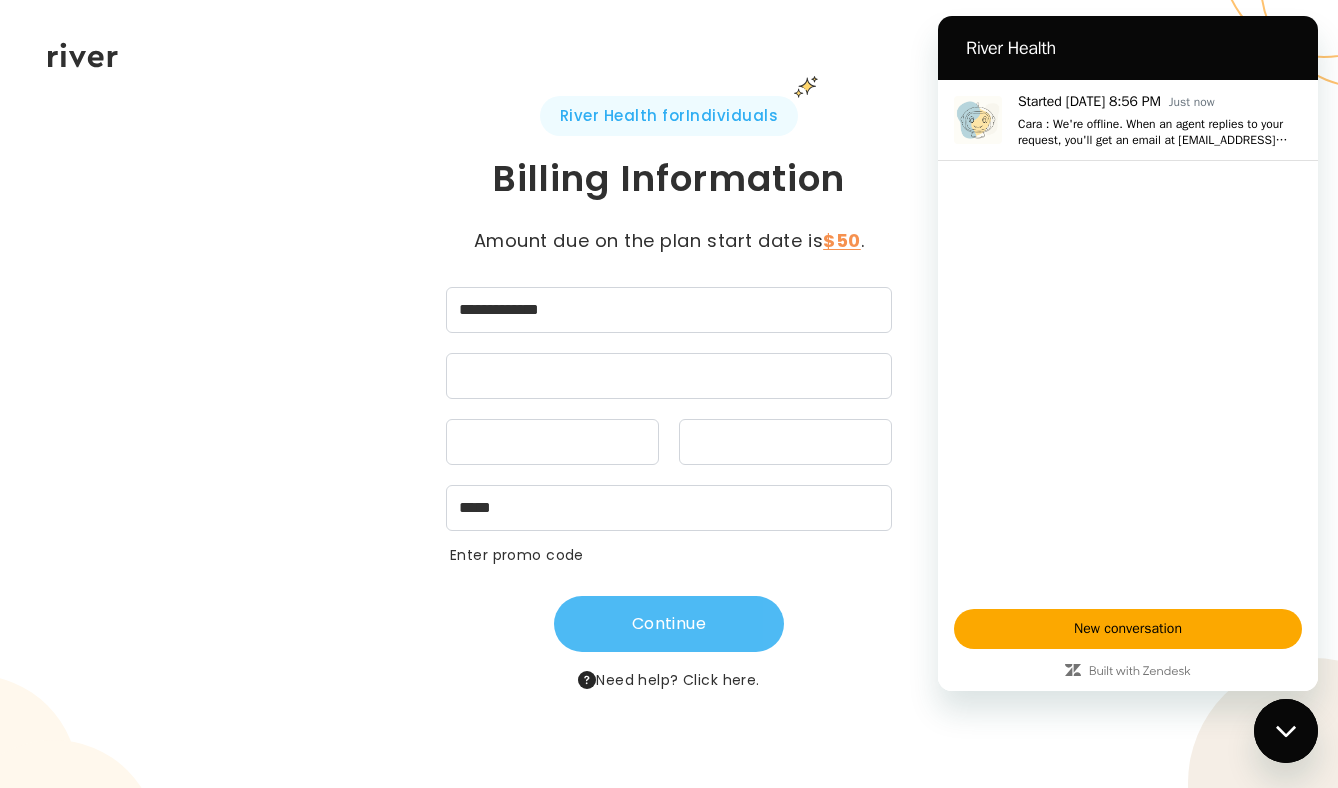 click on "Continue" at bounding box center (669, 624) 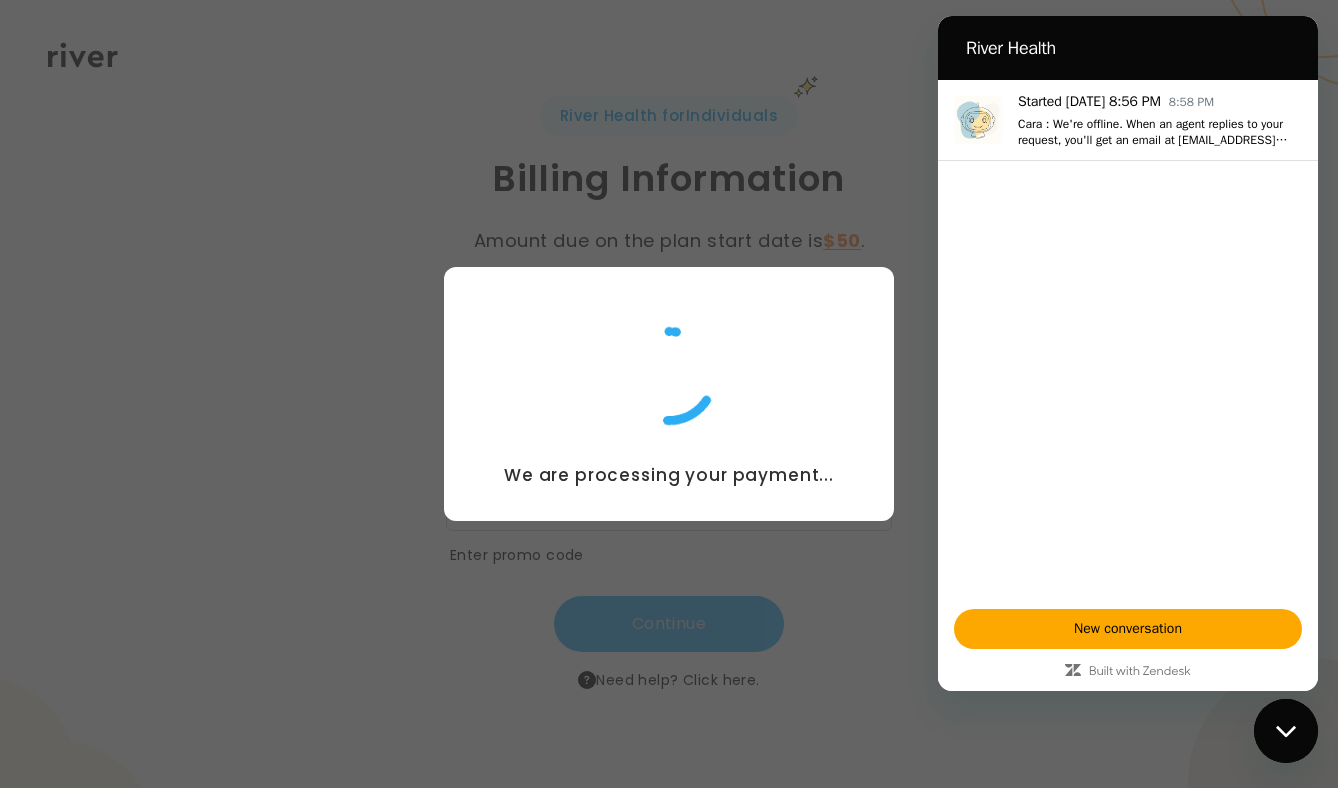 click at bounding box center (669, 394) 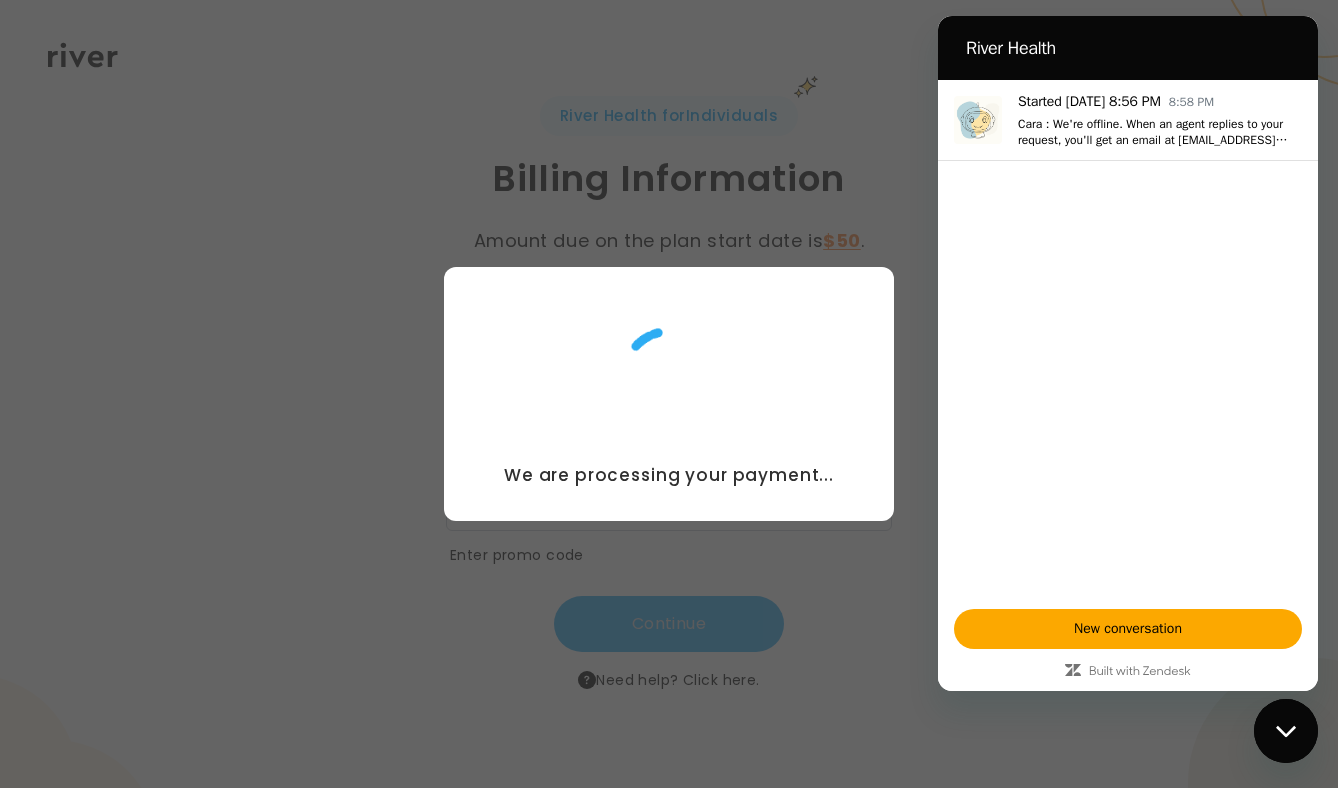 click on "River Health" at bounding box center [1132, 48] 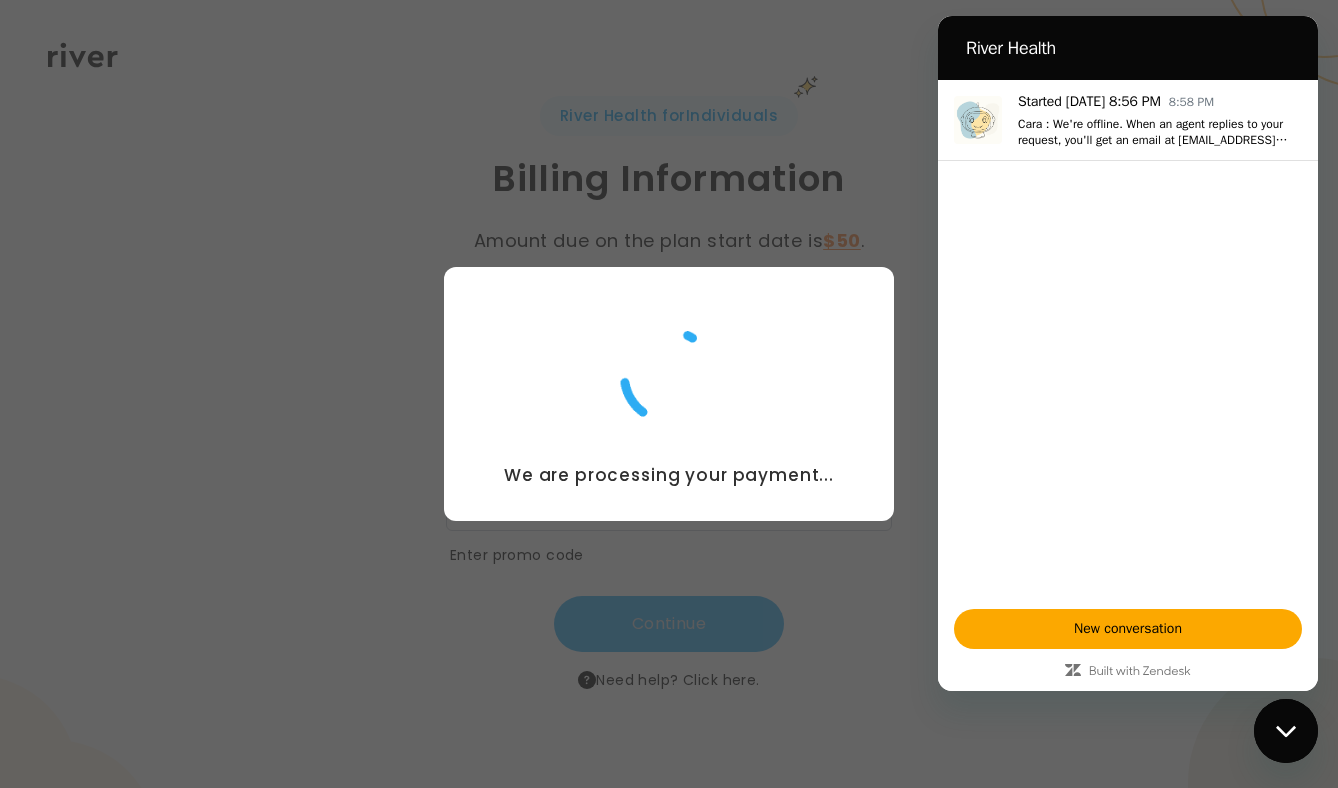 click at bounding box center (1286, 731) 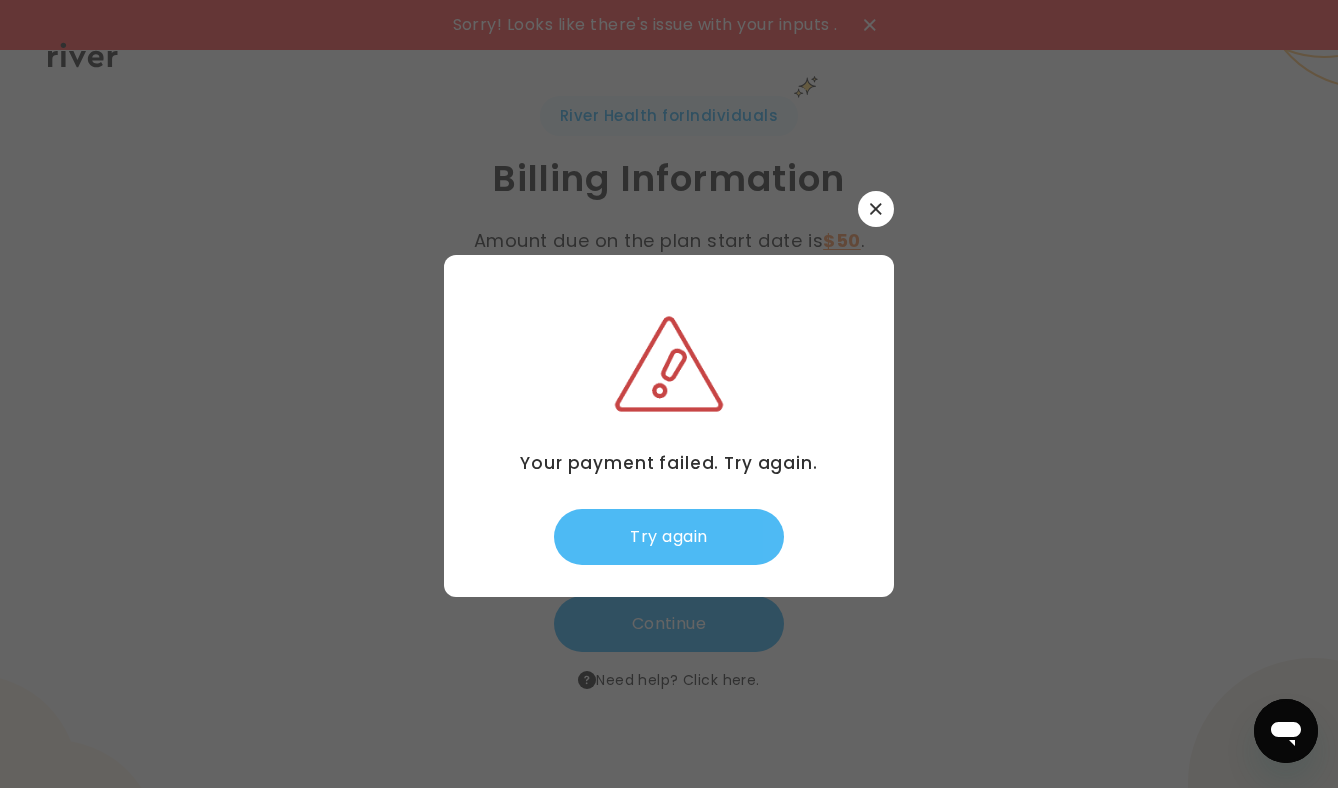 click on "Try again" at bounding box center [669, 537] 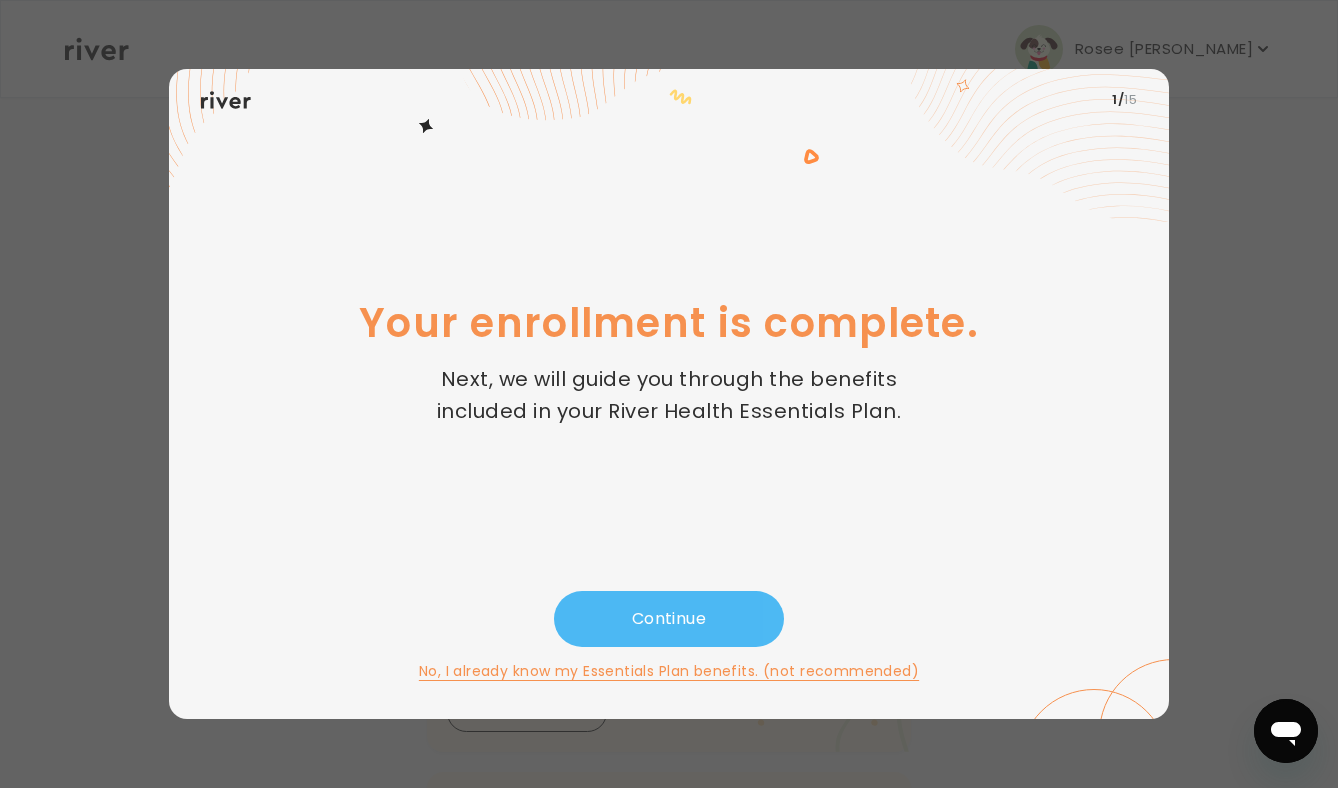 click on "Continue" at bounding box center (669, 619) 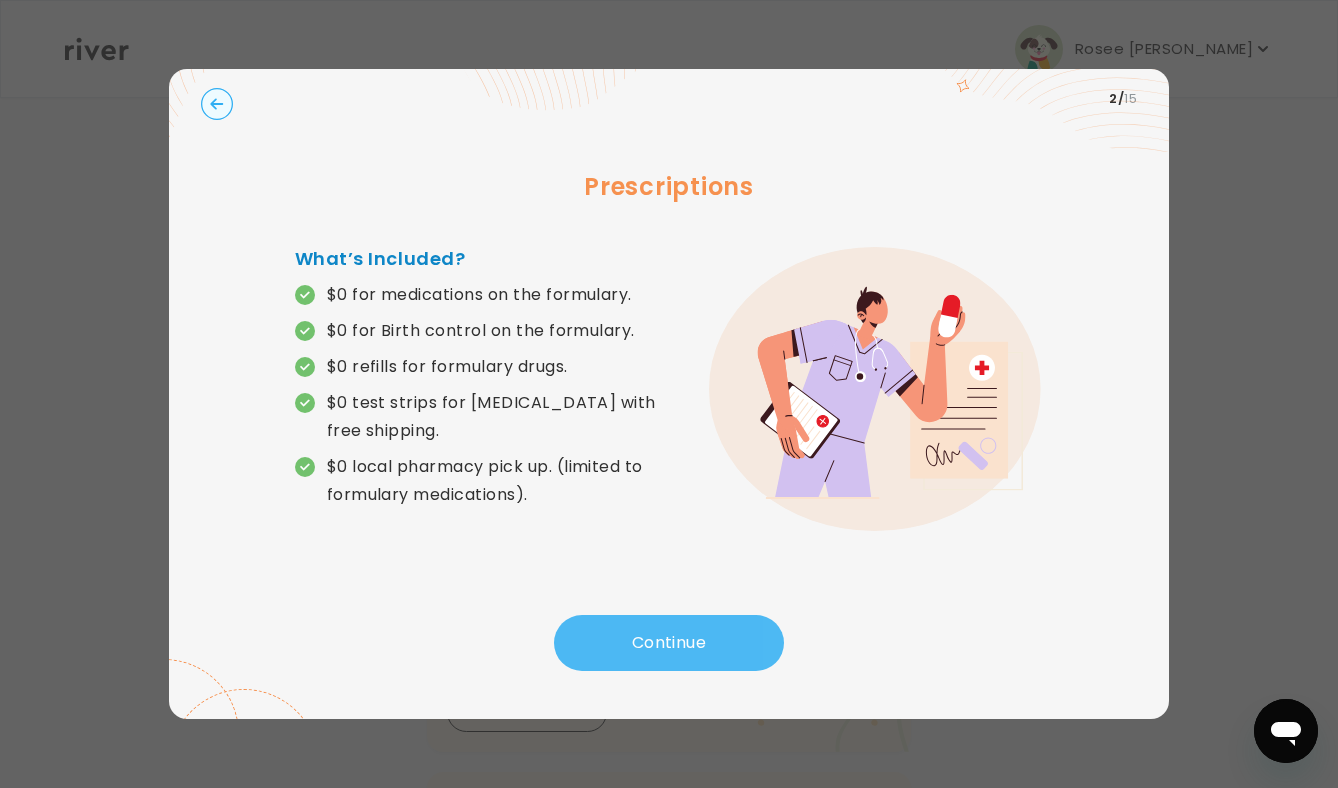 click on "Continue" at bounding box center (669, 643) 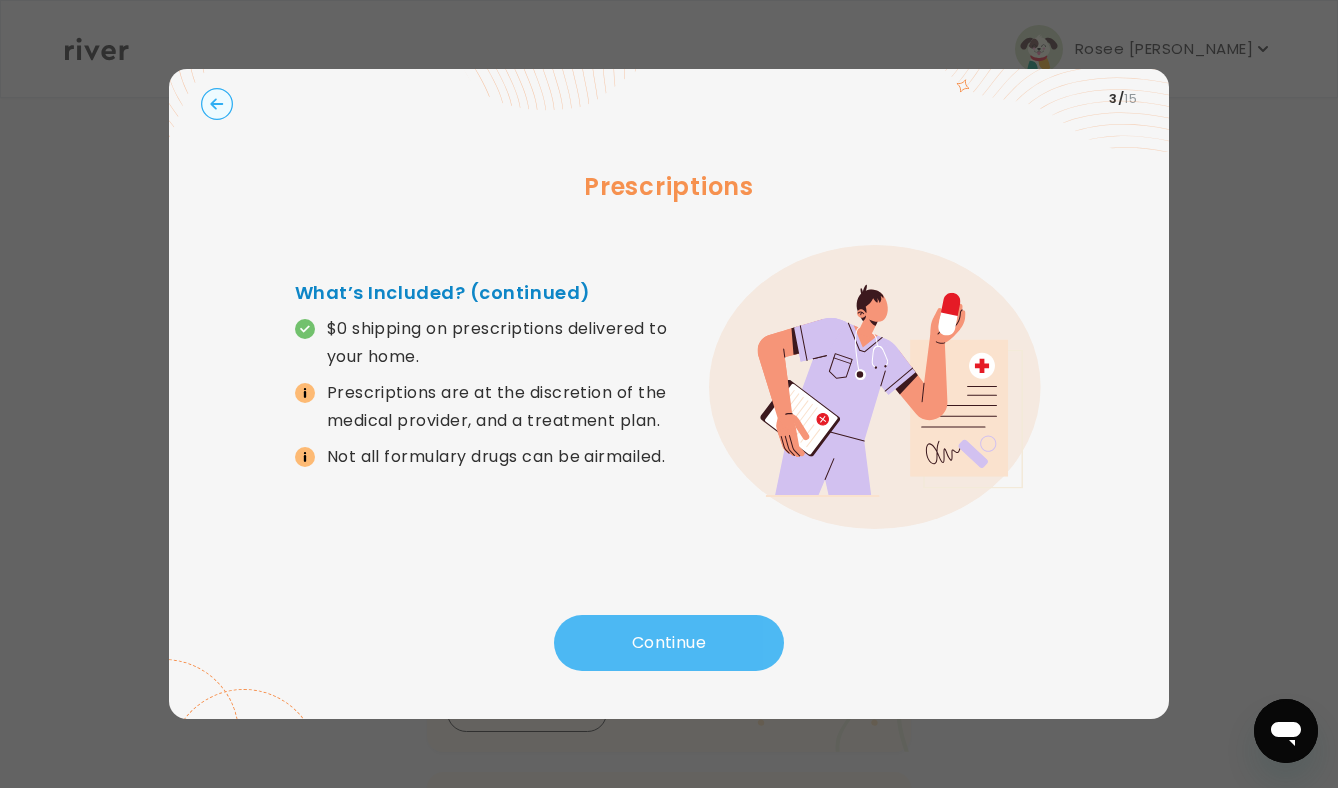 click on "Continue" at bounding box center (669, 643) 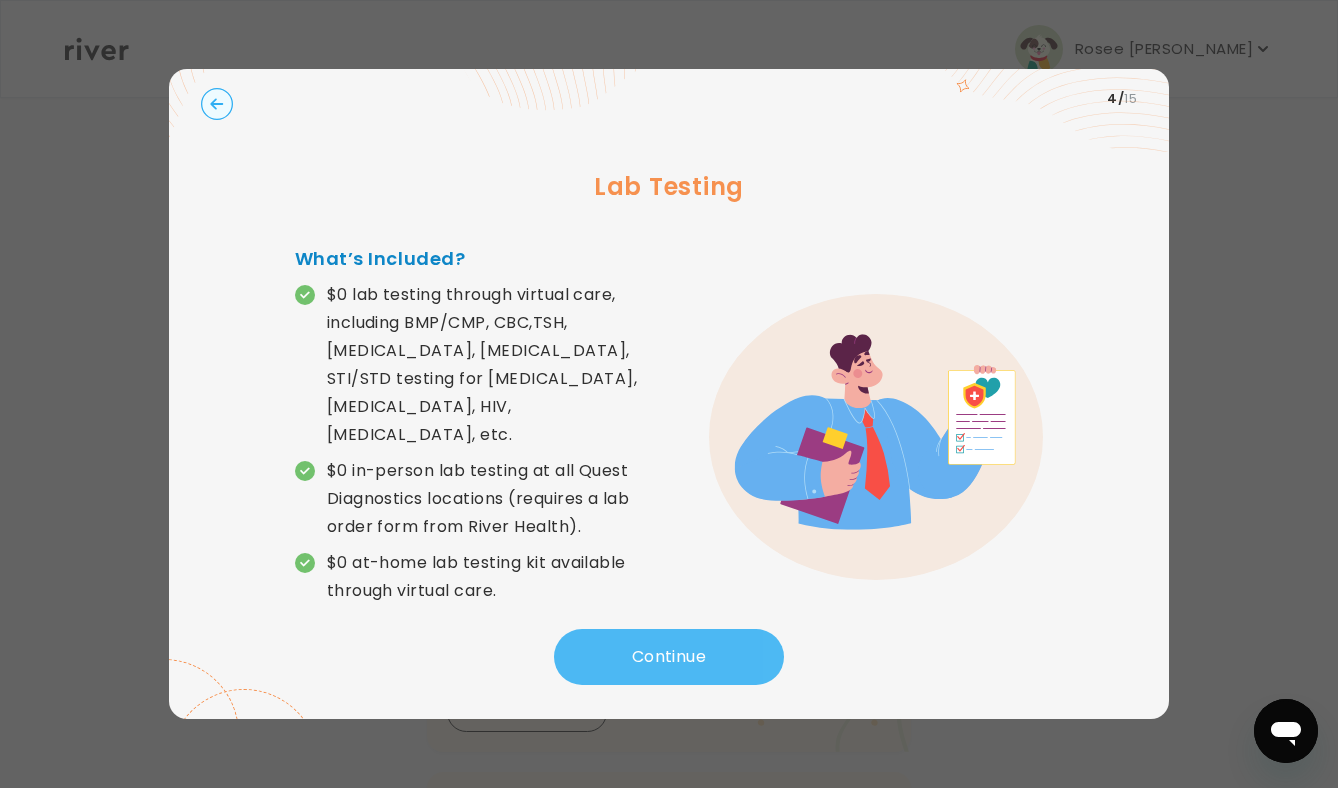 click on "Continue" at bounding box center [669, 657] 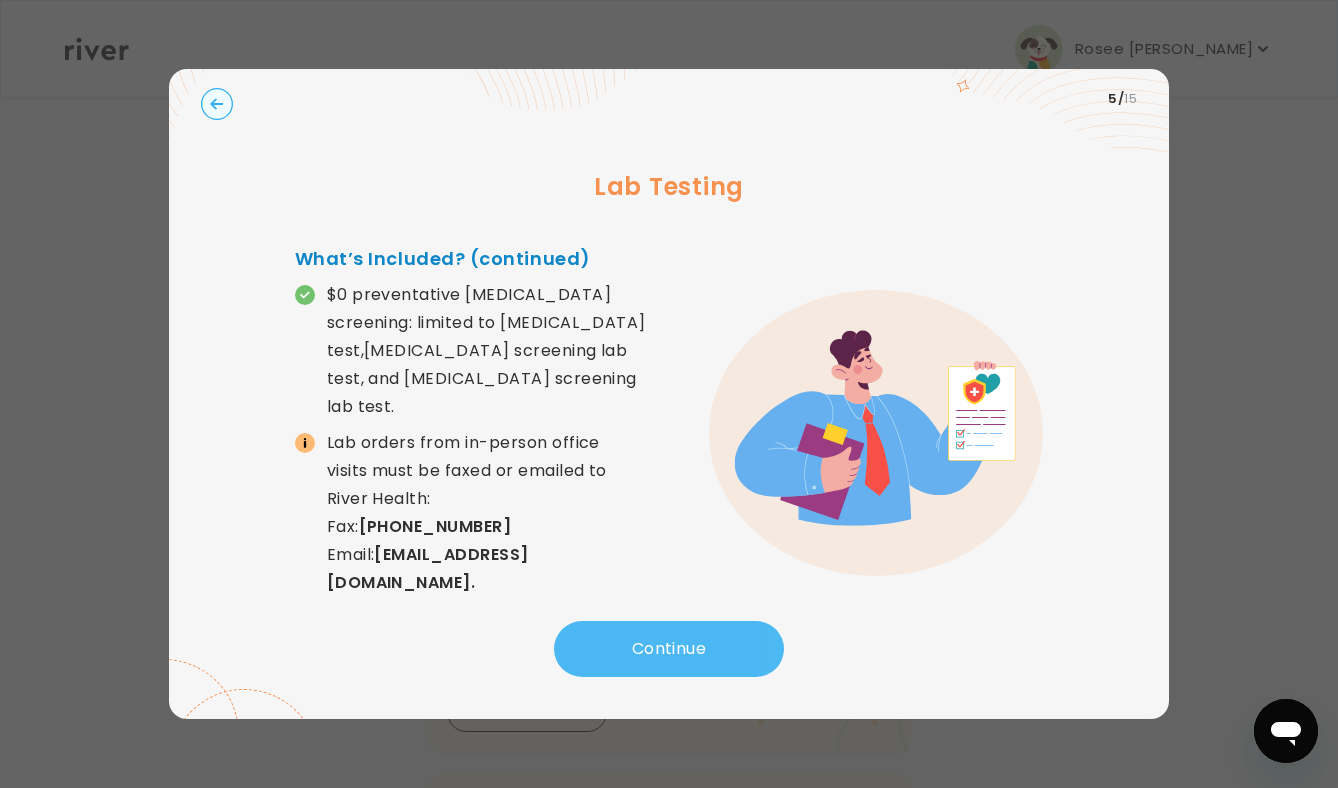 click on "Continue" at bounding box center (669, 649) 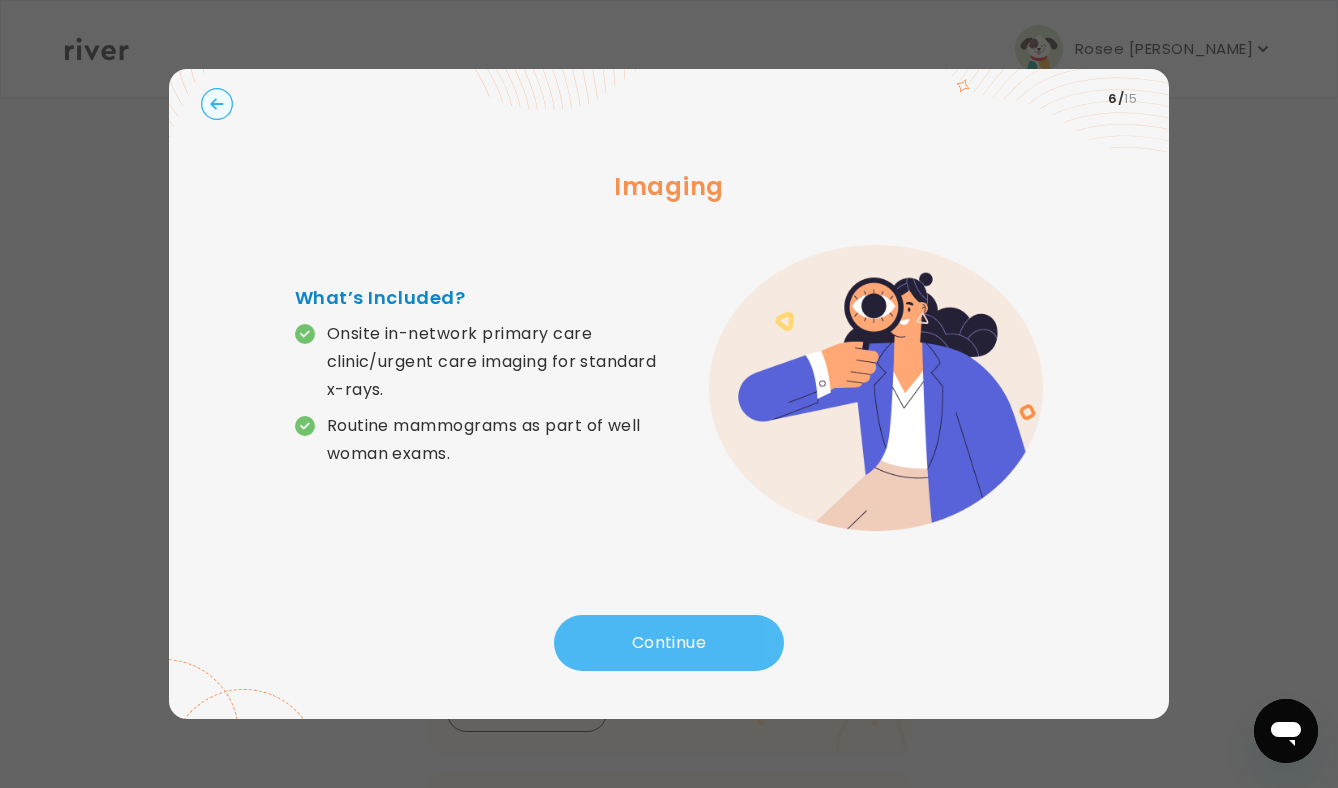 click on "Continue" at bounding box center (669, 643) 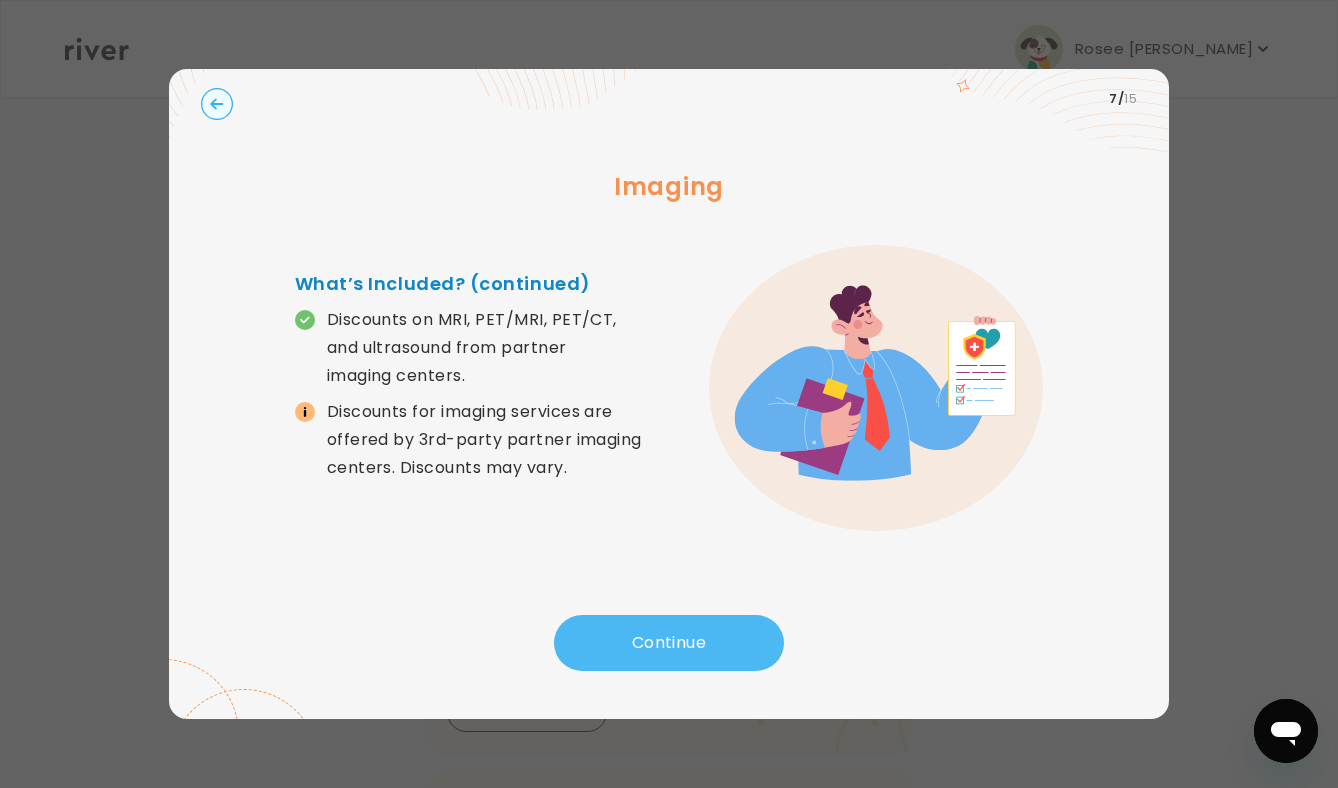 click on "Continue" at bounding box center (669, 643) 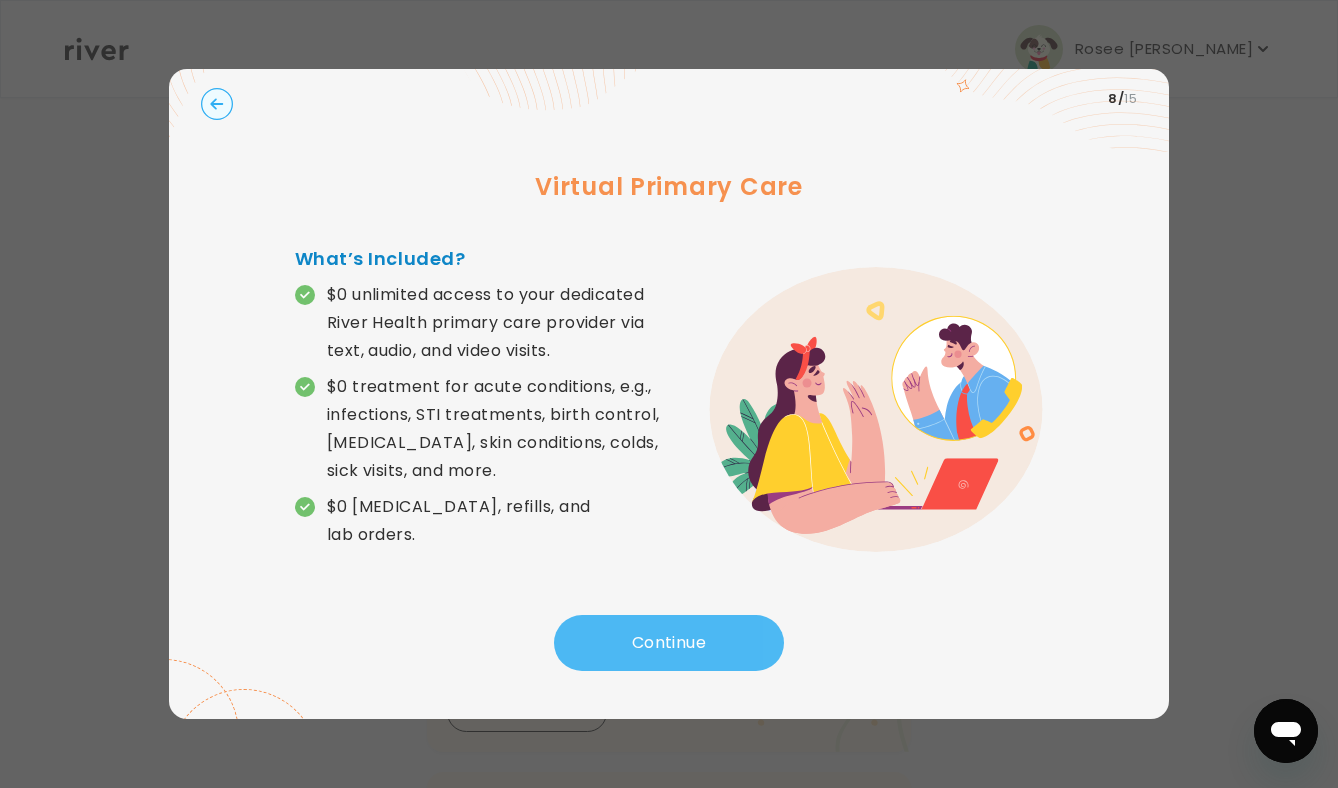 click on "Continue" at bounding box center (669, 643) 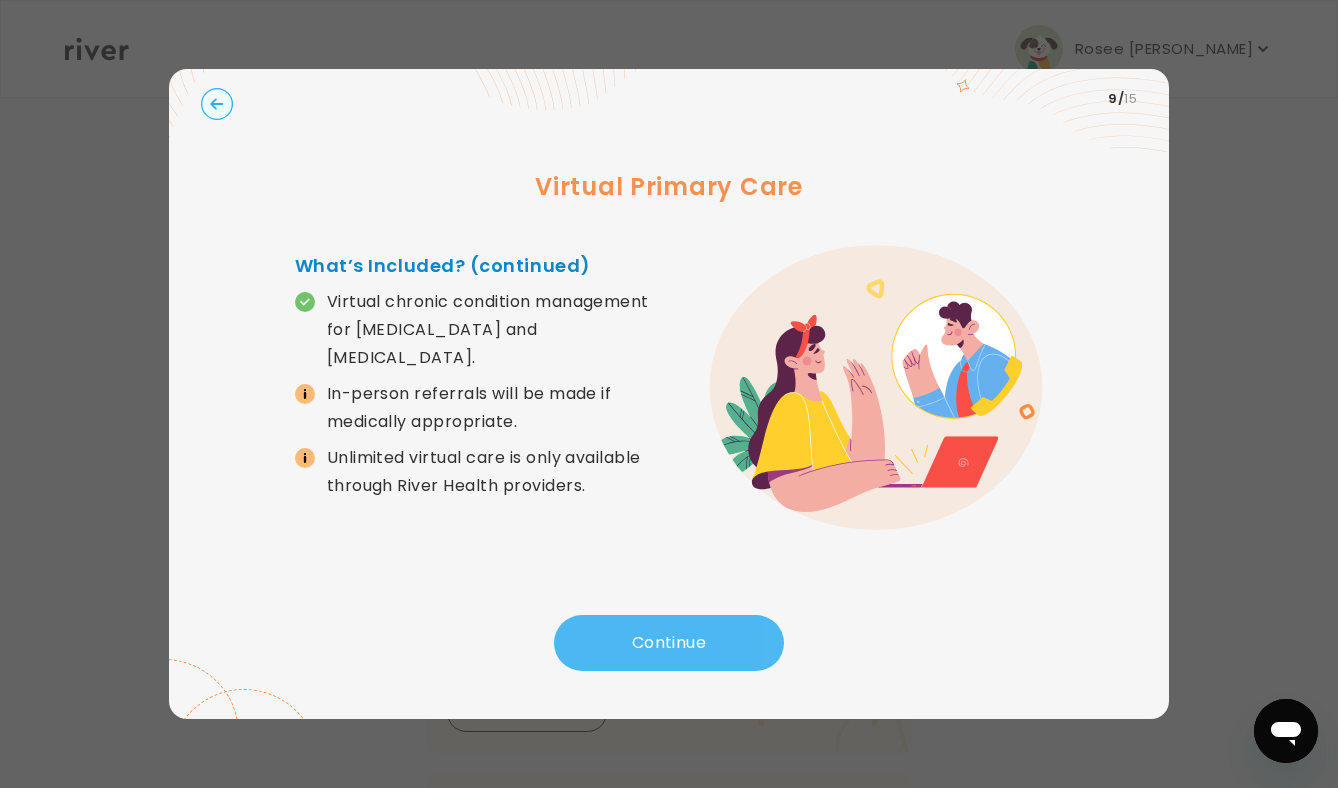 click on "Continue" at bounding box center [669, 643] 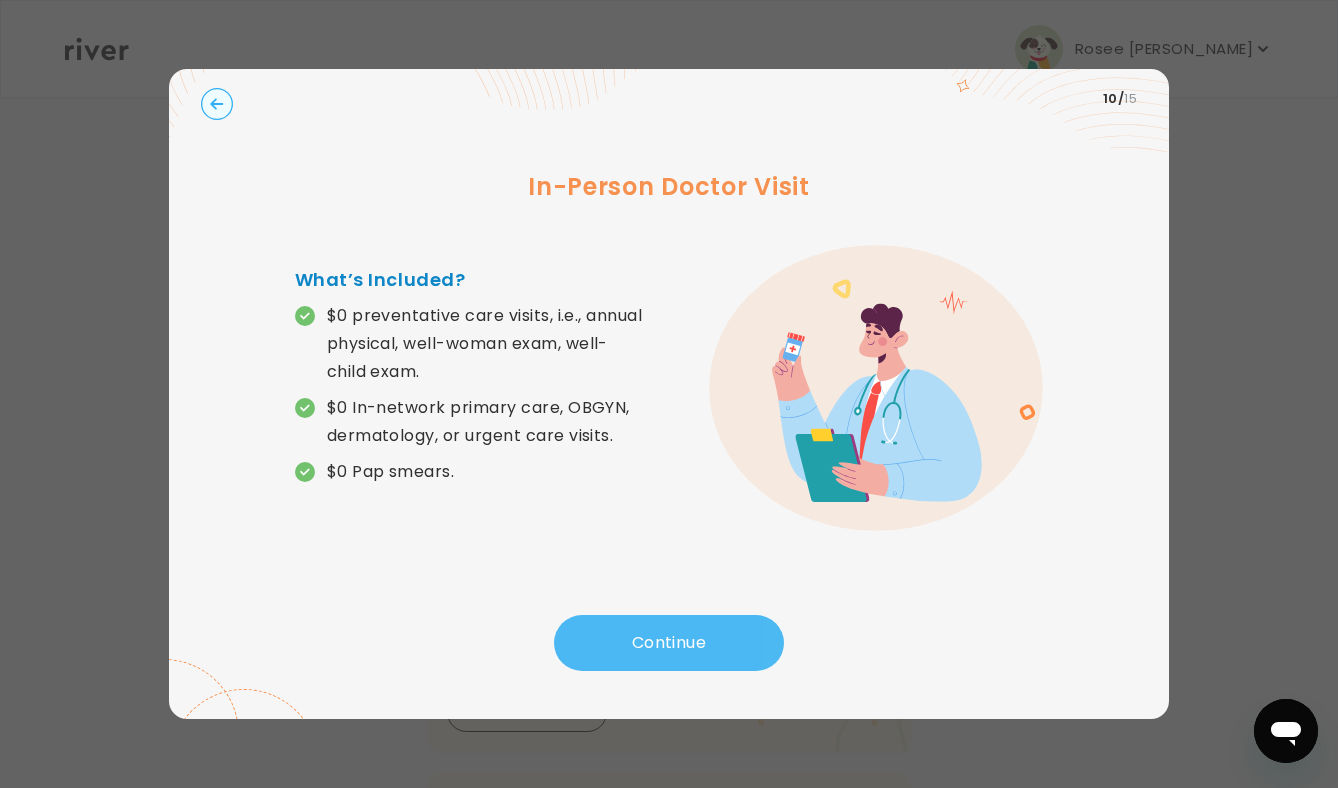 click on "Continue" at bounding box center (669, 643) 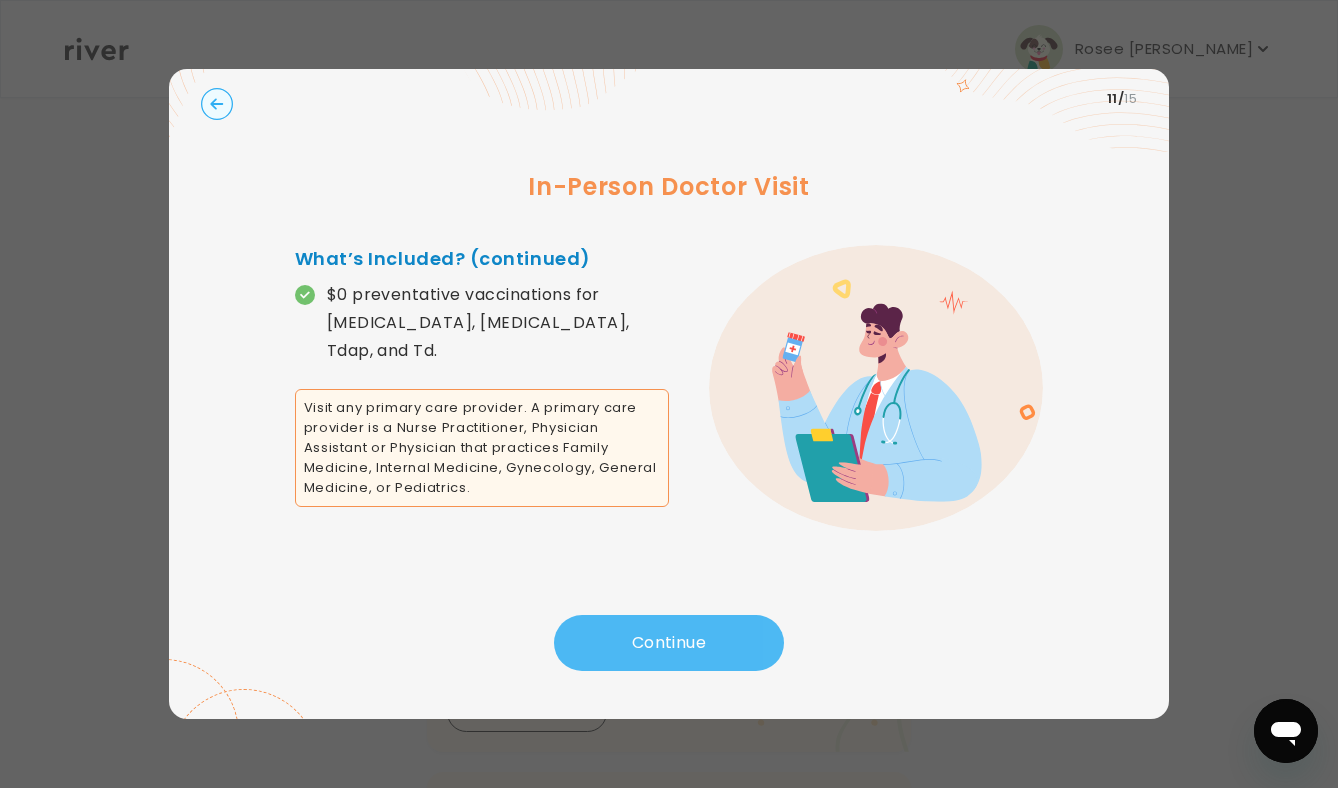 click on "Continue" at bounding box center [669, 643] 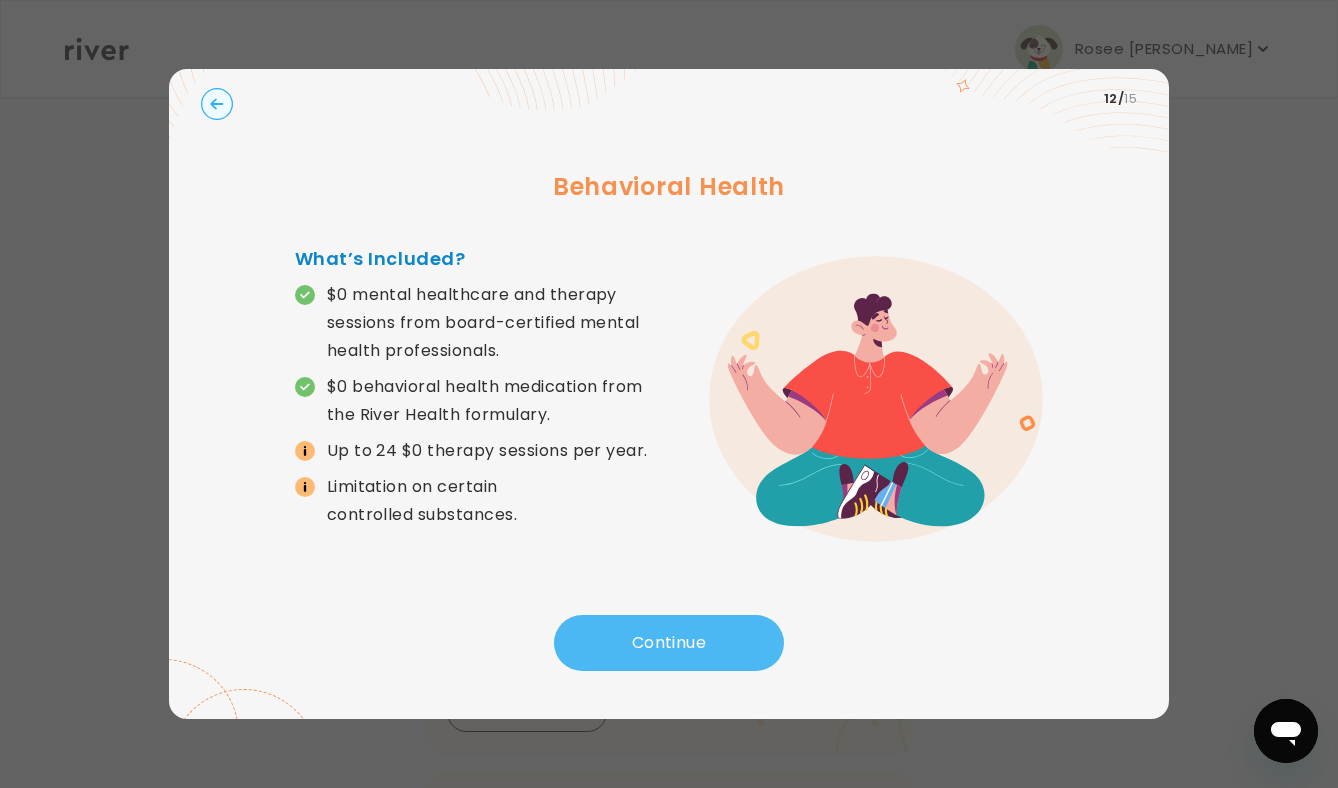 click on "Continue" at bounding box center [669, 643] 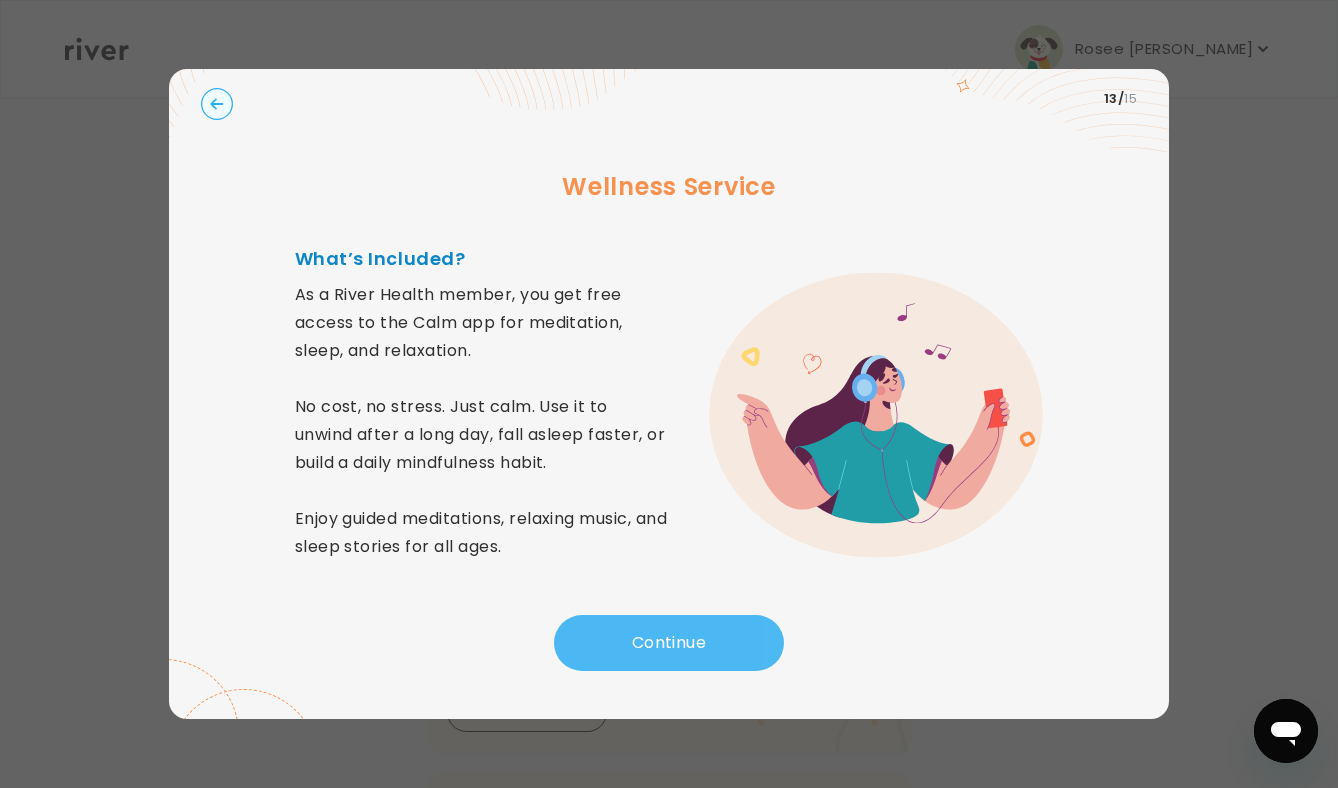click on "Continue" at bounding box center [669, 643] 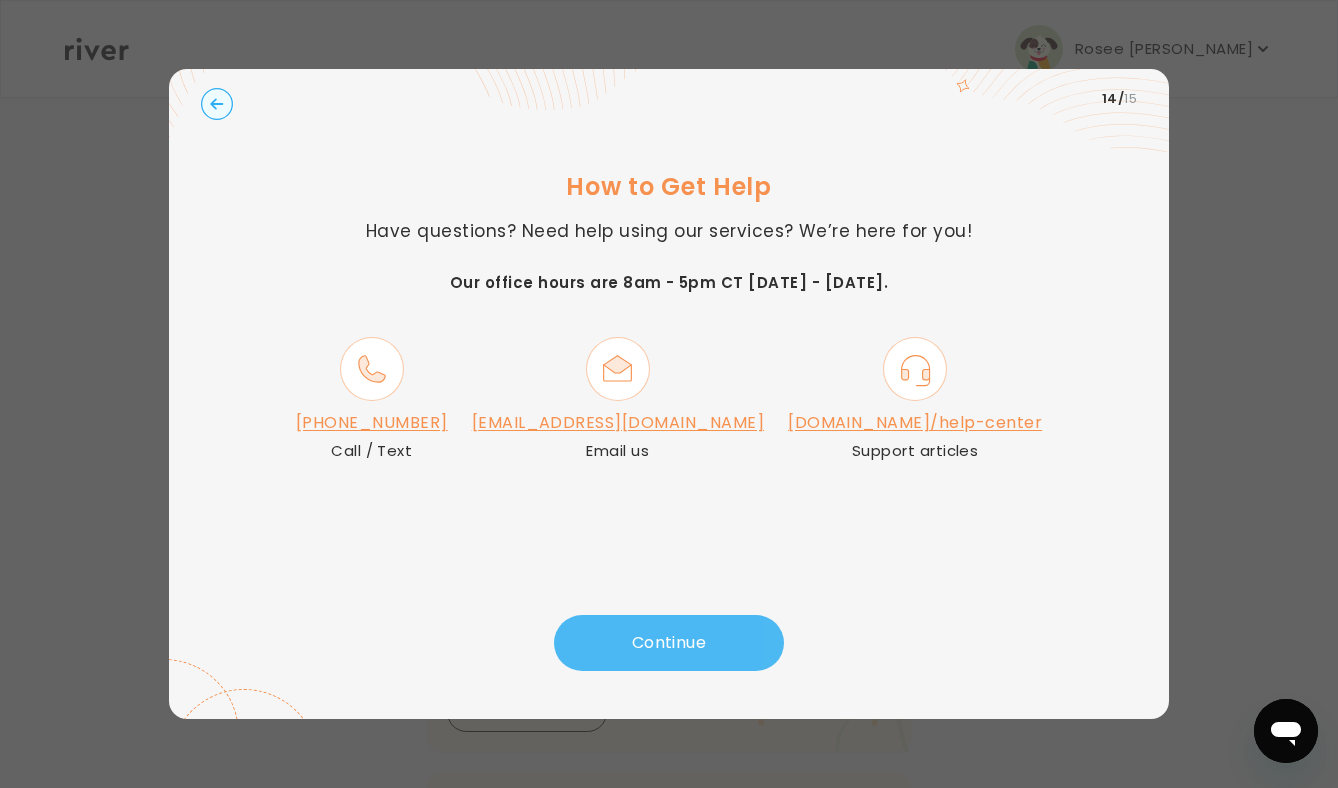 click on "Continue" at bounding box center (669, 643) 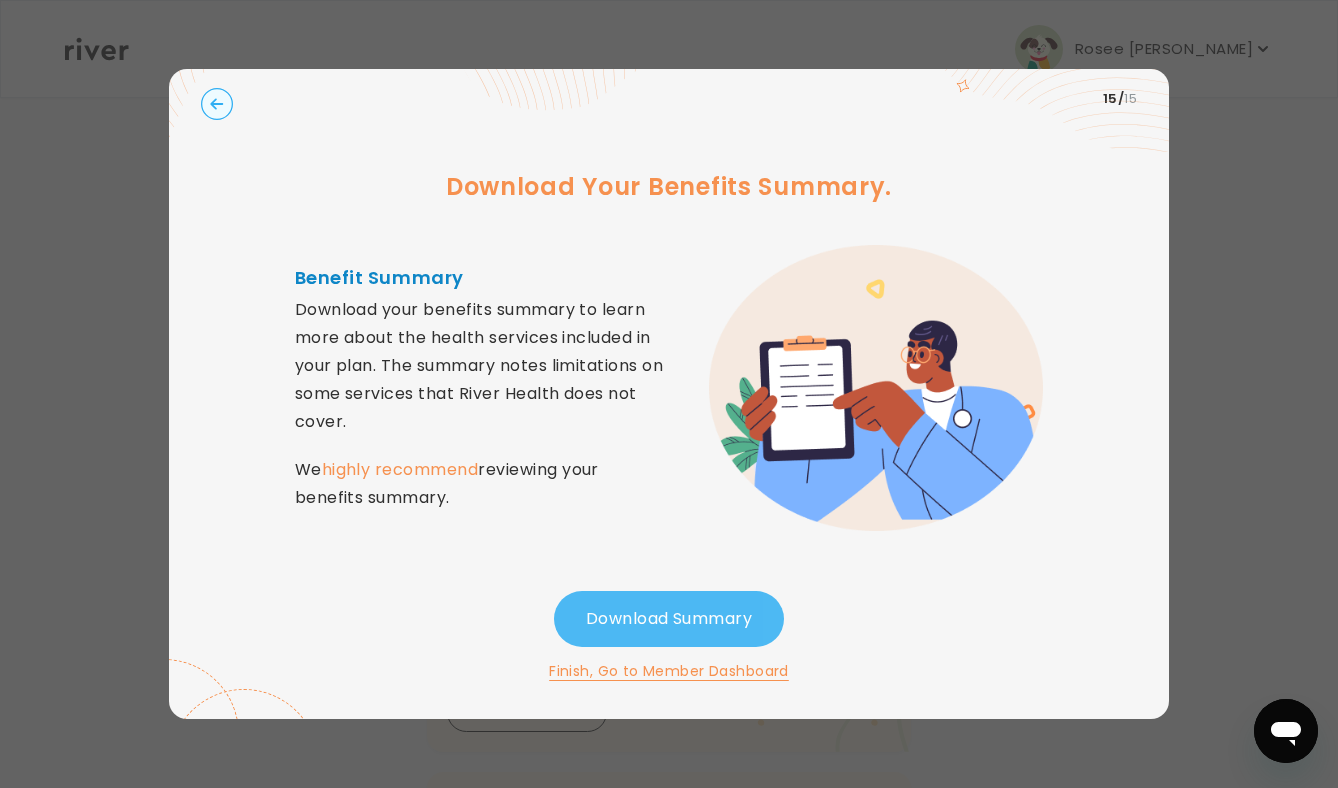 click on "Download Summary" at bounding box center (669, 619) 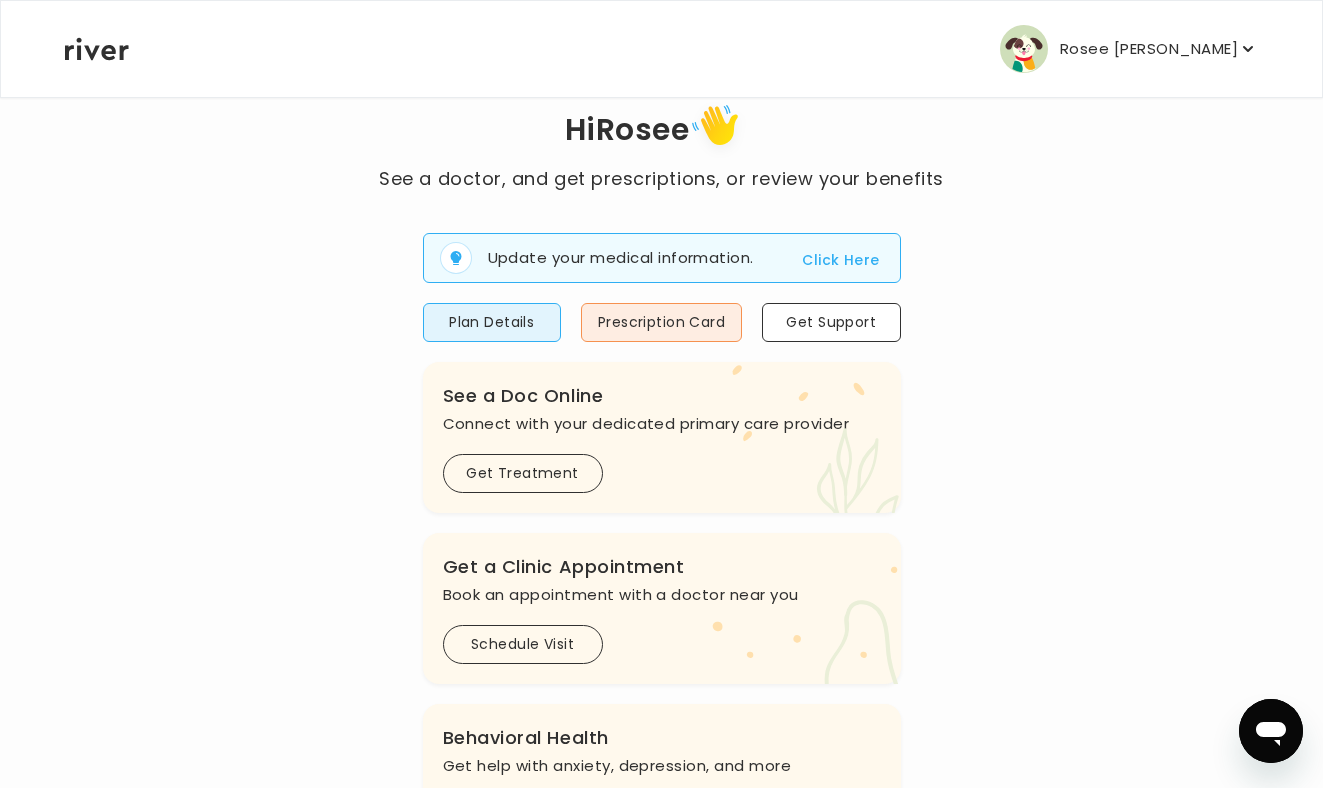 scroll, scrollTop: 0, scrollLeft: 0, axis: both 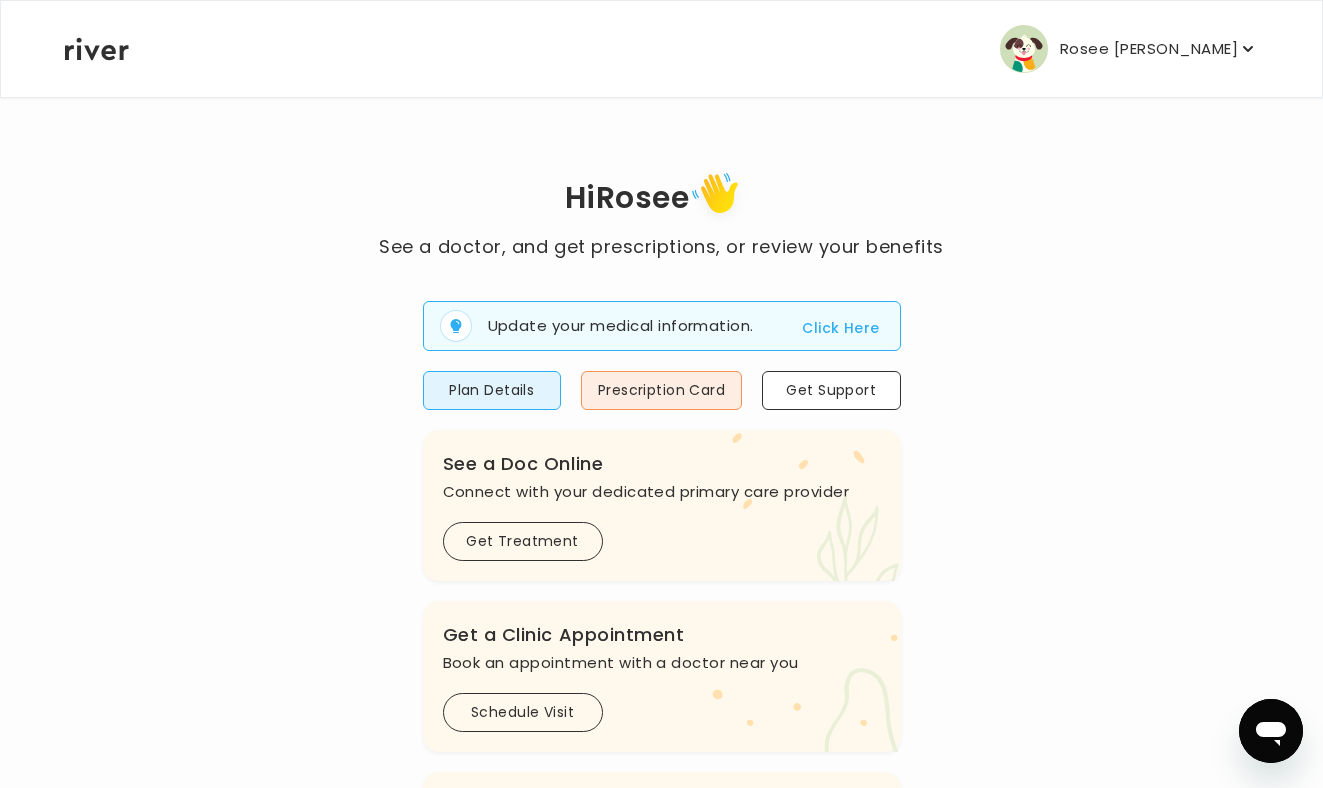 click on "Rosee [PERSON_NAME]" at bounding box center (1149, 49) 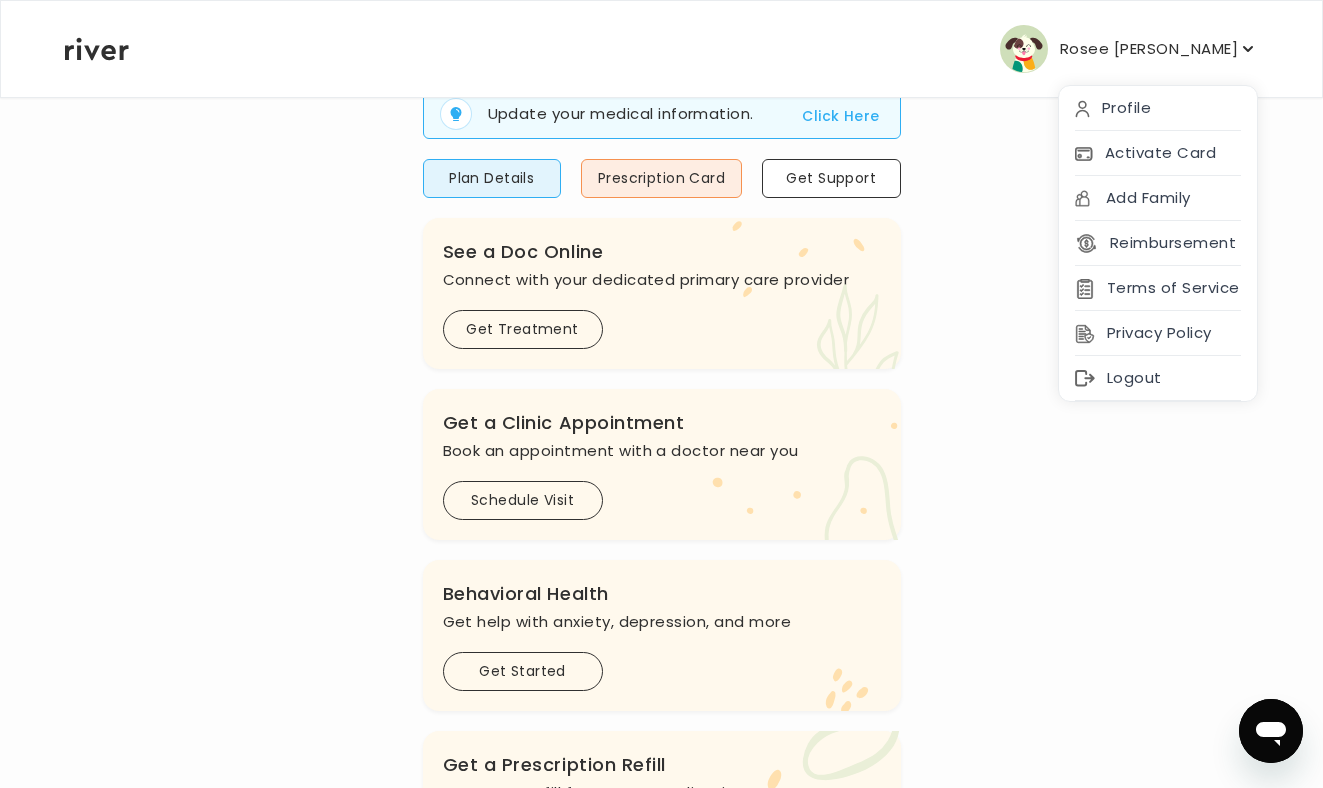 scroll, scrollTop: 0, scrollLeft: 0, axis: both 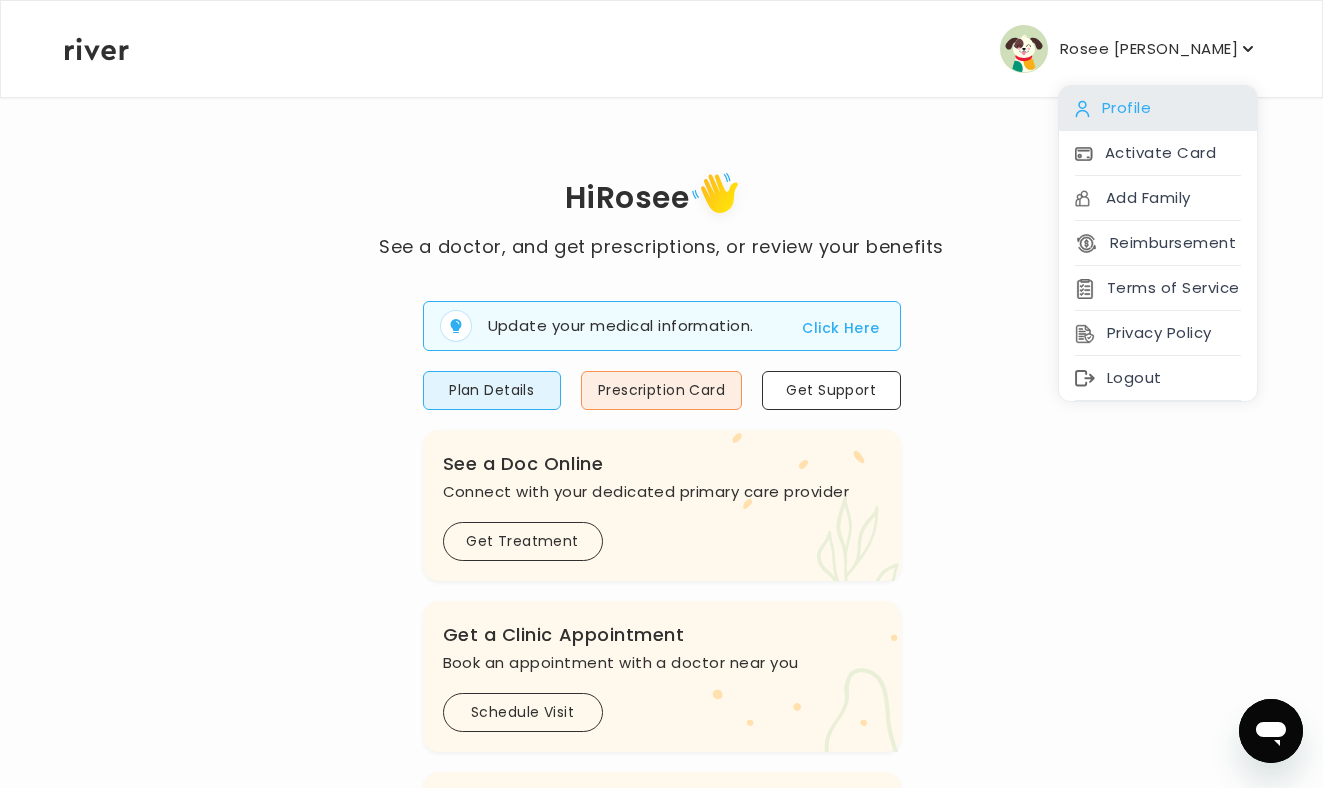click on "Profile" at bounding box center [1158, 108] 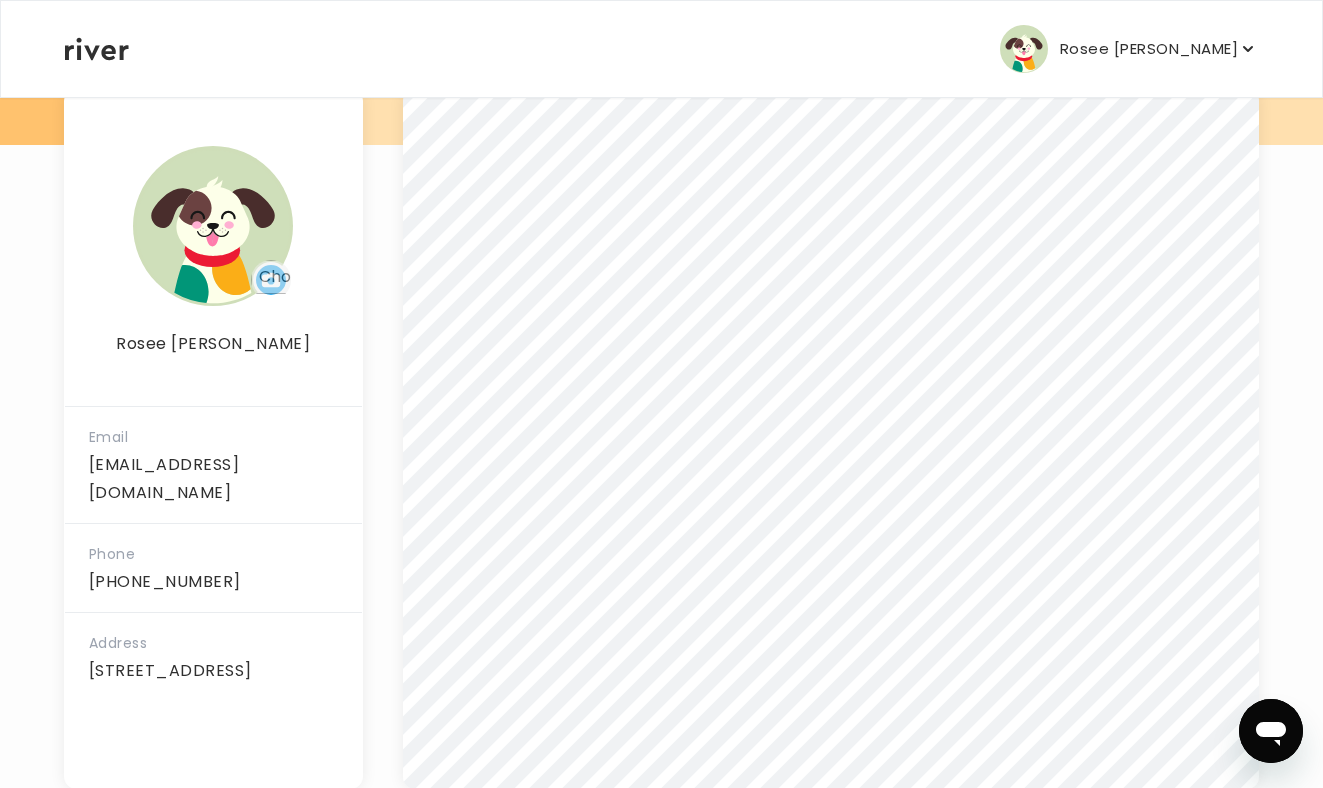 scroll, scrollTop: 253, scrollLeft: 0, axis: vertical 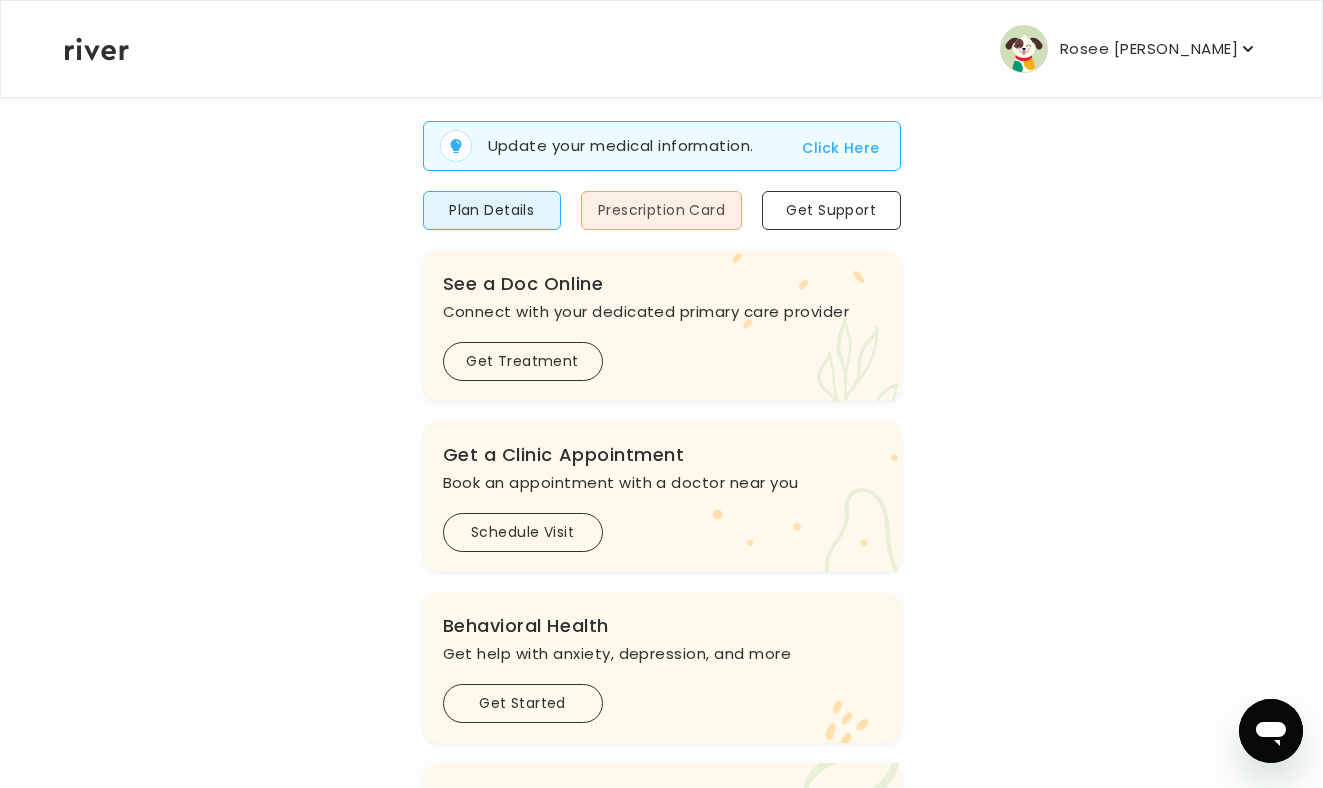 click on "Prescription Card" at bounding box center [661, 210] 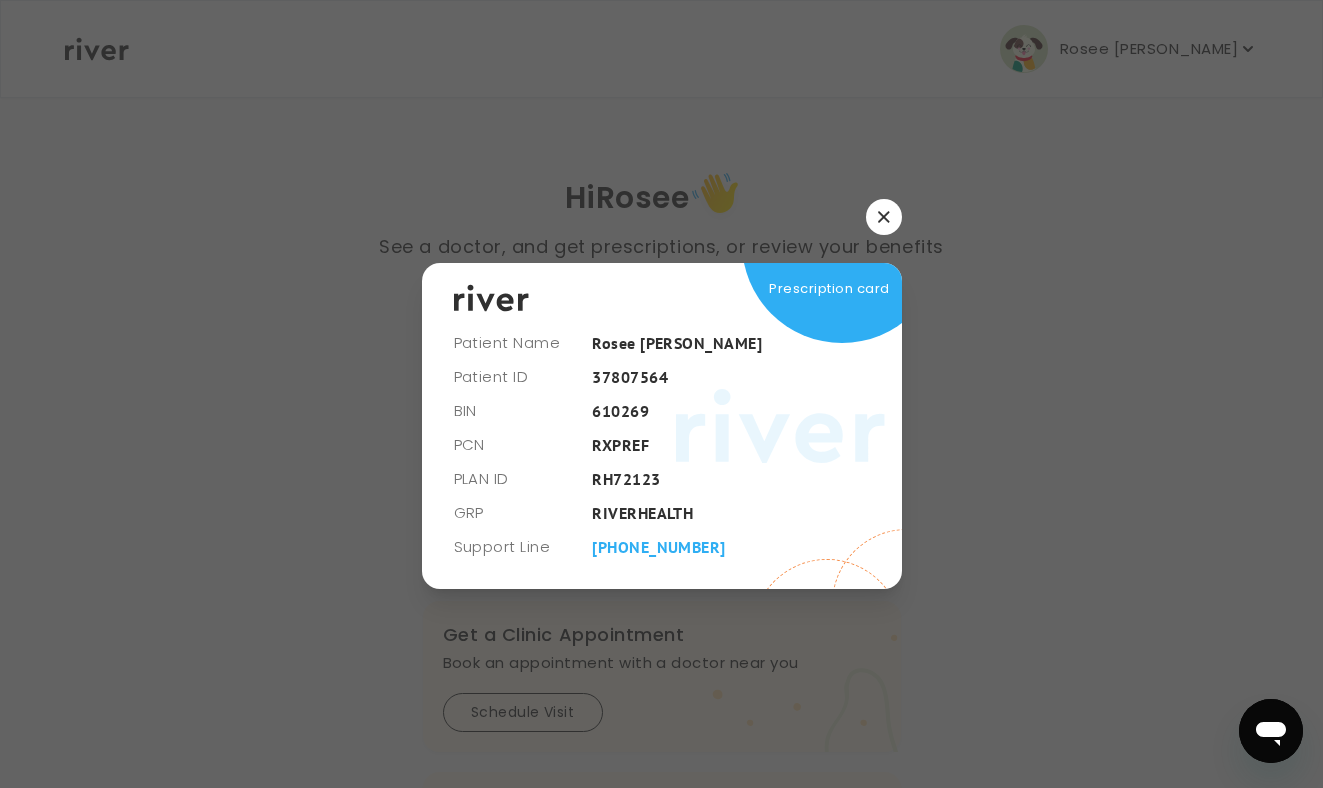 scroll, scrollTop: 0, scrollLeft: 0, axis: both 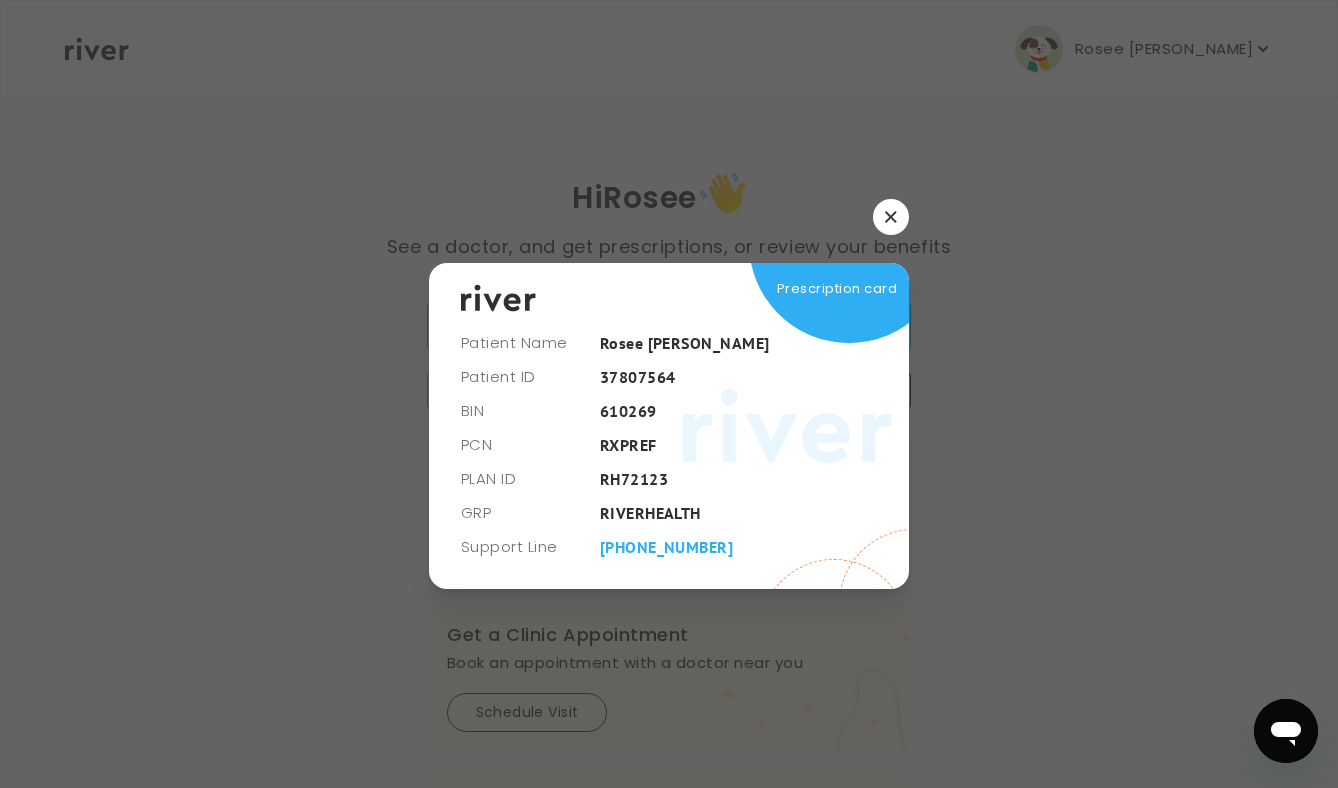 click at bounding box center (891, 217) 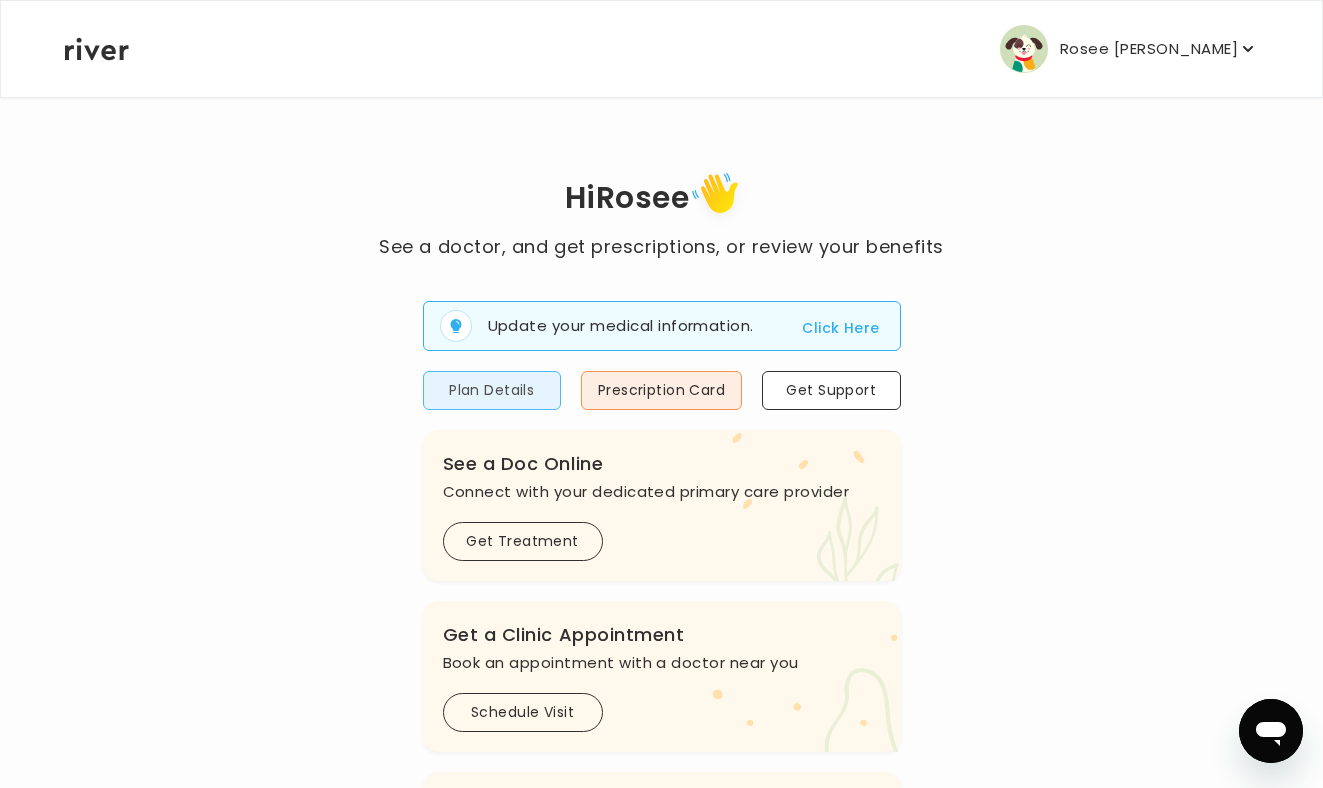 click on "Plan Details" at bounding box center (492, 390) 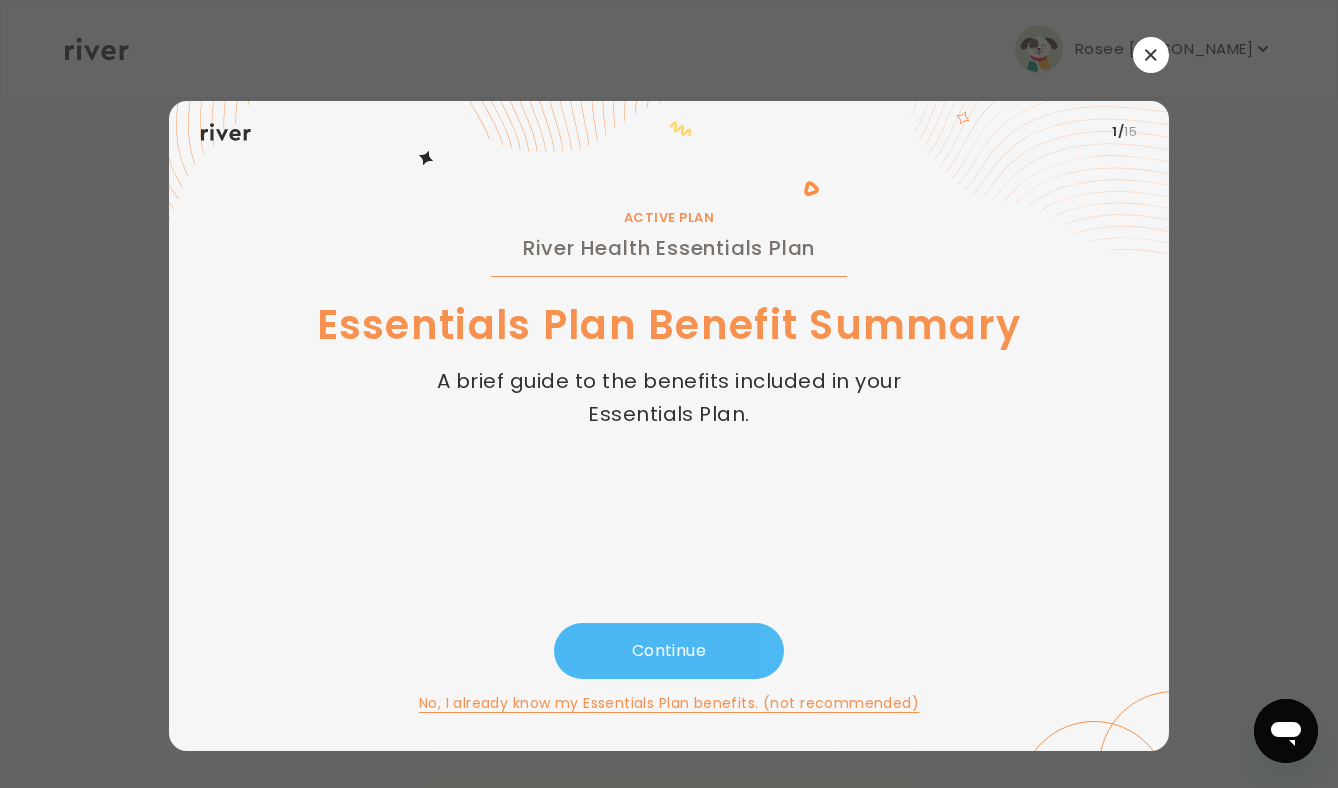 click on "Continue" at bounding box center [669, 651] 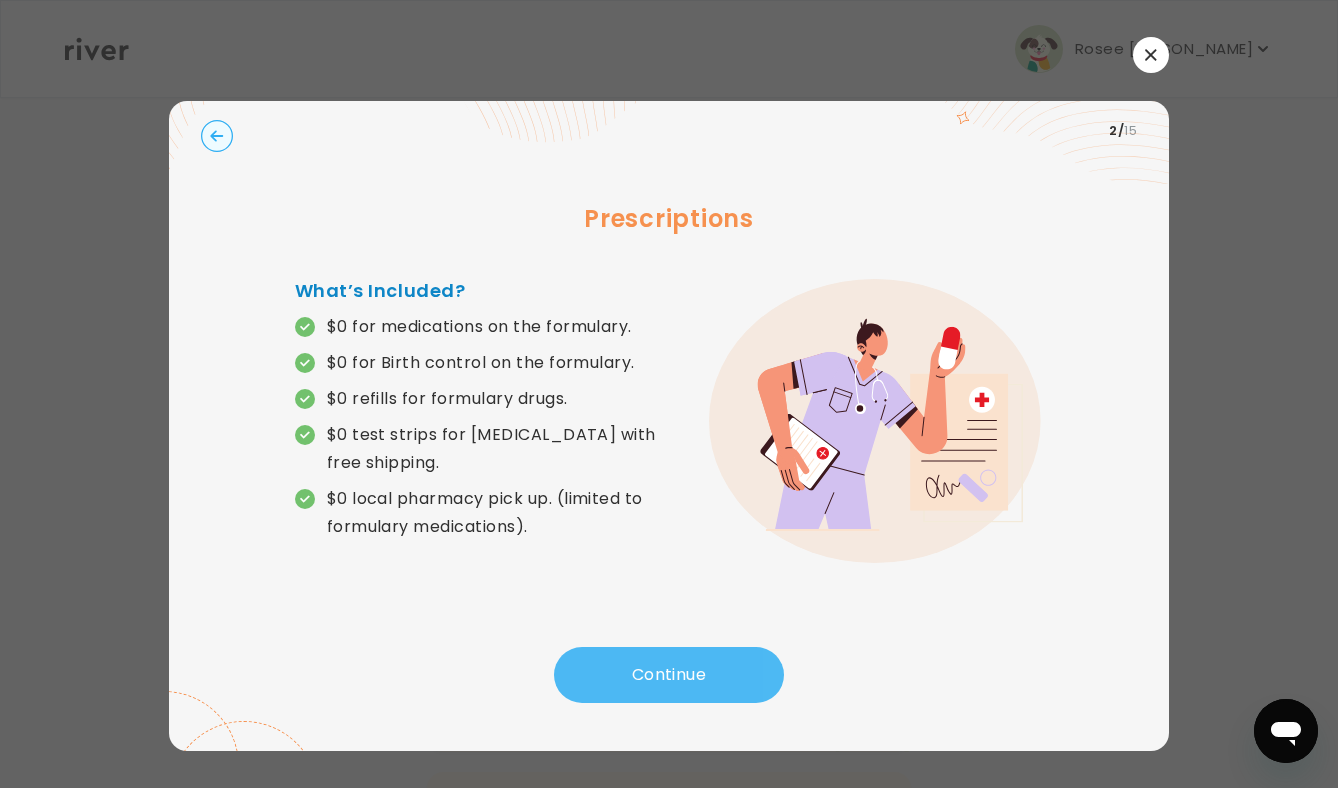 click on "Continue" at bounding box center (669, 675) 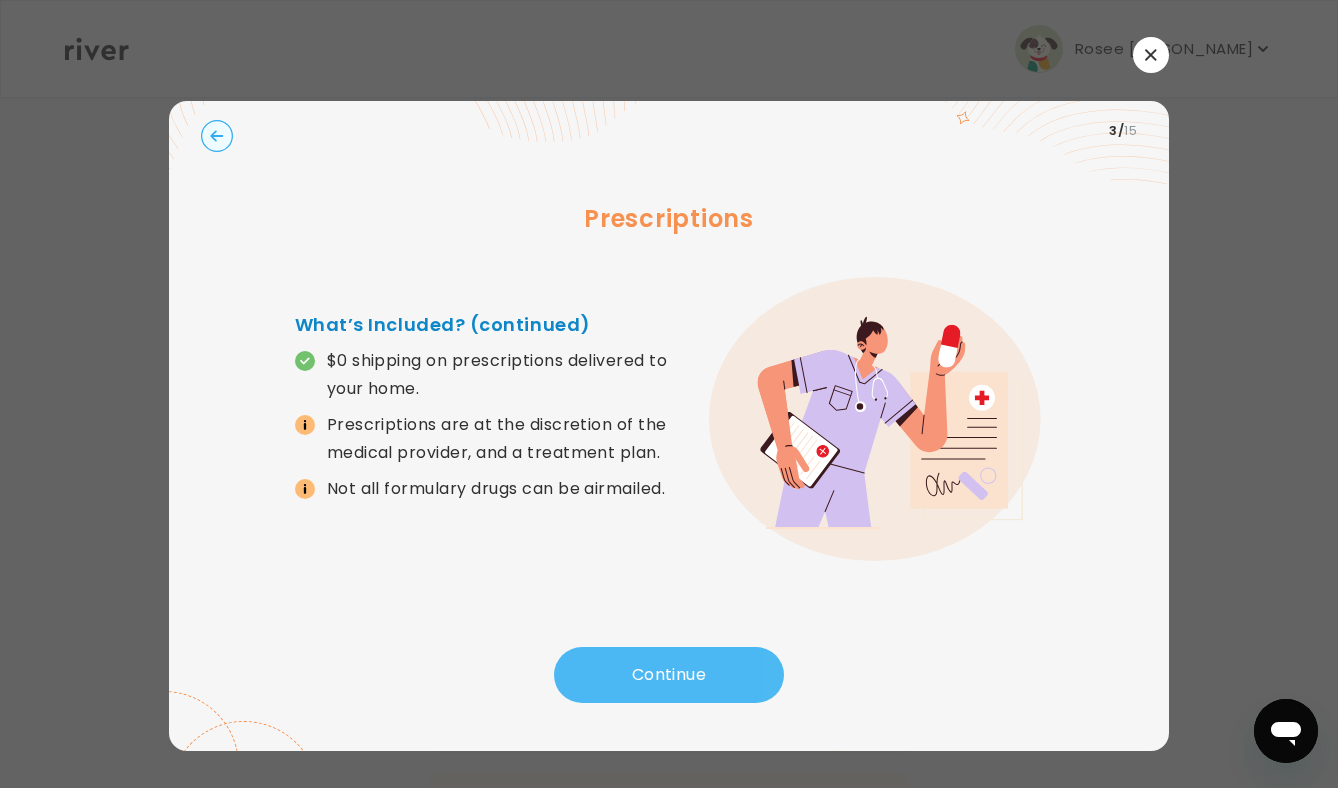 click on "Continue" at bounding box center [669, 675] 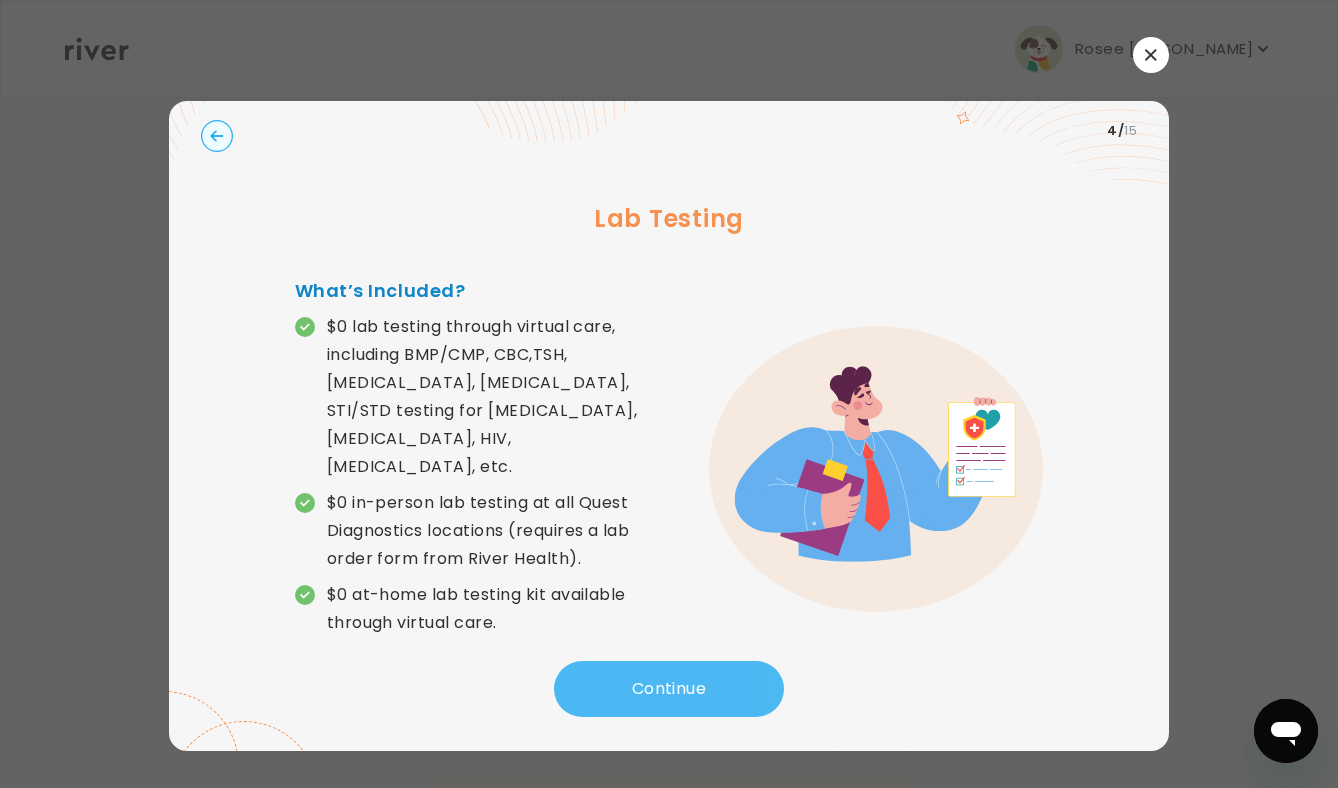 click on "Continue" at bounding box center [669, 689] 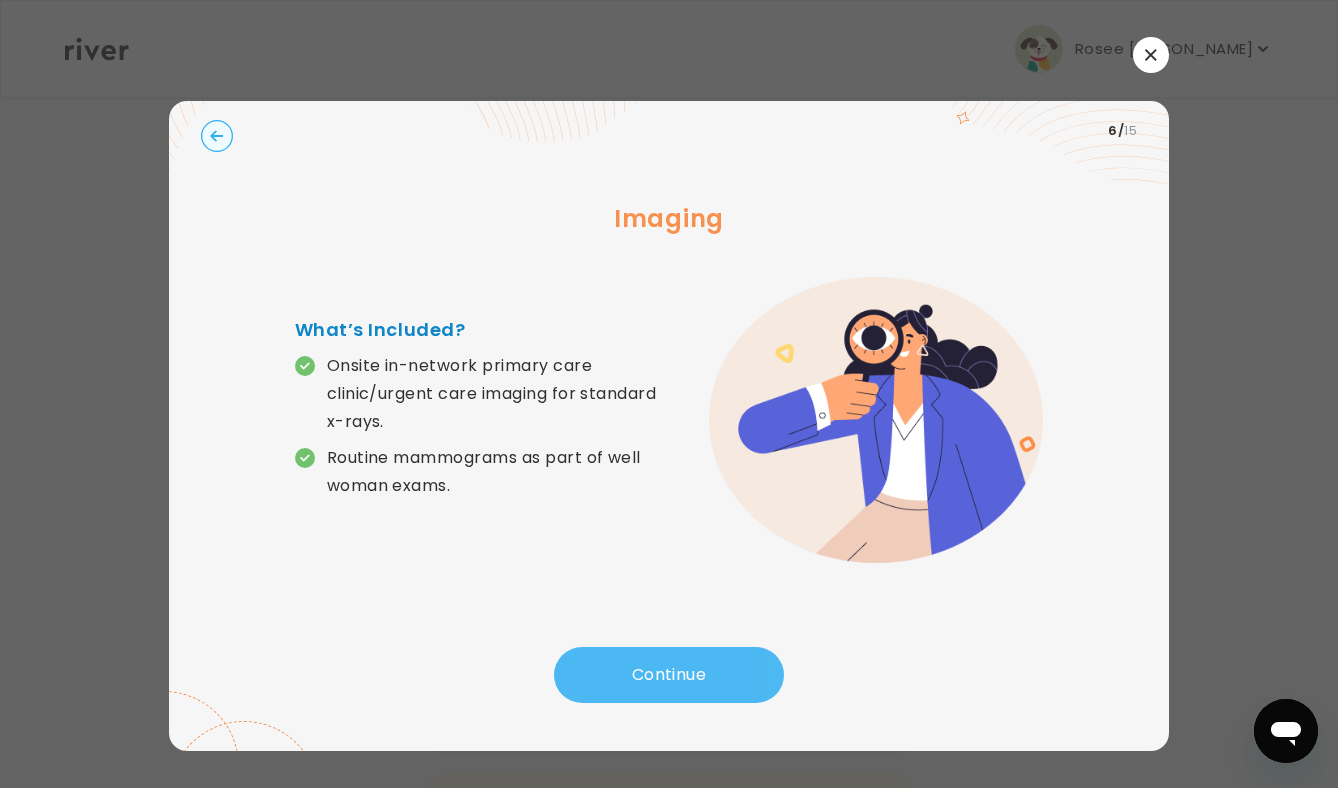 click on "Continue" at bounding box center [669, 675] 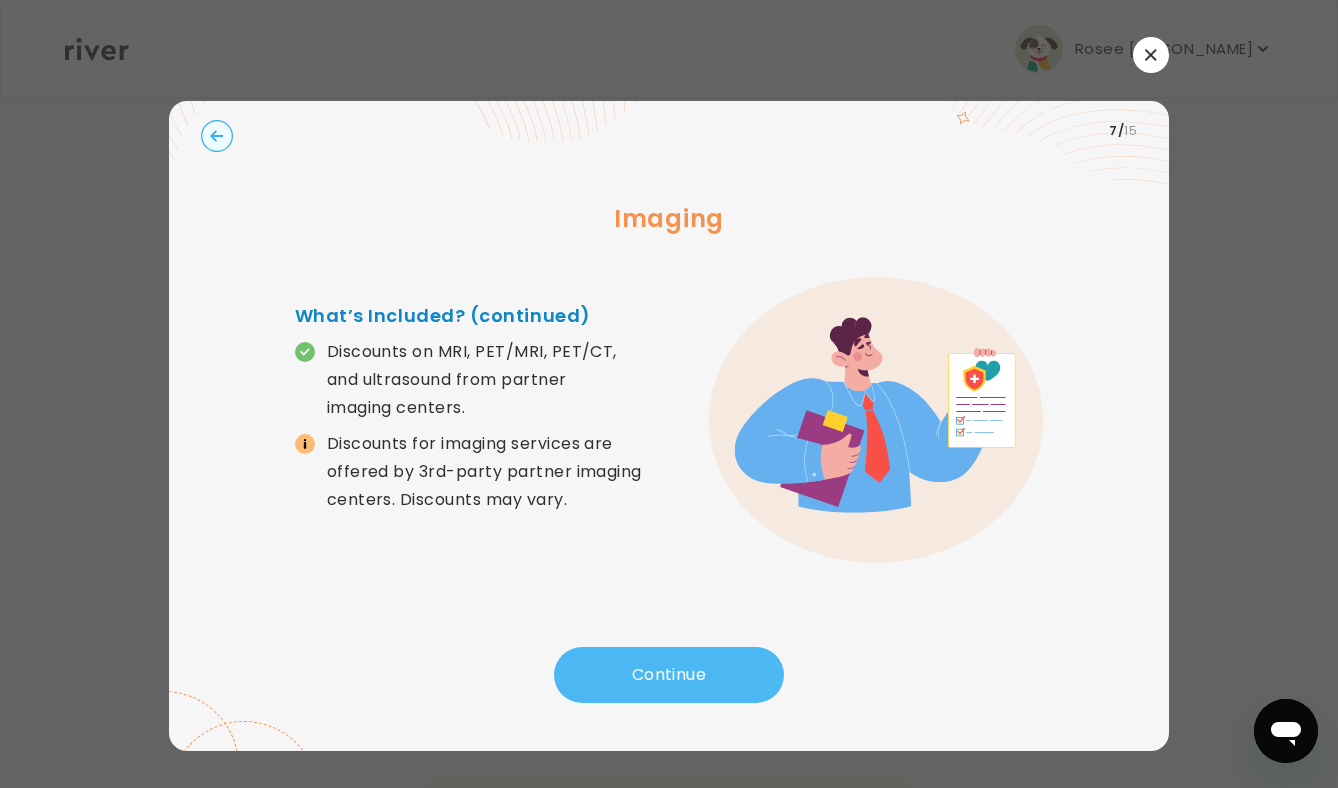 click on "Continue" at bounding box center [669, 675] 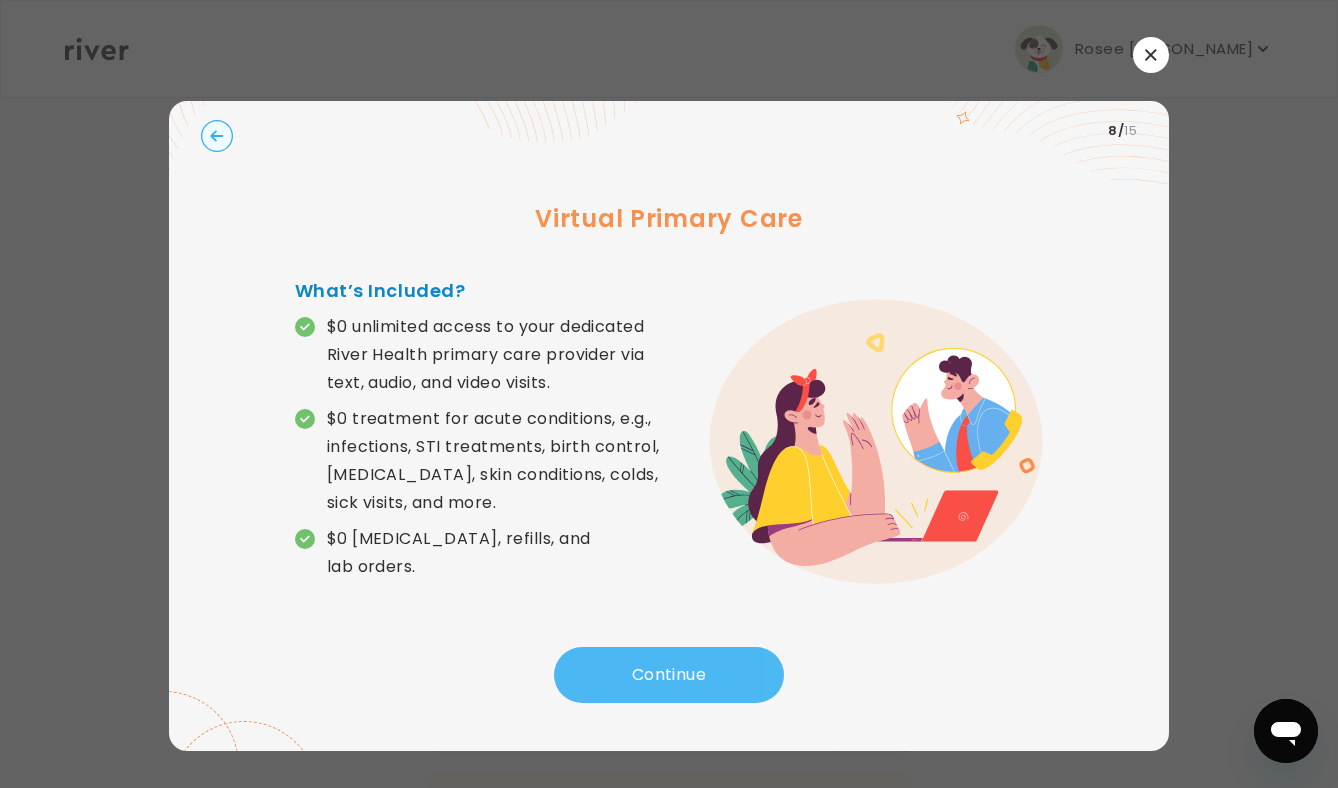 click on "Continue" at bounding box center (669, 675) 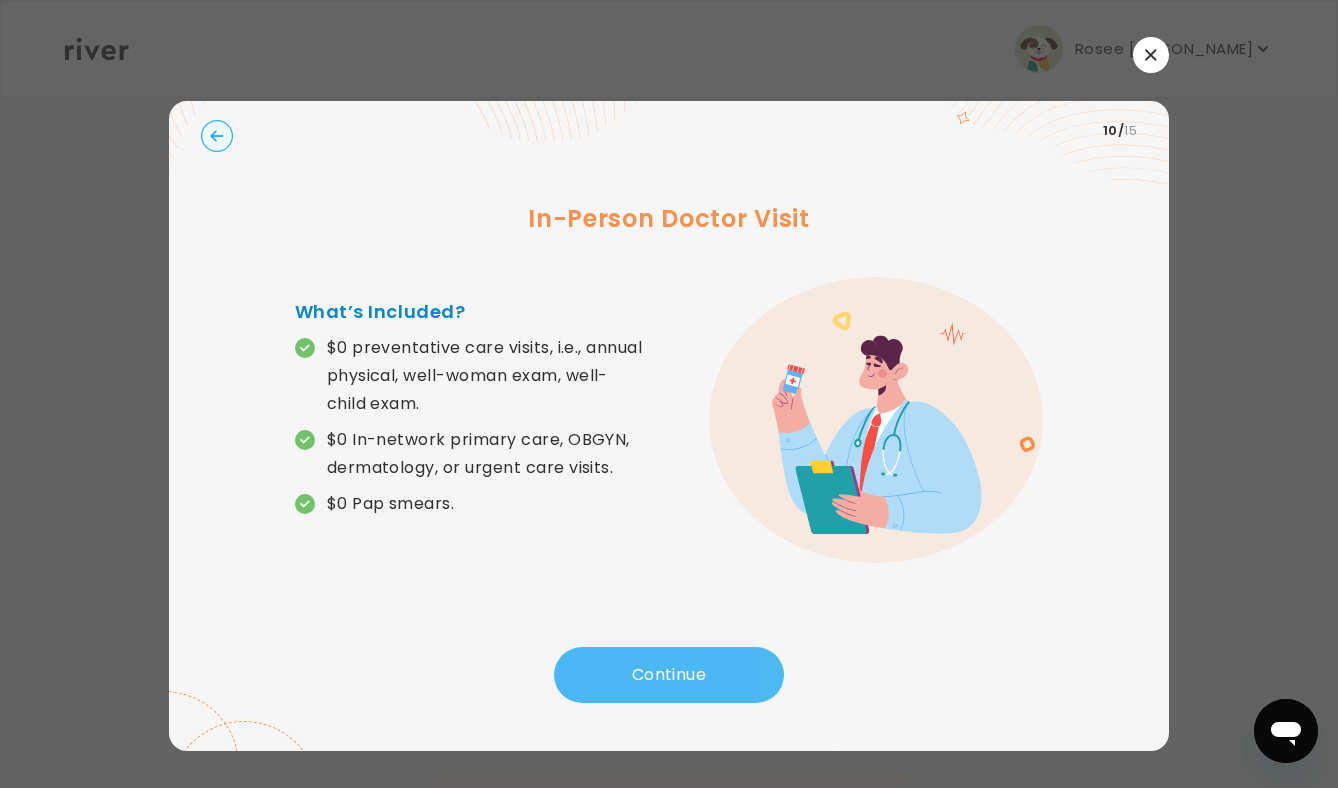 click on "Continue" at bounding box center [669, 675] 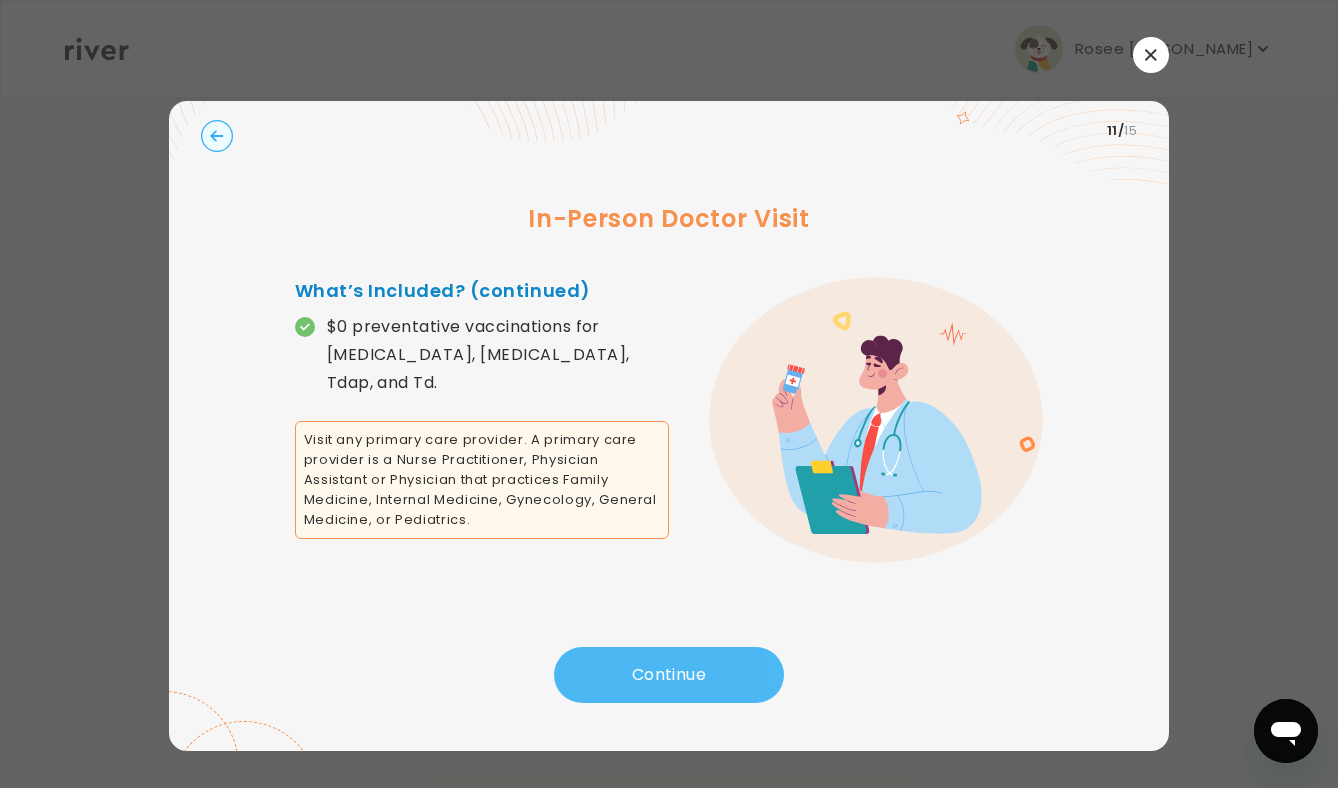 click on "Continue" at bounding box center [669, 675] 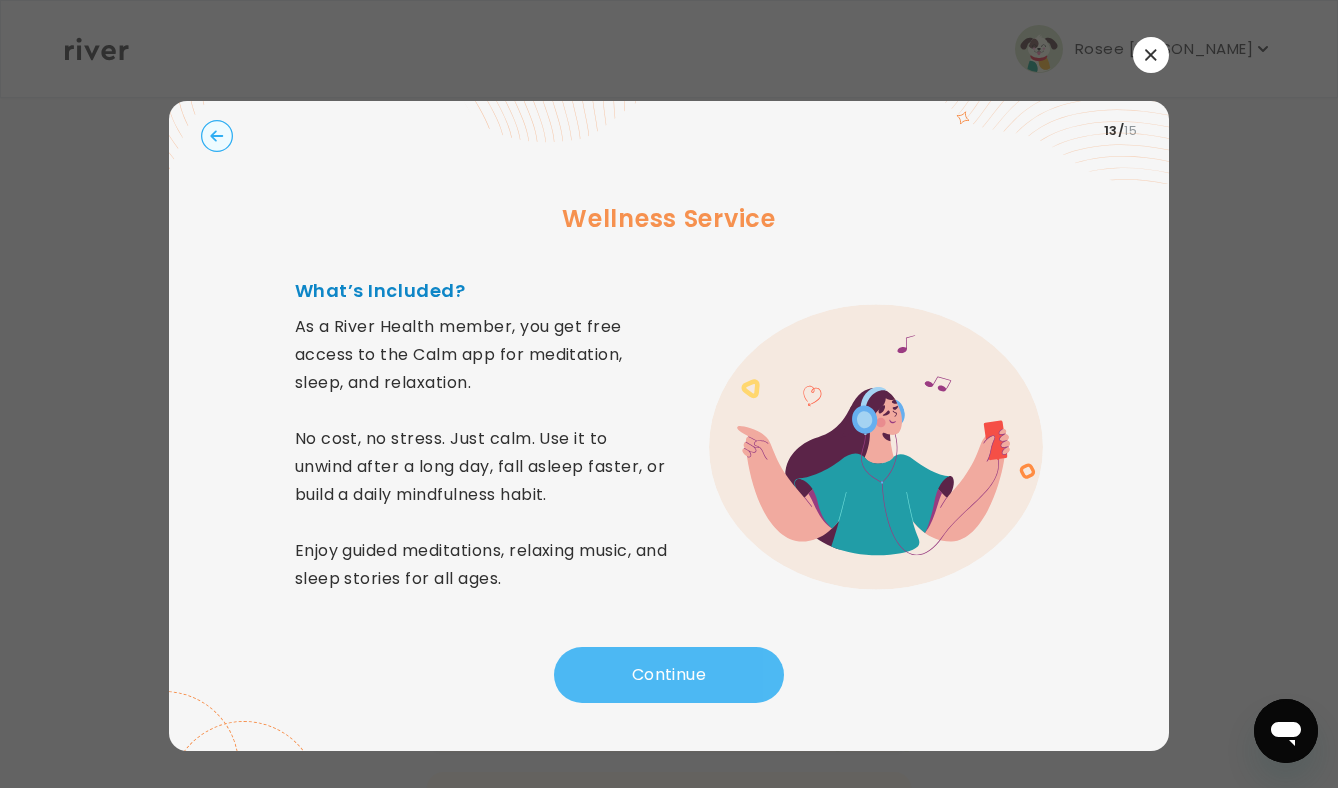 click on "Continue" at bounding box center (669, 675) 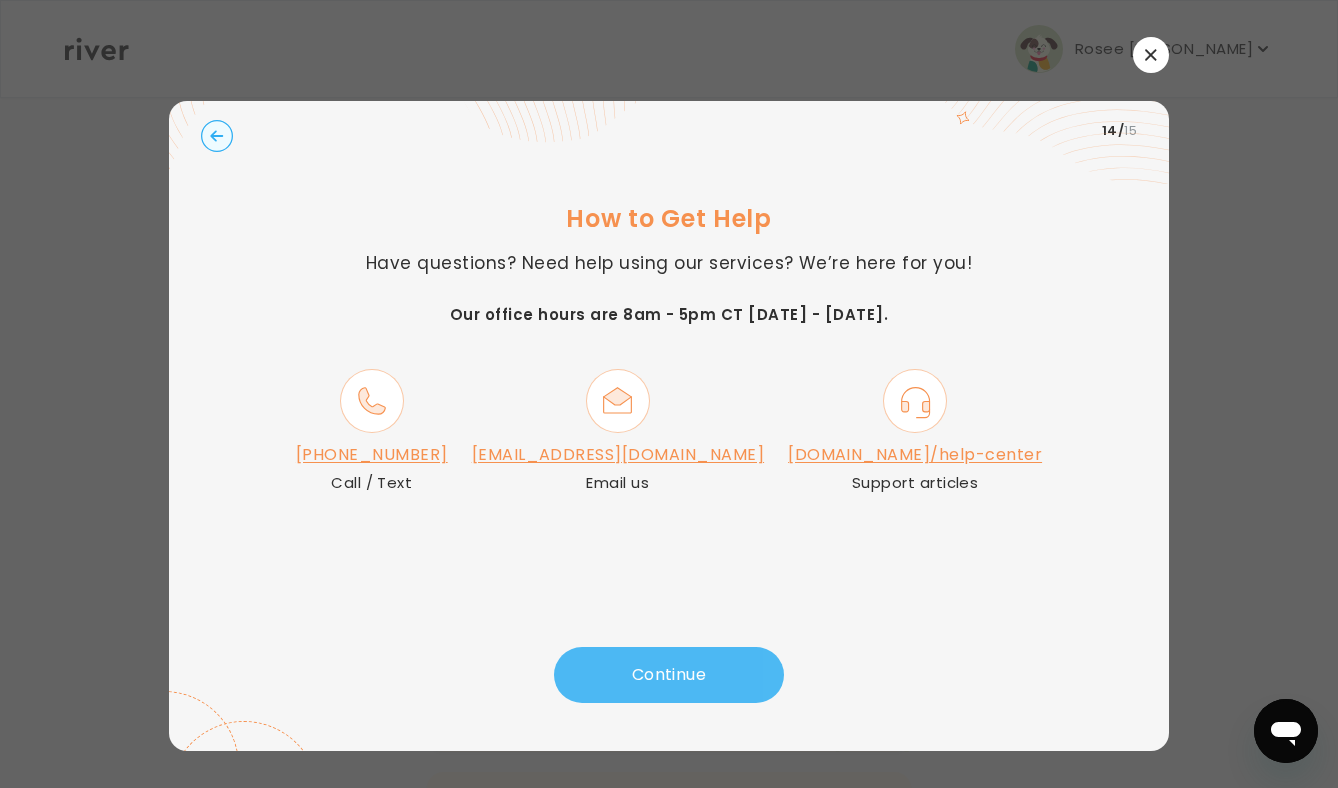 click on "Continue" at bounding box center [669, 675] 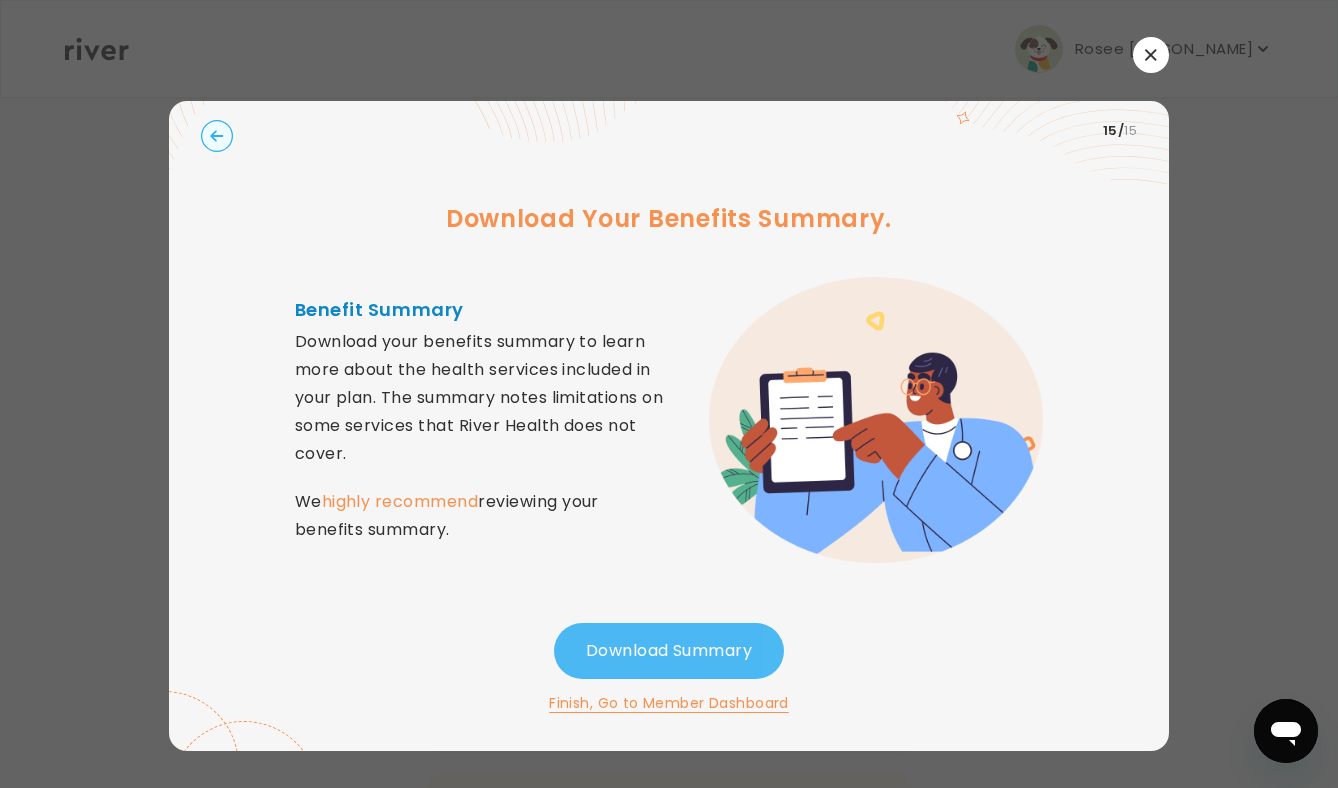 click on "Download Summary" at bounding box center [669, 651] 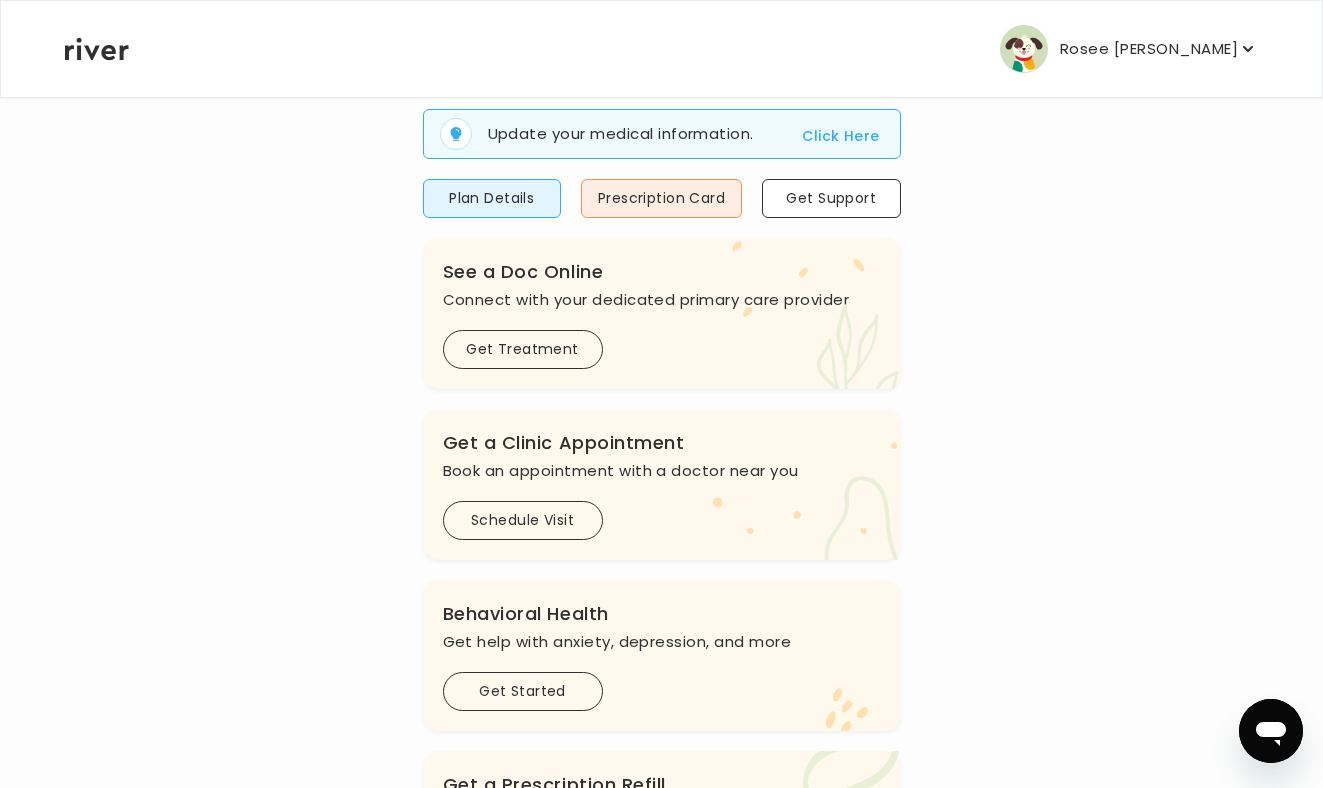 scroll, scrollTop: 0, scrollLeft: 0, axis: both 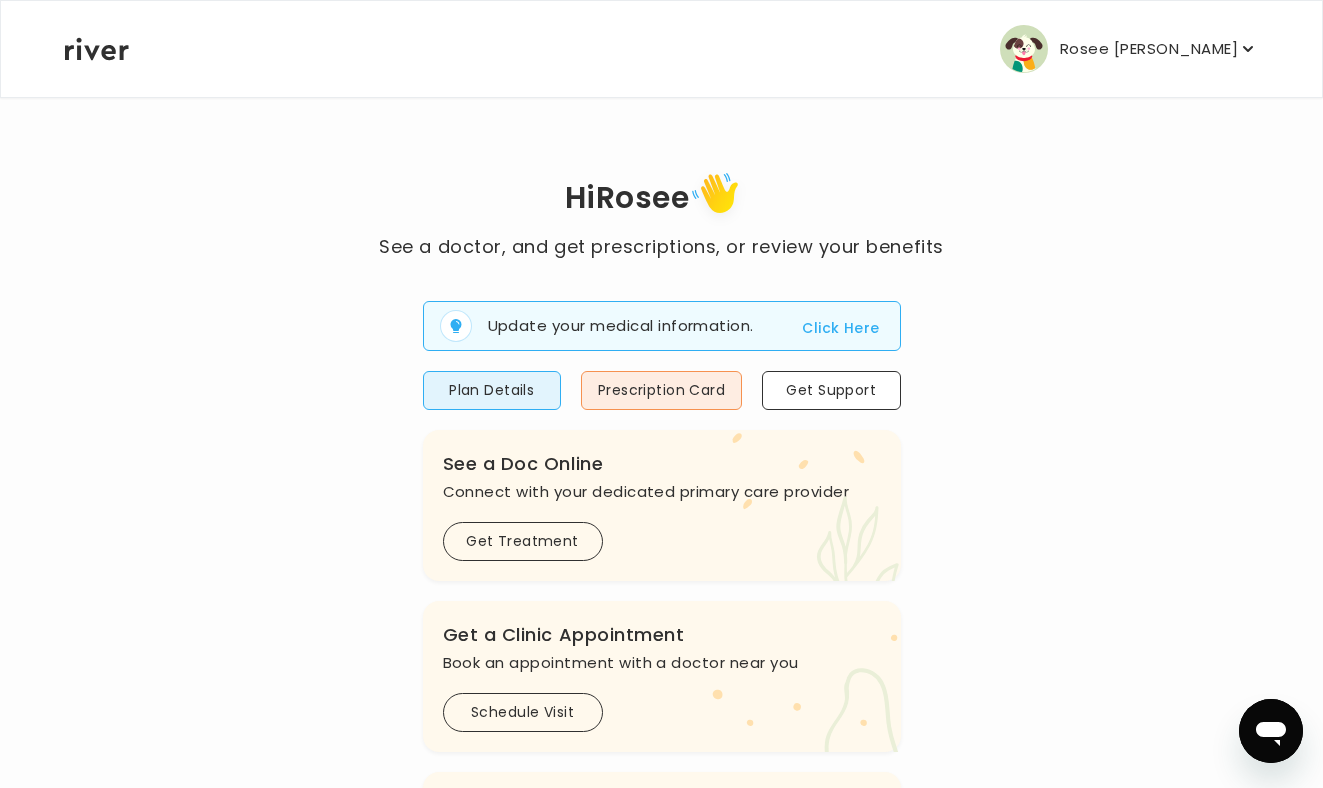 click on "Rosee [PERSON_NAME]" at bounding box center [1149, 49] 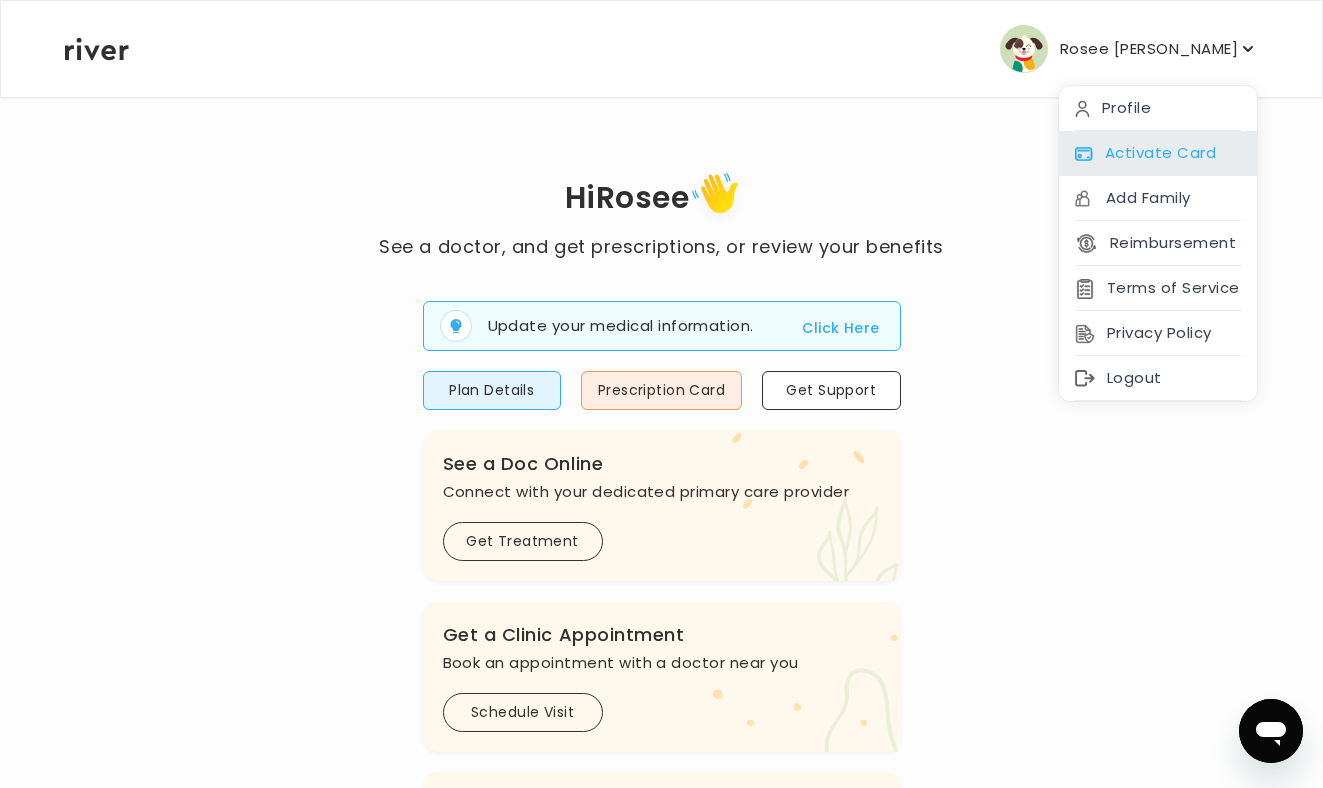 click on "Activate Card" at bounding box center (1158, 153) 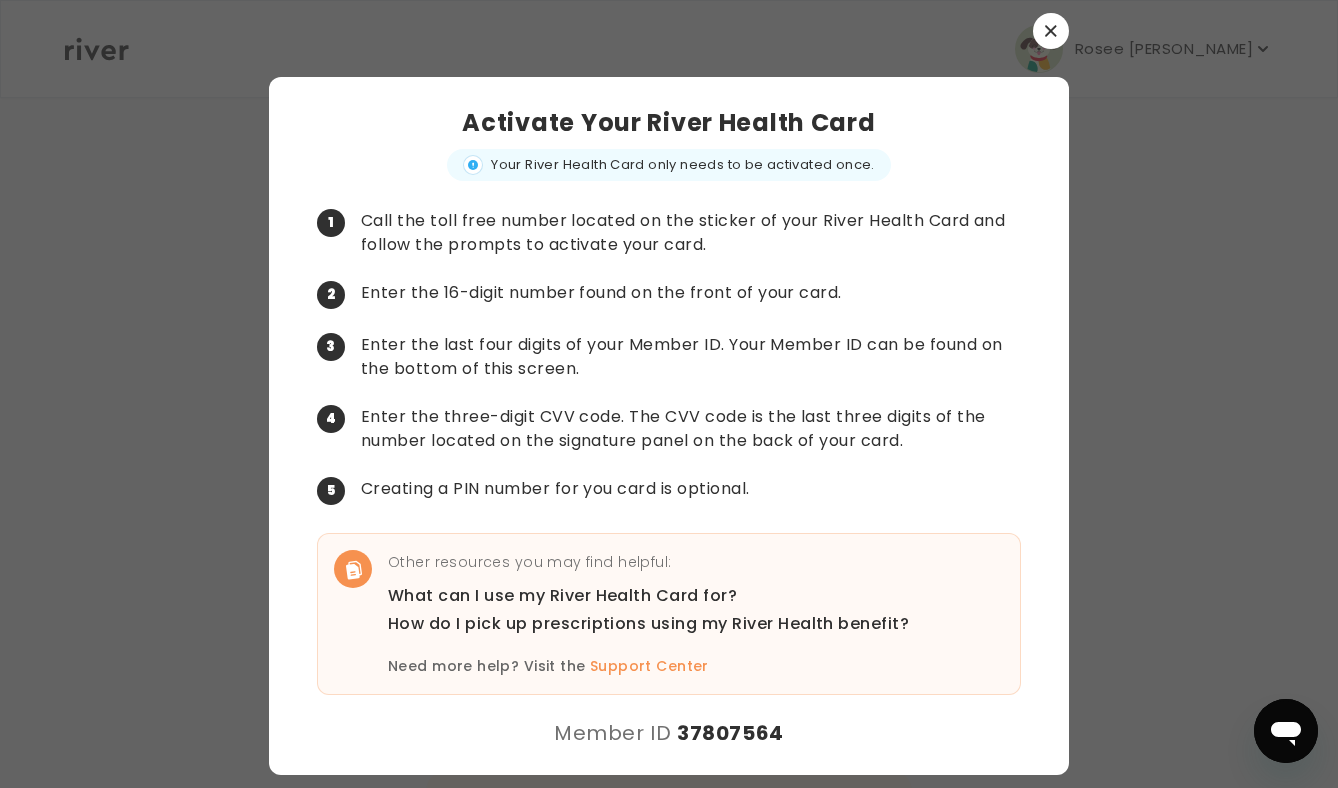 click 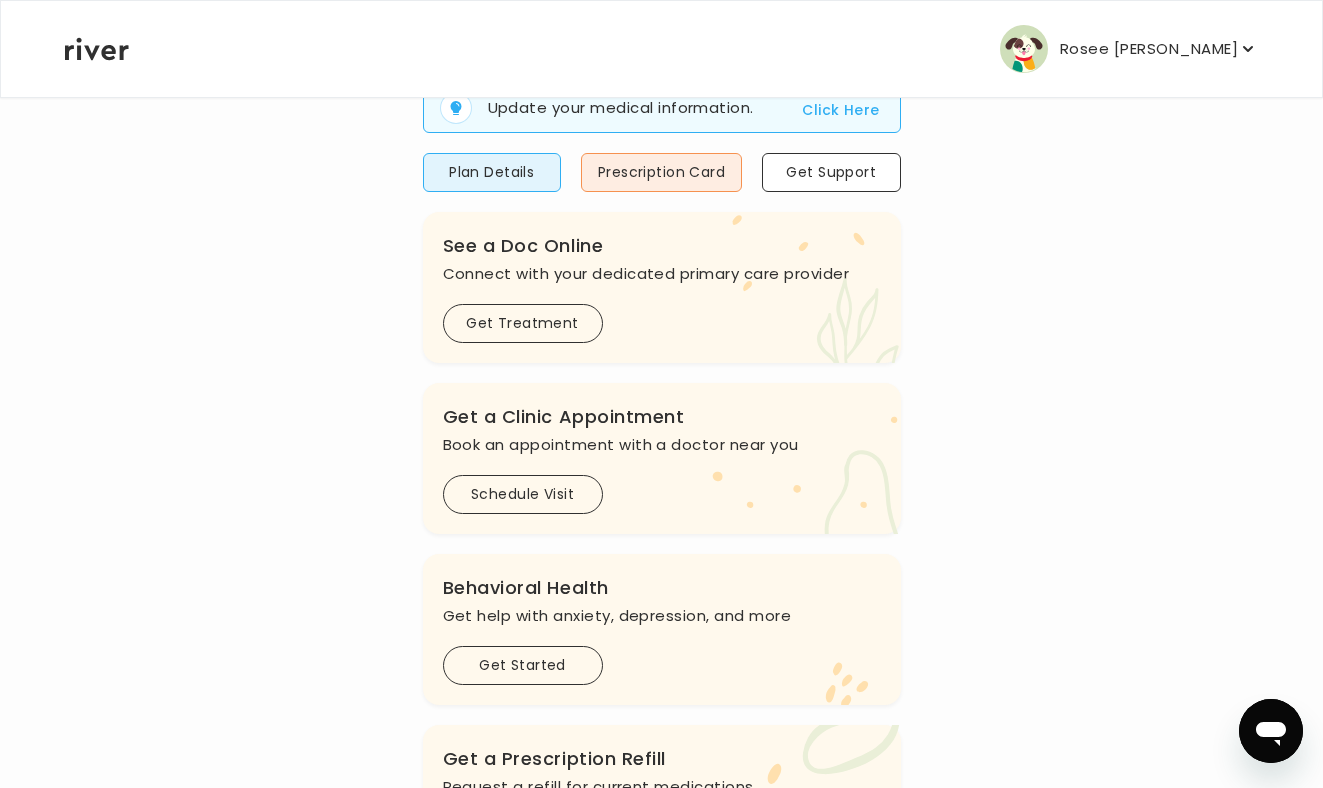 scroll, scrollTop: 538, scrollLeft: 0, axis: vertical 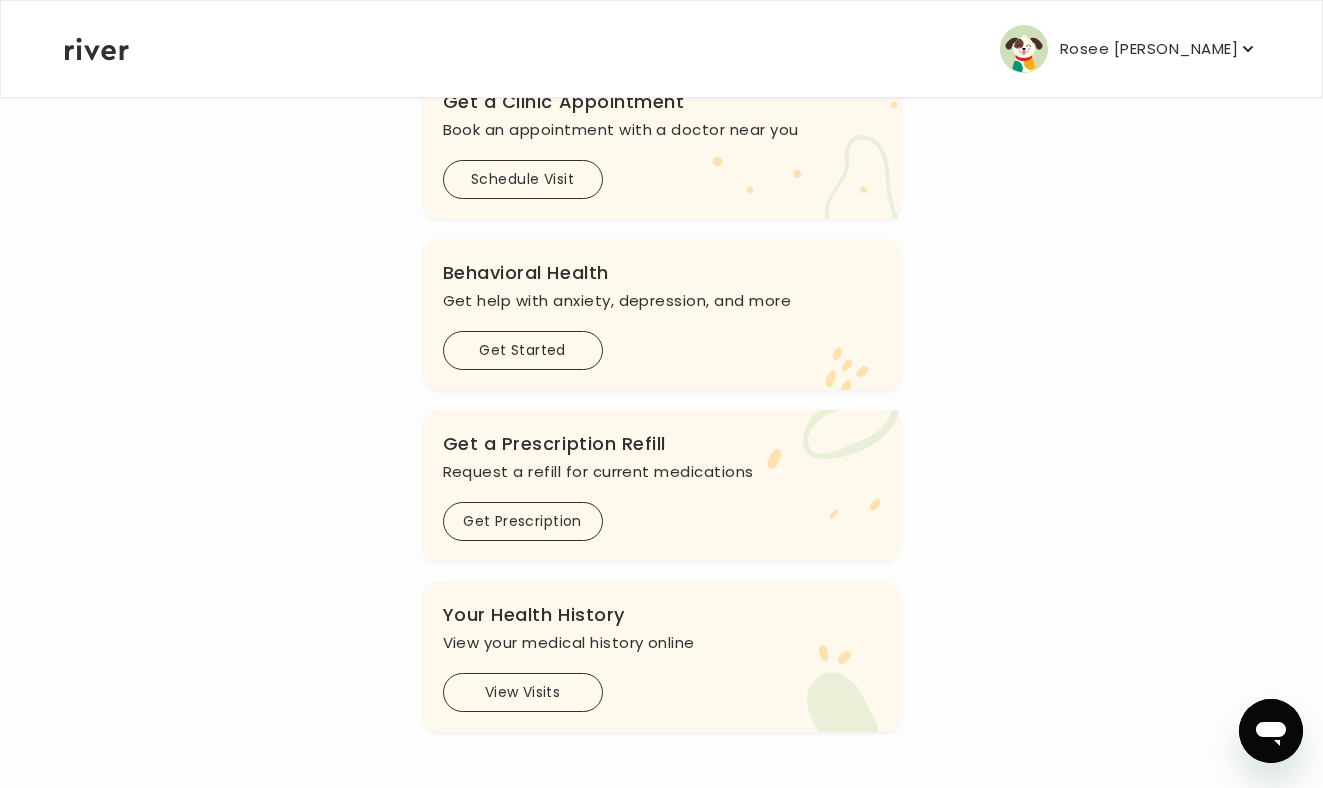 click on "Rosee [PERSON_NAME]" at bounding box center [1129, 49] 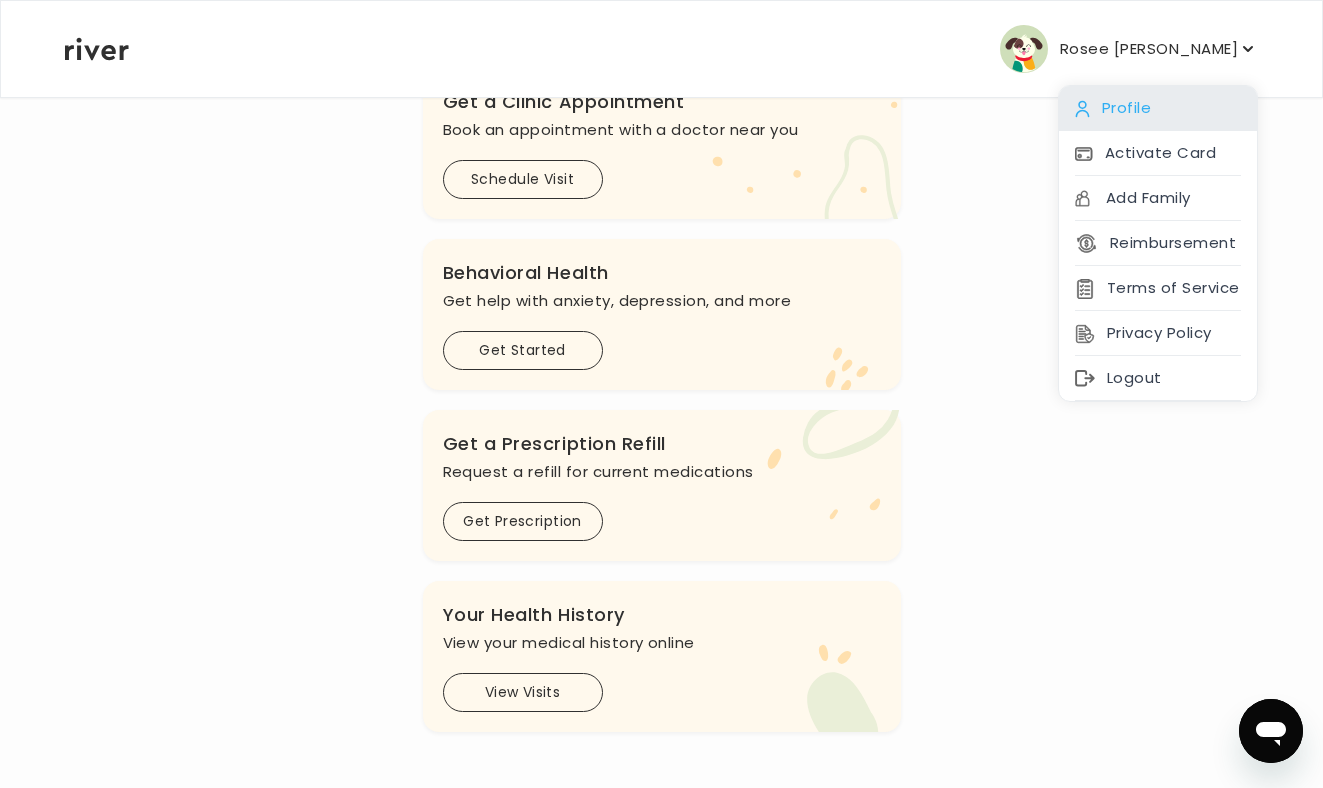 click on "Profile" at bounding box center [1158, 108] 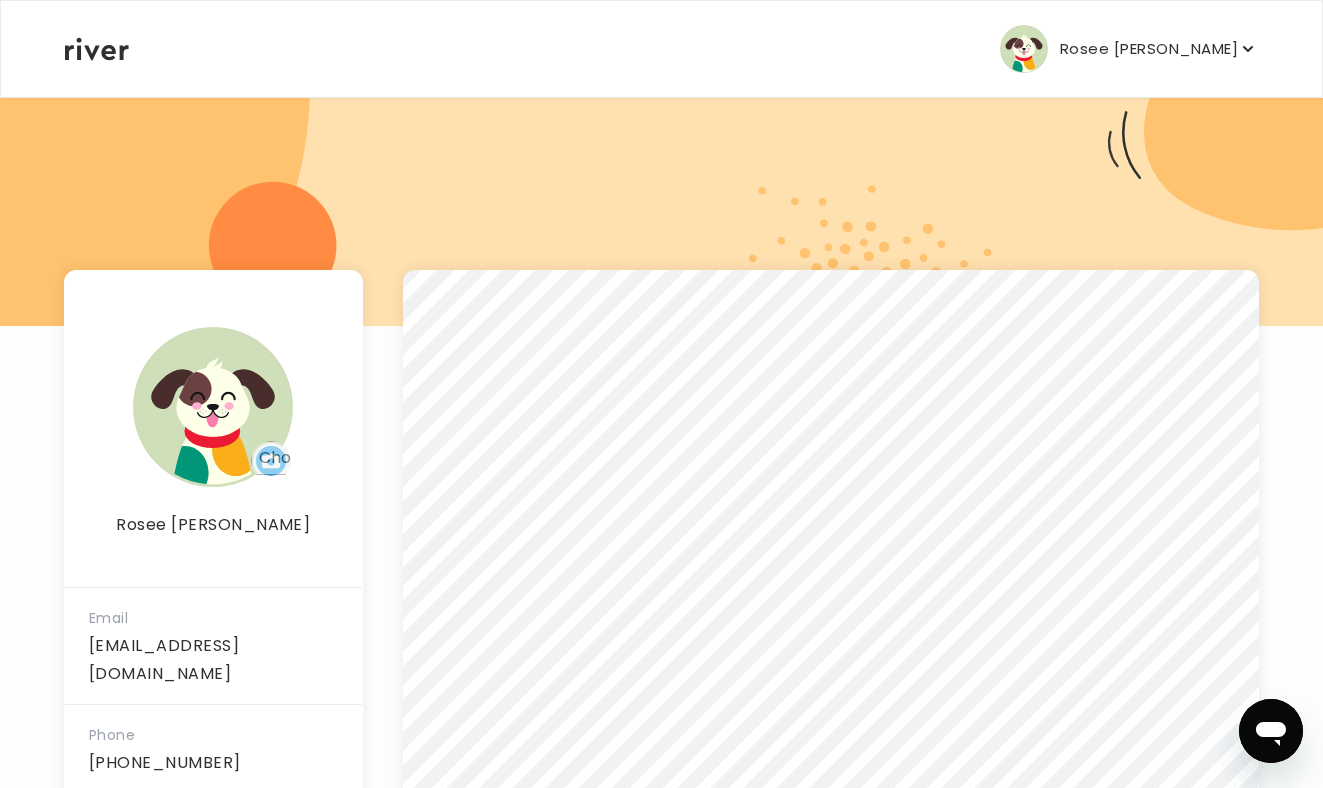 scroll, scrollTop: 126, scrollLeft: 0, axis: vertical 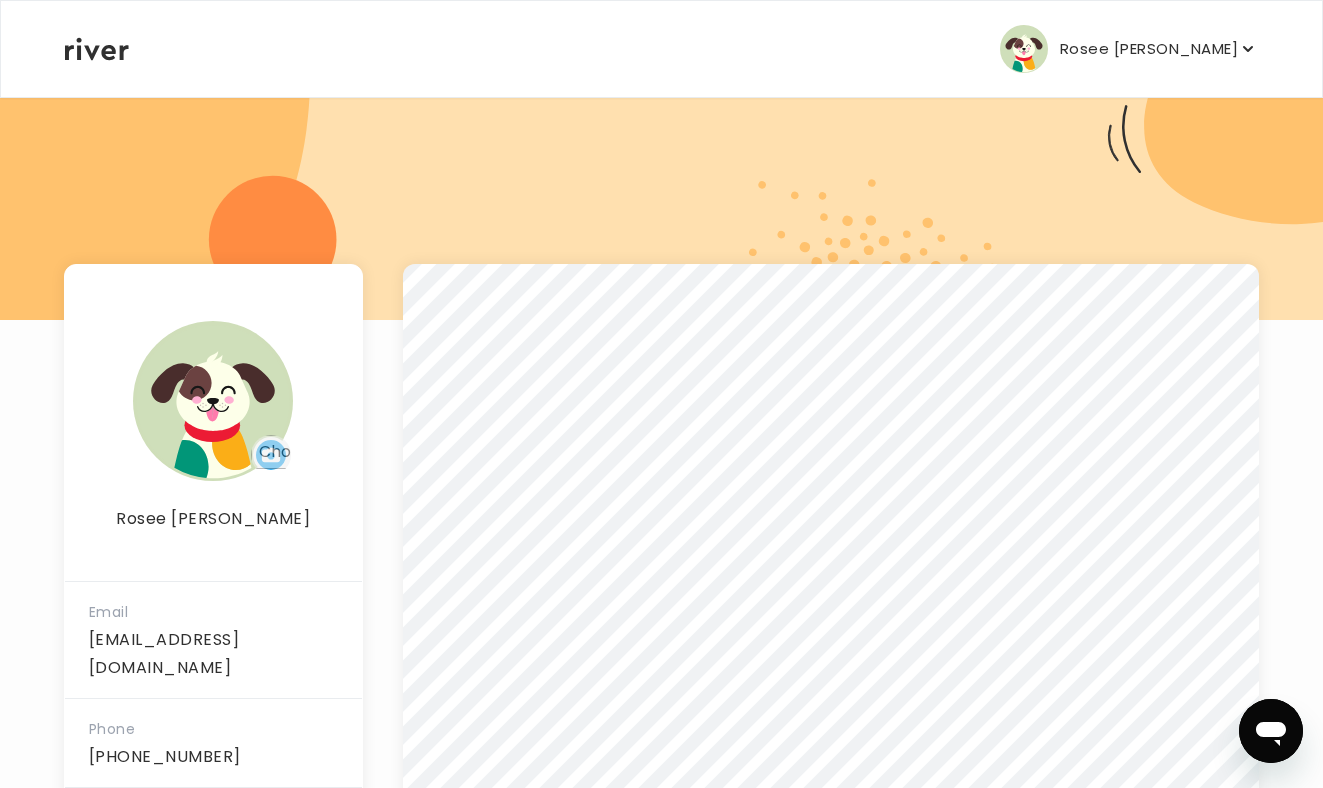 click 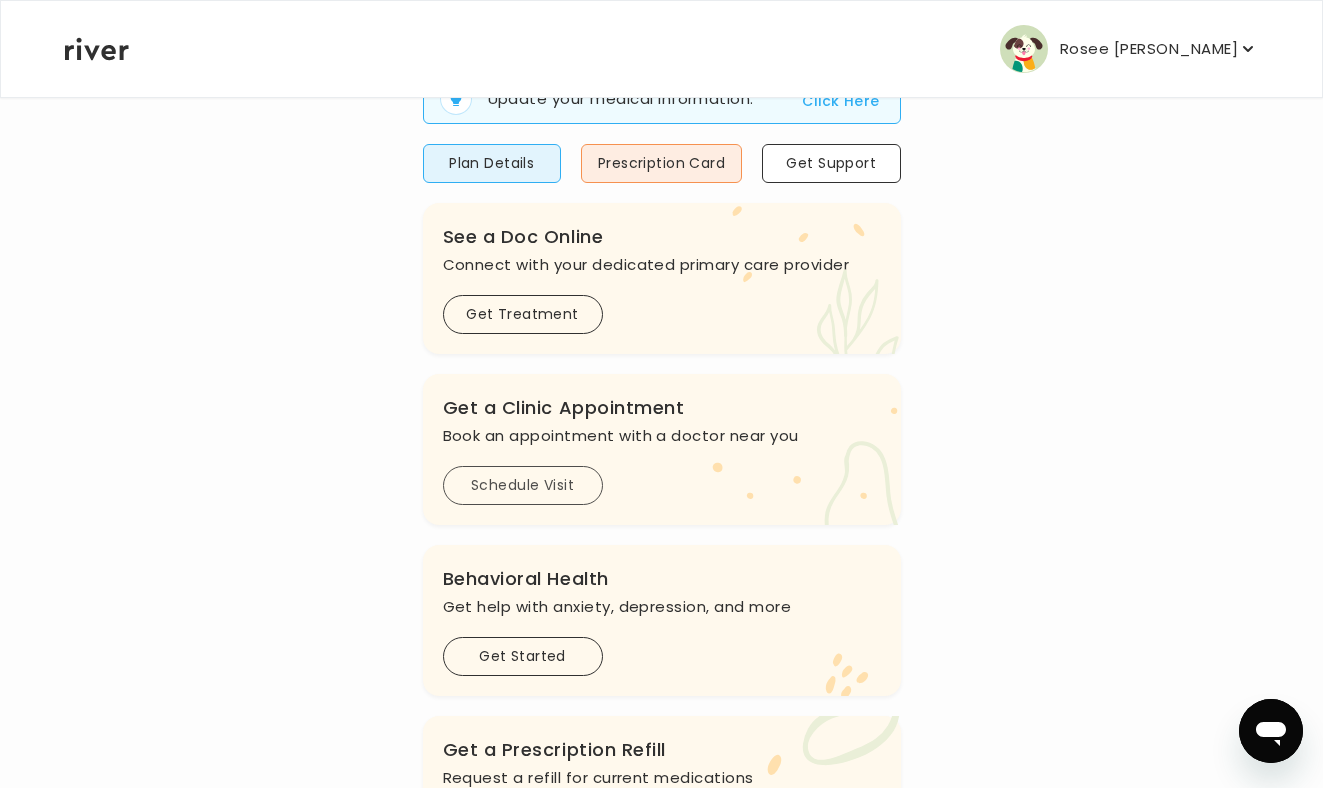 scroll, scrollTop: 217, scrollLeft: 0, axis: vertical 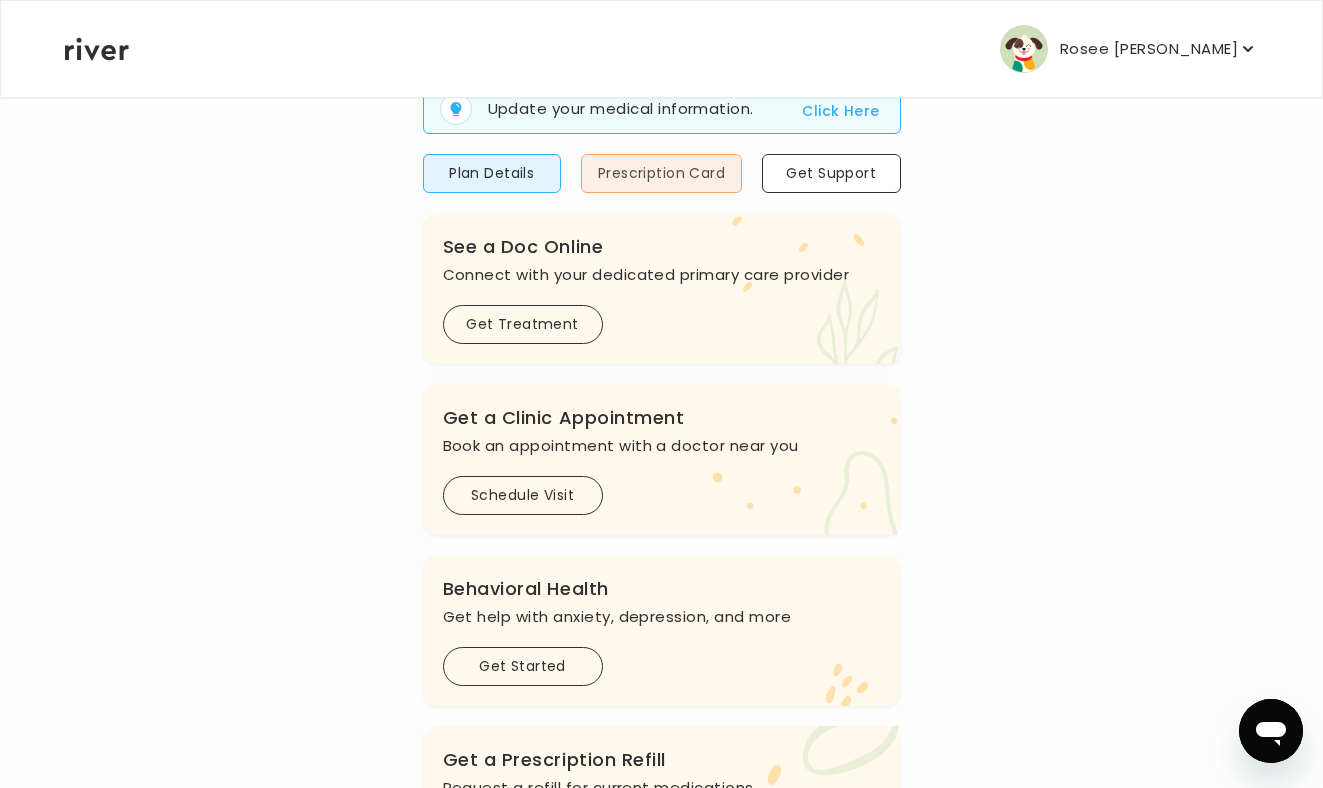 click on "Prescription Card" at bounding box center (661, 173) 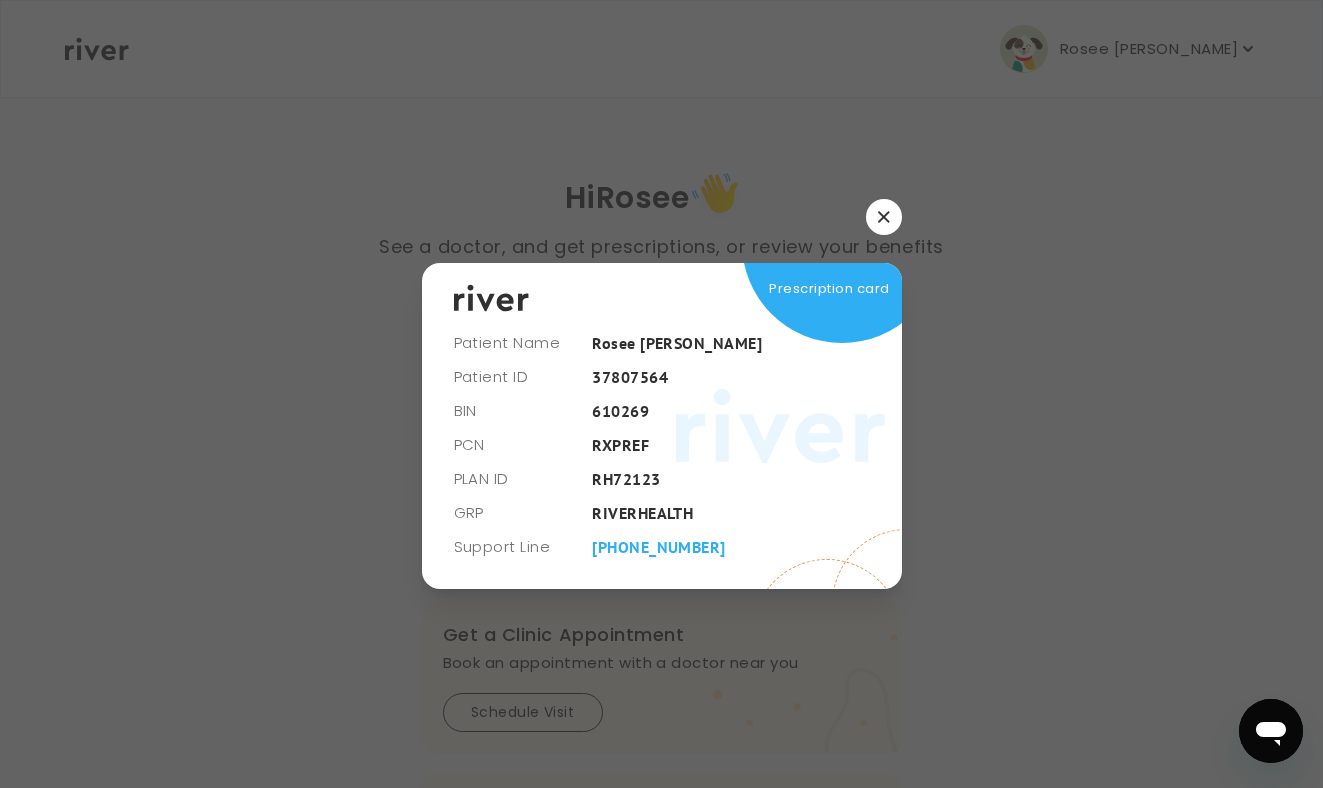 scroll, scrollTop: 0, scrollLeft: 0, axis: both 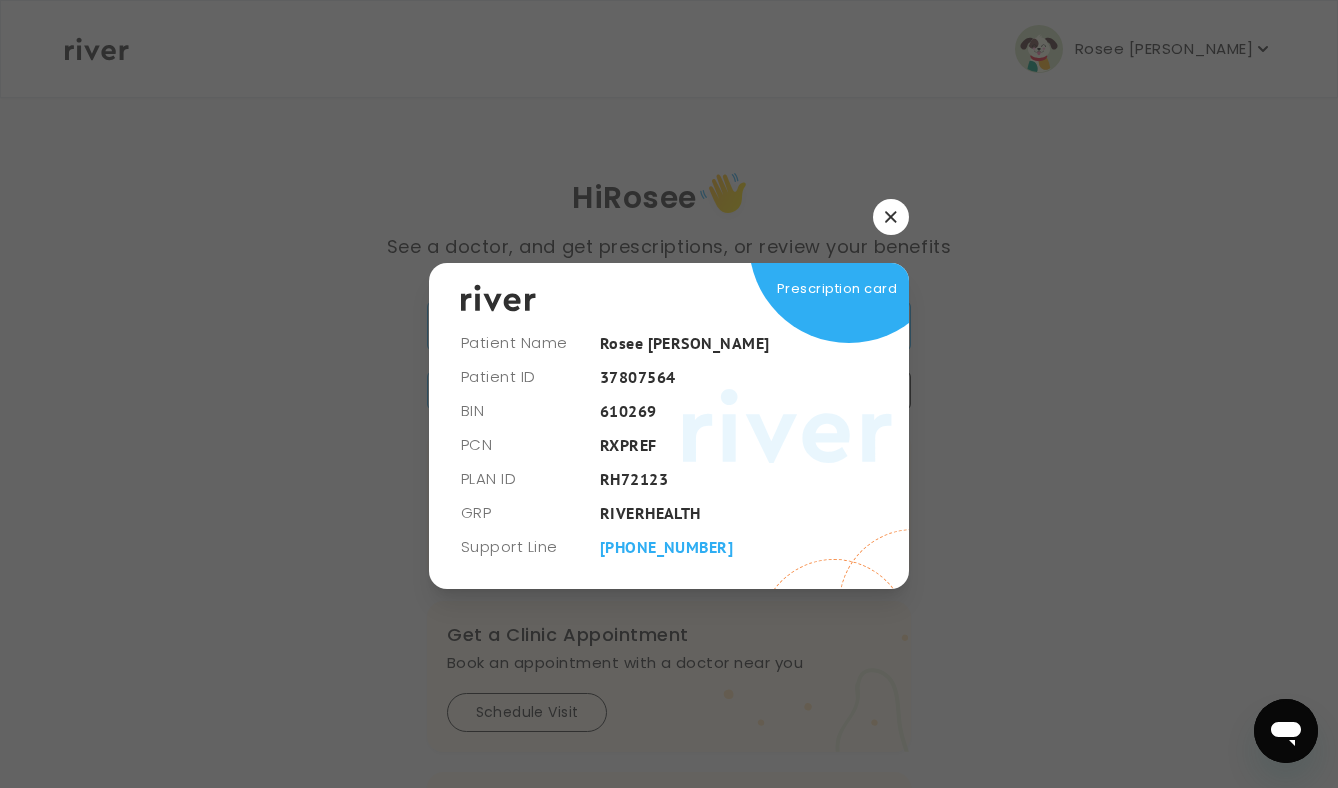 click at bounding box center (891, 217) 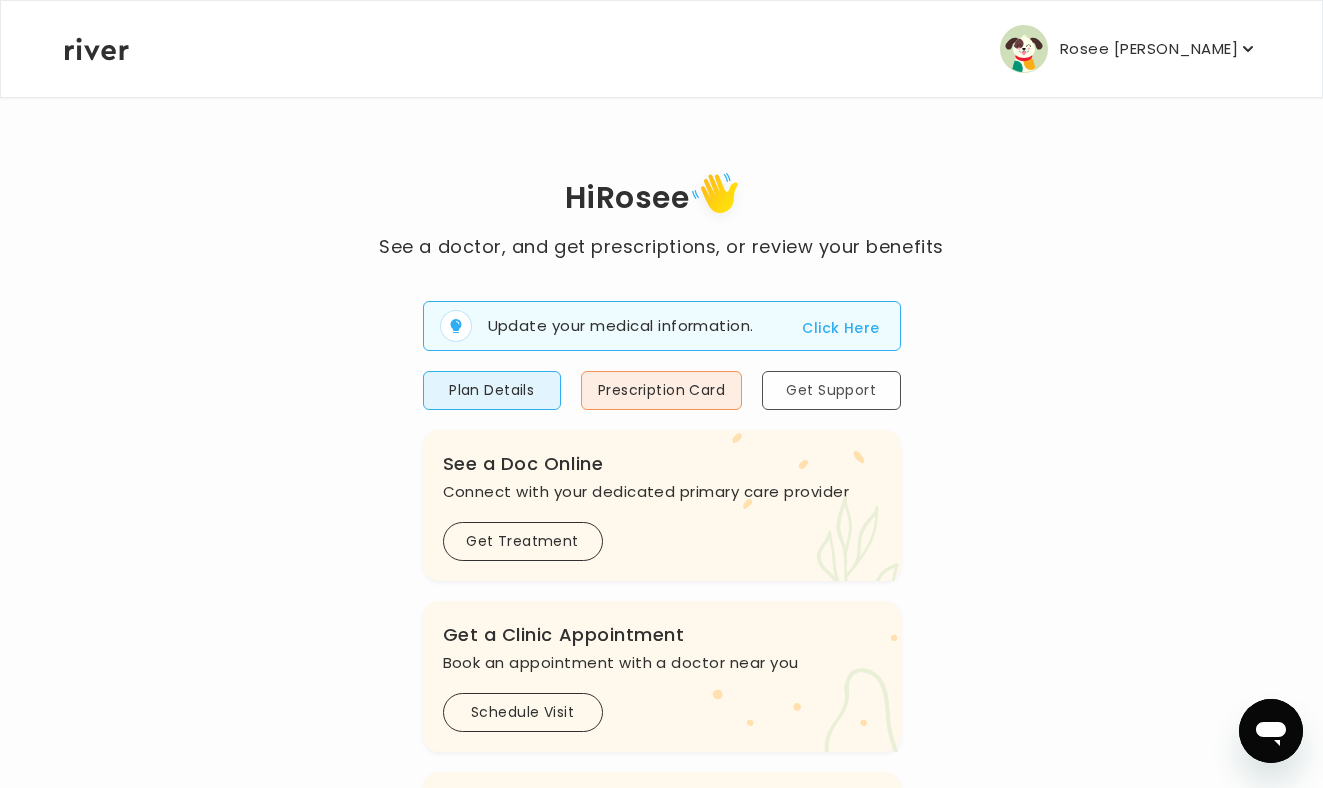 click on "Get Support" at bounding box center (831, 390) 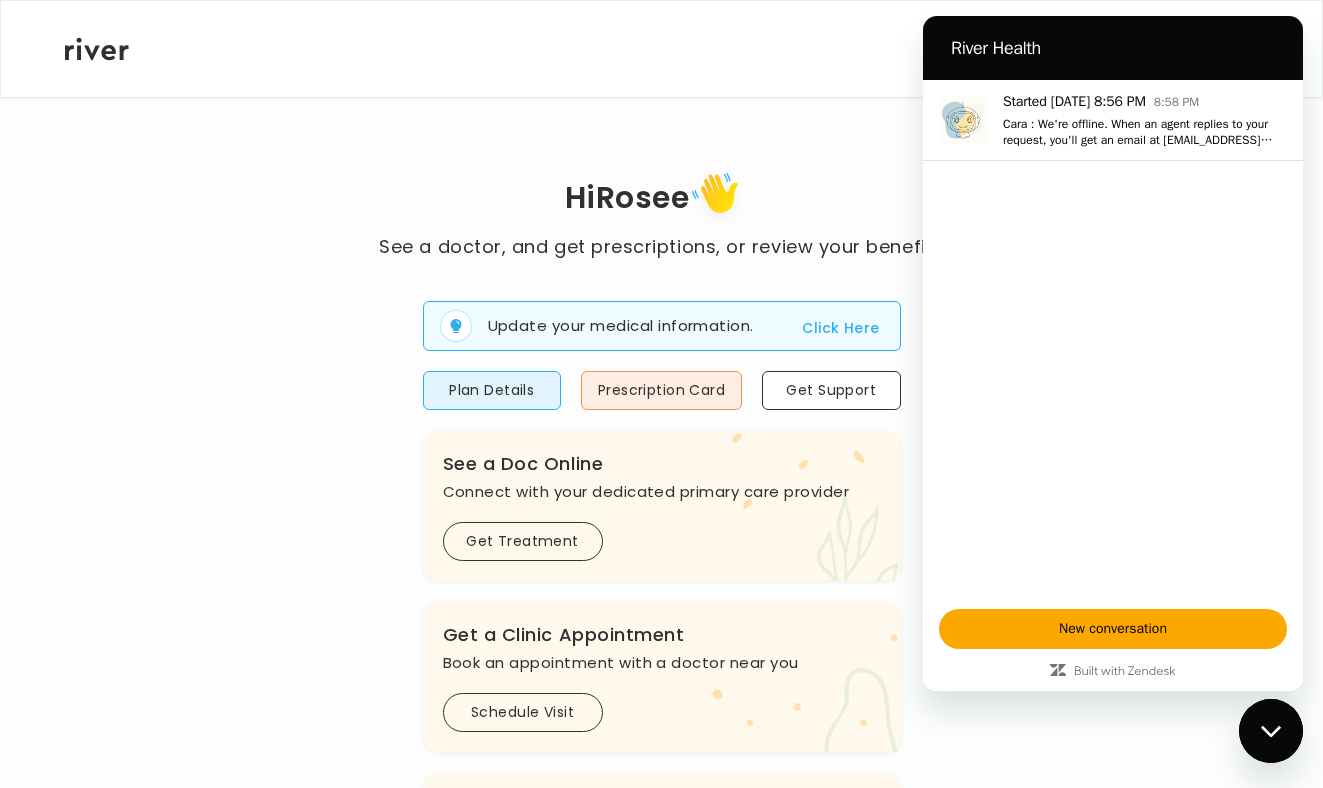 click on "Hi  Rosee See a doctor, and get prescriptions, or review your benefits Update your medical information. Click Here Plan Details Prescription Card Get Support
.cls-1 {
fill: #ffe0ae;
}
.cls-2 {
fill: #eaefd8;
}
River Health Essential ACTIVE Individual Plan
.cls-see {
fill: #eaefd8;
}
.cls-see-doctor {
fill: #ffe0ae;
}
See a Doc Online Connect with your dedicated primary care provider Get Treatment
.cls-clinic {
fill: #eaefd8;
}
.cls-clinic-appt {
fill: #ffe0ae;
}
Get a Clinic Appointment Book an appointment with a doctor near you Schedule Visit
.cls-1 {
fill: #ffe0ae;
}
Behavioral Health Get help with anxiety, [MEDICAL_DATA], and more Get Started .cls-1{fill:#ffe0ae} Get a Prescription Refill Request a refill for current medications Get Prescription Your Health History View your medical history online View Visits" at bounding box center (661, 708) 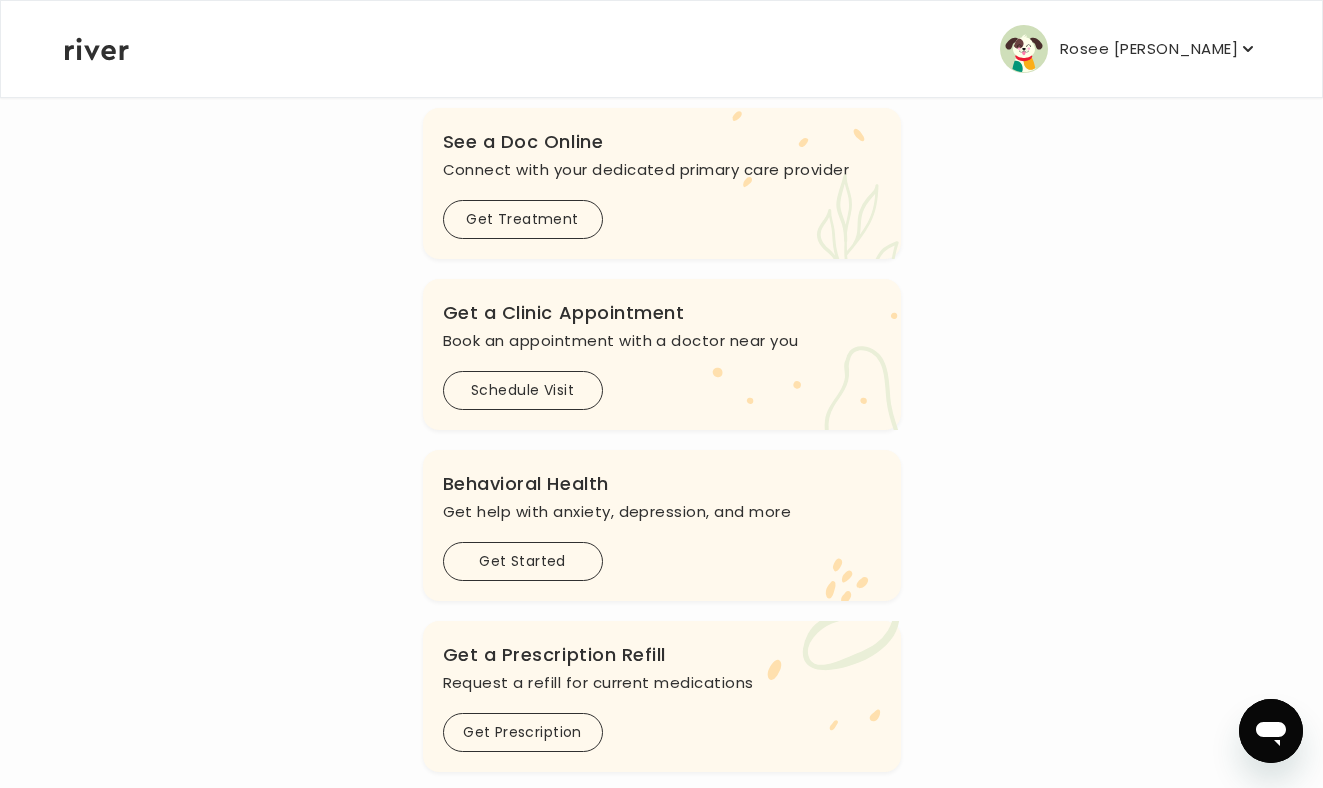 scroll, scrollTop: 0, scrollLeft: 0, axis: both 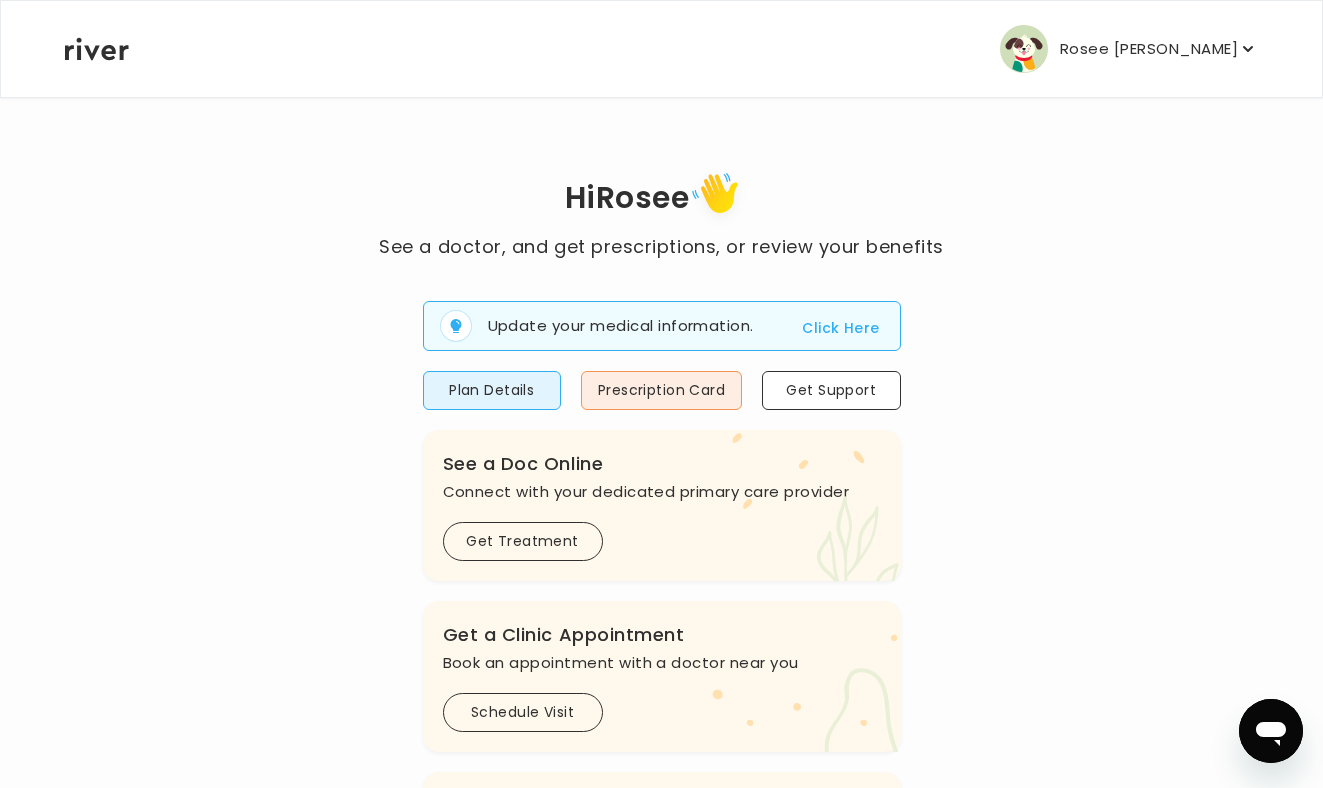 click on "Rosee [PERSON_NAME]" at bounding box center (1149, 49) 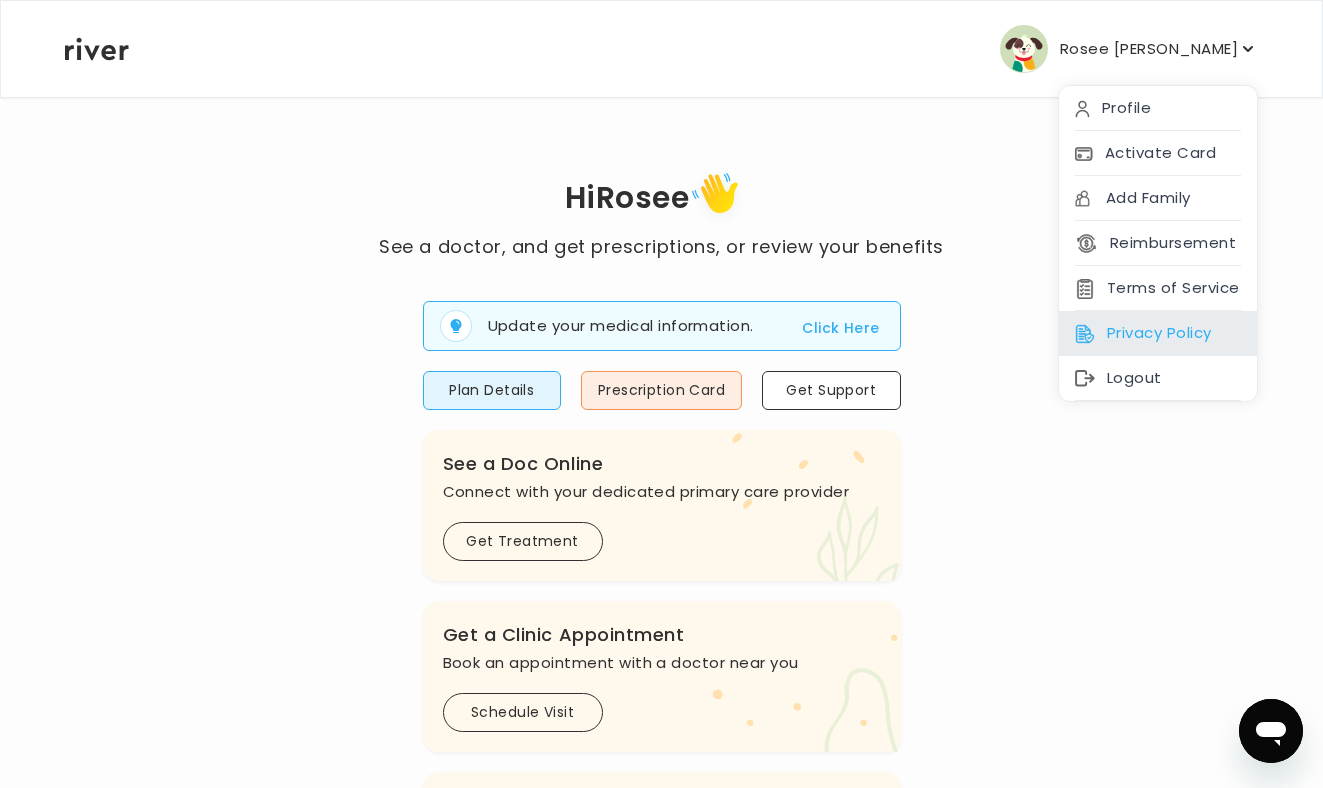 click on "Privacy Policy" at bounding box center (1158, 333) 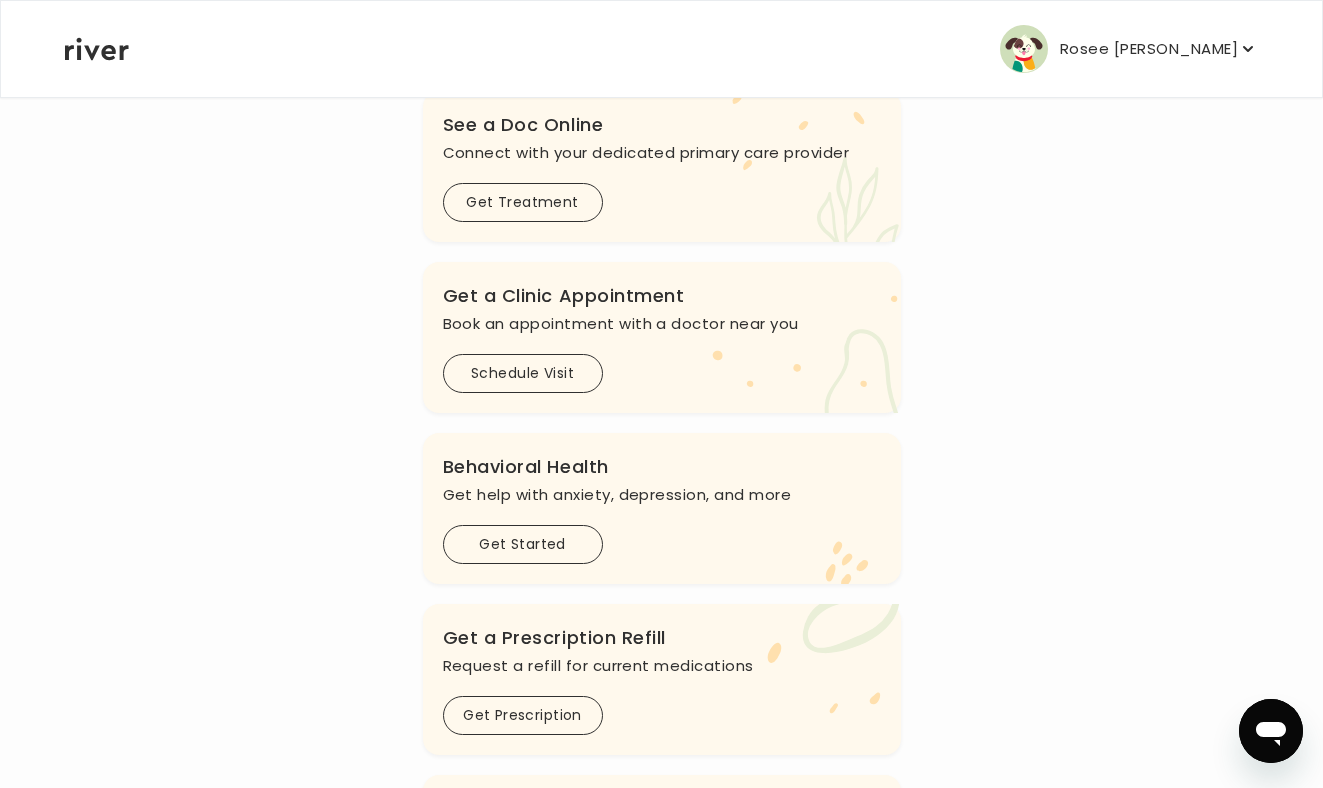 scroll, scrollTop: 0, scrollLeft: 0, axis: both 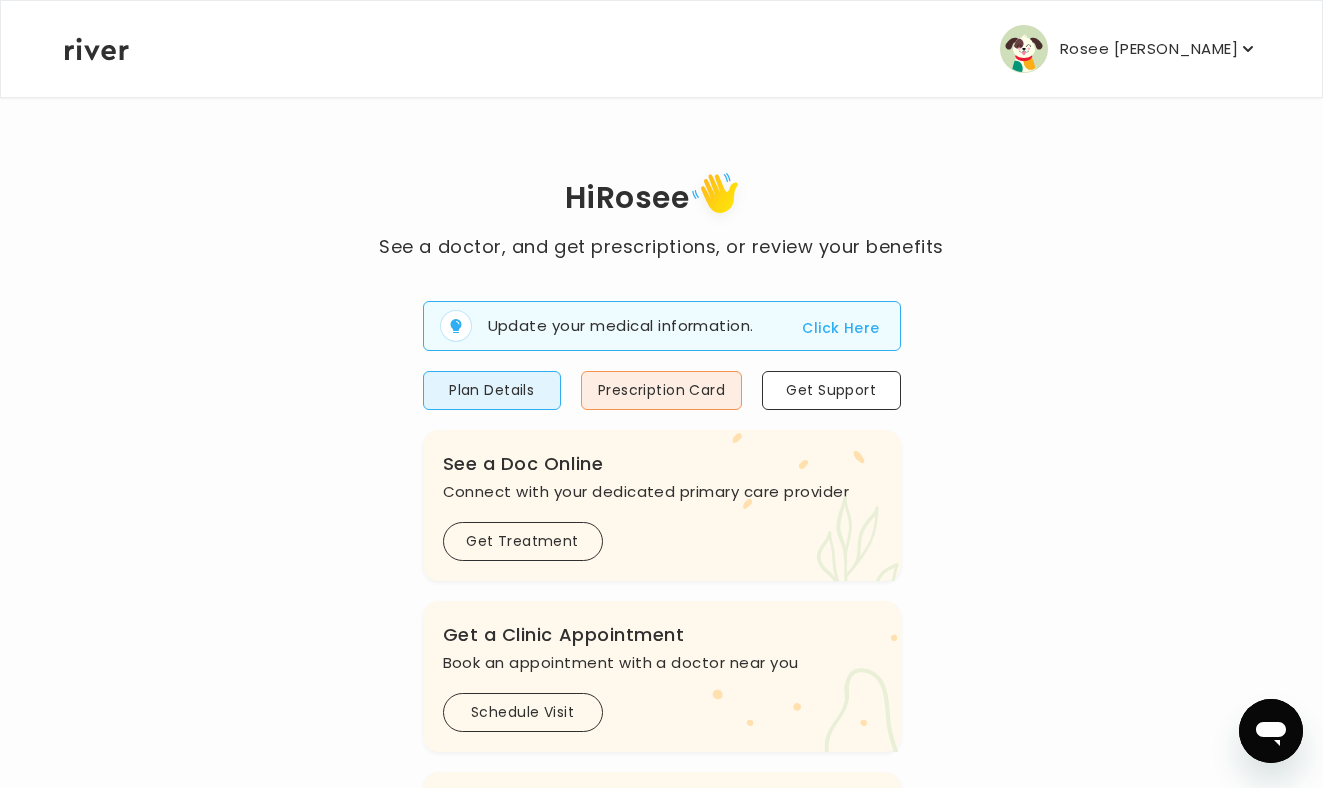 click on "Rosee [PERSON_NAME]" at bounding box center [1149, 49] 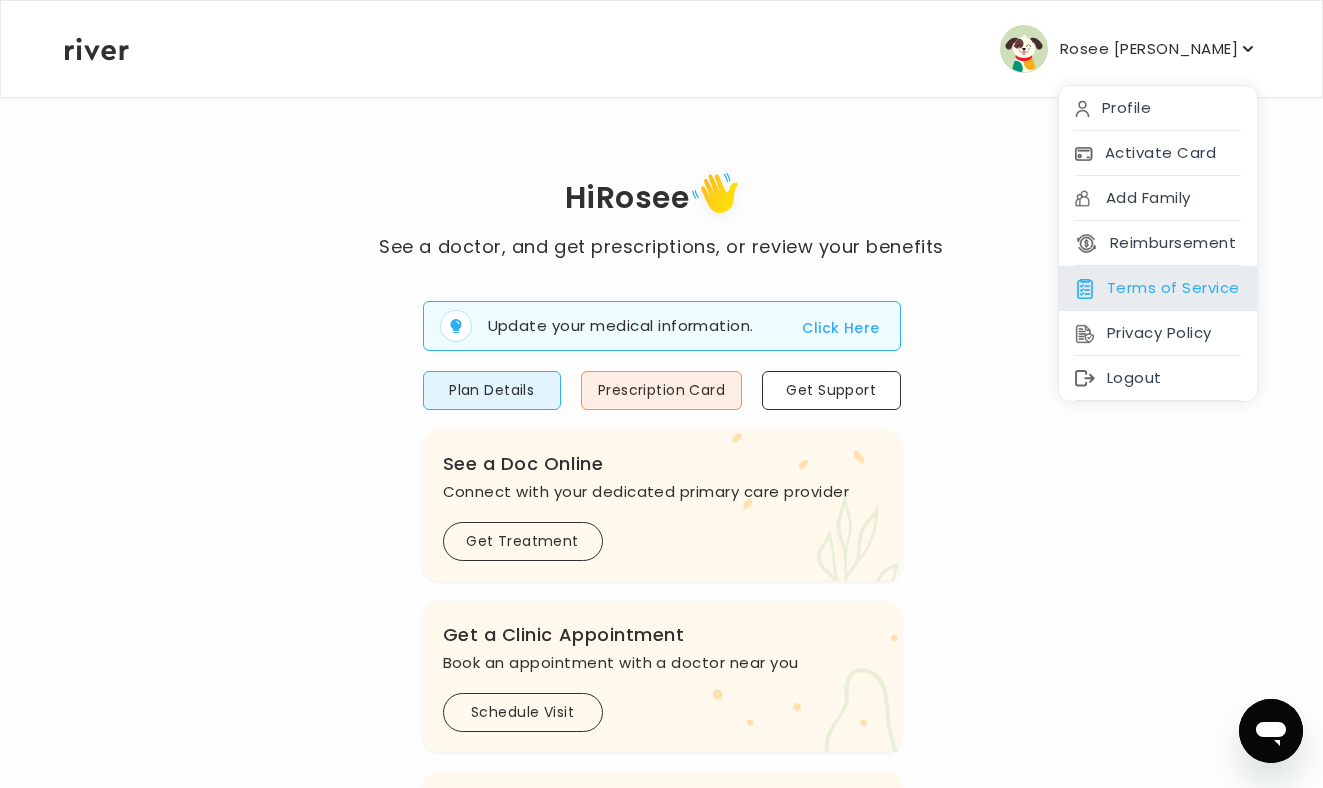 click on "Terms of Service" at bounding box center (1158, 288) 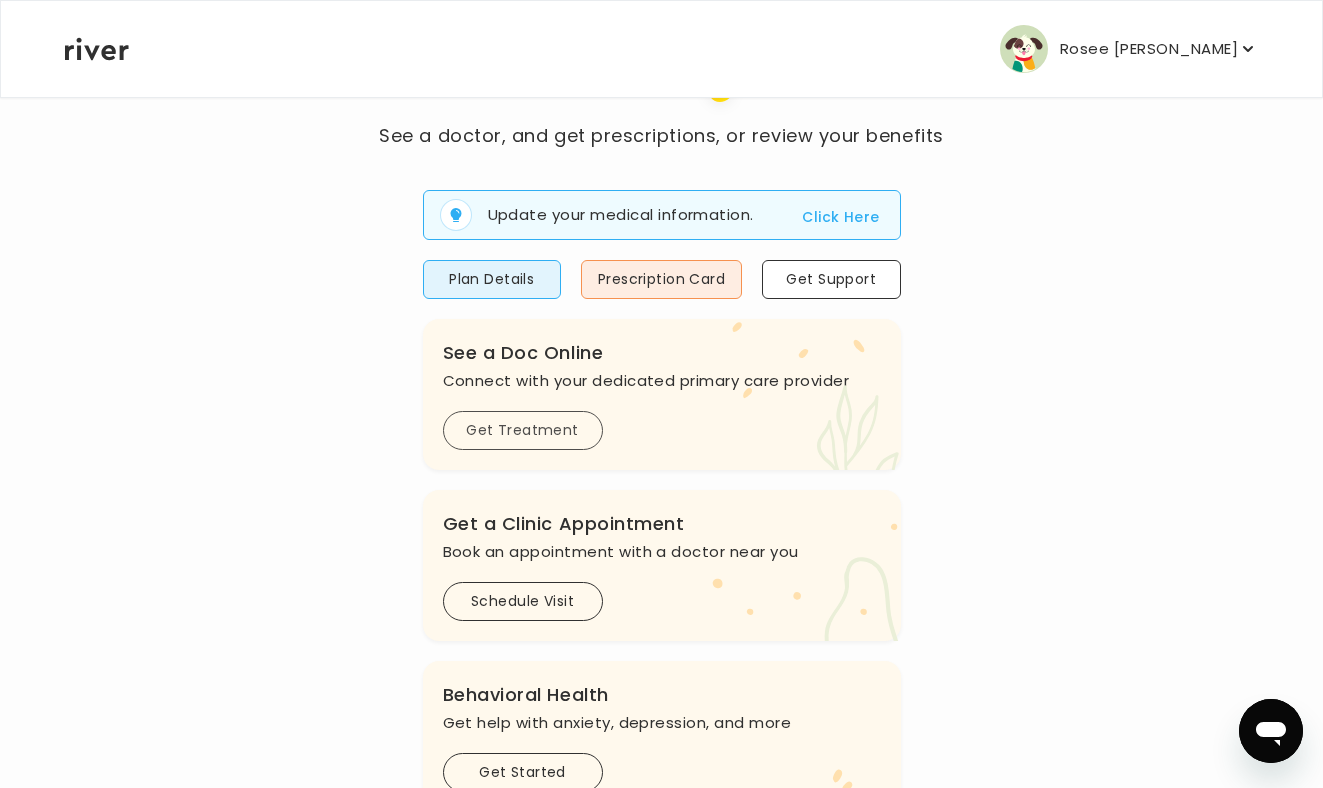 scroll, scrollTop: 114, scrollLeft: 0, axis: vertical 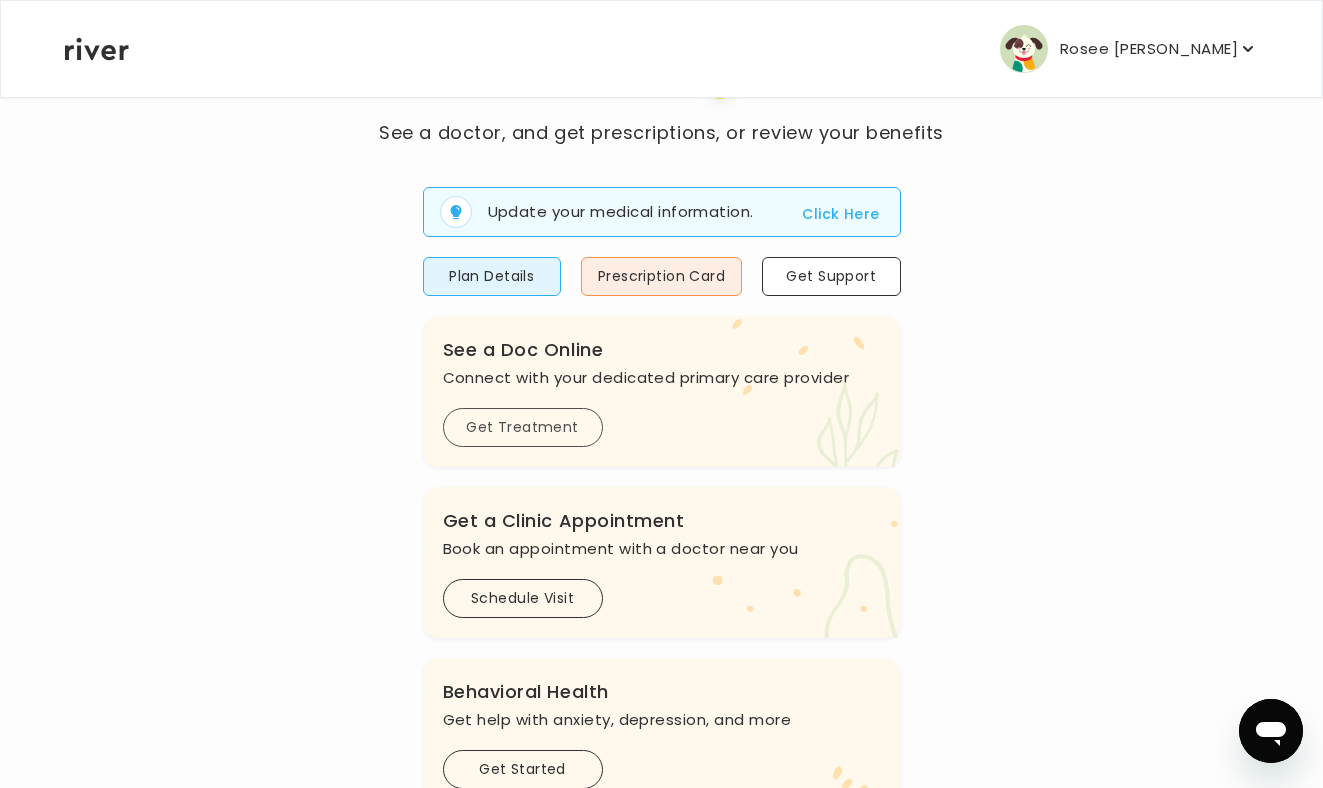 click on "Get Treatment" at bounding box center [523, 427] 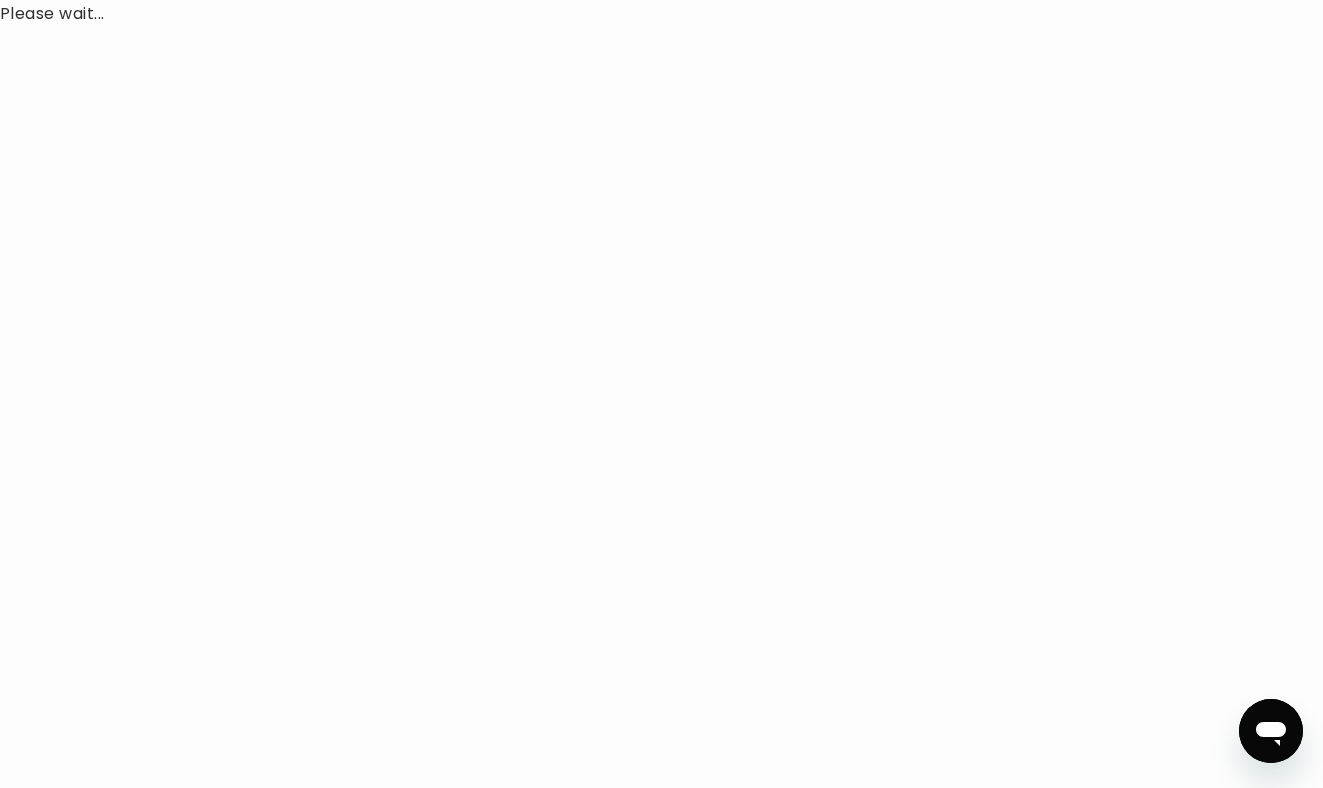scroll, scrollTop: 0, scrollLeft: 0, axis: both 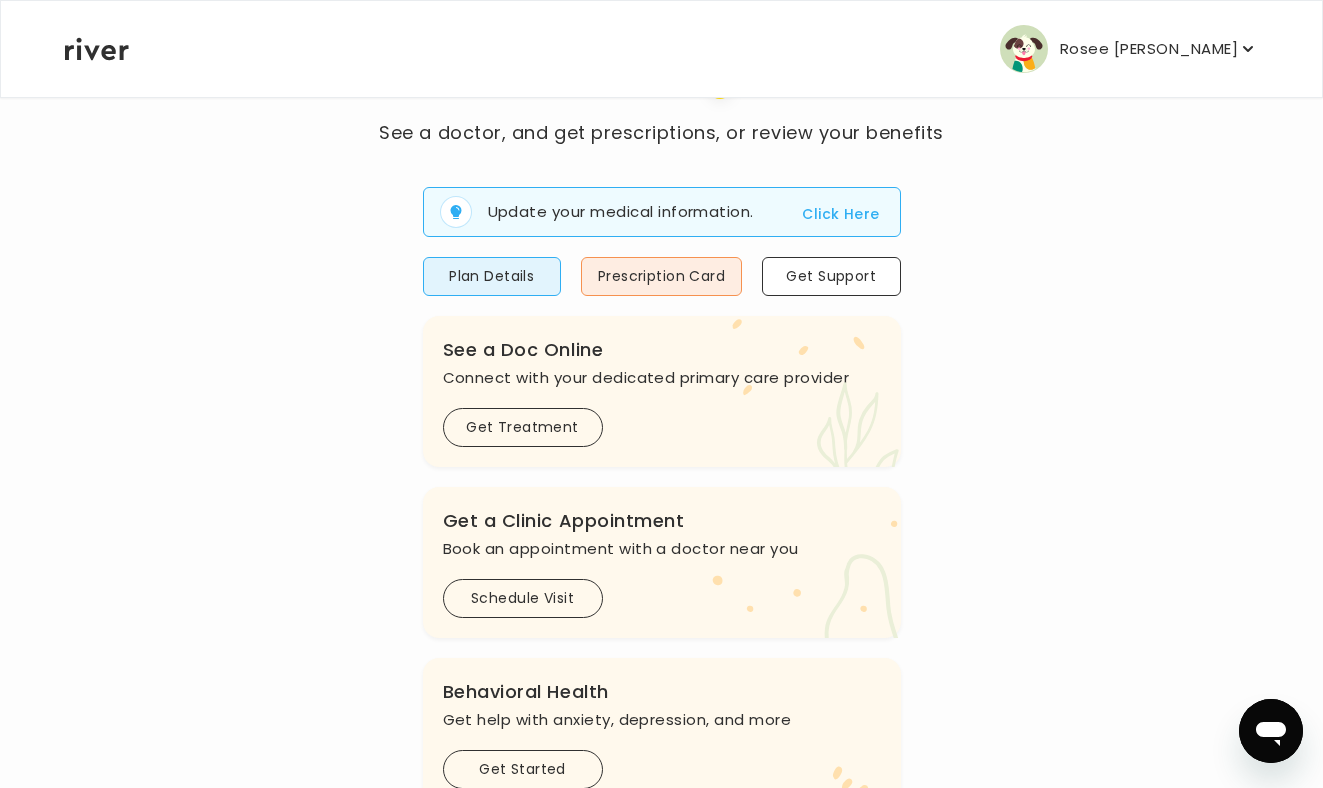 click on "Click Here" at bounding box center (840, 214) 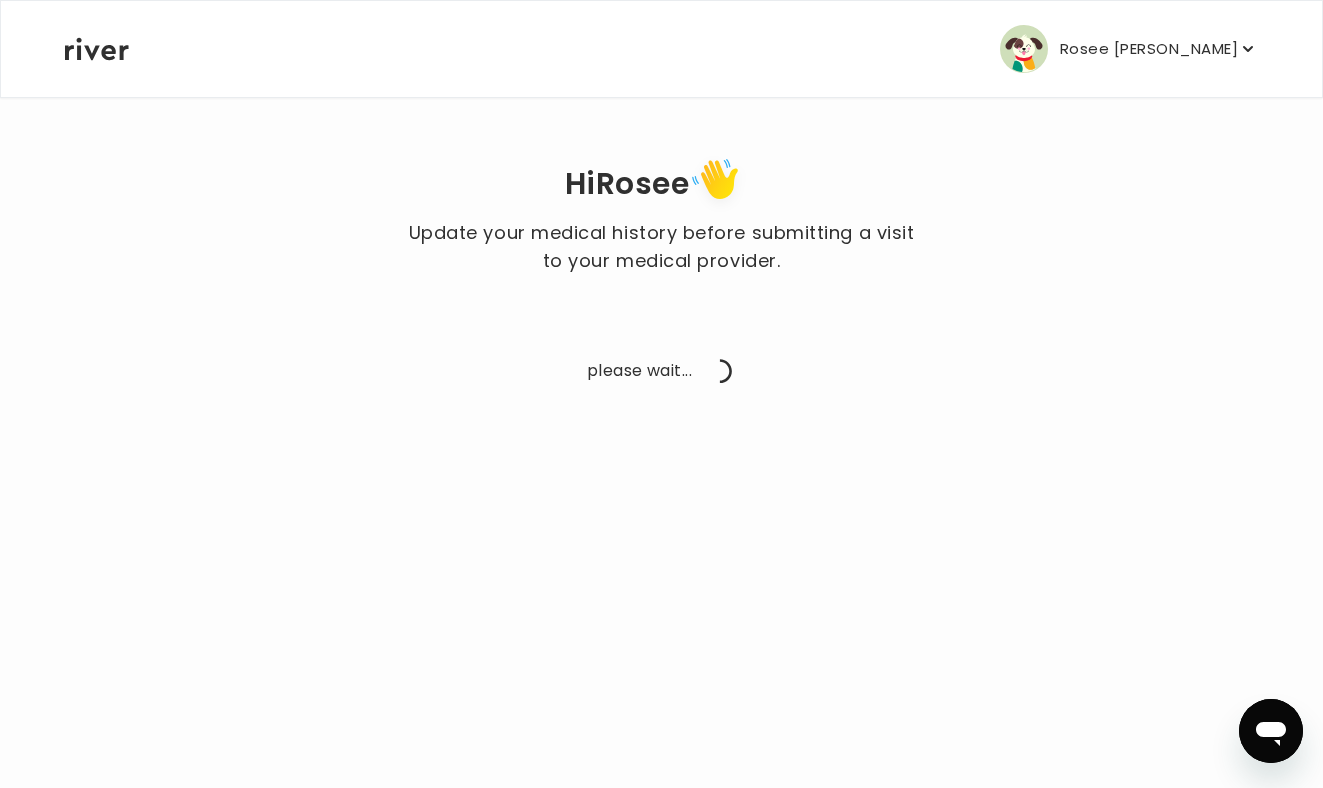 scroll, scrollTop: 0, scrollLeft: 0, axis: both 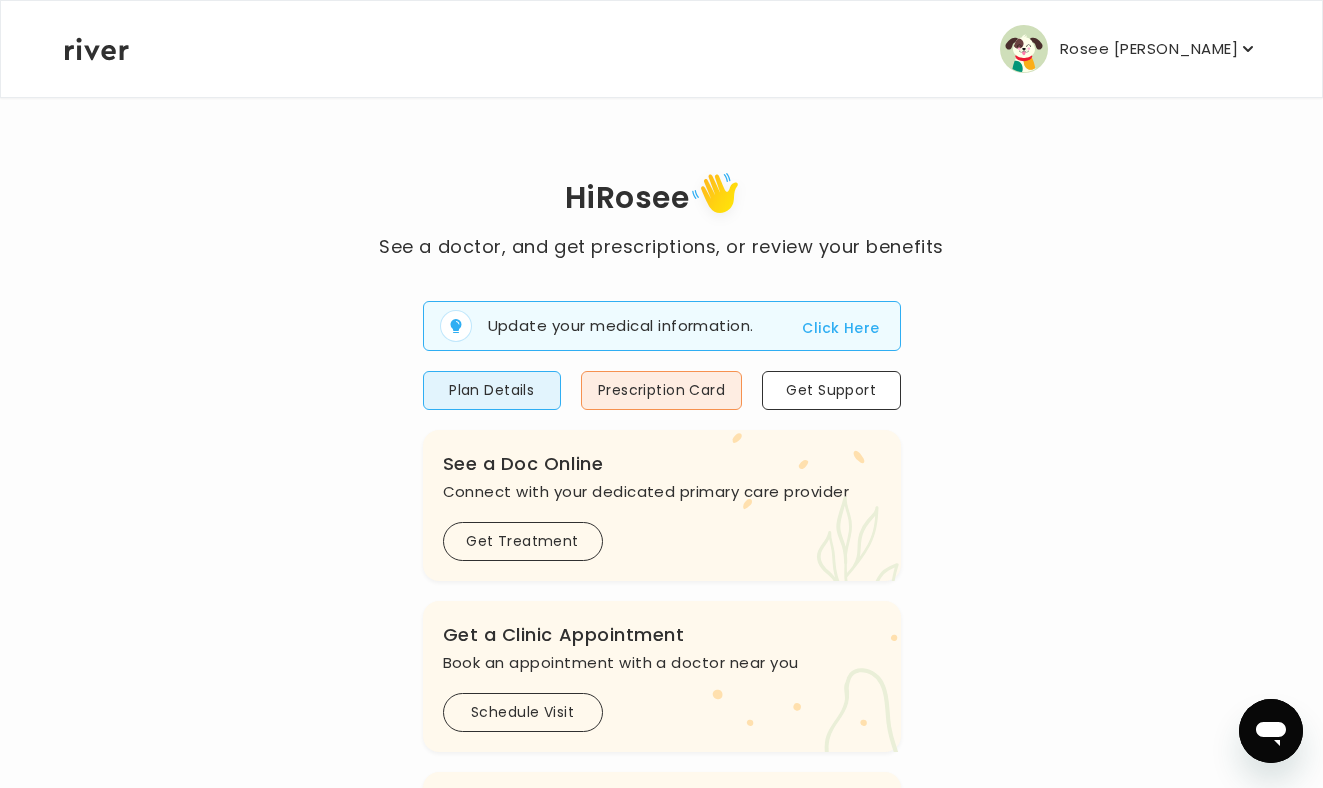 click at bounding box center [1024, 49] 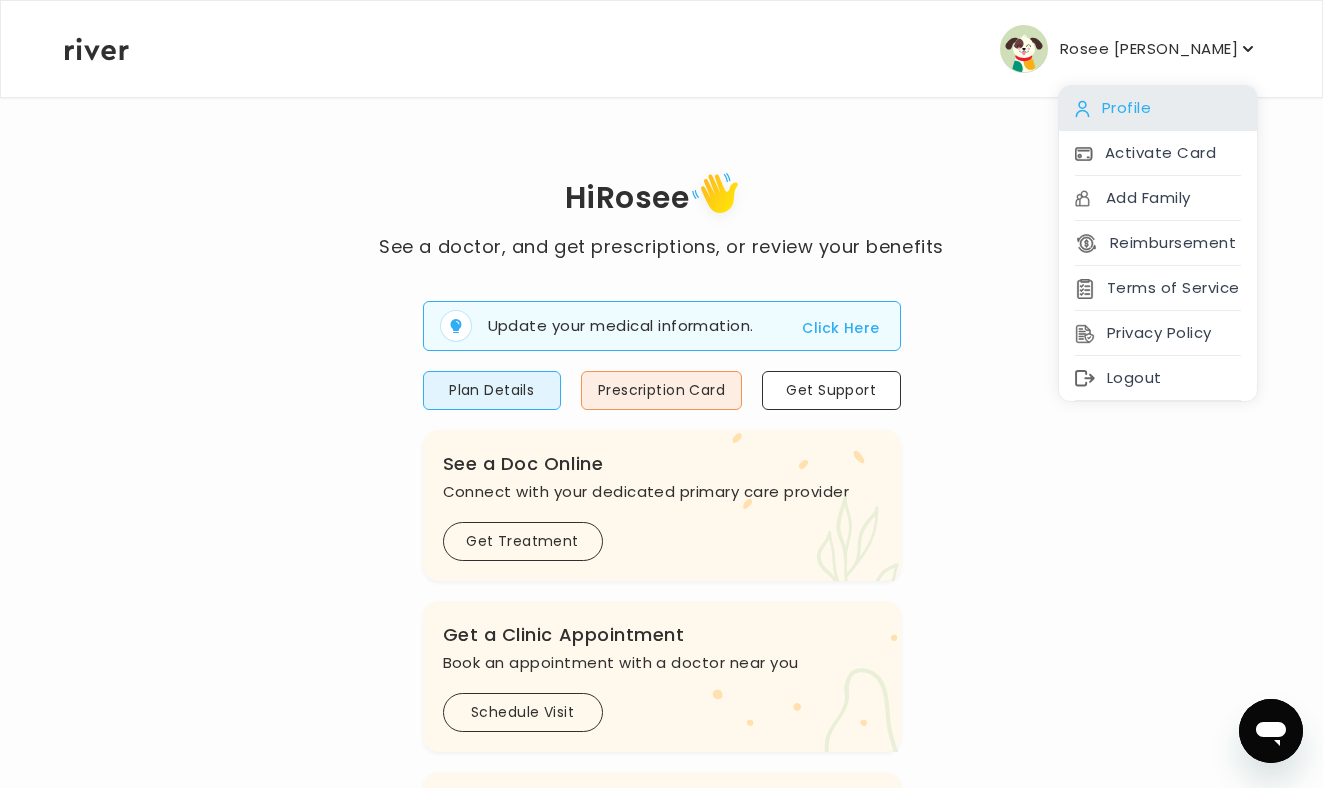 click 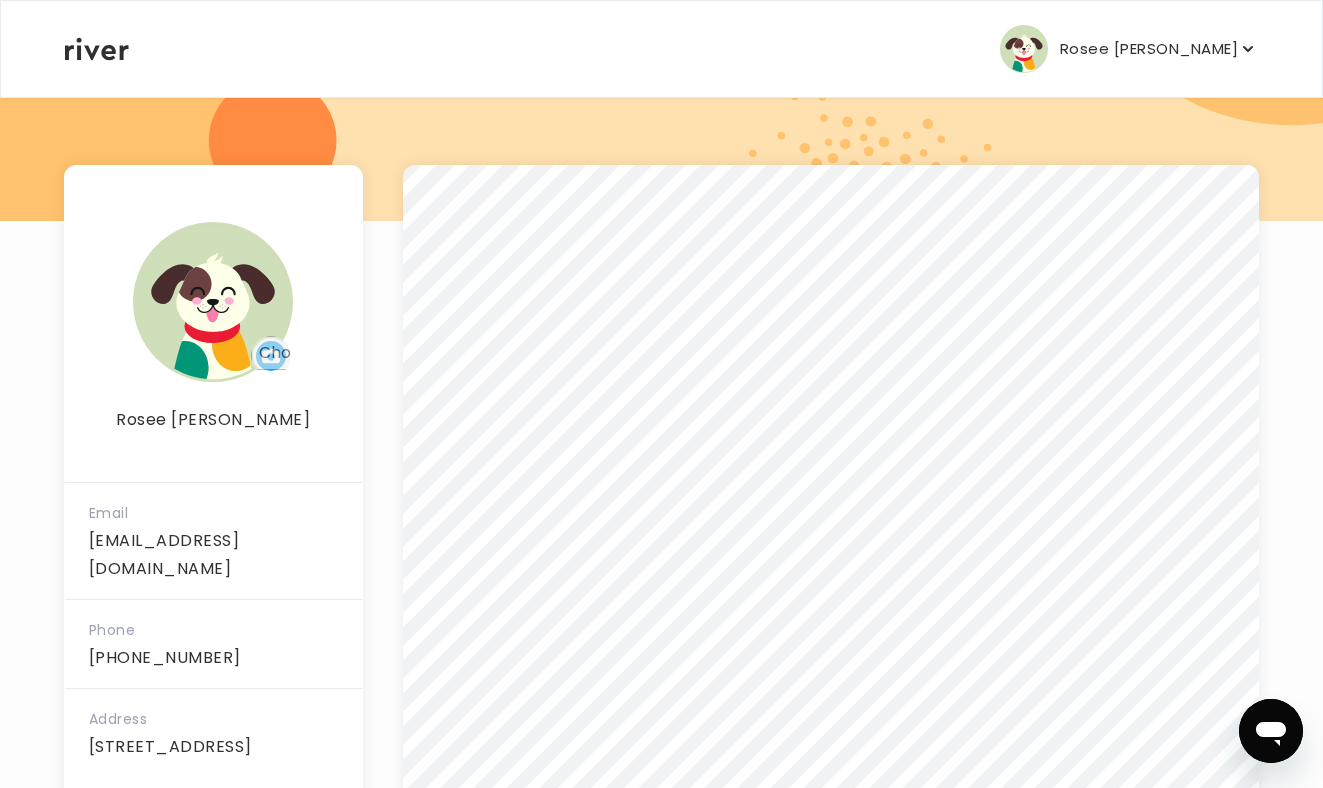 scroll, scrollTop: 271, scrollLeft: 0, axis: vertical 